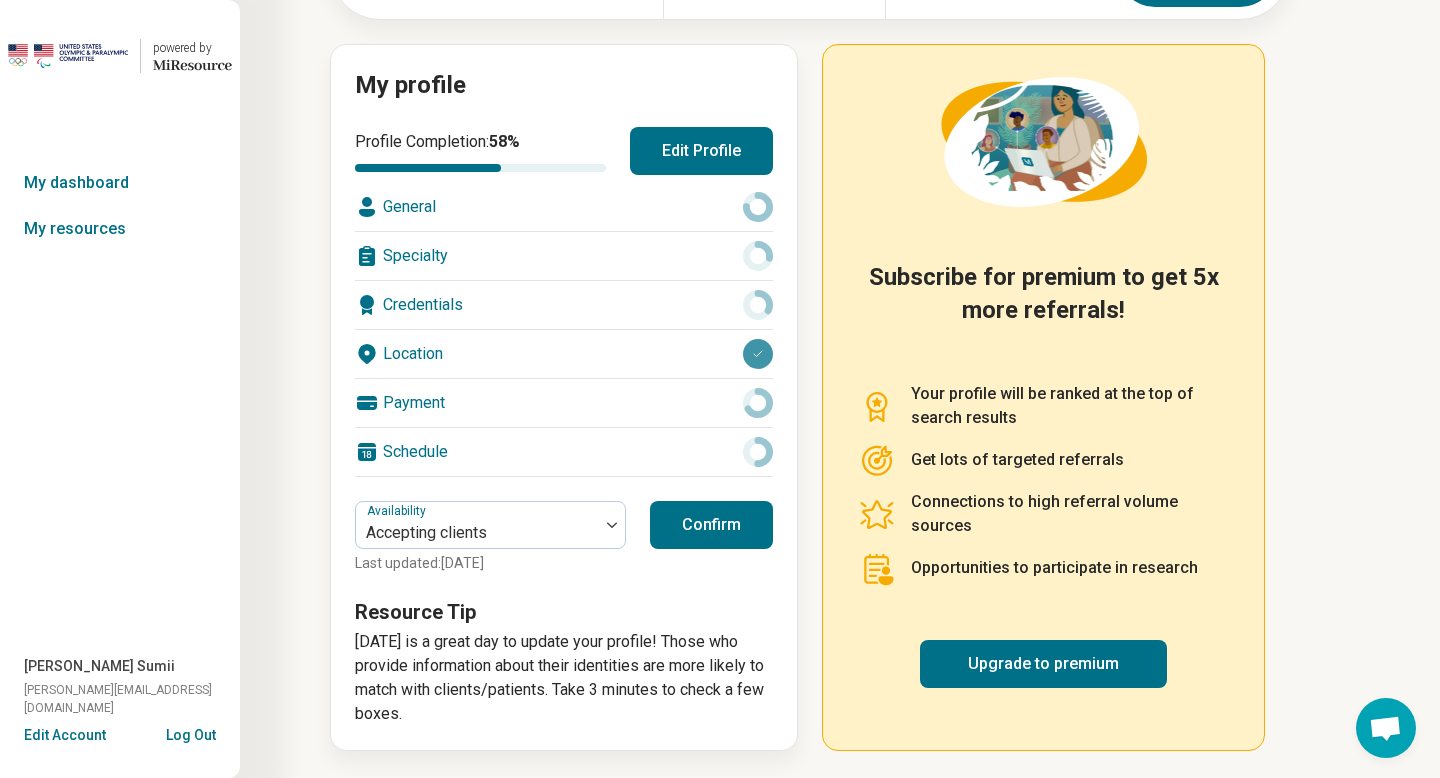 scroll, scrollTop: 189, scrollLeft: 0, axis: vertical 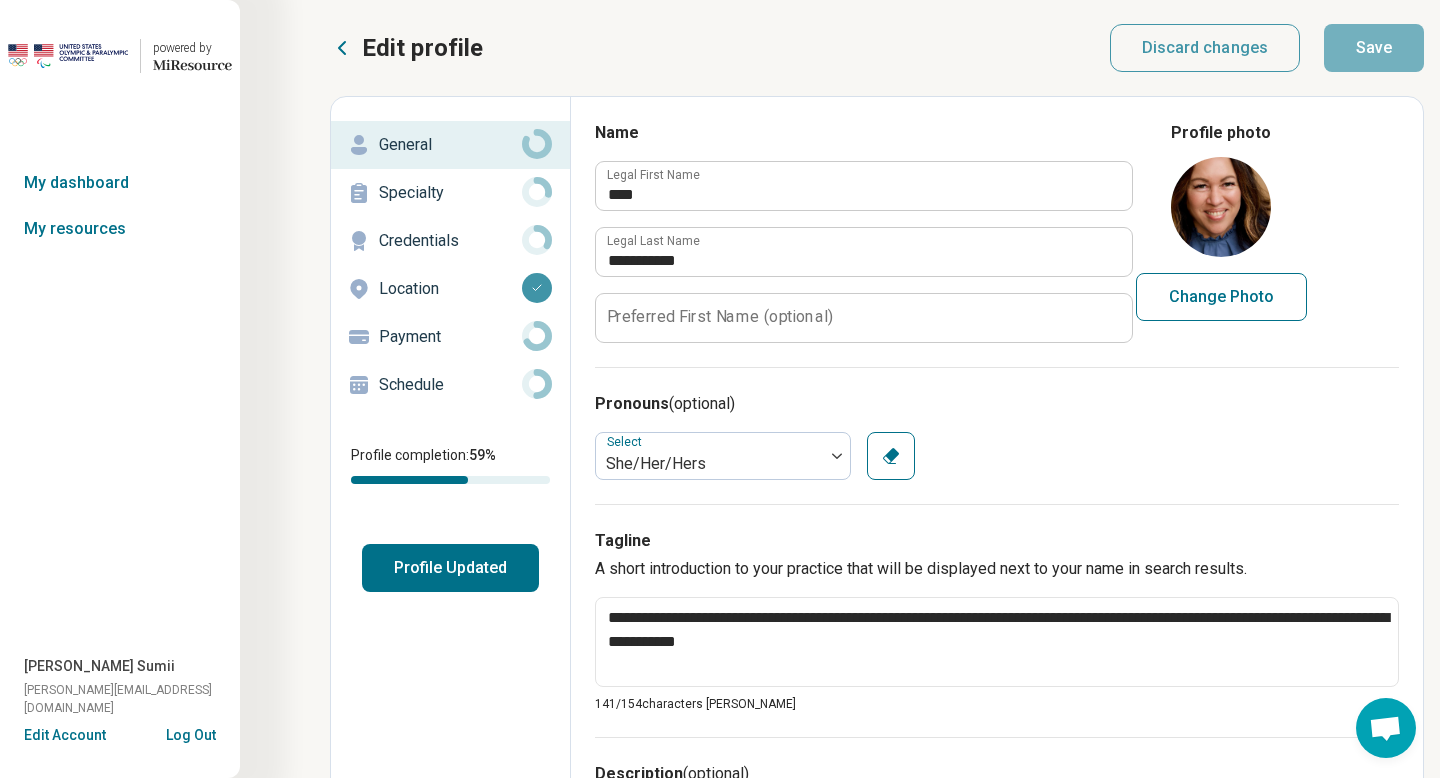 click on "Edit profile General Specialty Credentials Location Payment Schedule Profile completion:  59 % Profile Updated" at bounding box center (451, 1020) 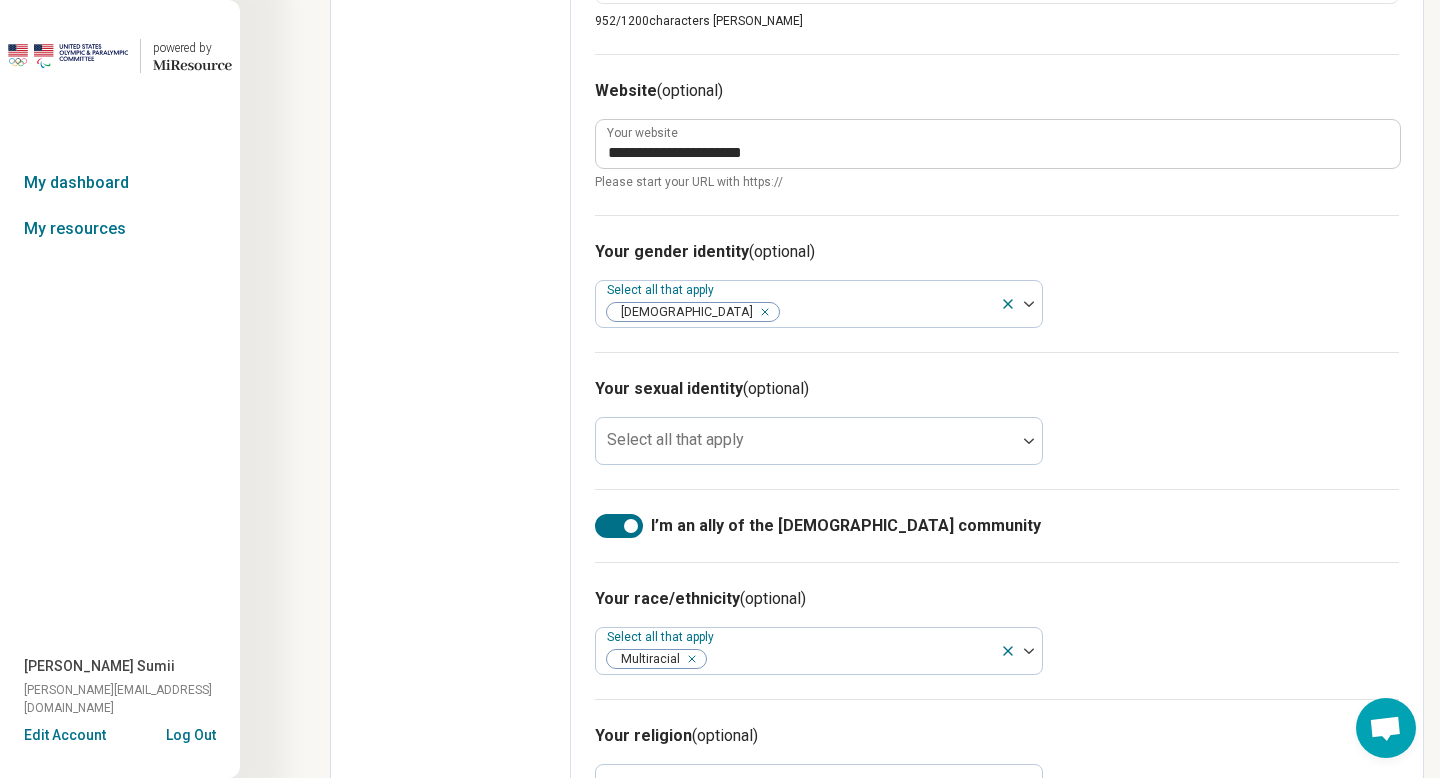 scroll, scrollTop: 1120, scrollLeft: 0, axis: vertical 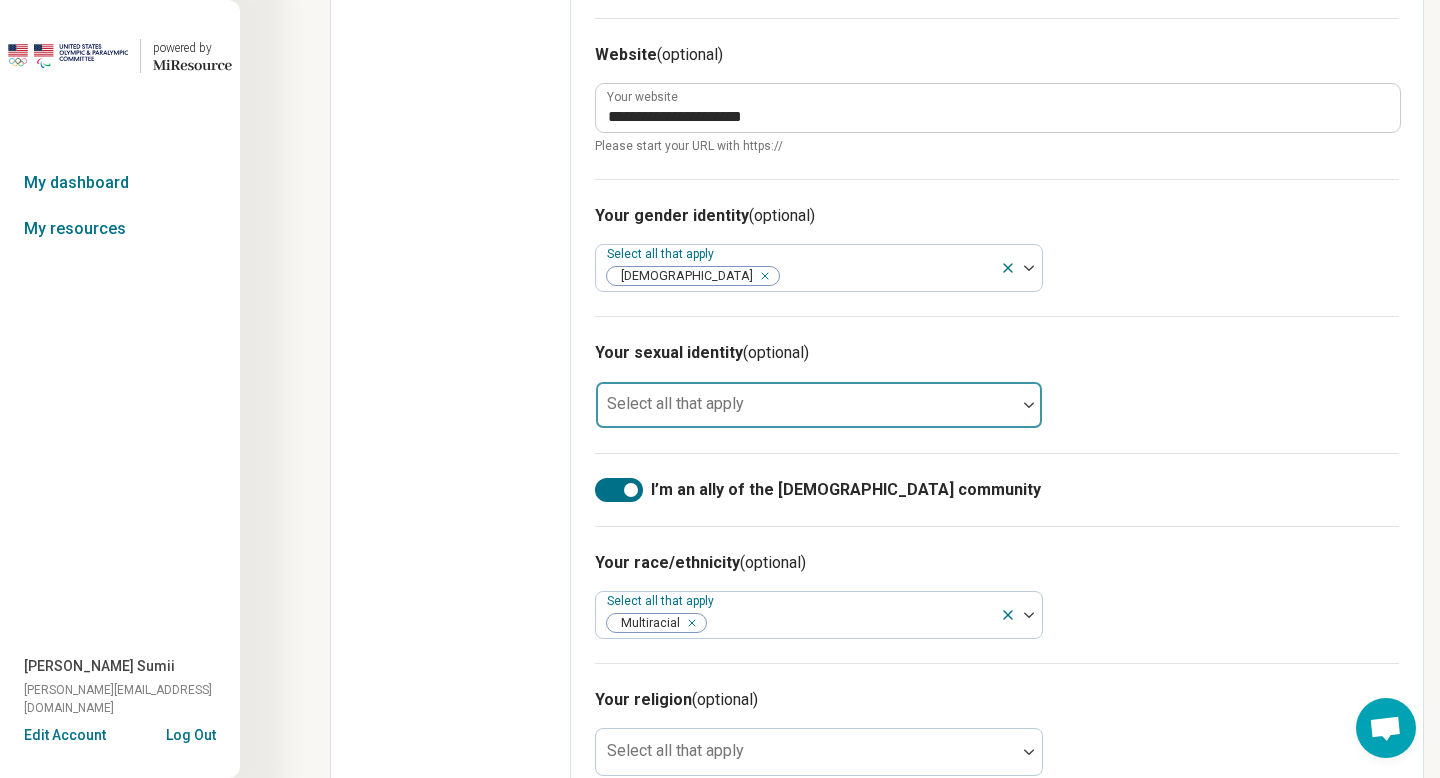 click at bounding box center (1029, 405) 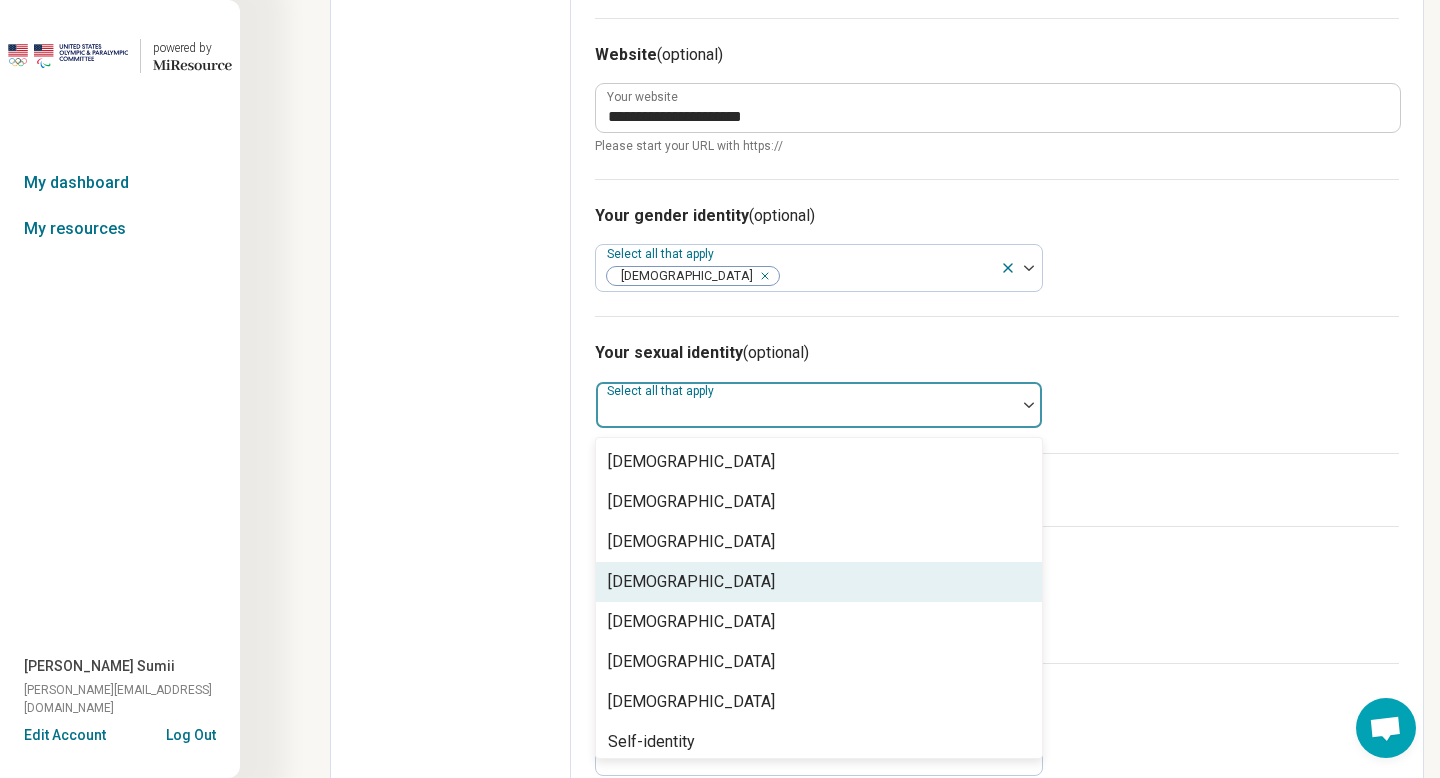 click on "[DEMOGRAPHIC_DATA]" at bounding box center (819, 582) 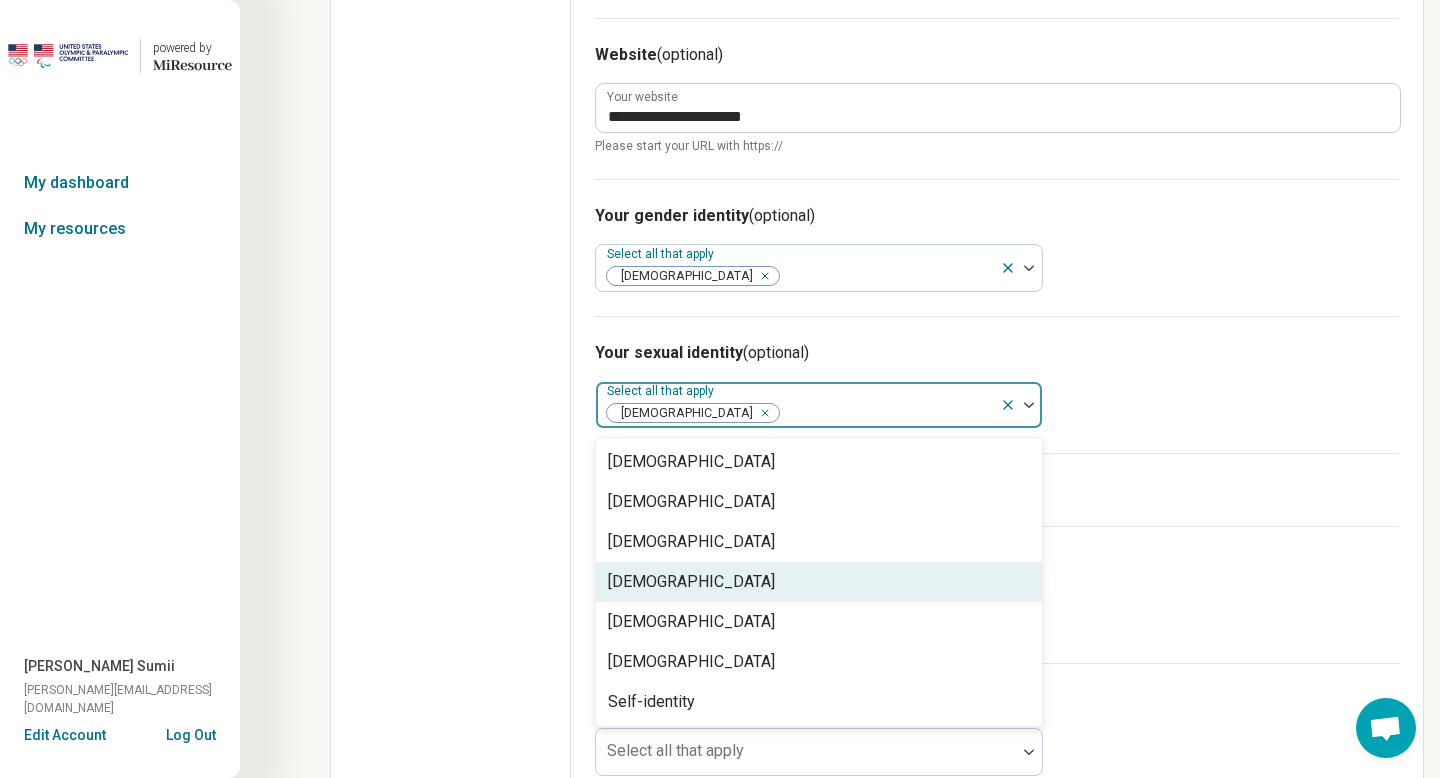 click on "Edit profile General Specialty Credentials Location Payment Schedule Profile completion:  59 % Profile Updated" at bounding box center (451, -100) 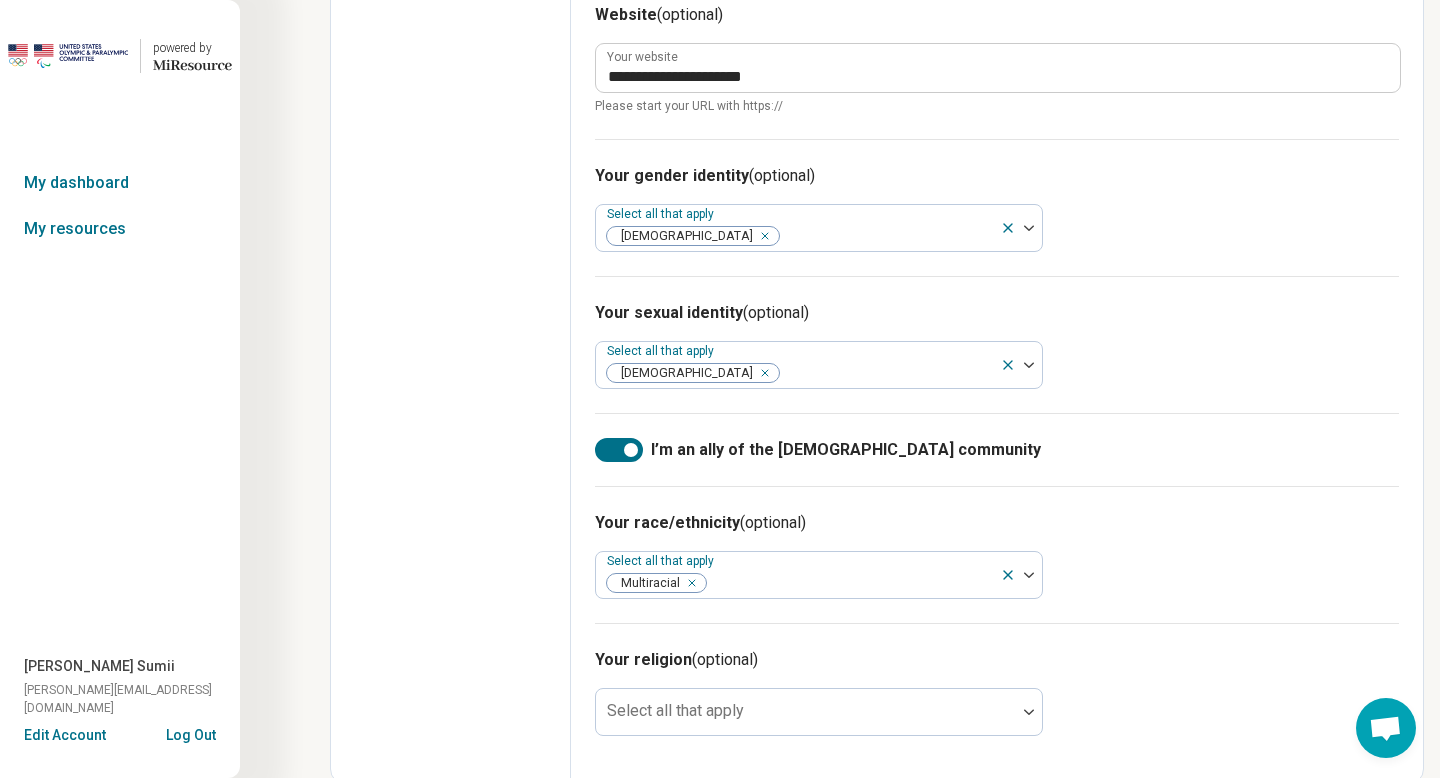 scroll, scrollTop: 1167, scrollLeft: 0, axis: vertical 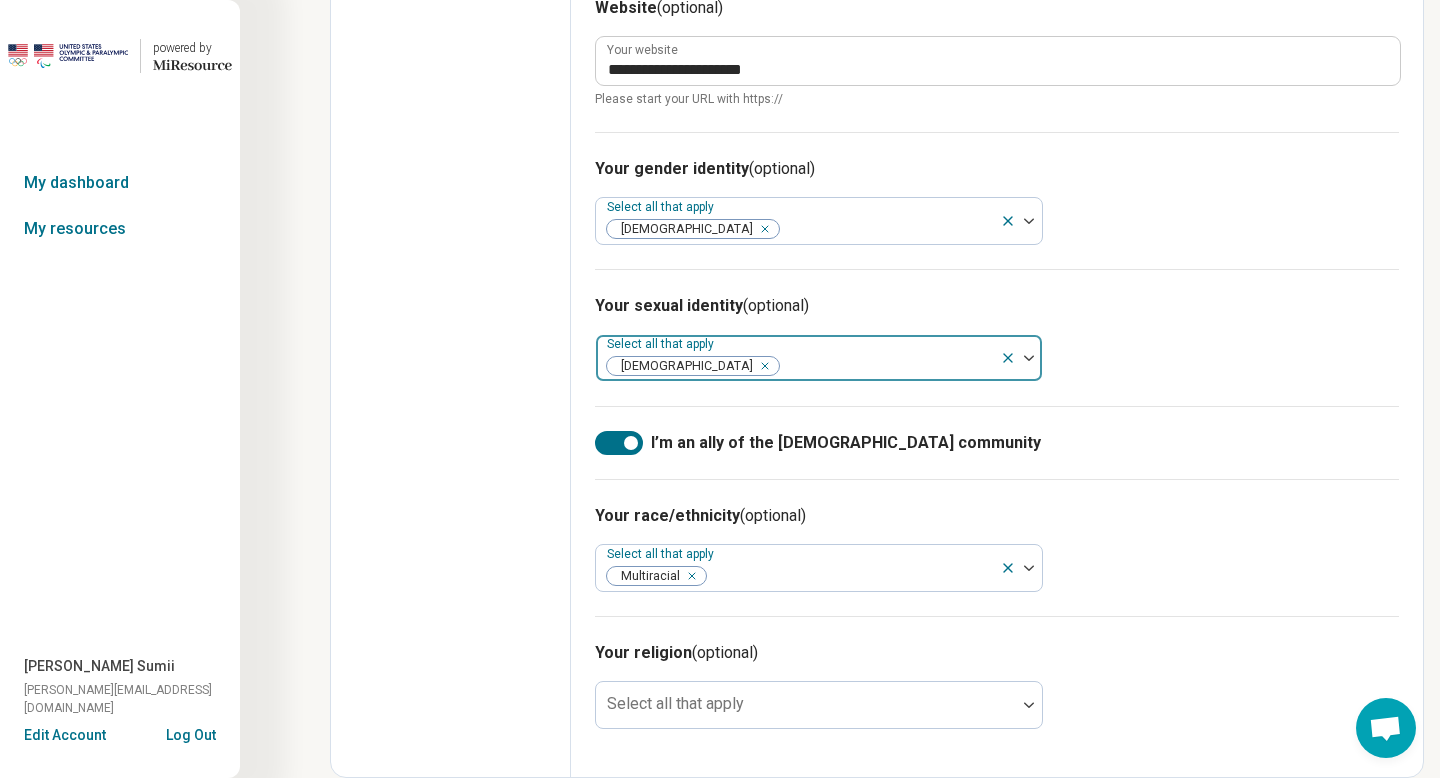 click 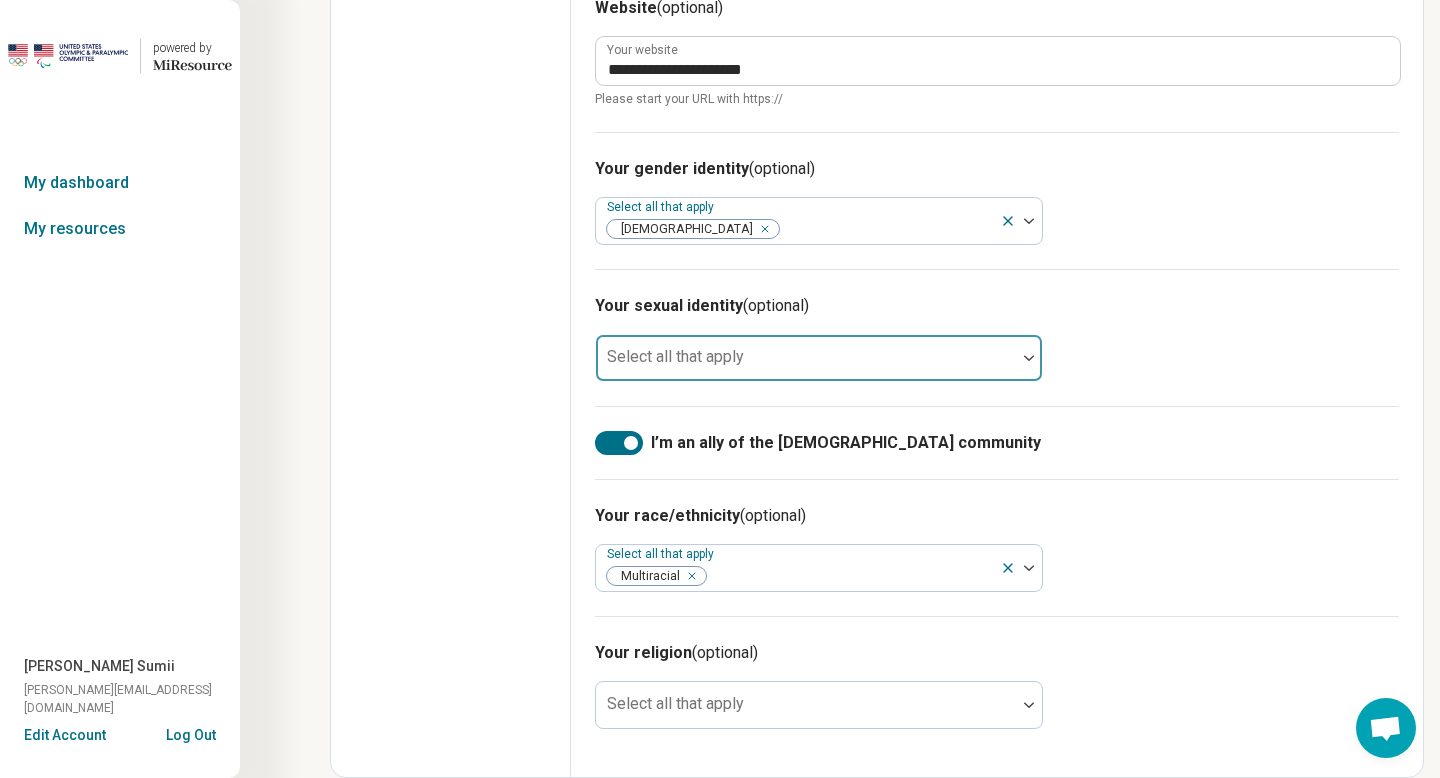 click on "Edit profile General Specialty Credentials Location Payment Schedule Profile completion:  59 % Profile Updated" at bounding box center (451, -147) 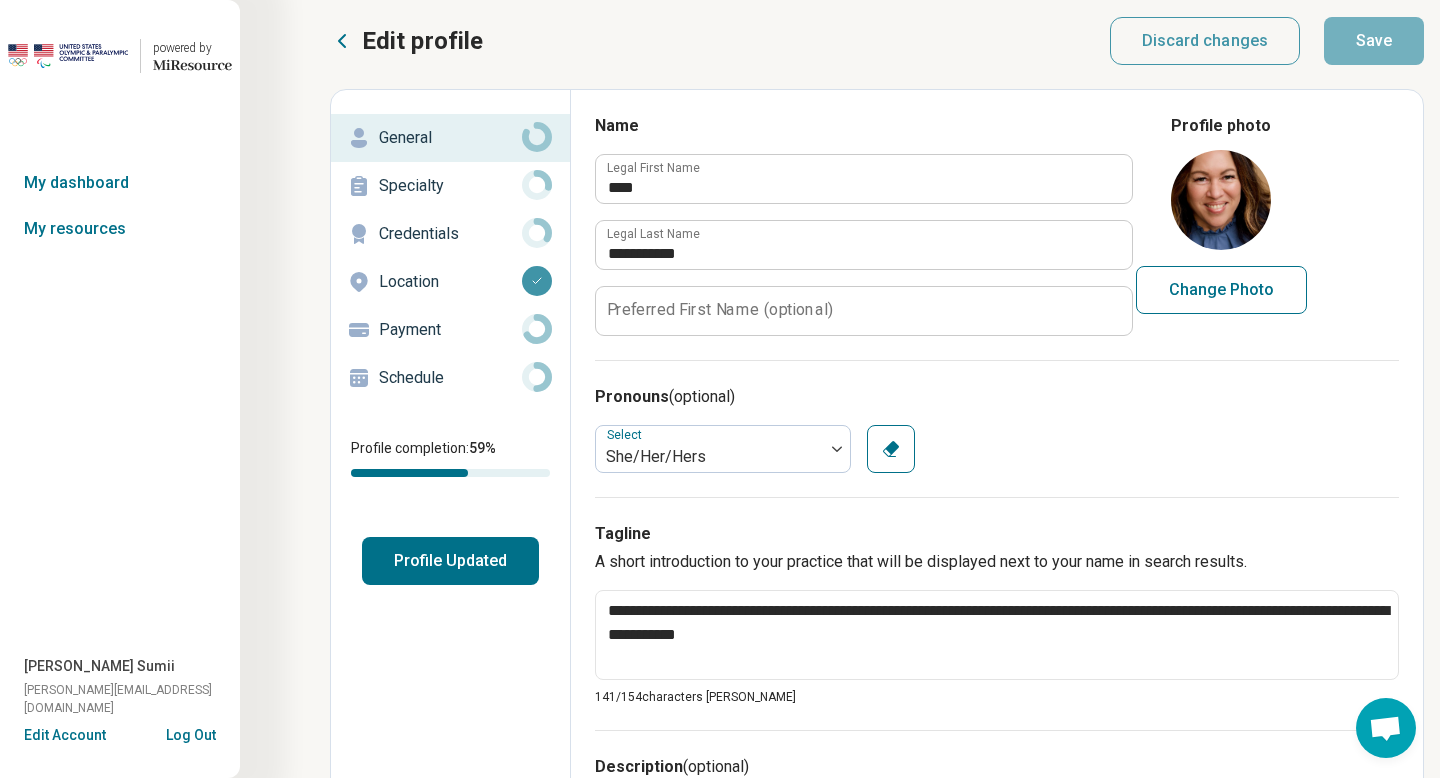 scroll, scrollTop: 0, scrollLeft: 0, axis: both 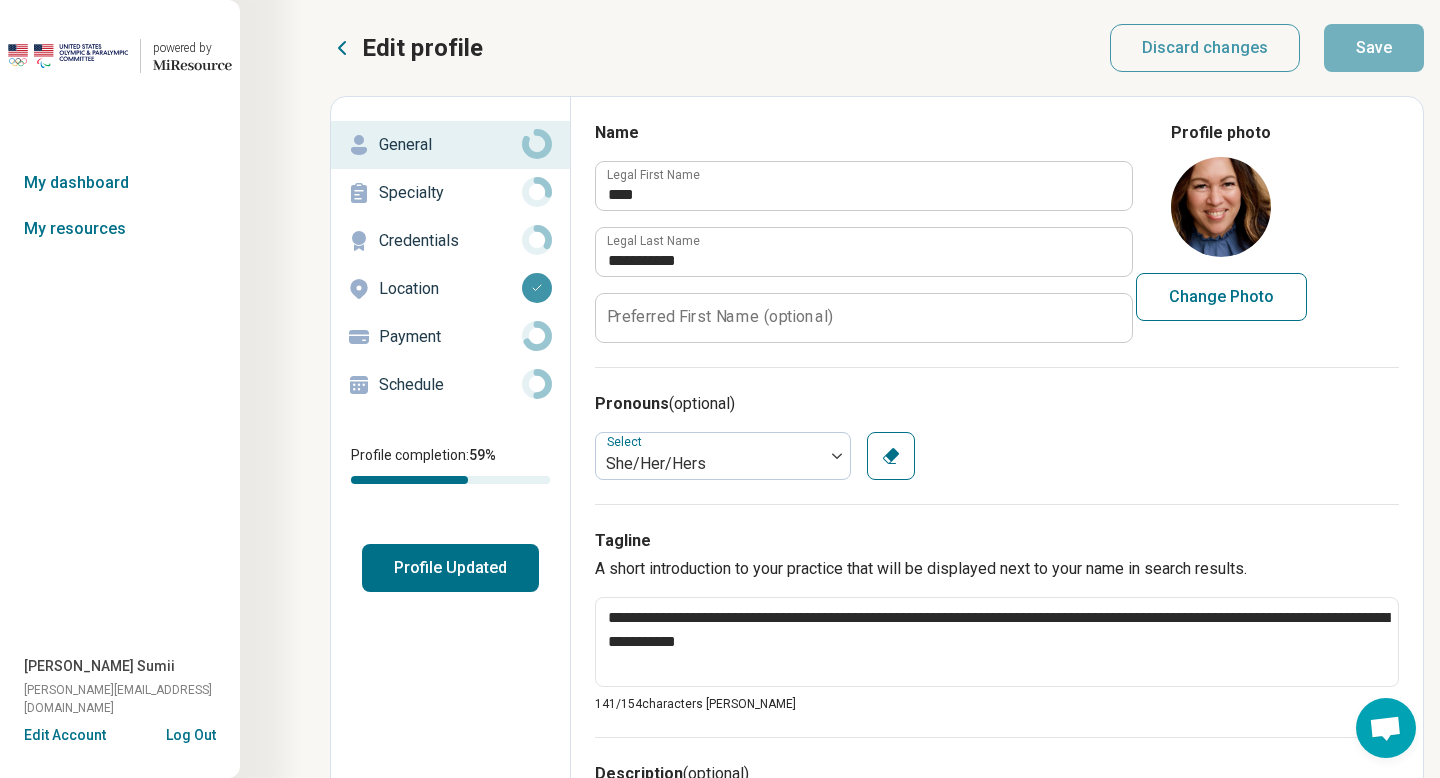 click on "Specialty" at bounding box center (450, 193) 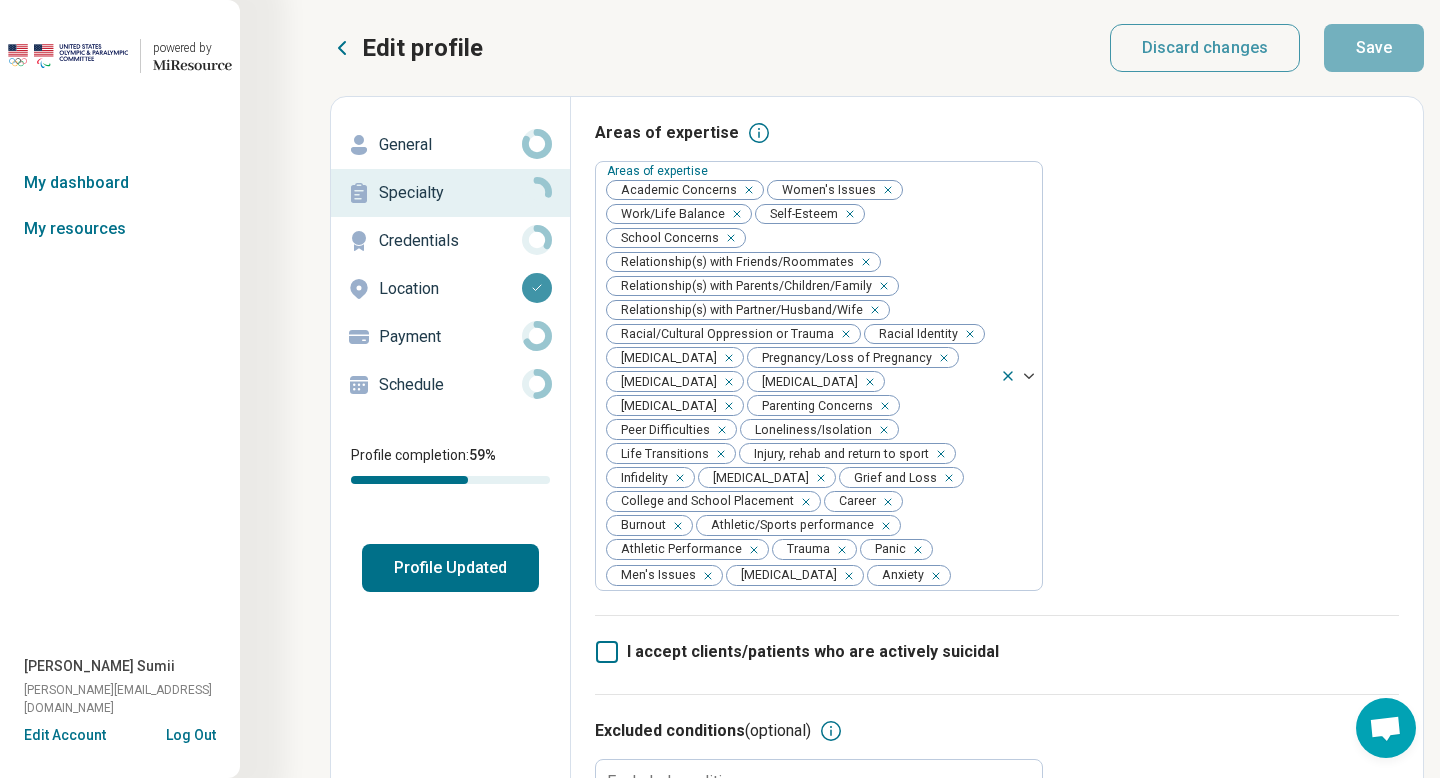 click on "Areas of expertise Areas of expertise Academic Concerns Women's Issues Work/Life Balance Self-Esteem School Concerns Relationship(s) with Friends/Roommates Relationship(s) with Parents/Children/Family Relationship(s) with Partner/Husband/Wife Racial/Cultural Oppression or Trauma Racial Identity [MEDICAL_DATA] Pregnancy/Loss of Pregnancy [MEDICAL_DATA] [MEDICAL_DATA] [MEDICAL_DATA] Parenting Concerns Peer Difficulties Loneliness/Isolation Life Transitions Injury, rehab and return to sport Infidelity [MEDICAL_DATA] Grief and [GEOGRAPHIC_DATA] and School Placement Career Burnout Athletic/Sports performance Athletic Performance Trauma Panic Men's Issues [MEDICAL_DATA]" at bounding box center [997, 368] 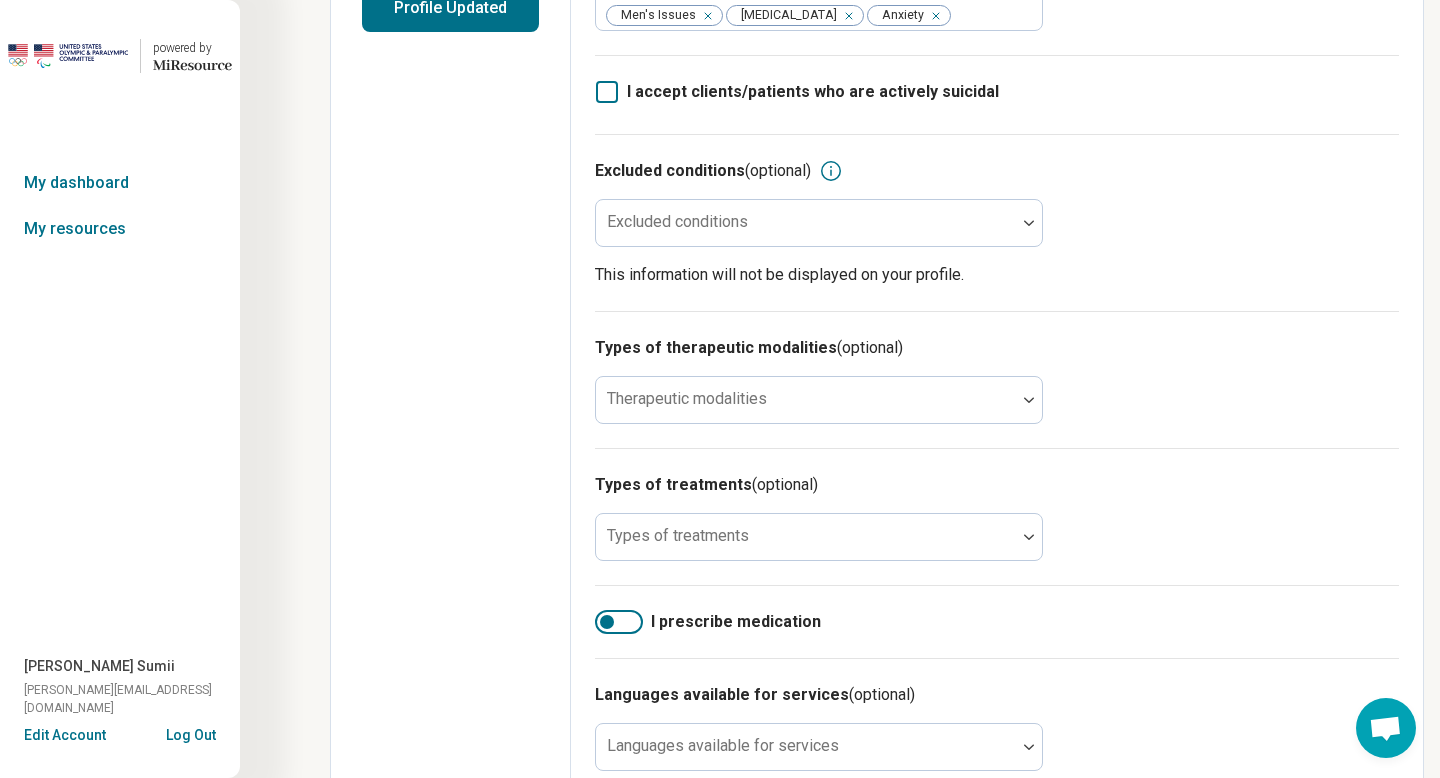 scroll, scrollTop: 600, scrollLeft: 0, axis: vertical 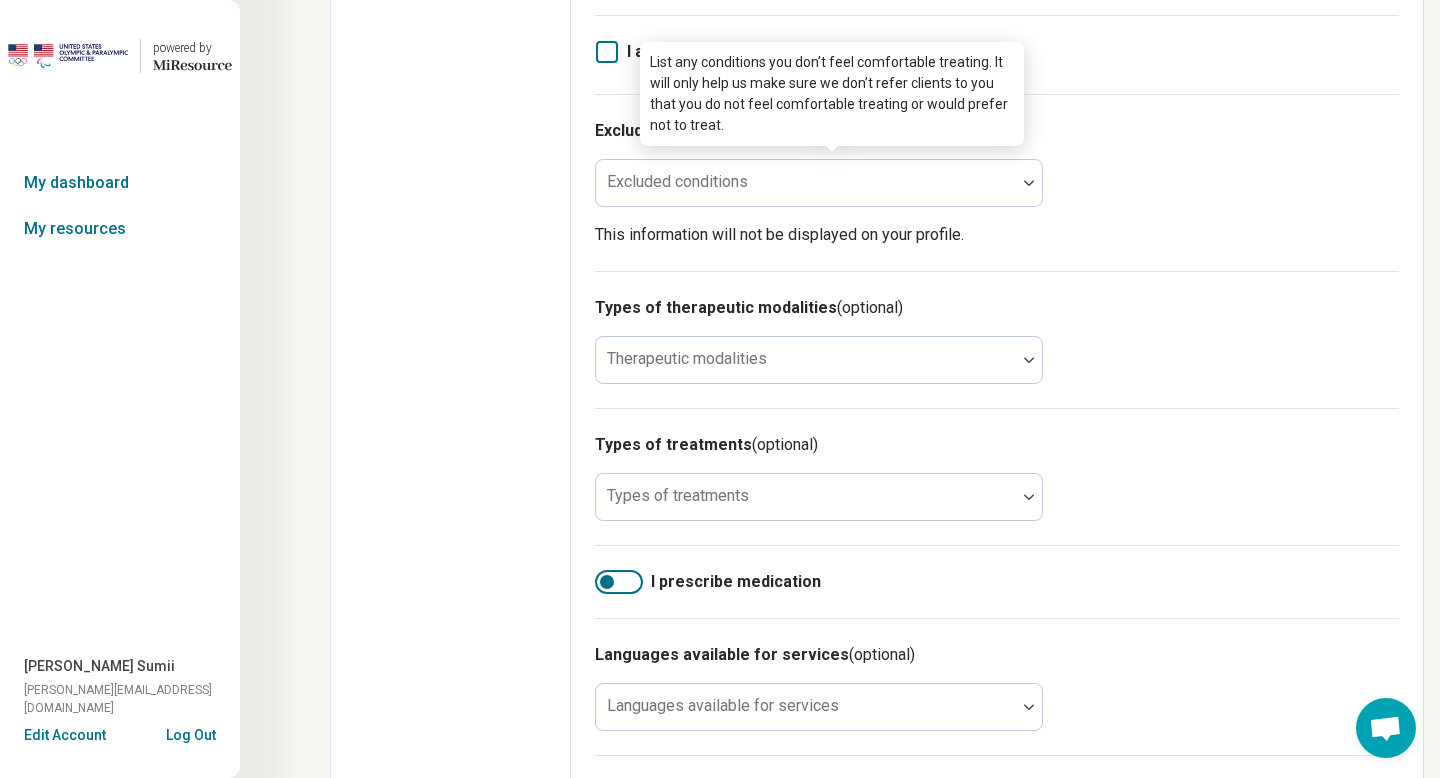 click 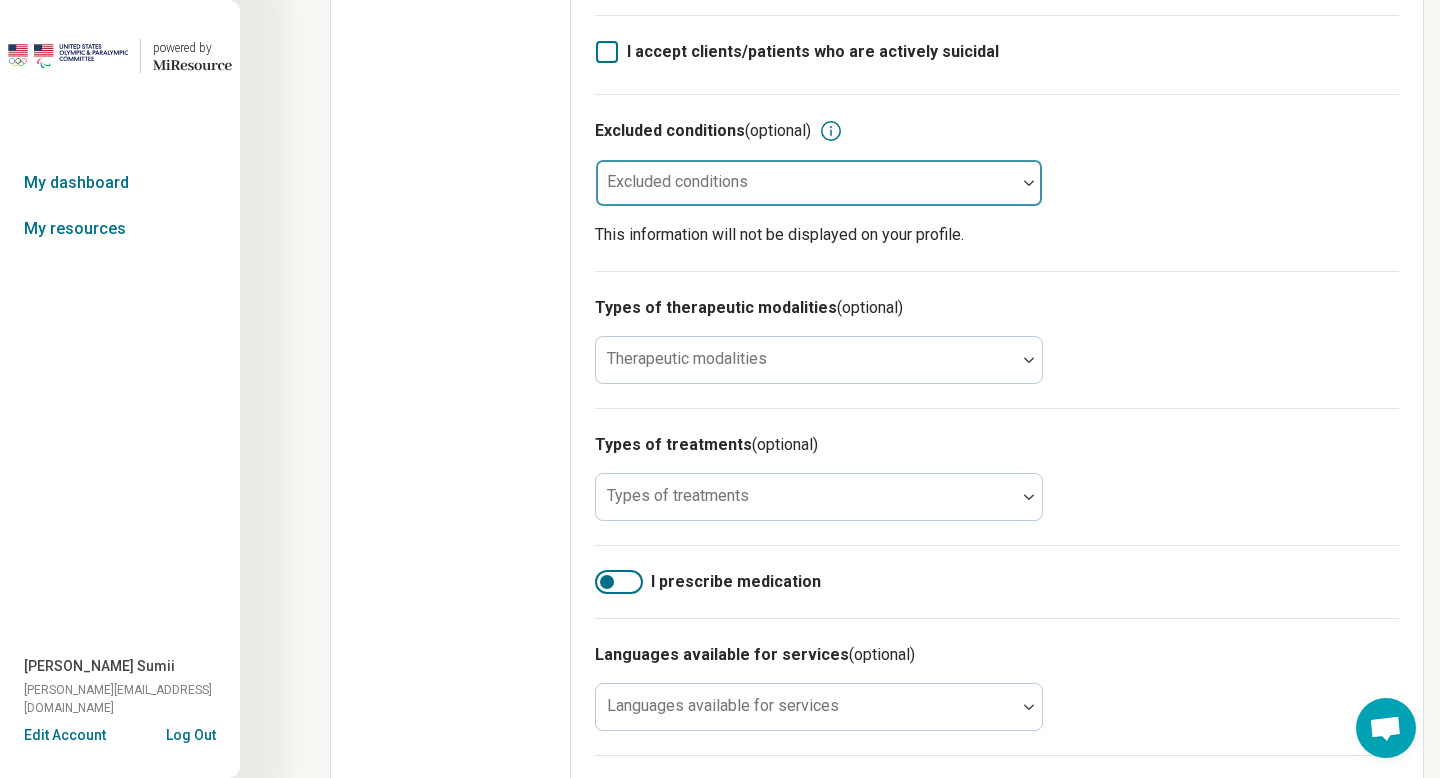 click at bounding box center (1029, 183) 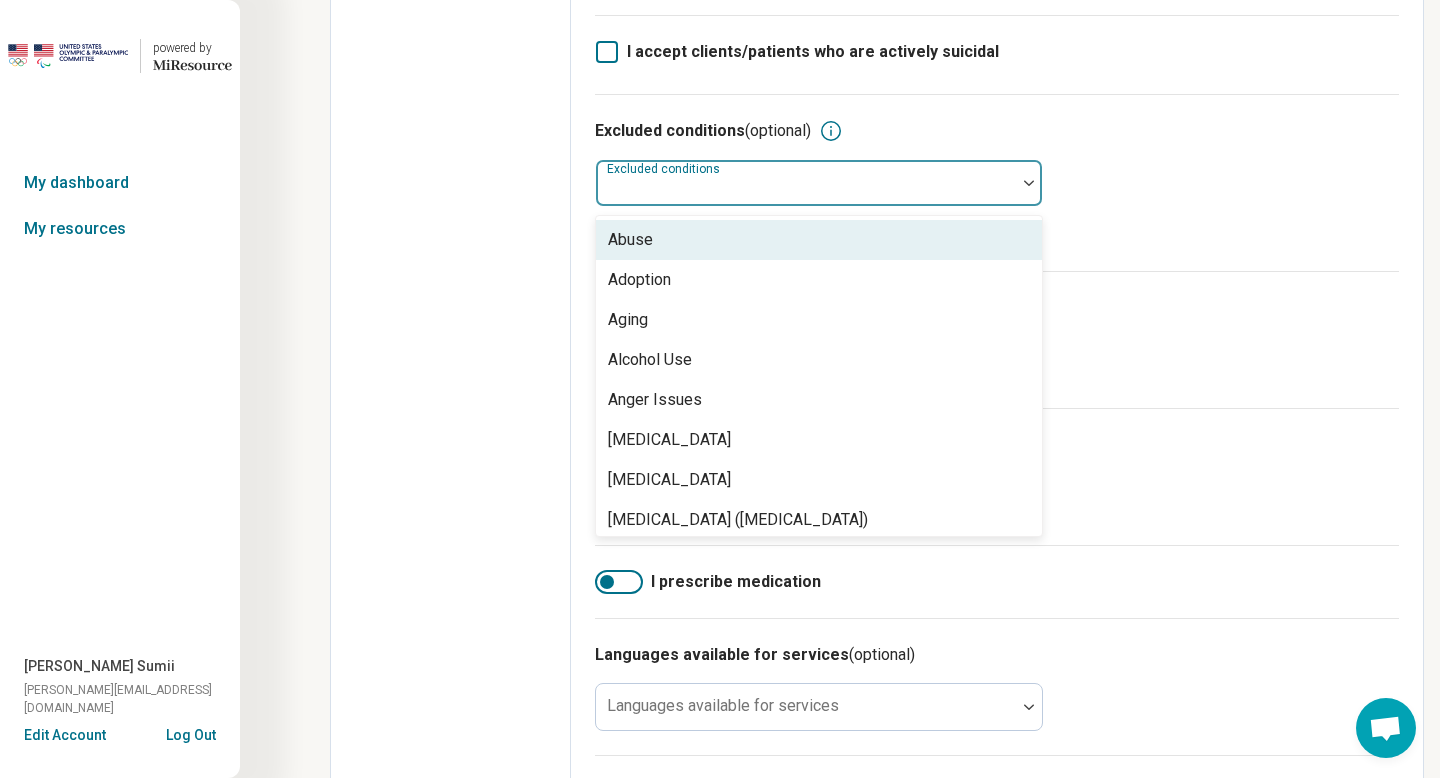 click on "Abuse" at bounding box center [819, 240] 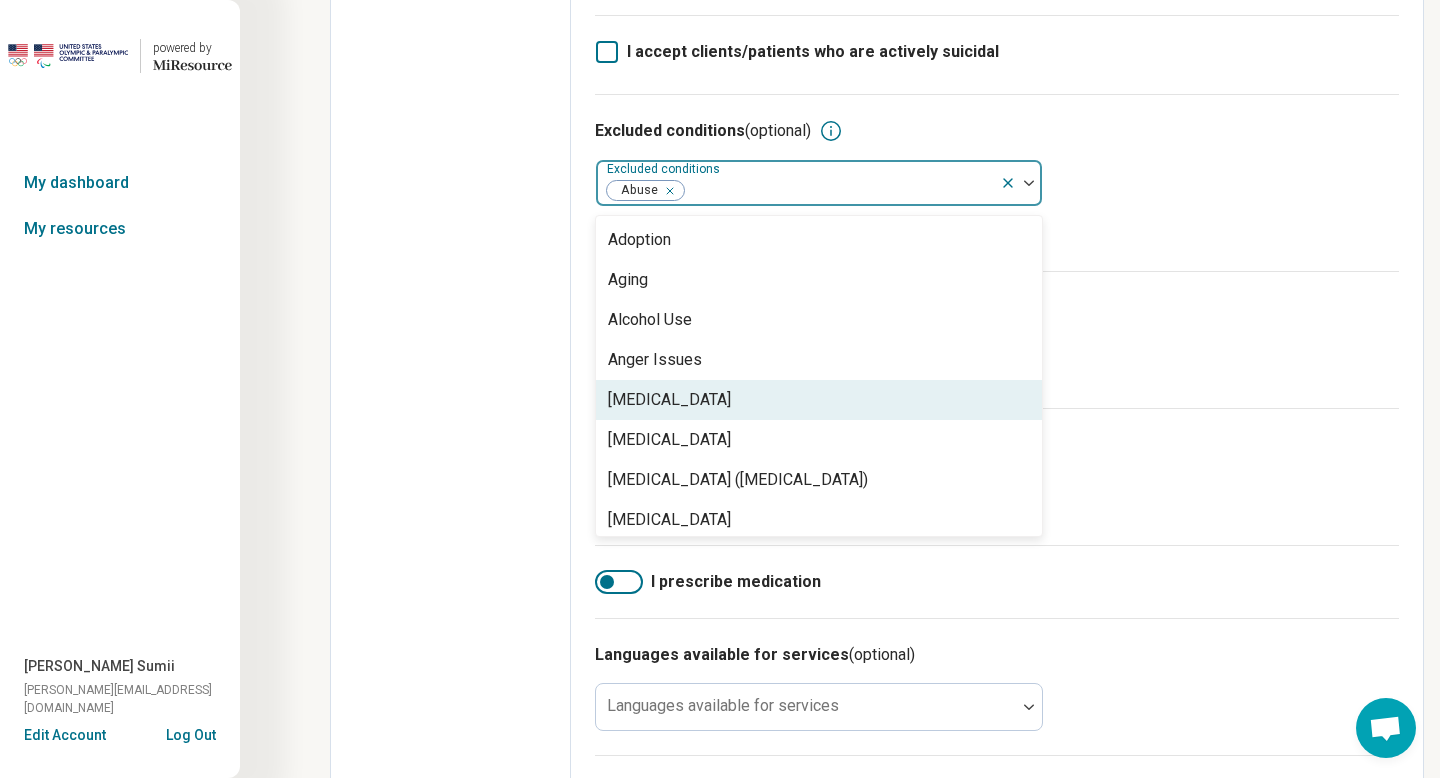 click on "[MEDICAL_DATA]" at bounding box center (669, 400) 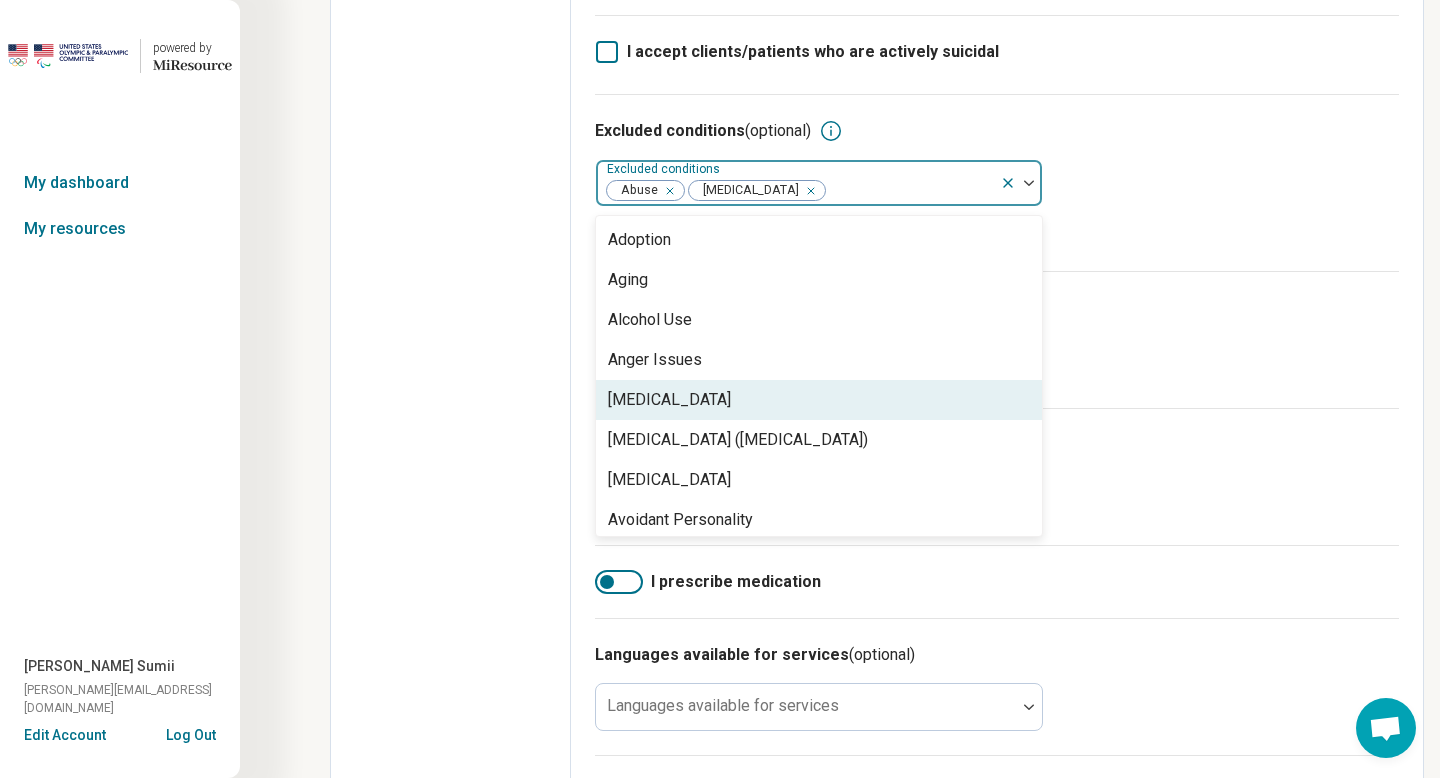 click on "[MEDICAL_DATA]" at bounding box center [669, 400] 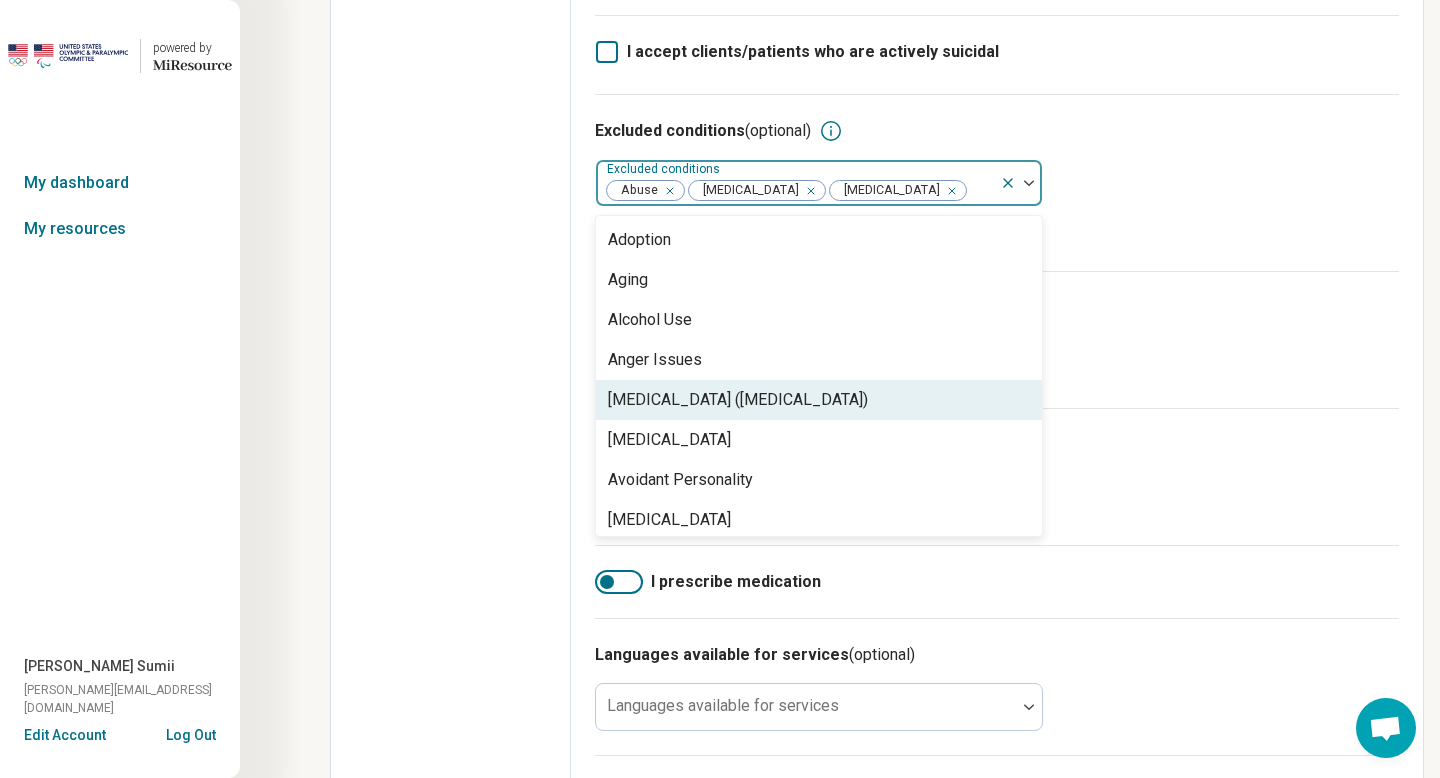 click on "[MEDICAL_DATA] ([MEDICAL_DATA])" at bounding box center (738, 400) 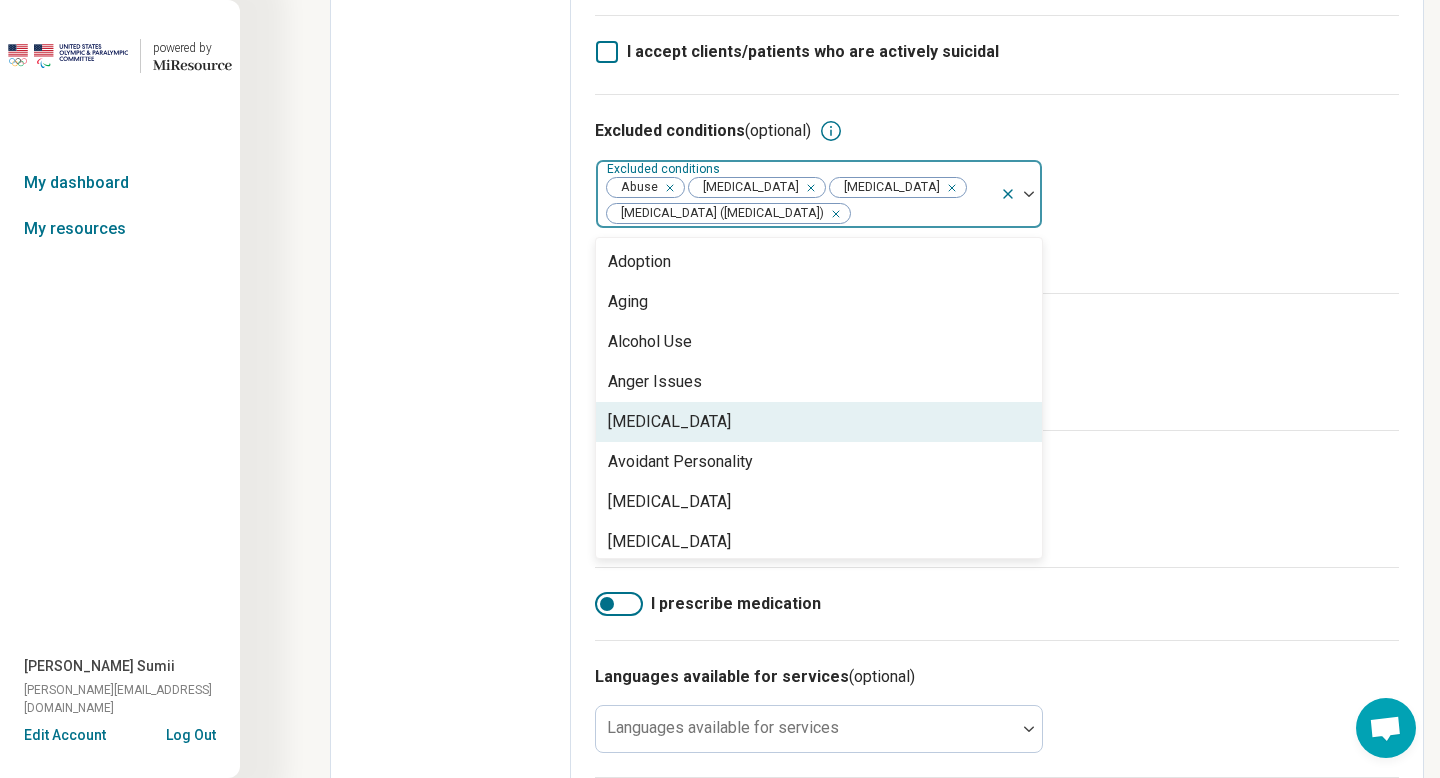click on "[MEDICAL_DATA]" at bounding box center (819, 422) 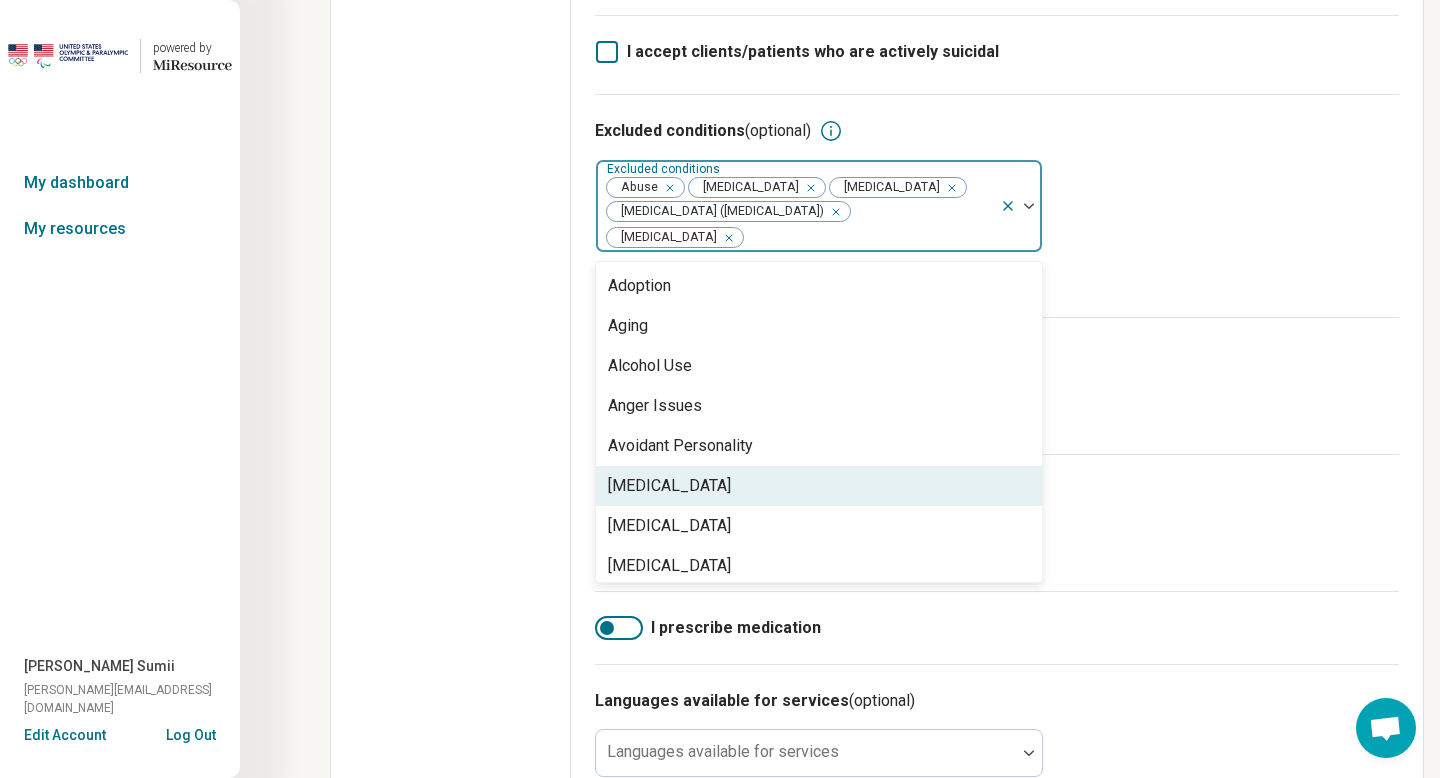 click on "[MEDICAL_DATA]" at bounding box center (669, 486) 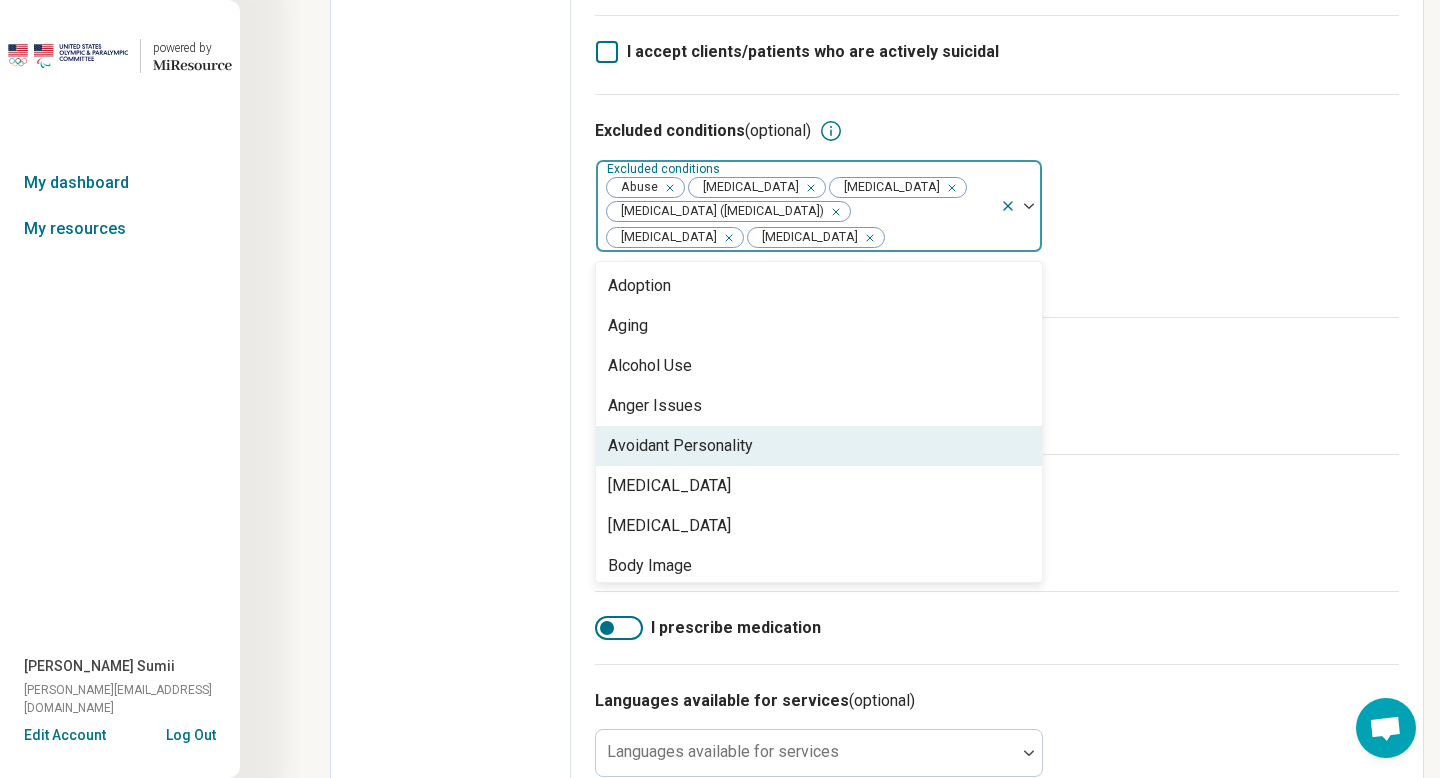 click on "Avoidant Personality" at bounding box center [680, 446] 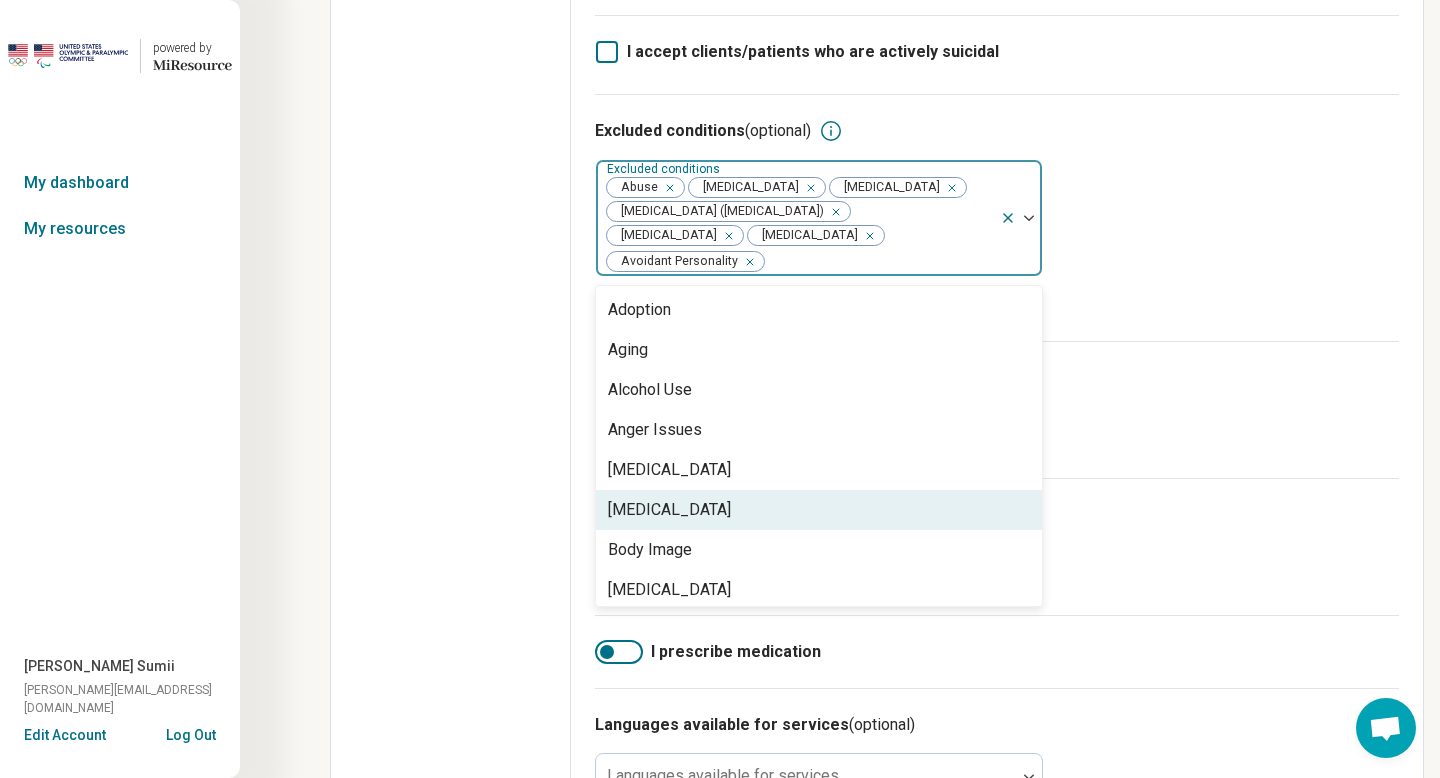 click on "[MEDICAL_DATA]" at bounding box center [669, 510] 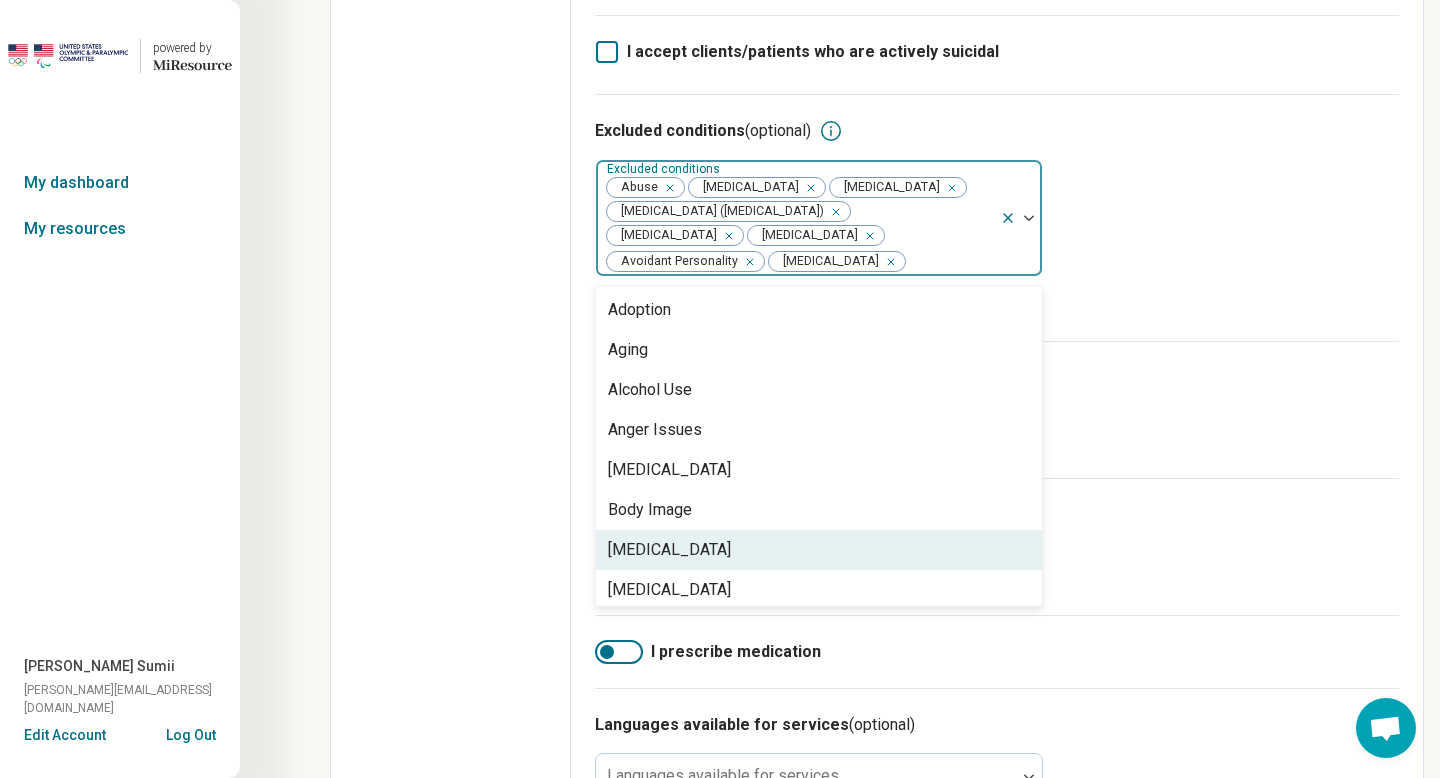 click on "[MEDICAL_DATA]" at bounding box center (669, 550) 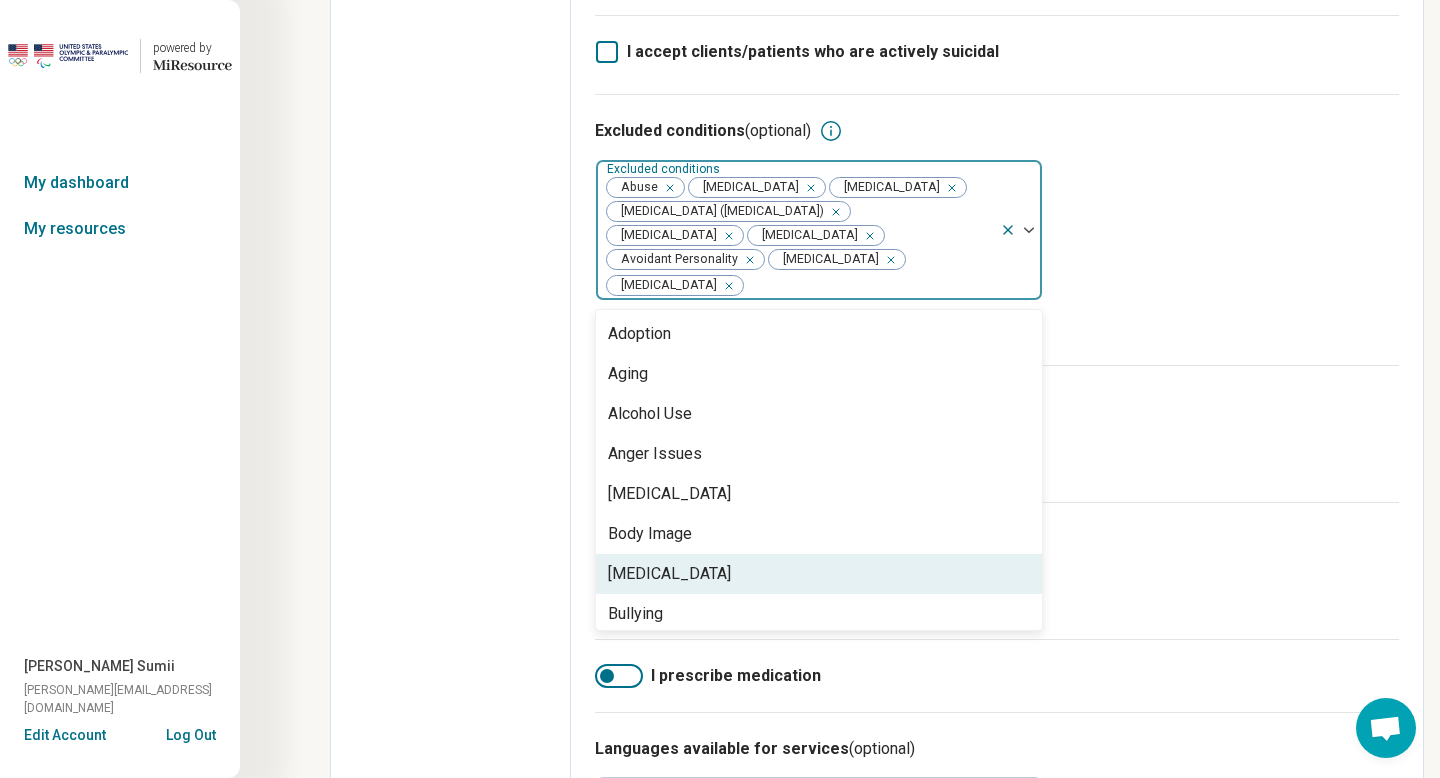 click on "[MEDICAL_DATA]" at bounding box center (669, 574) 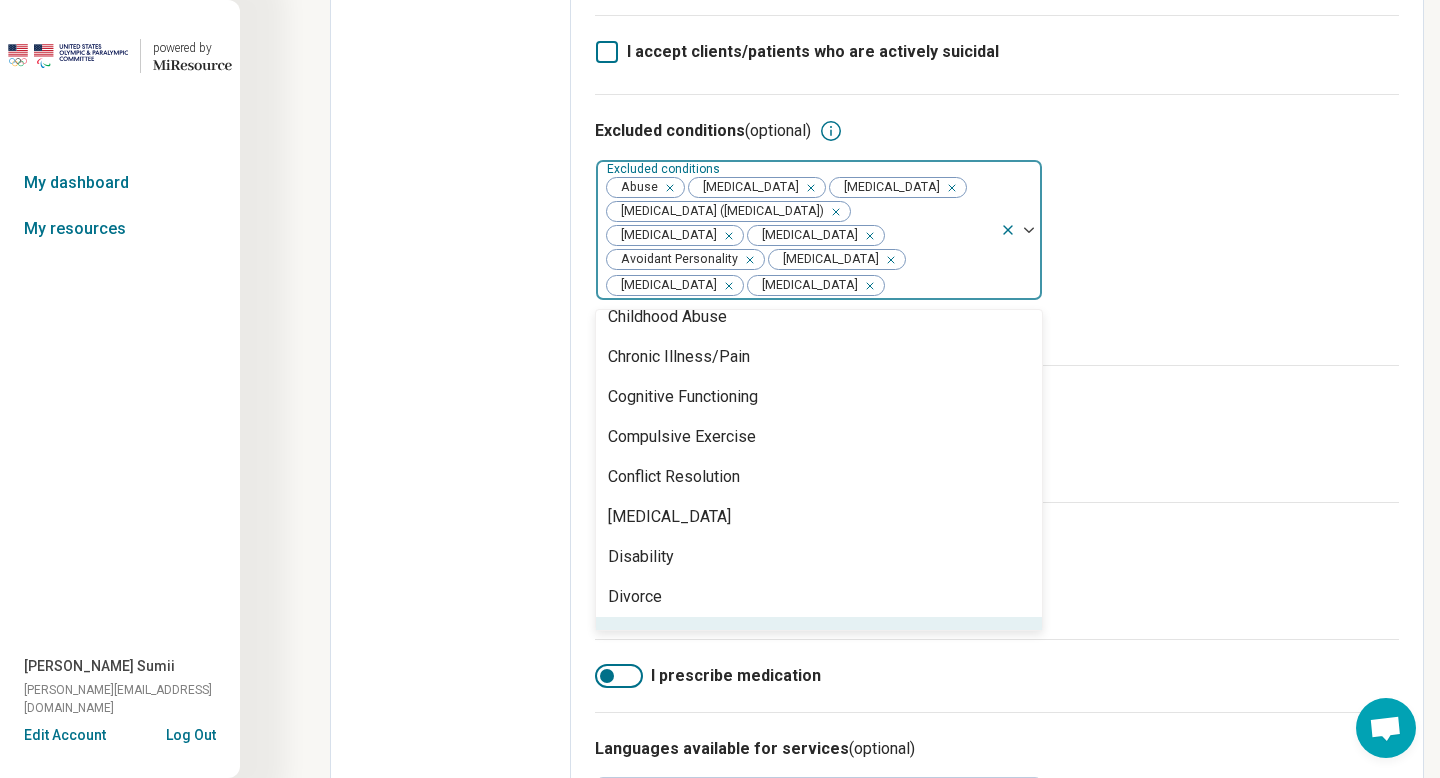 scroll, scrollTop: 337, scrollLeft: 0, axis: vertical 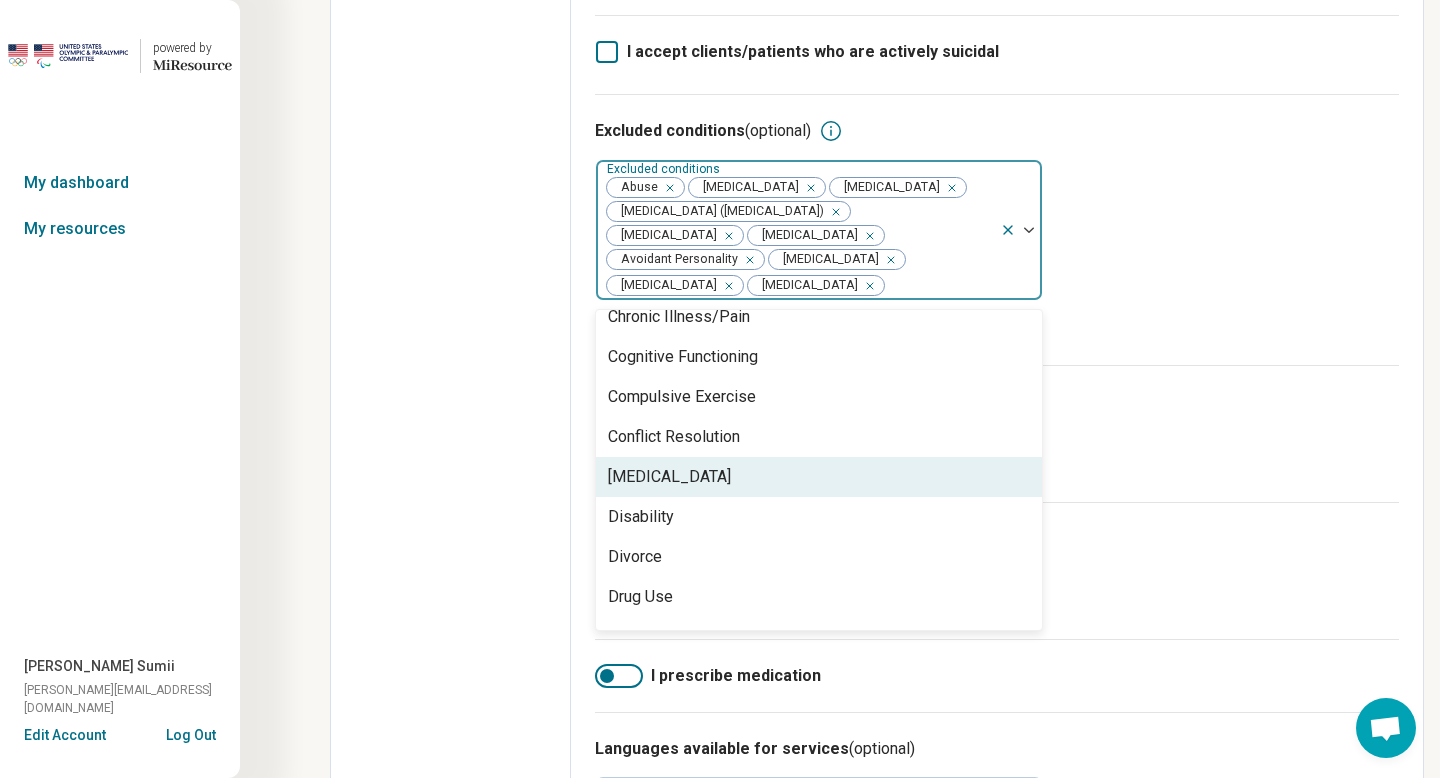 click on "[MEDICAL_DATA]" at bounding box center (819, 477) 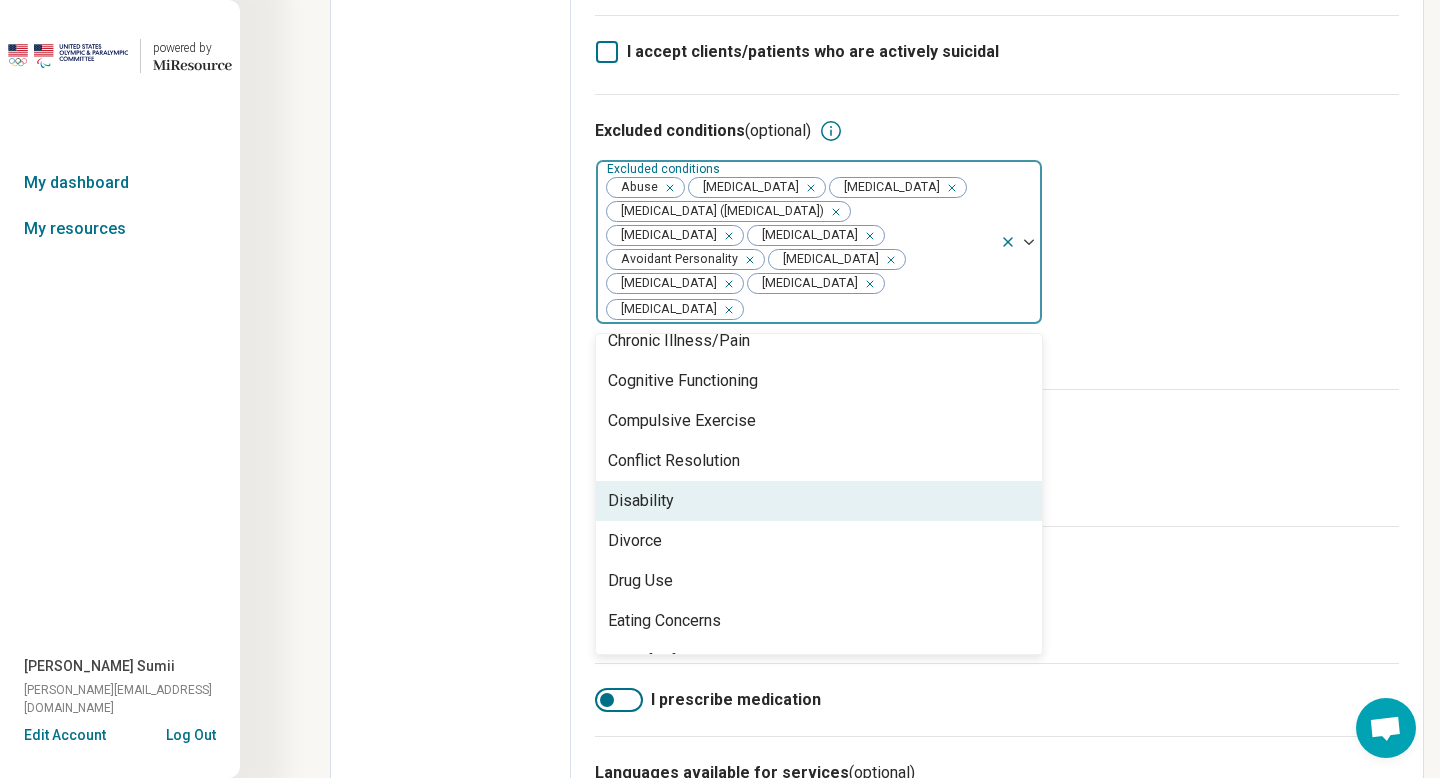 click on "Disability" at bounding box center (819, 501) 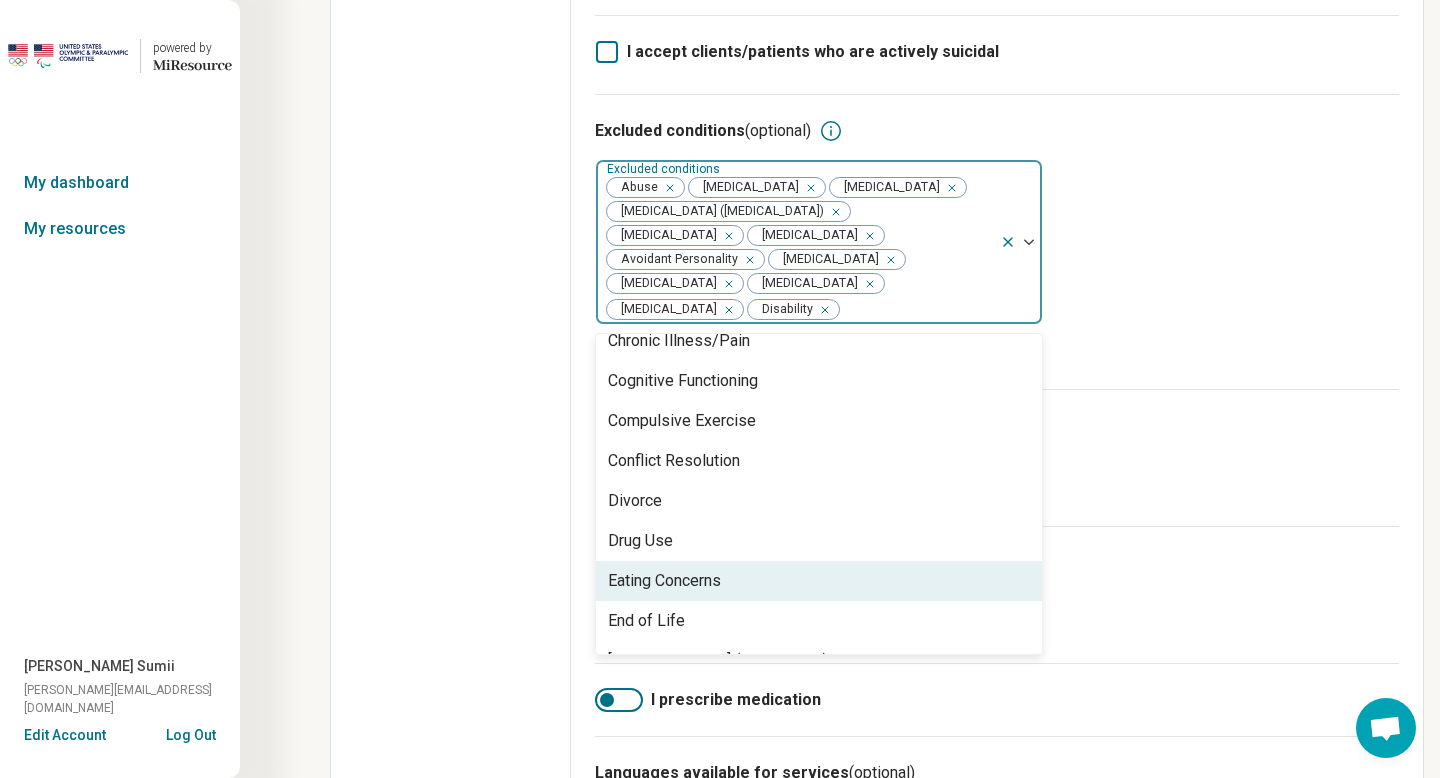 click on "Eating Concerns" at bounding box center [819, 581] 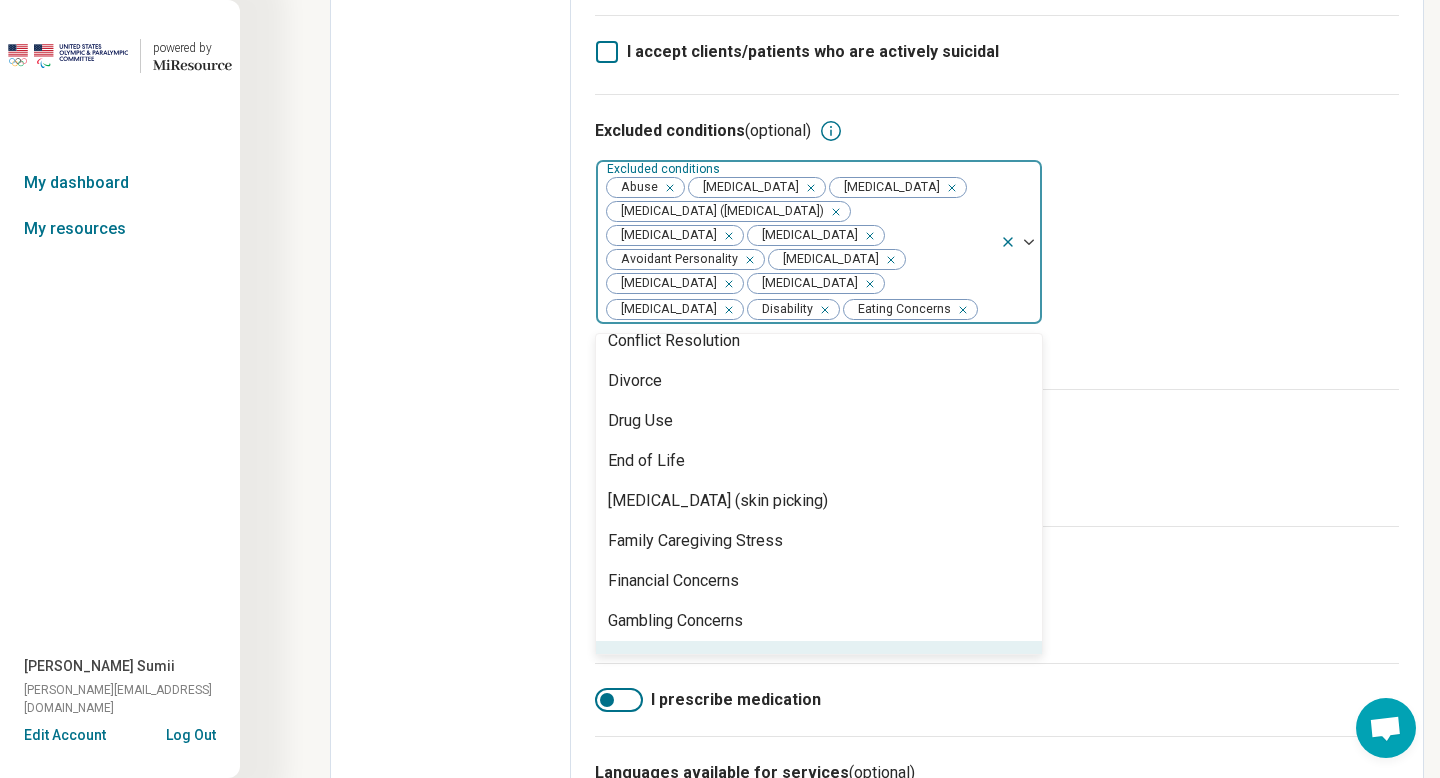 scroll, scrollTop: 497, scrollLeft: 0, axis: vertical 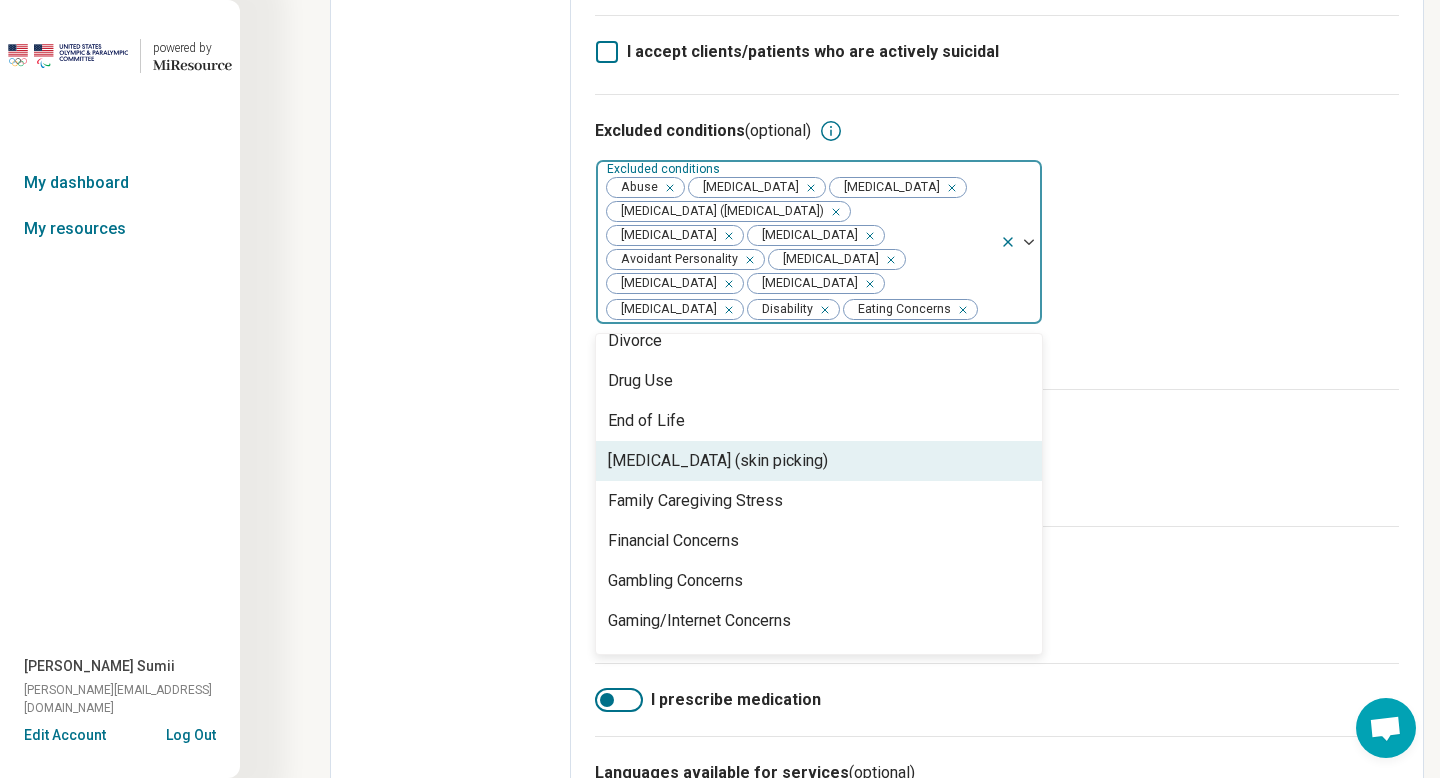 click on "[MEDICAL_DATA] (skin picking)" at bounding box center (718, 461) 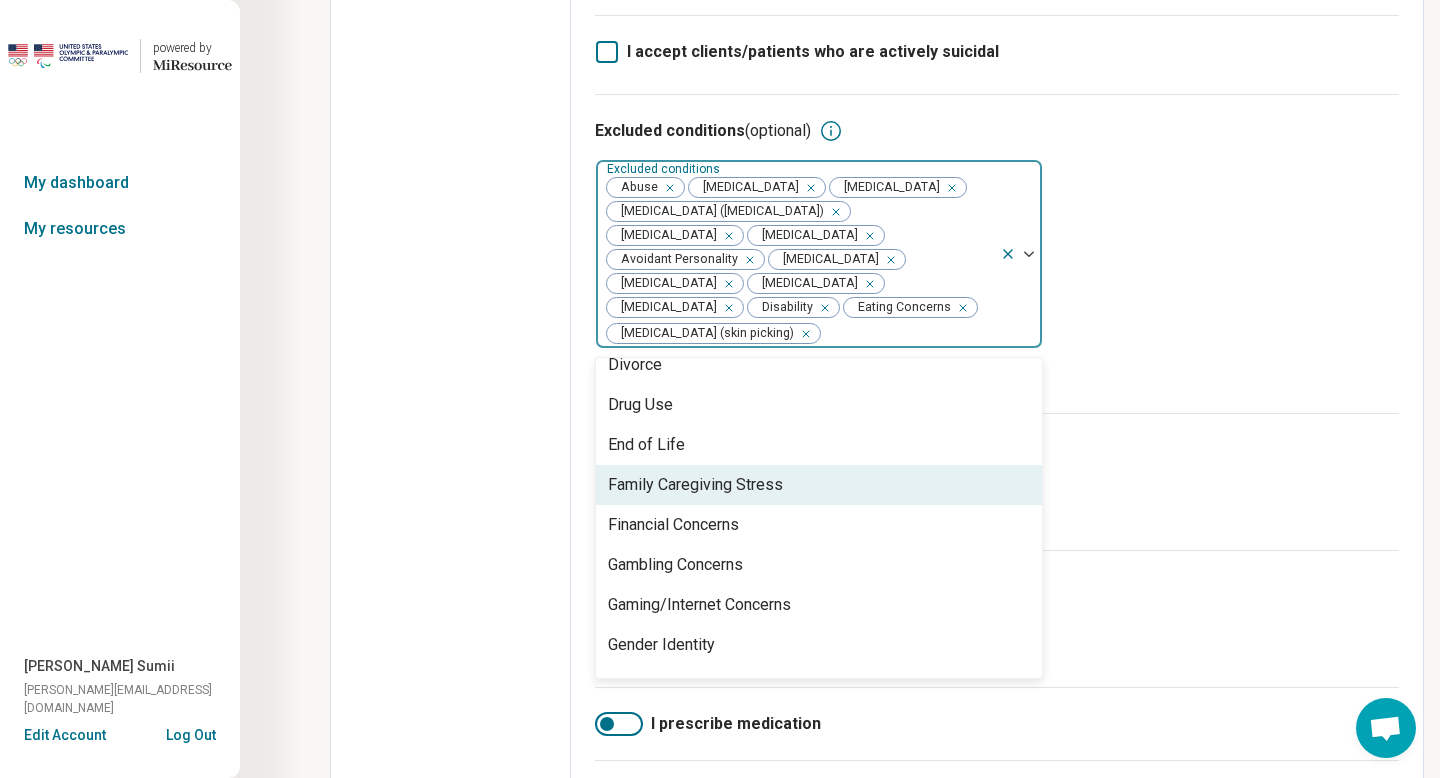 click on "Family Caregiving Stress" at bounding box center (695, 485) 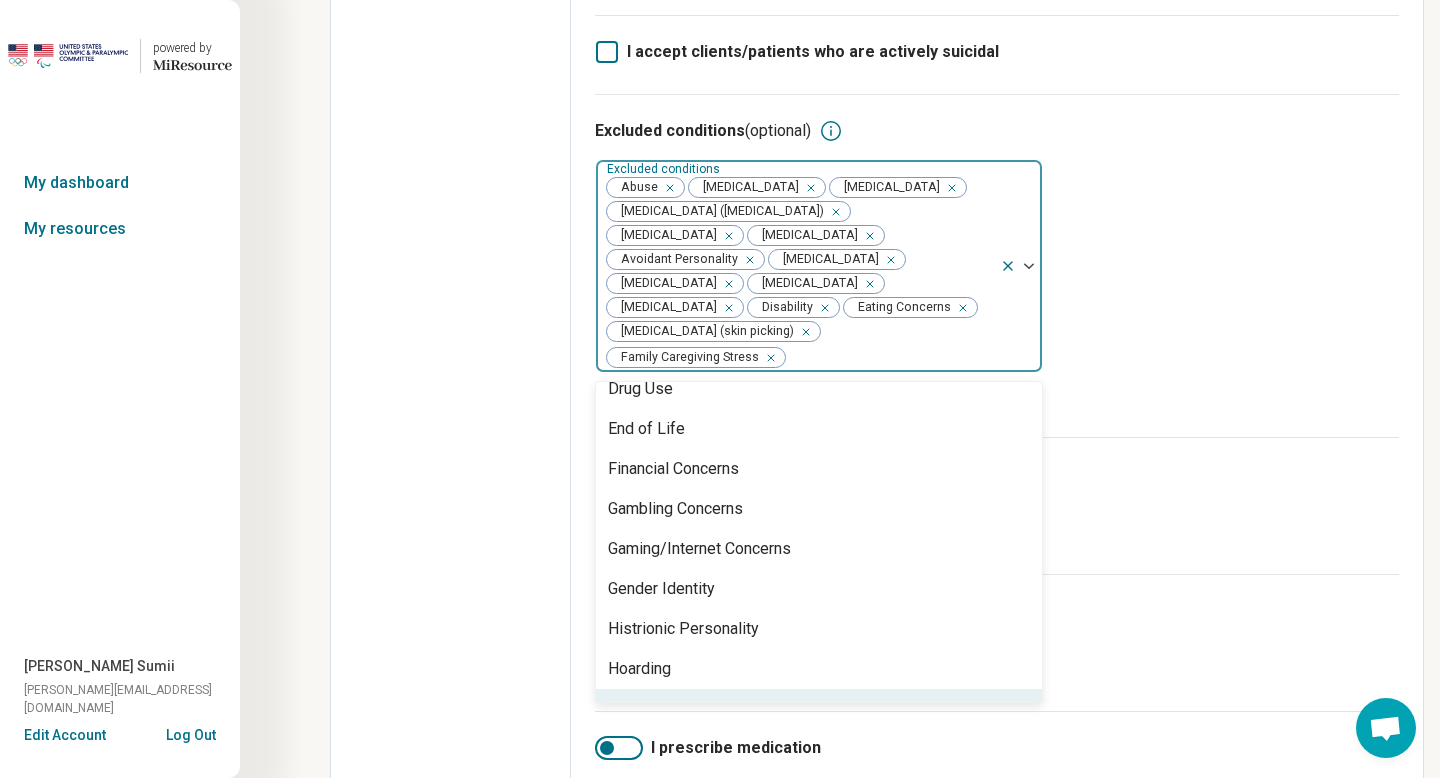 scroll, scrollTop: 577, scrollLeft: 0, axis: vertical 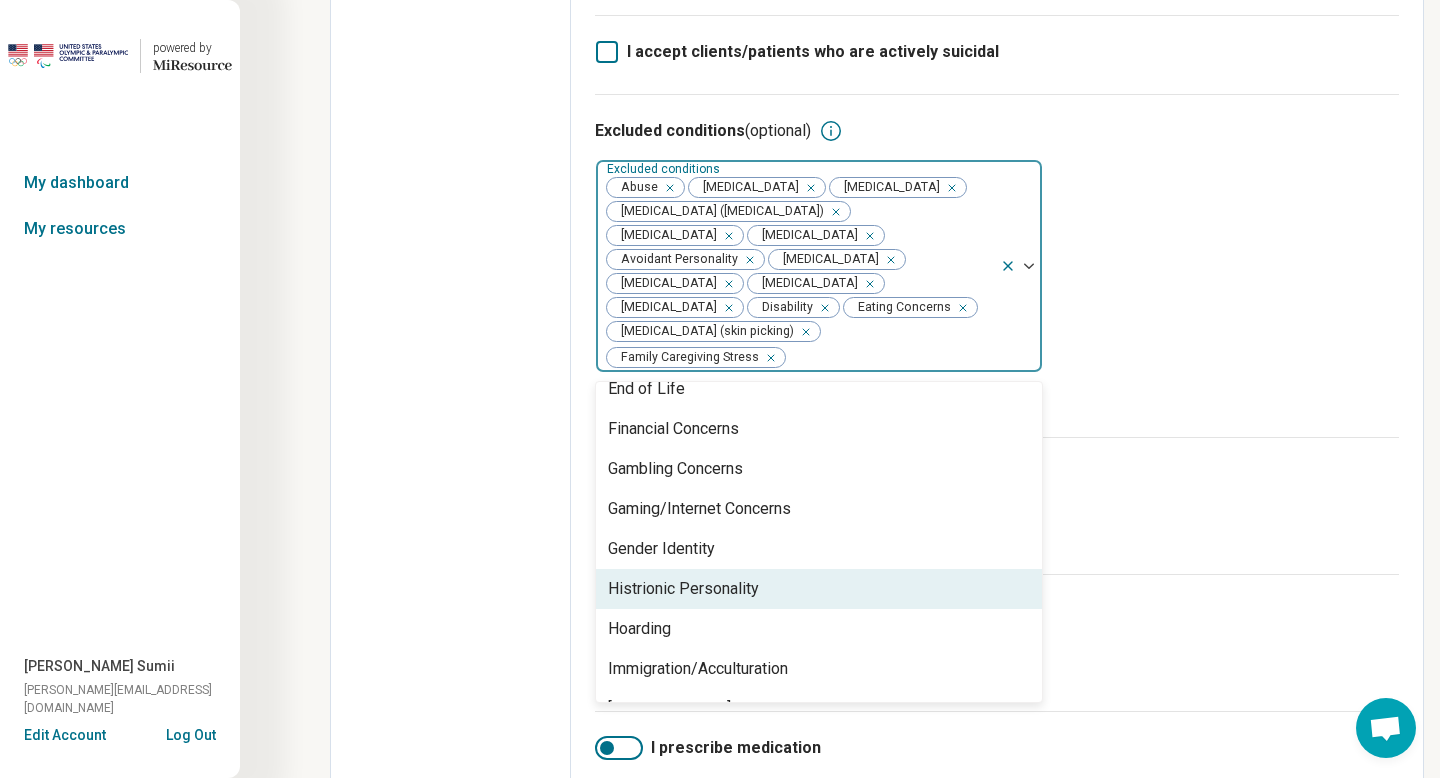 click on "Histrionic Personality" at bounding box center (683, 589) 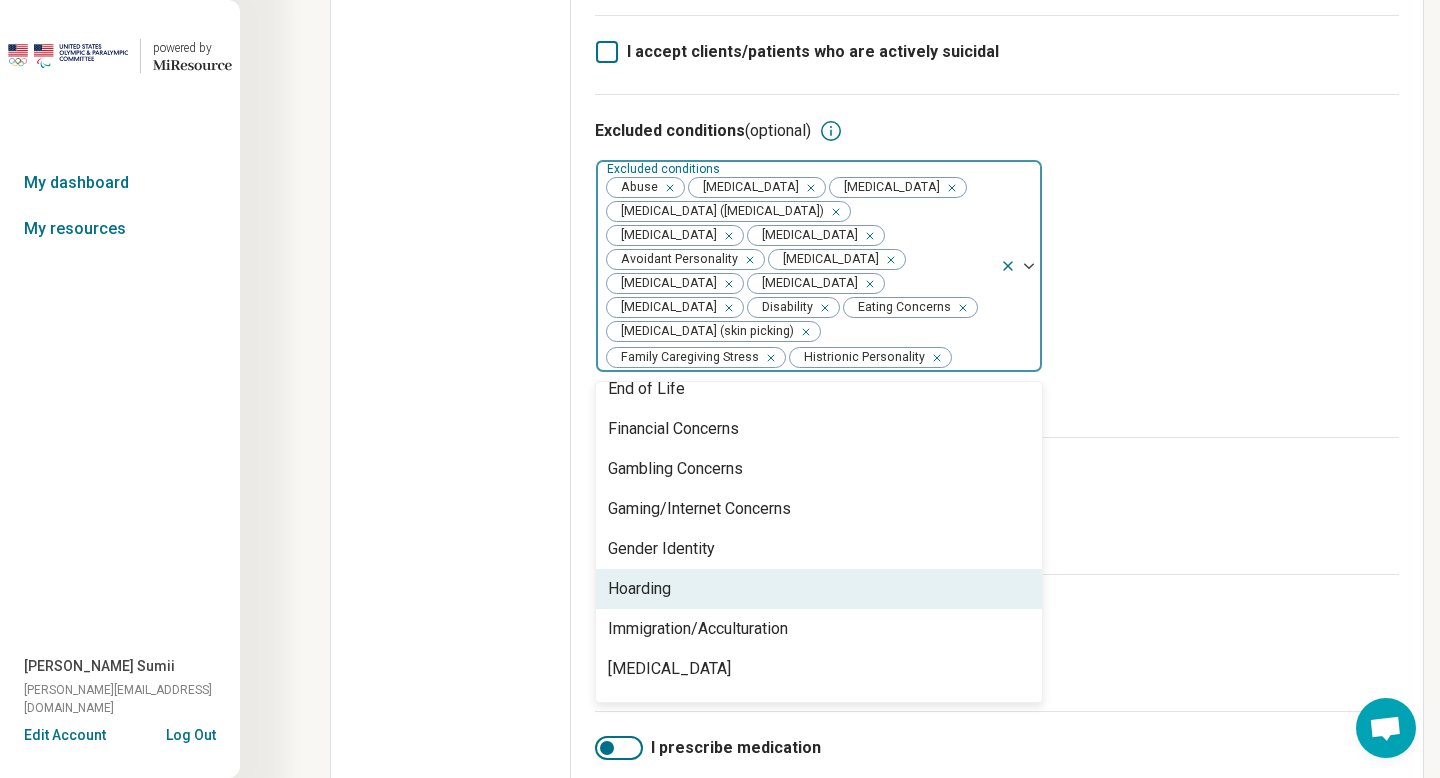 click on "Hoarding" at bounding box center (819, 589) 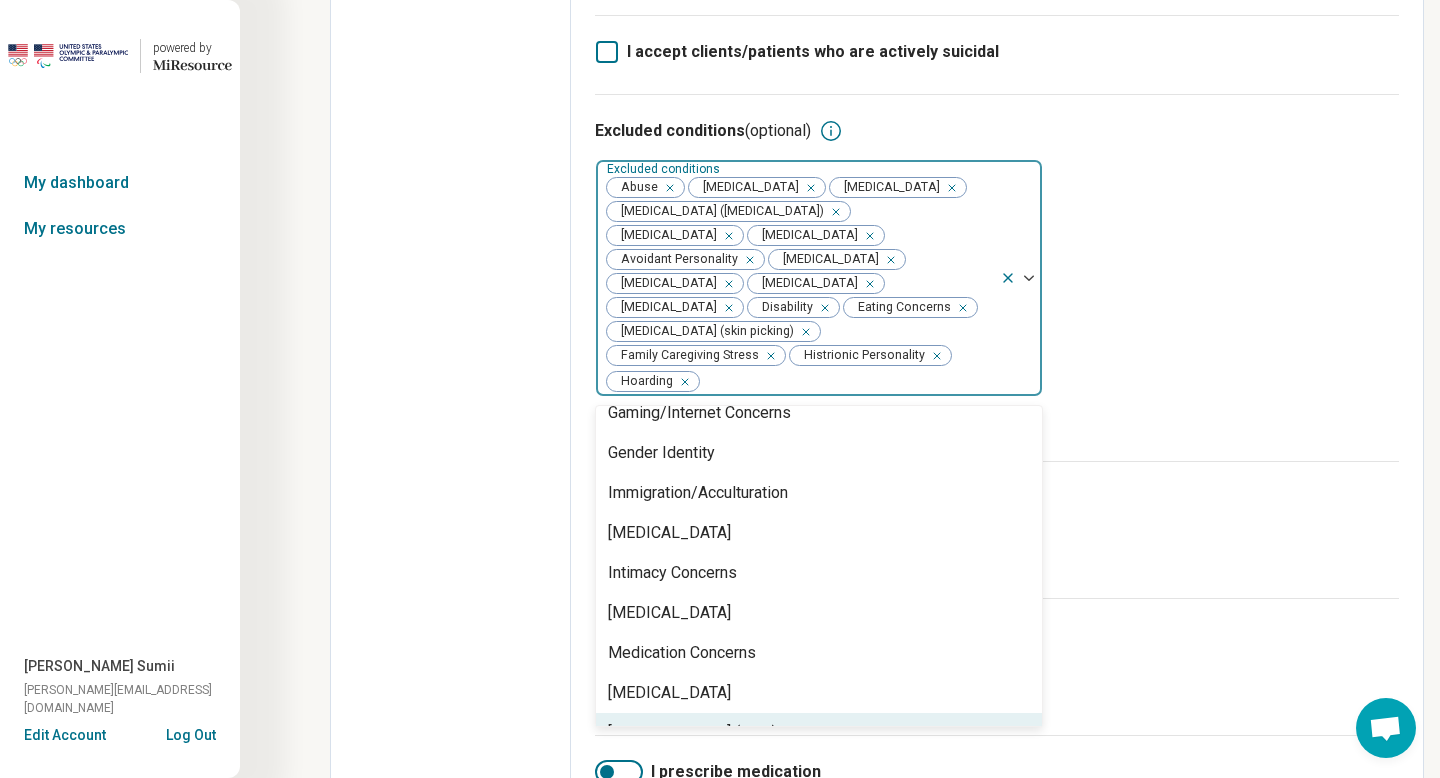 scroll, scrollTop: 737, scrollLeft: 0, axis: vertical 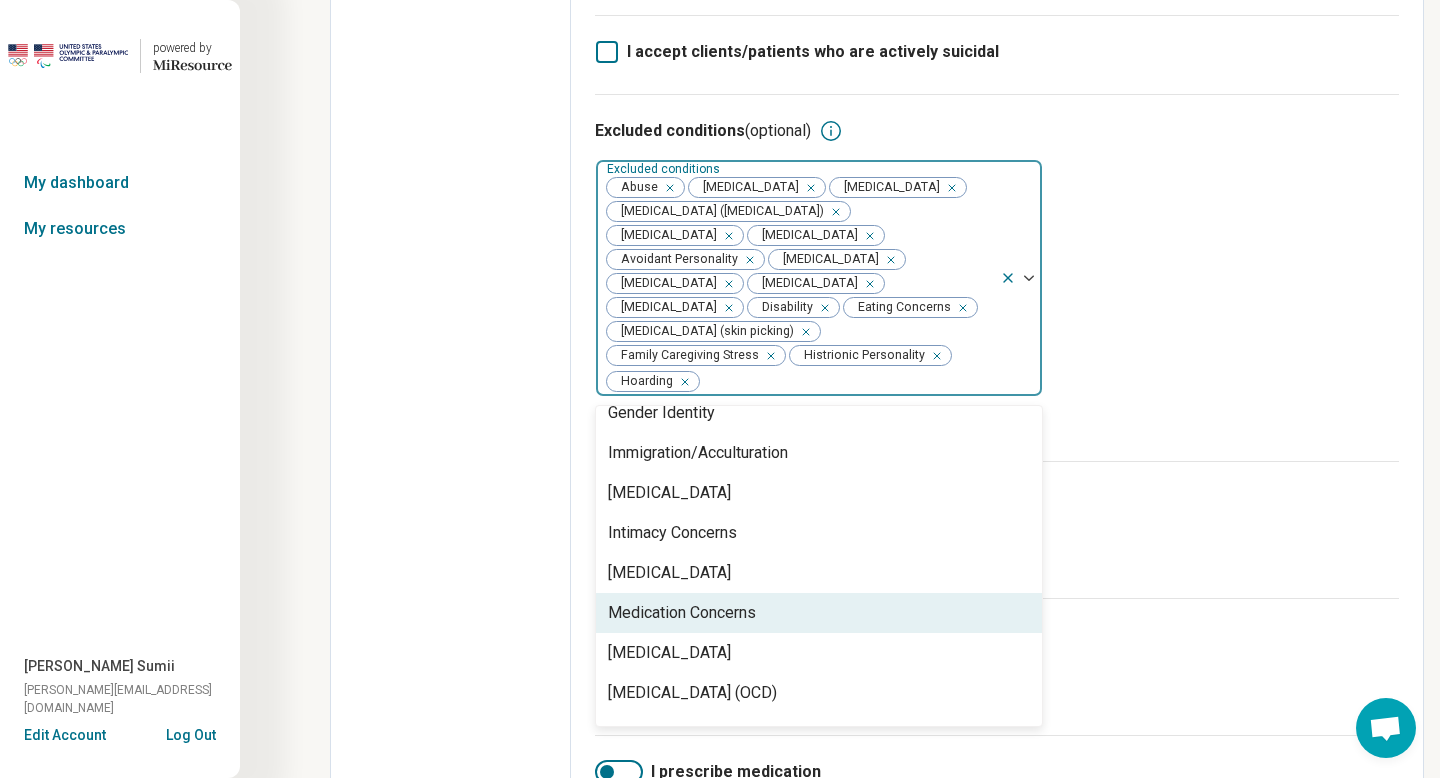 click on "Medication Concerns" at bounding box center [682, 613] 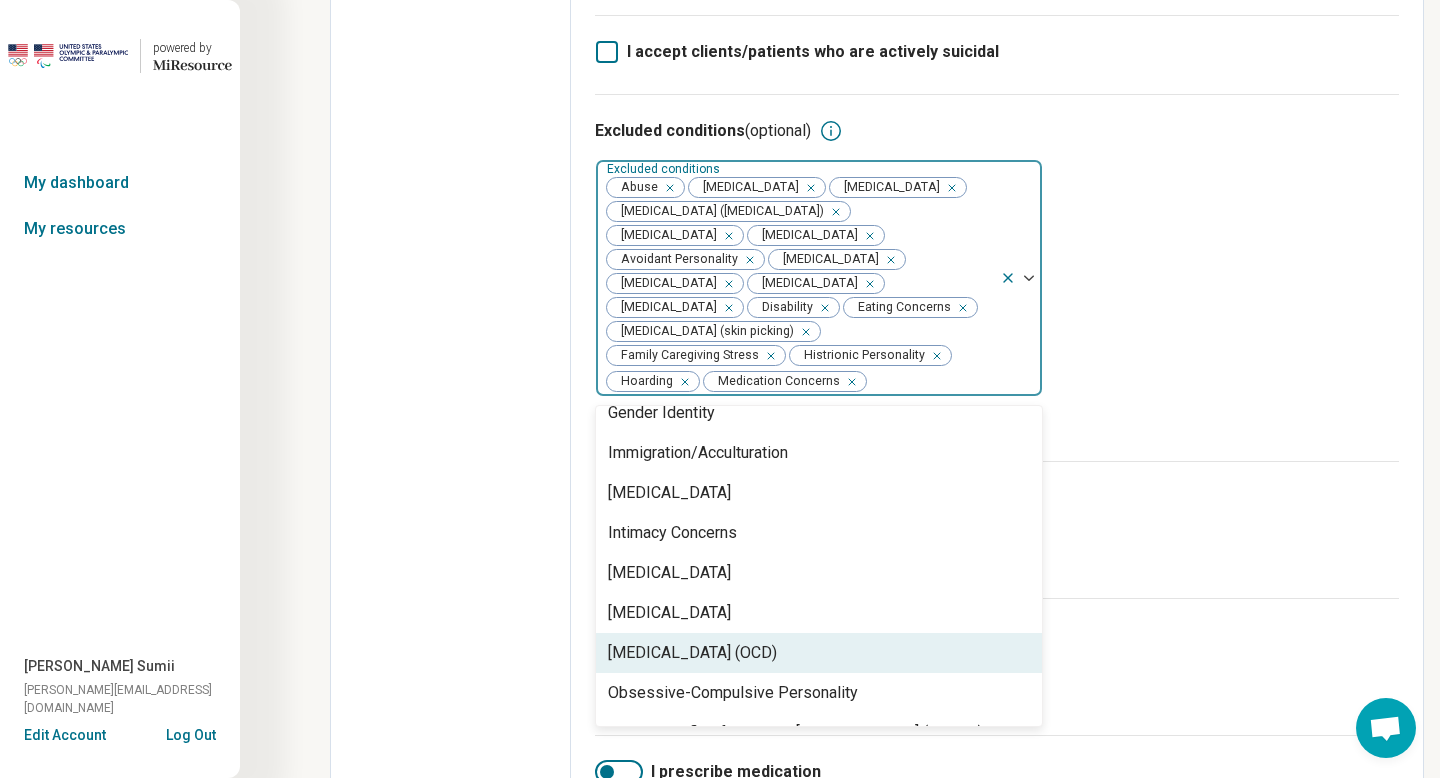 click on "[MEDICAL_DATA] (OCD)" at bounding box center [692, 653] 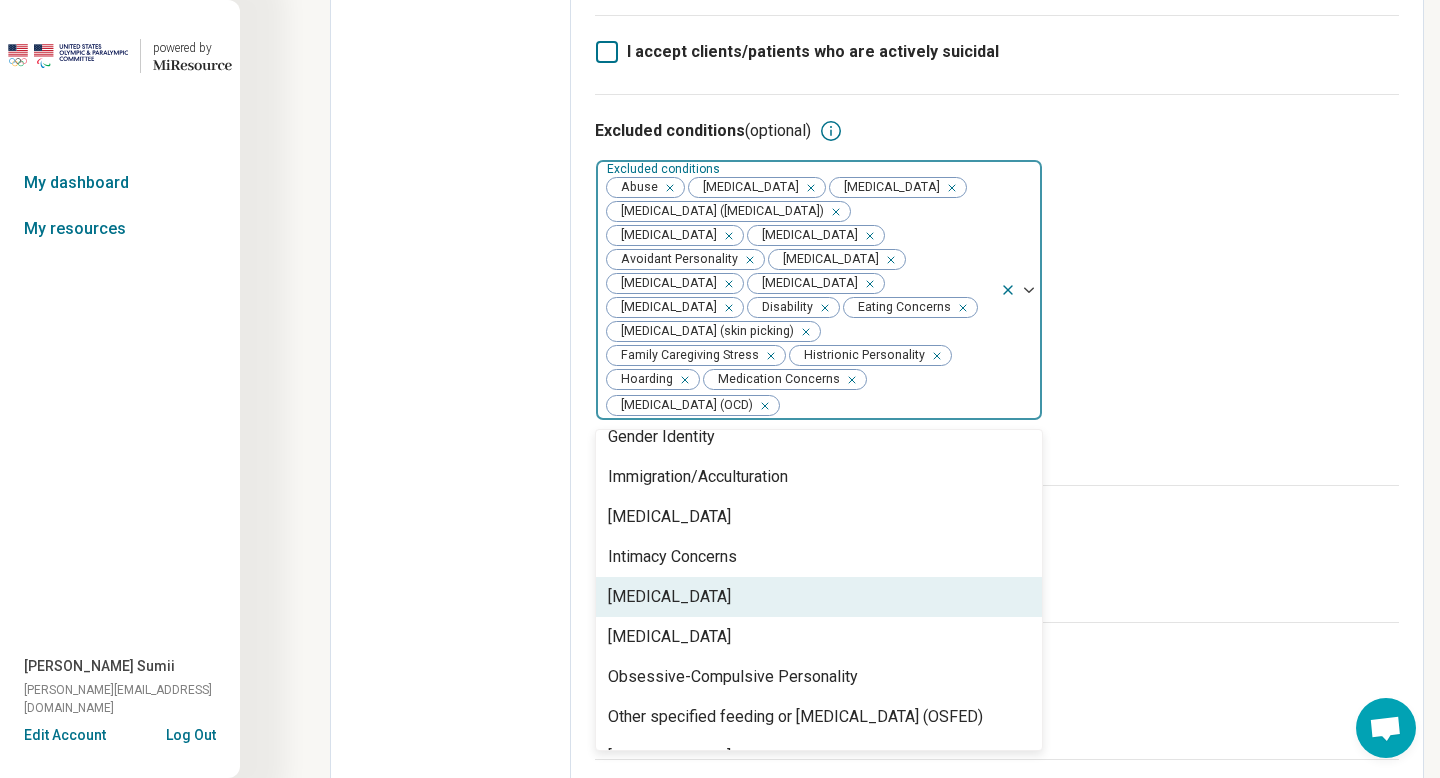 click on "[MEDICAL_DATA]" at bounding box center [669, 597] 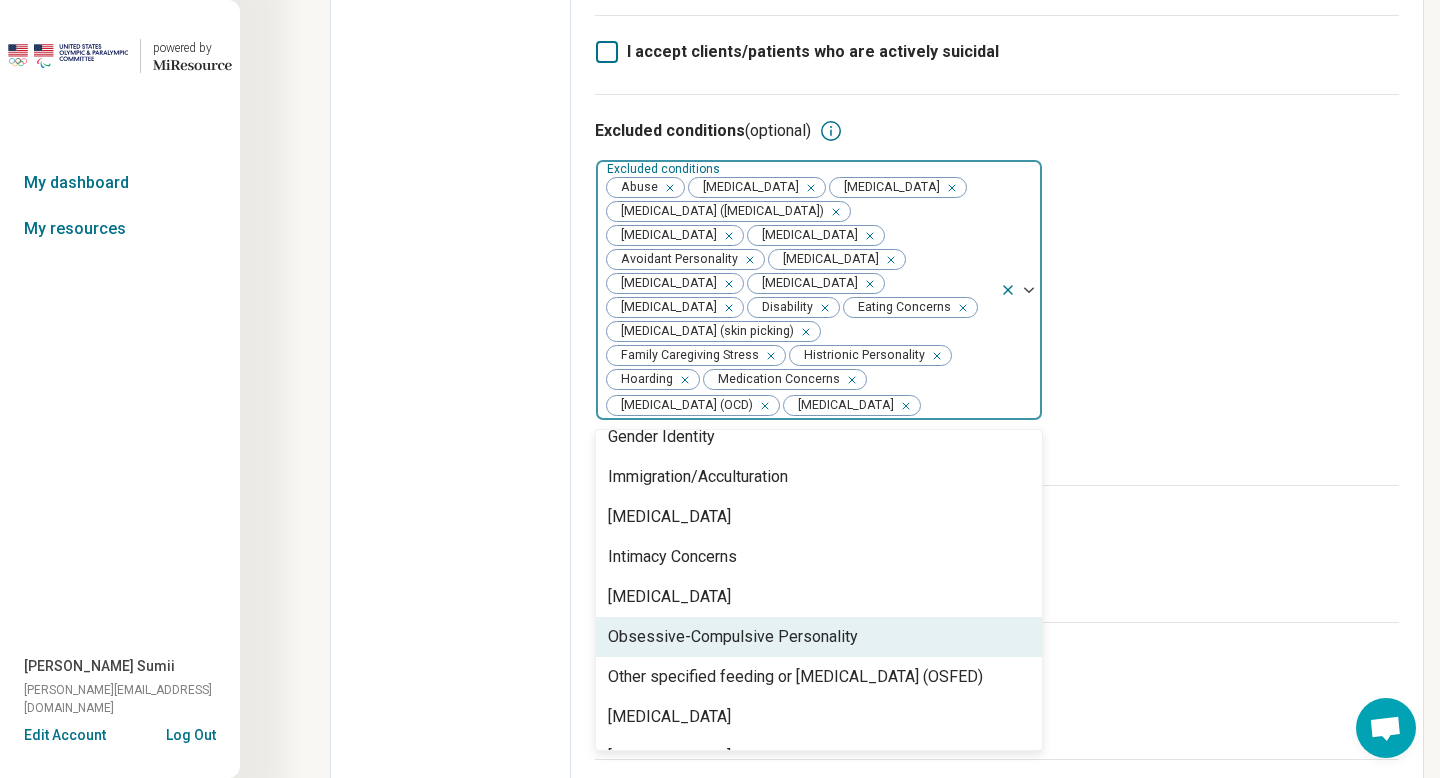 click on "Obsessive-Compulsive Personality" at bounding box center [733, 637] 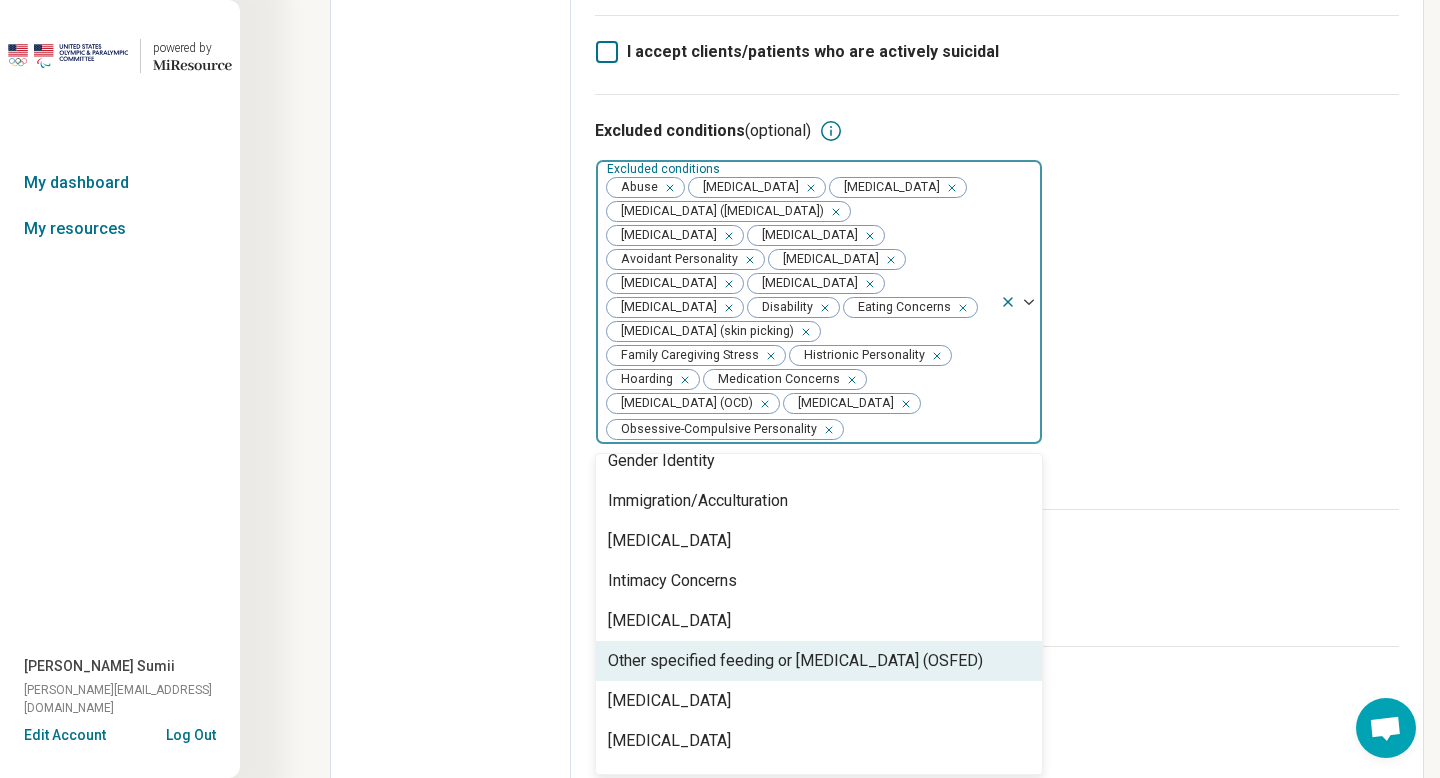 click on "Other specified feeding or [MEDICAL_DATA] (OSFED)" at bounding box center [795, 661] 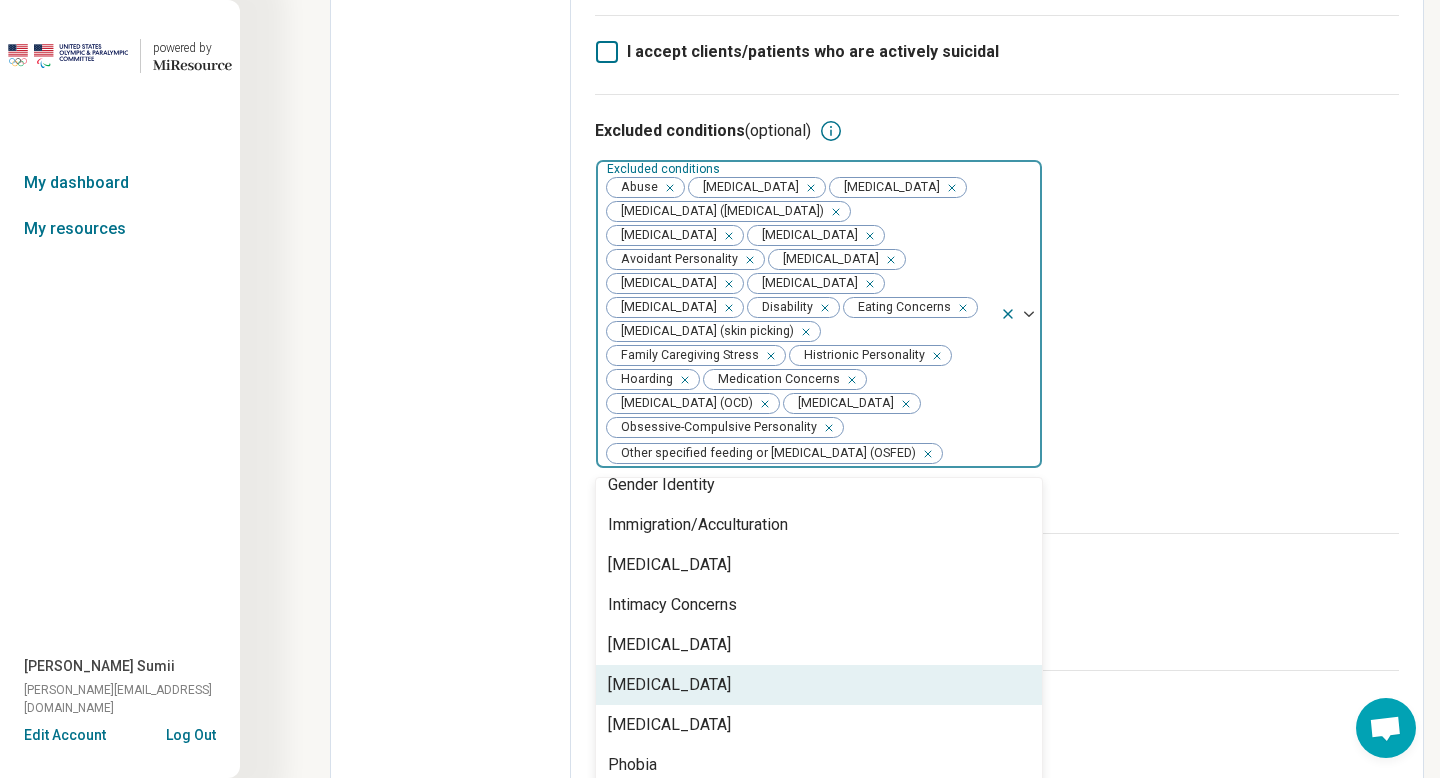 click on "[MEDICAL_DATA]" at bounding box center [669, 685] 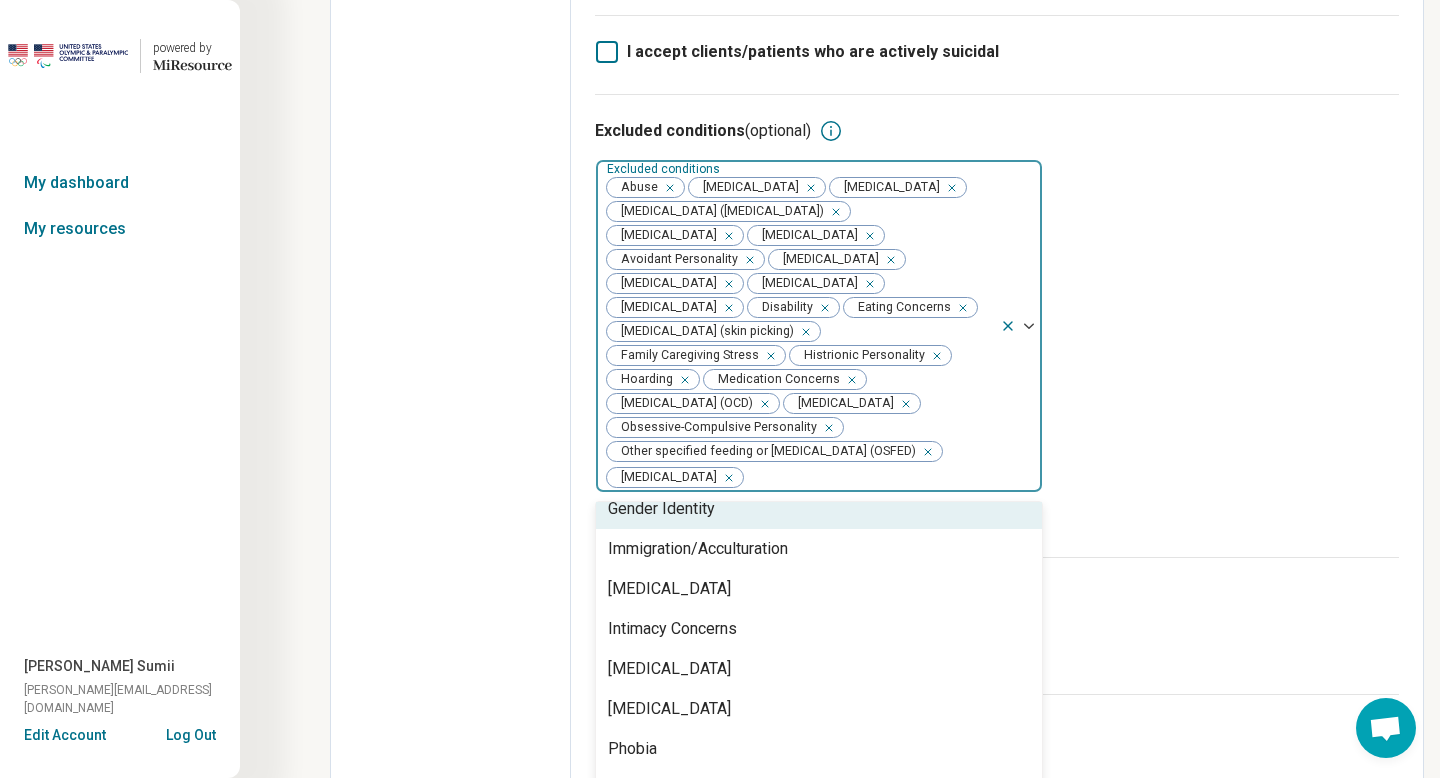 click on "Excluded conditions  (optional) option [MEDICAL_DATA], selected. Gender Identity, 19 of 44. 44 results available. Use Up and Down to choose options, press Enter to select the currently focused option, press Escape to exit the menu, press Tab to select the option and exit the menu. Excluded conditions Abuse [MEDICAL_DATA] [MEDICAL_DATA] [MEDICAL_DATA] ([MEDICAL_DATA]) [MEDICAL_DATA] [MEDICAL_DATA] Avoidant Personality [MEDICAL_DATA] [MEDICAL_DATA] [MEDICAL_DATA] [MEDICAL_DATA] Disability Eating Concerns [MEDICAL_DATA] (skin picking) Family Caregiving Stress Histrionic Personality Hoarding Medication Concerns [MEDICAL_DATA] (OCD) [MEDICAL_DATA] Obsessive-Compulsive Personality Other specified feeding or [MEDICAL_DATA] (OSFED) [MEDICAL_DATA] Adoption Aging Alcohol Use Anger Issues [MEDICAL_DATA] Body Image Bullying Childhood Abuse Chronic Illness/Pain Cognitive Functioning Compulsive Exercise Divorce Phobia" at bounding box center (997, 325) 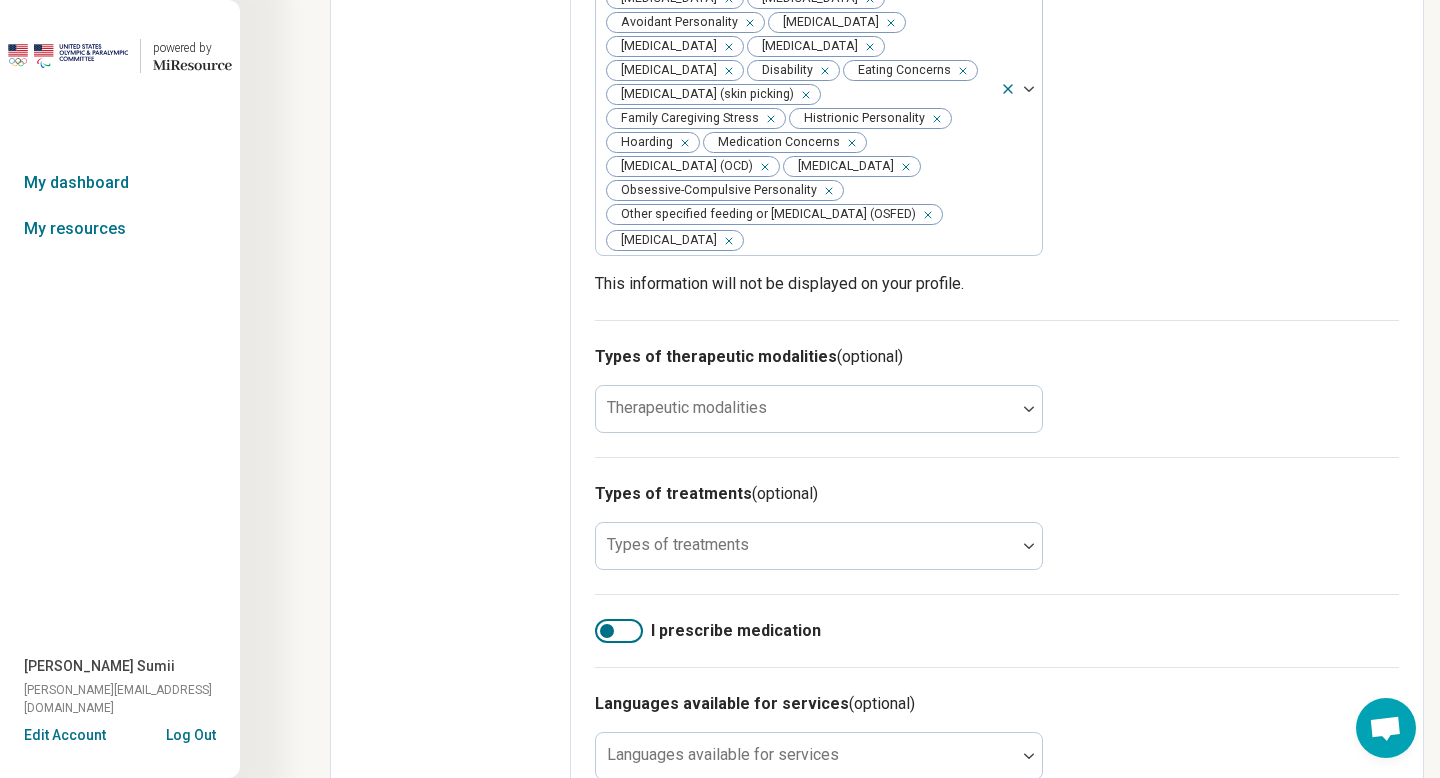 scroll, scrollTop: 840, scrollLeft: 0, axis: vertical 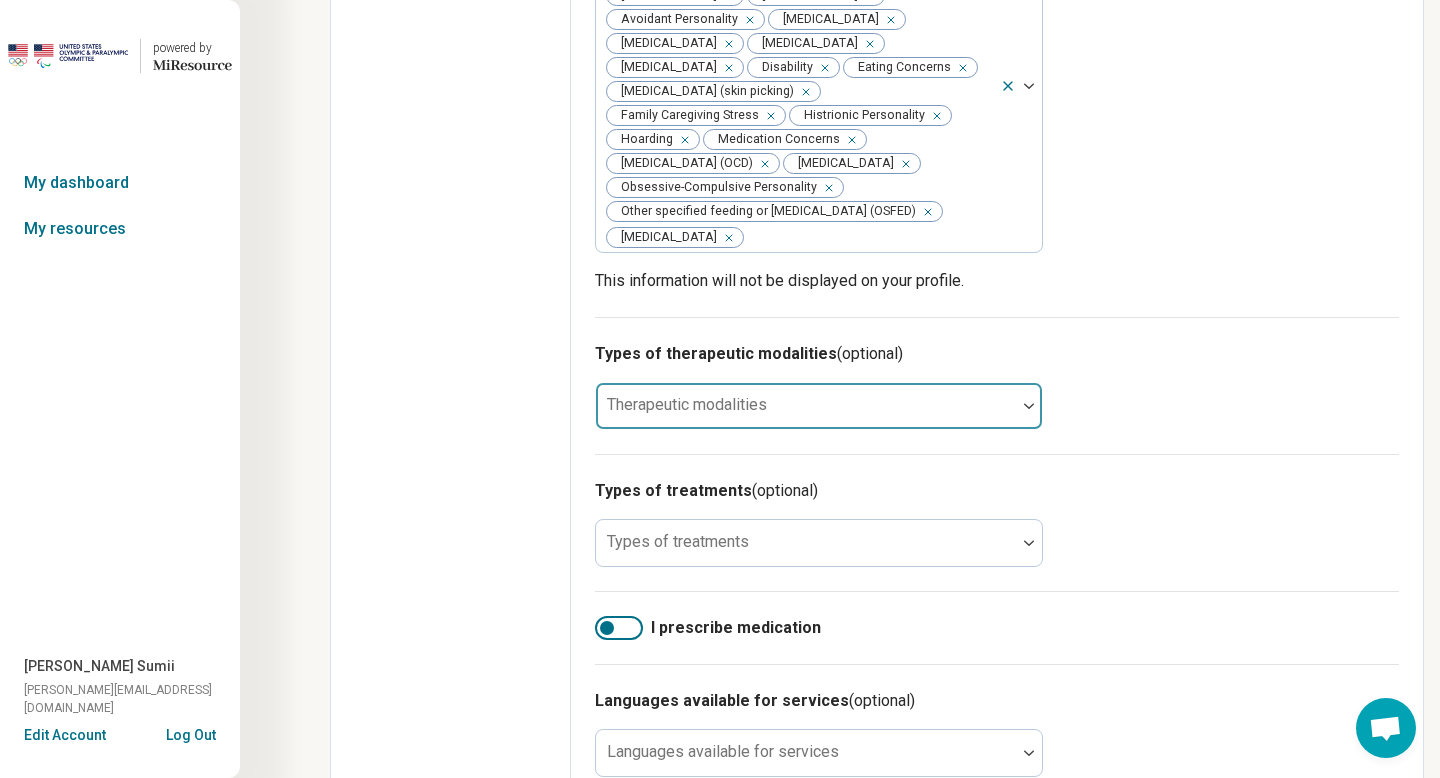 click at bounding box center [1029, 406] 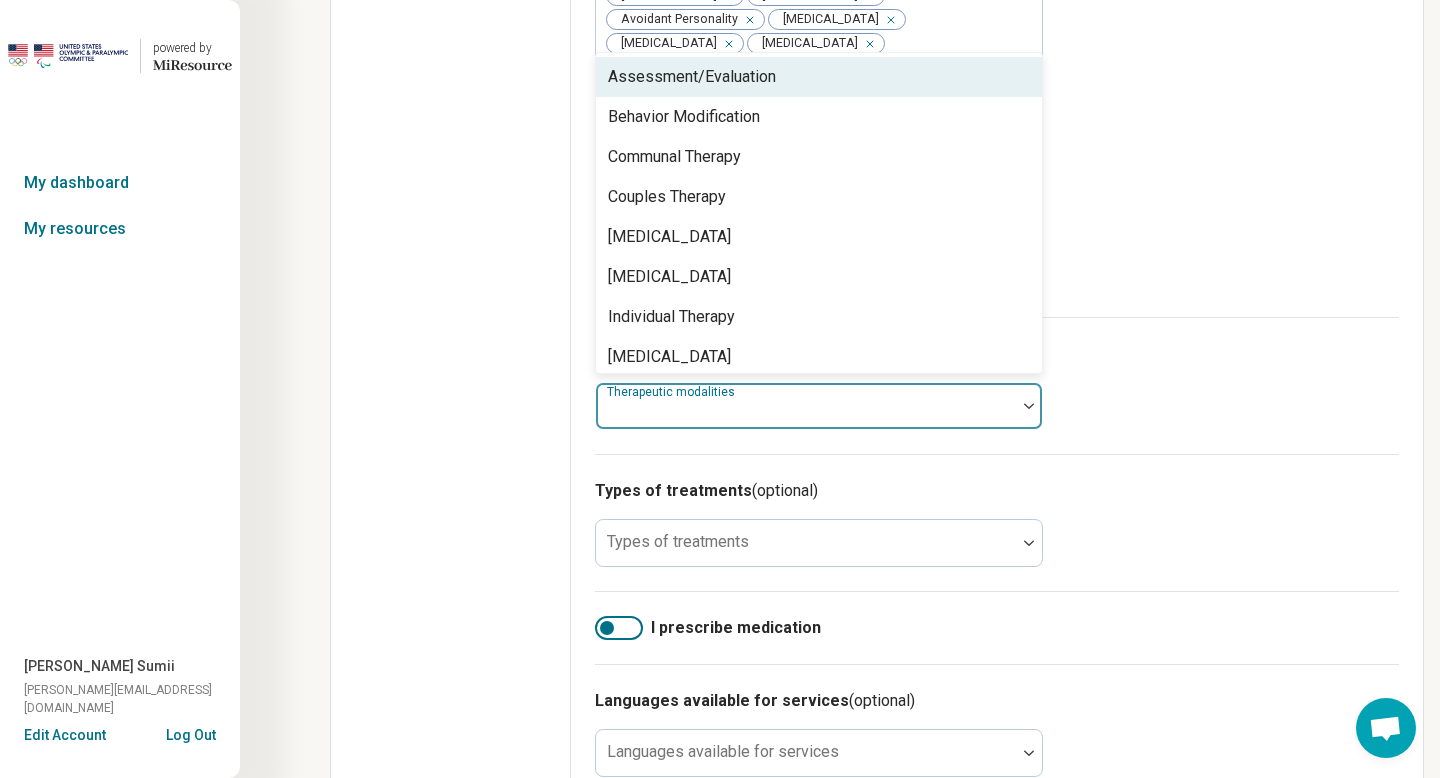 click on "Assessment/Evaluation" at bounding box center [692, 77] 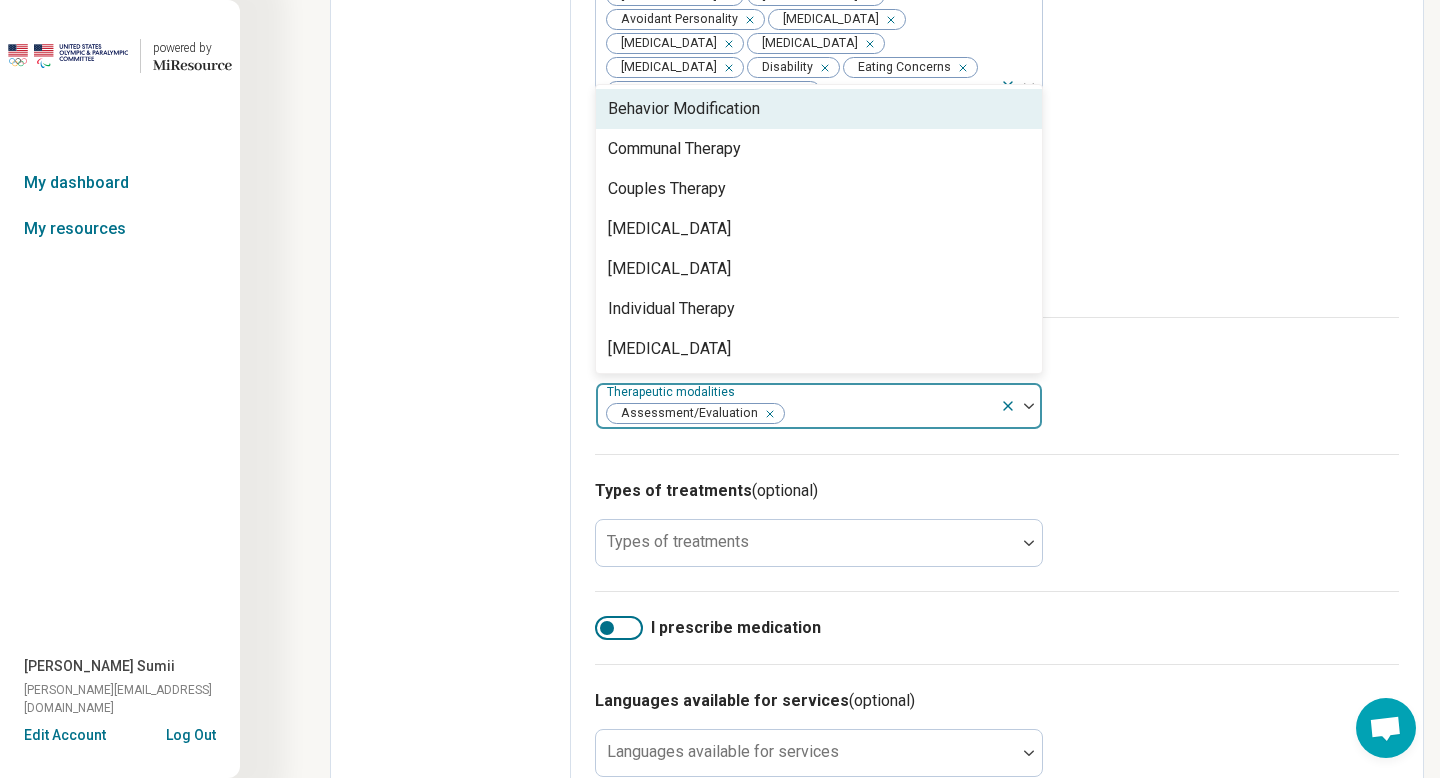 click on "Behavior Modification" at bounding box center (684, 109) 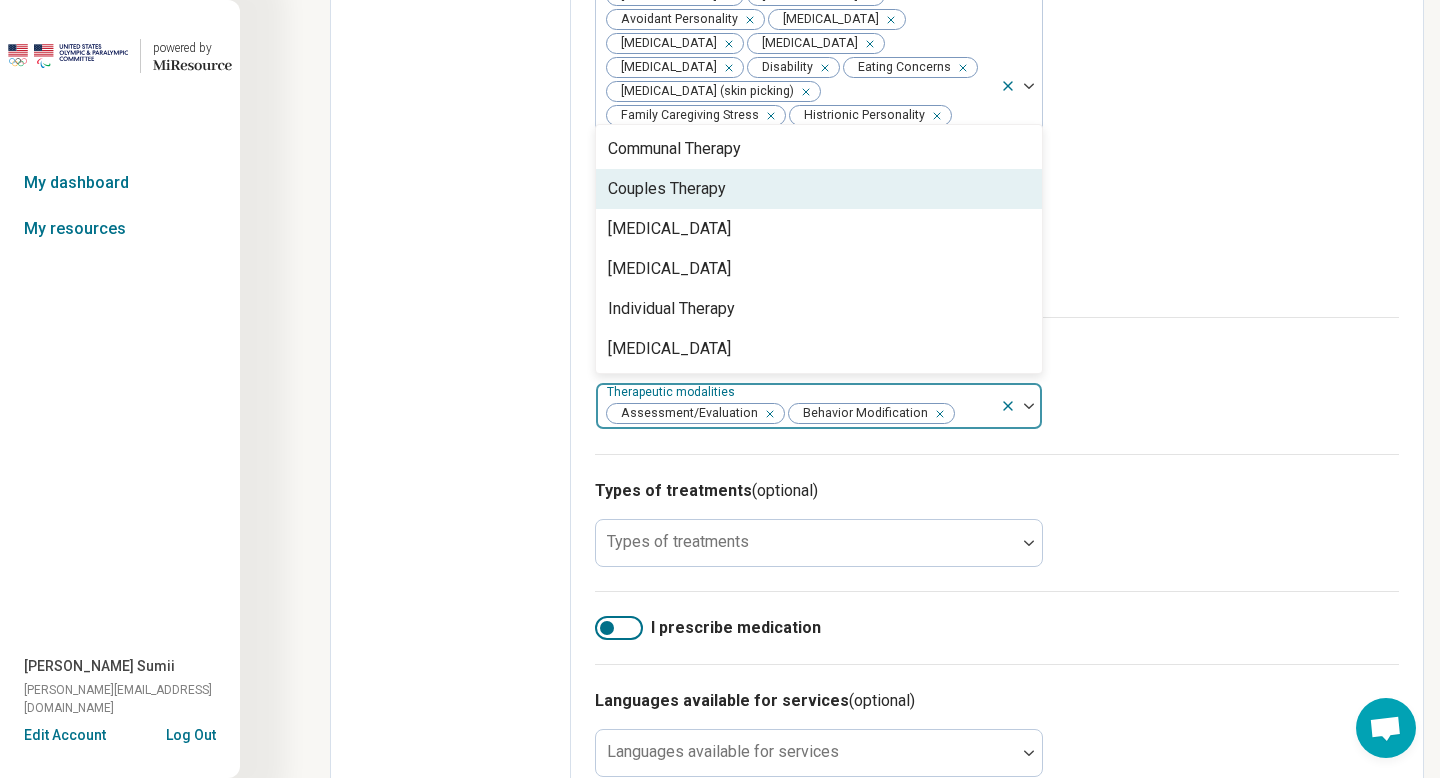 click on "Couples Therapy" at bounding box center (667, 189) 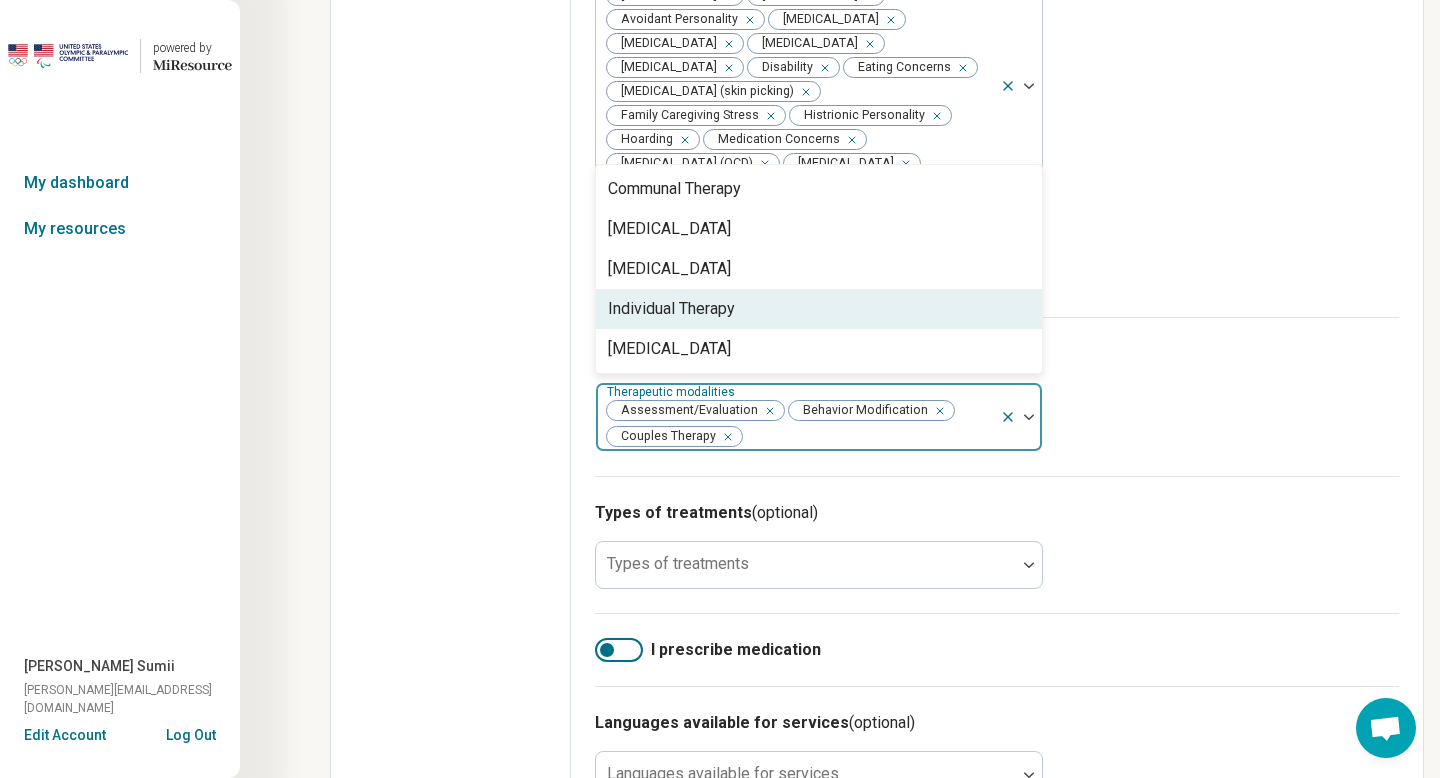 click on "Individual Therapy" at bounding box center (671, 309) 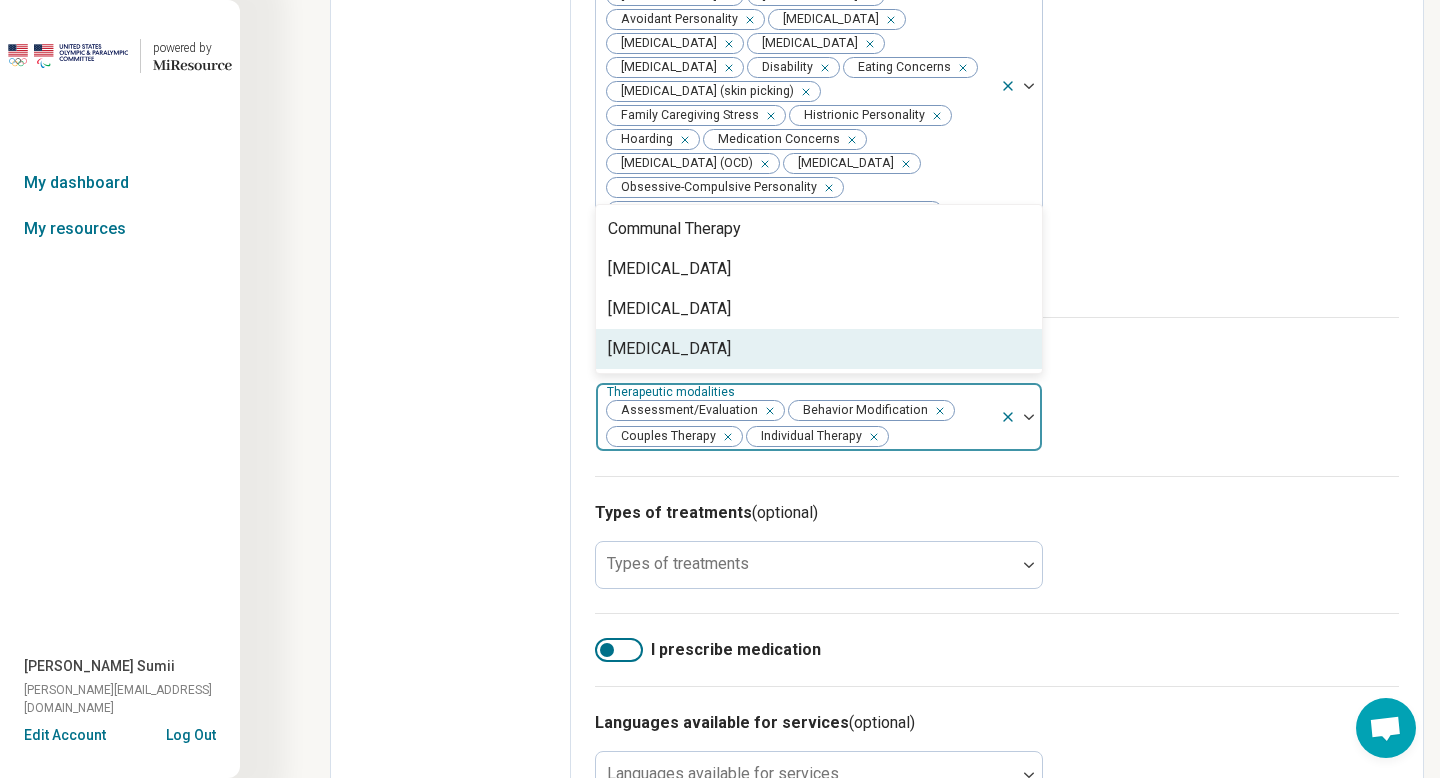 click on "Types of treatments  (optional)" at bounding box center [997, 513] 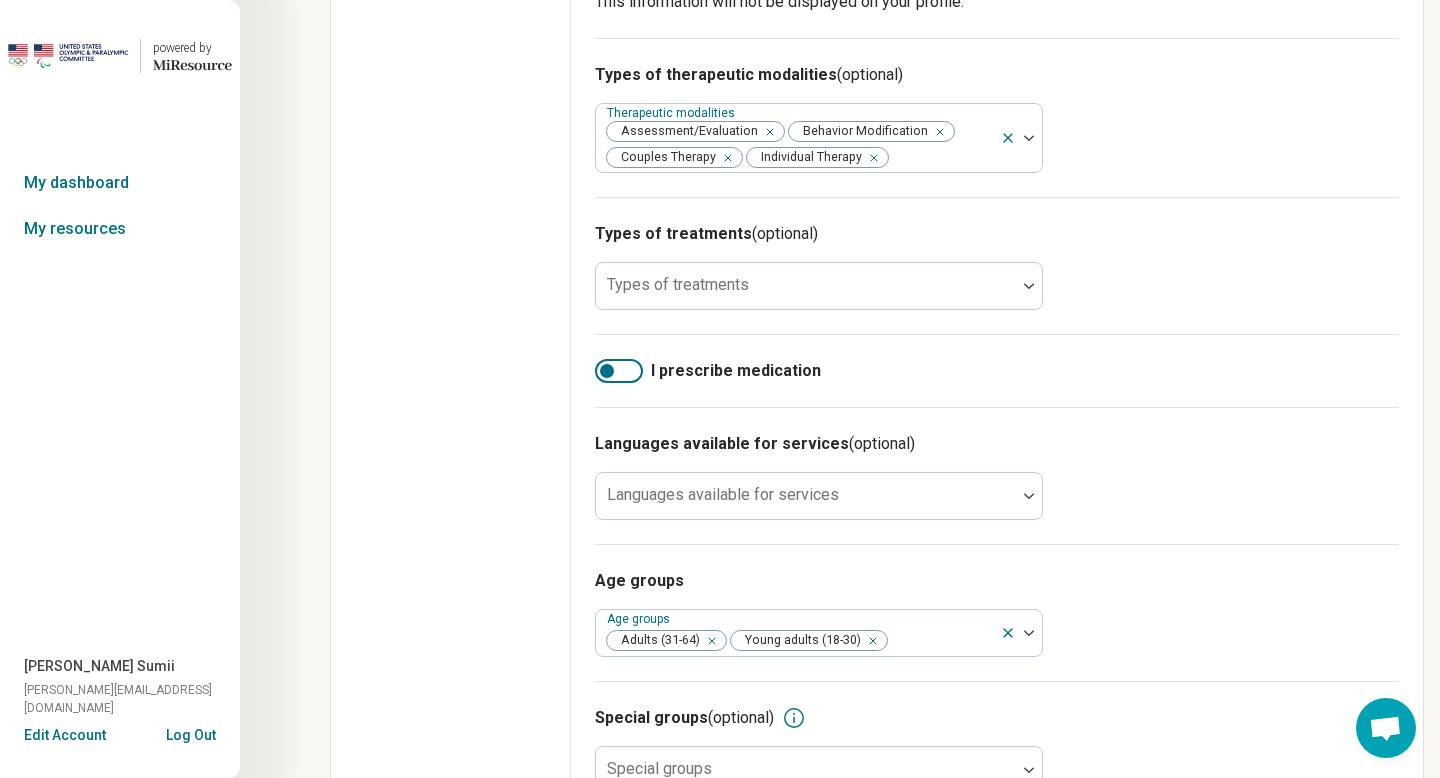 scroll, scrollTop: 1120, scrollLeft: 0, axis: vertical 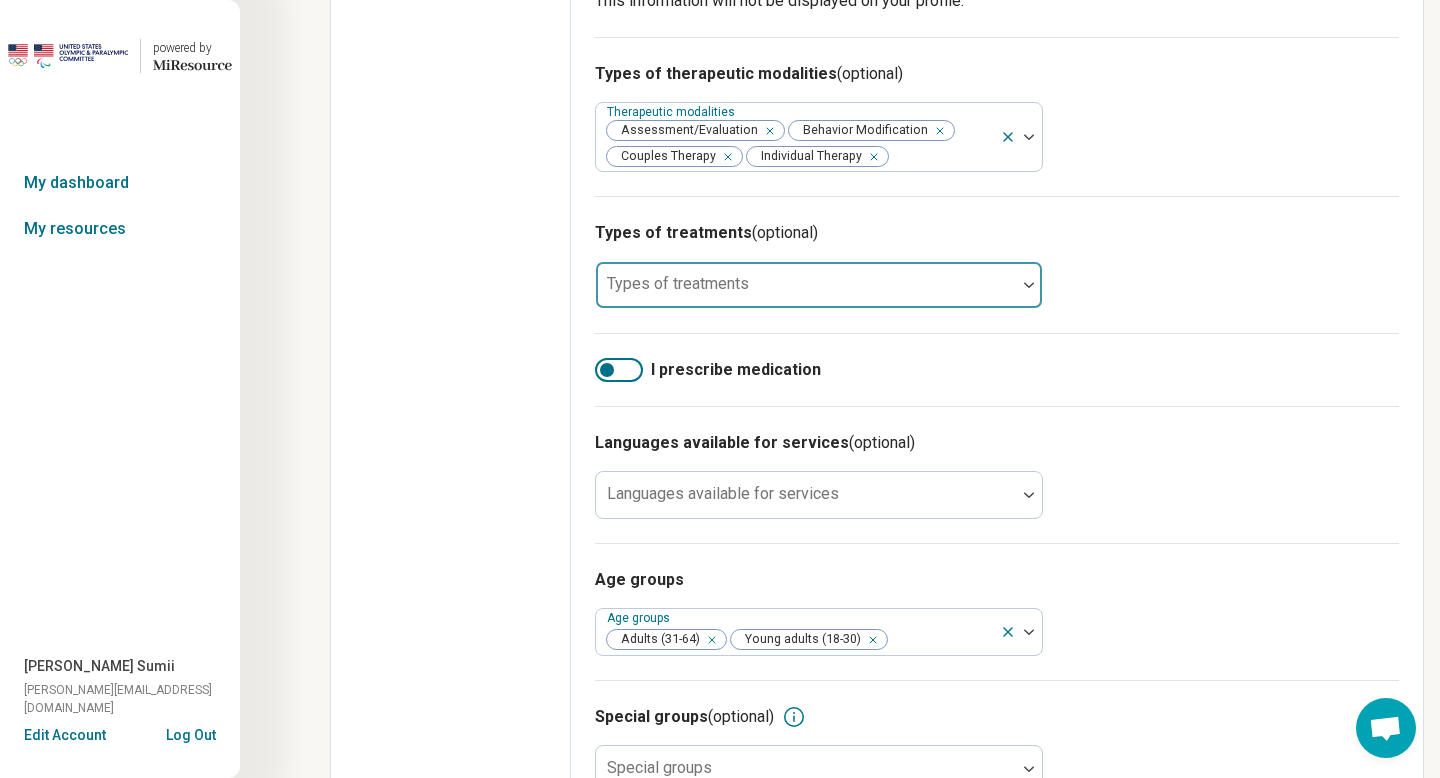 click at bounding box center [1029, 285] 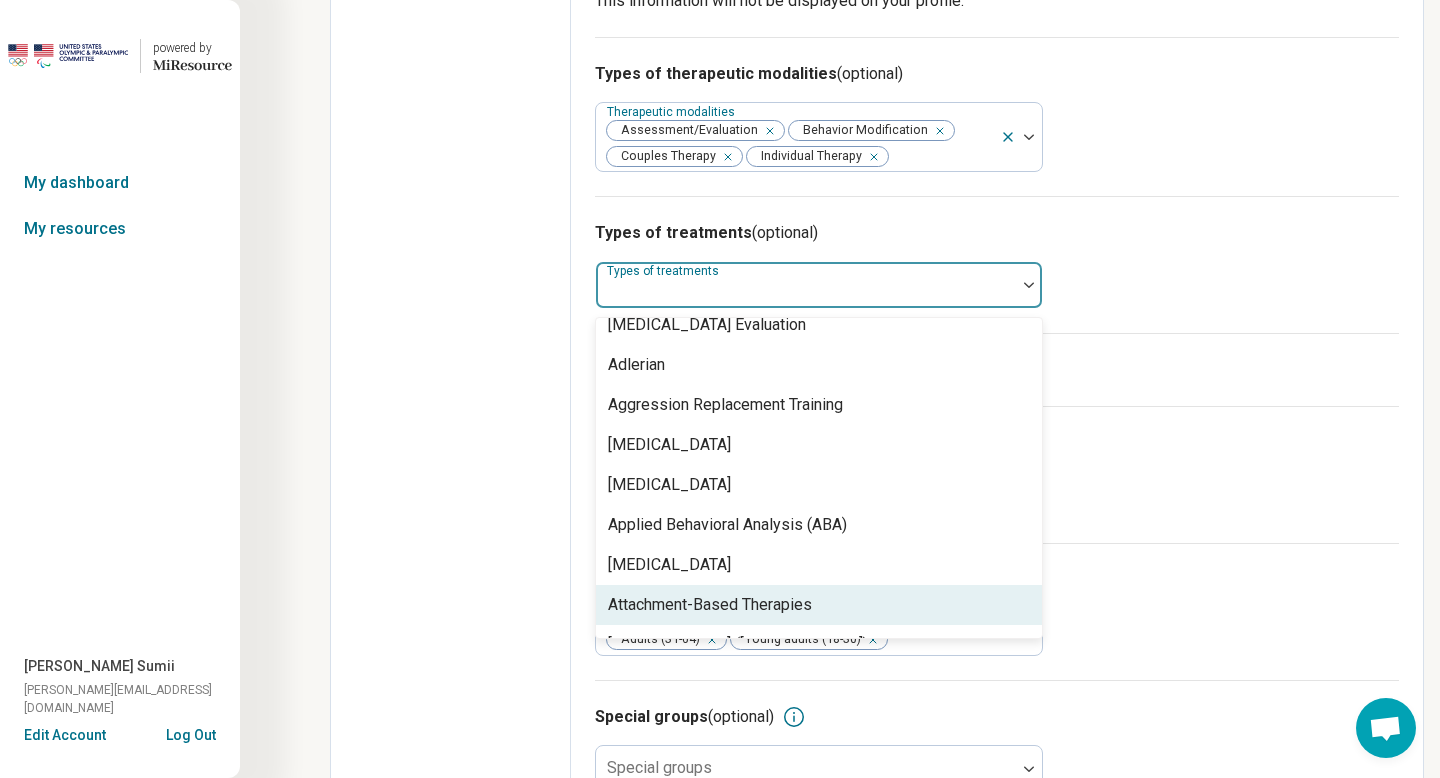 scroll, scrollTop: 217, scrollLeft: 0, axis: vertical 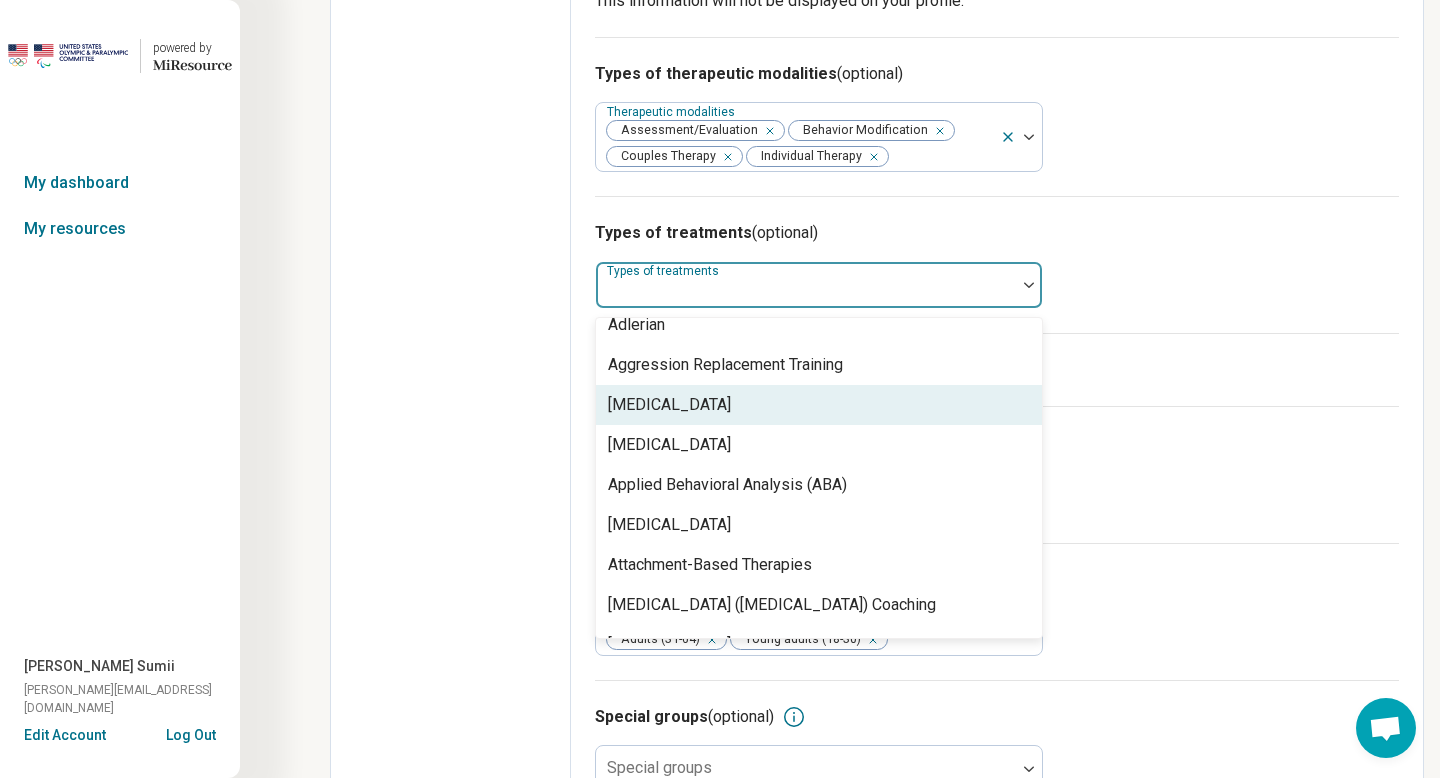 click on "[MEDICAL_DATA]" at bounding box center [669, 405] 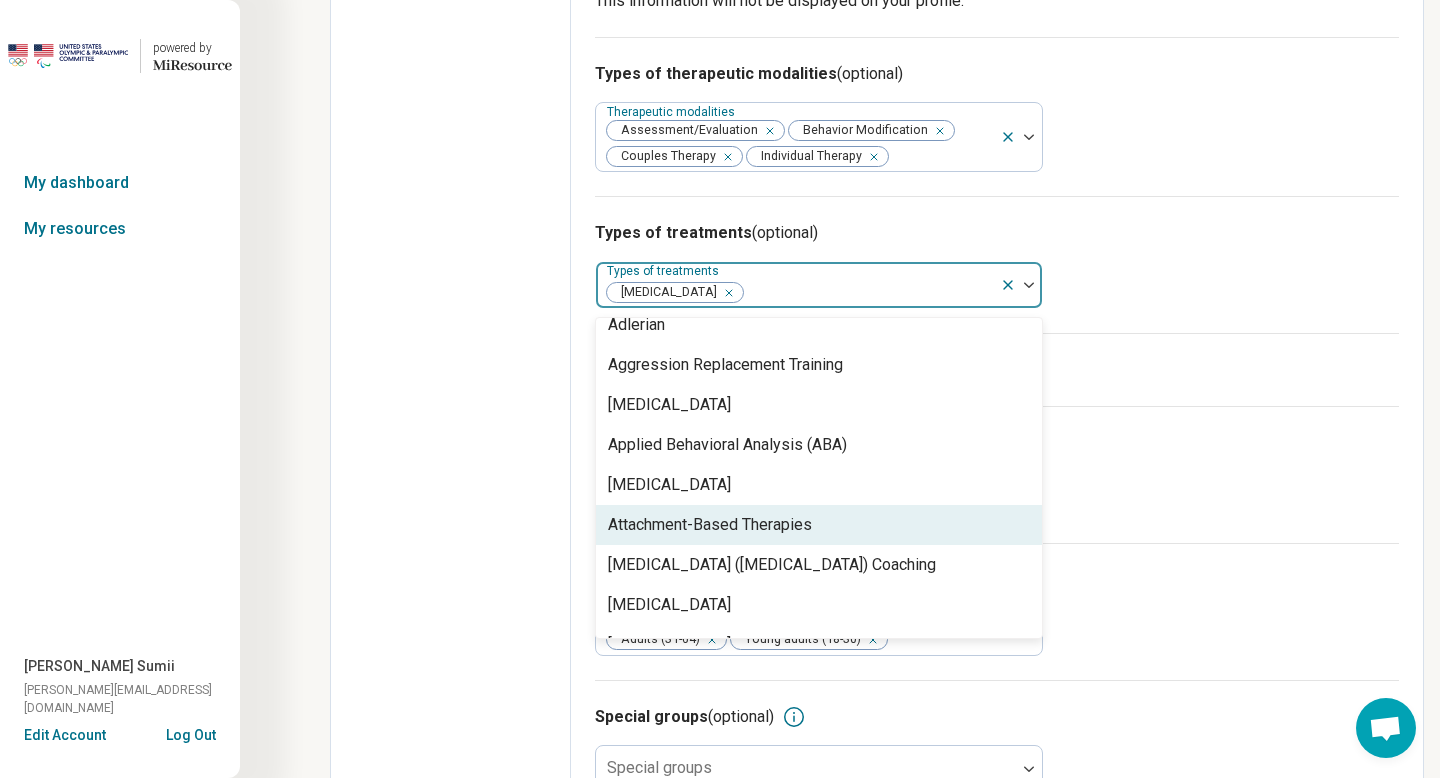 click on "Attachment-Based Therapies" at bounding box center [710, 525] 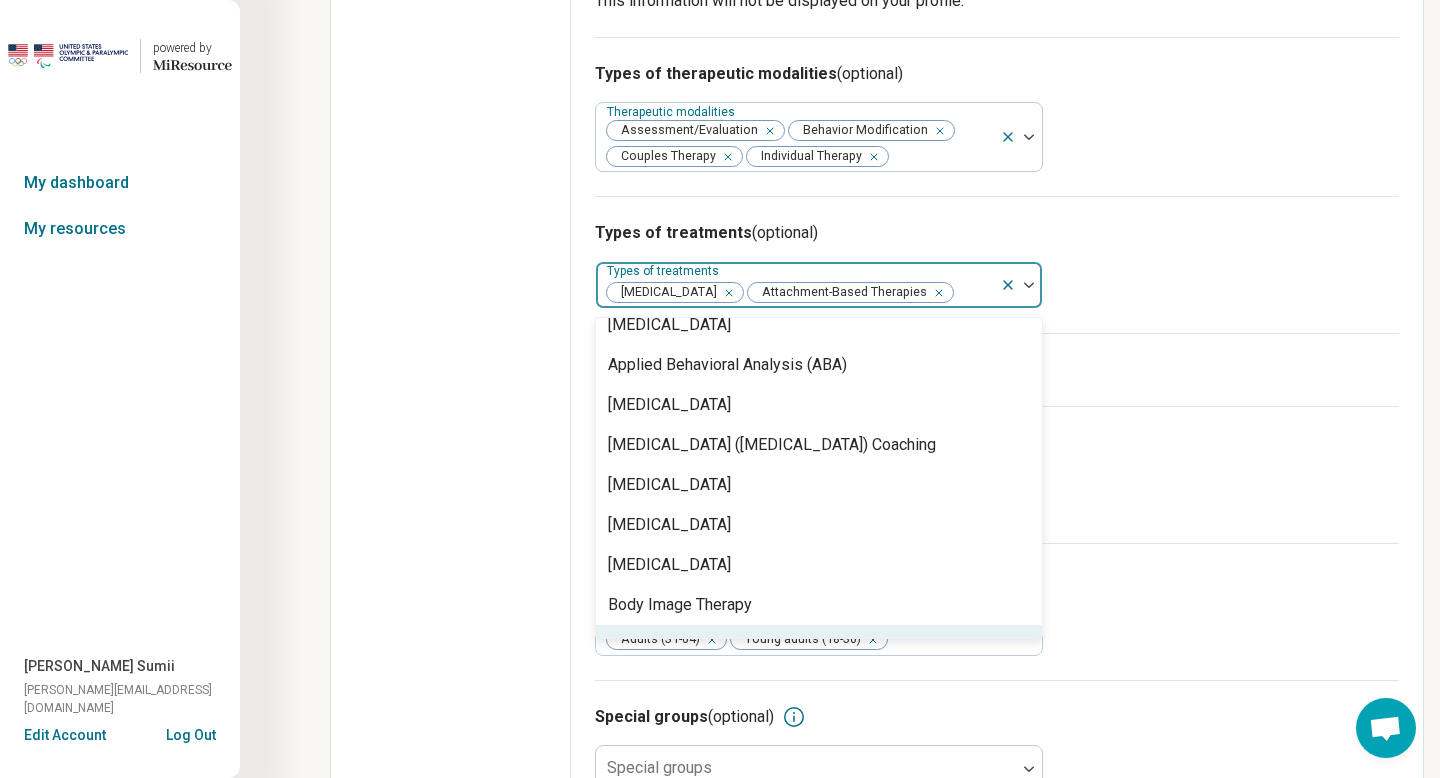 scroll, scrollTop: 337, scrollLeft: 0, axis: vertical 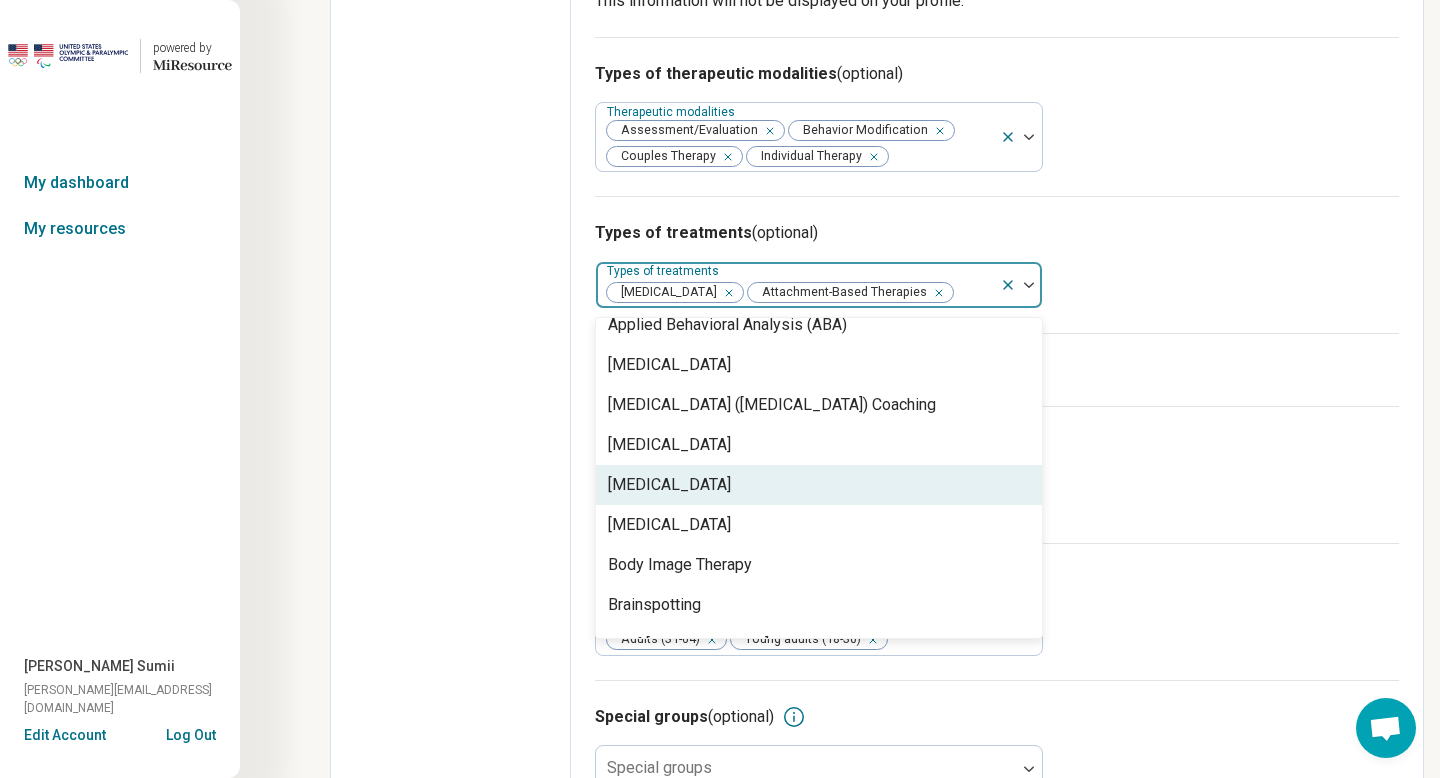 click on "[MEDICAL_DATA]" at bounding box center [669, 485] 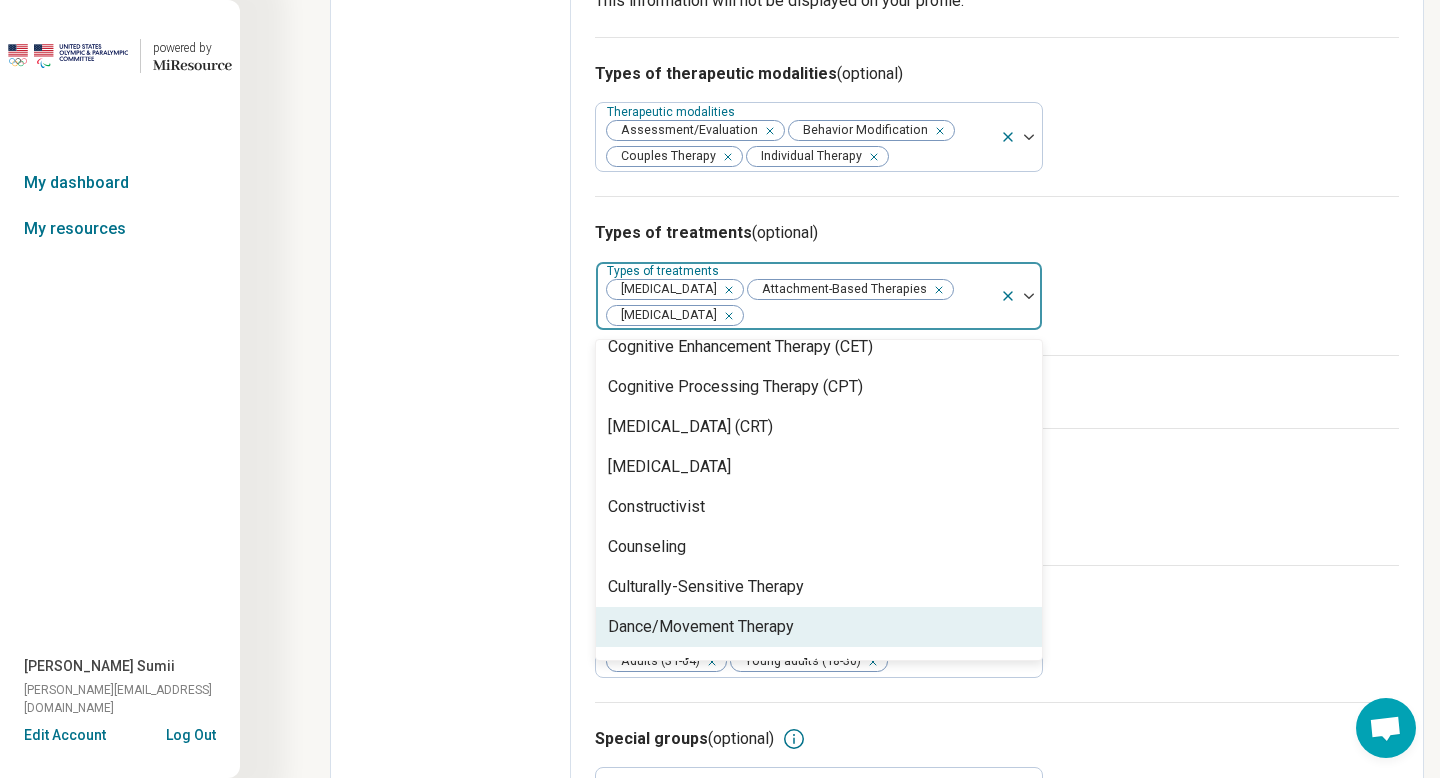 scroll, scrollTop: 897, scrollLeft: 0, axis: vertical 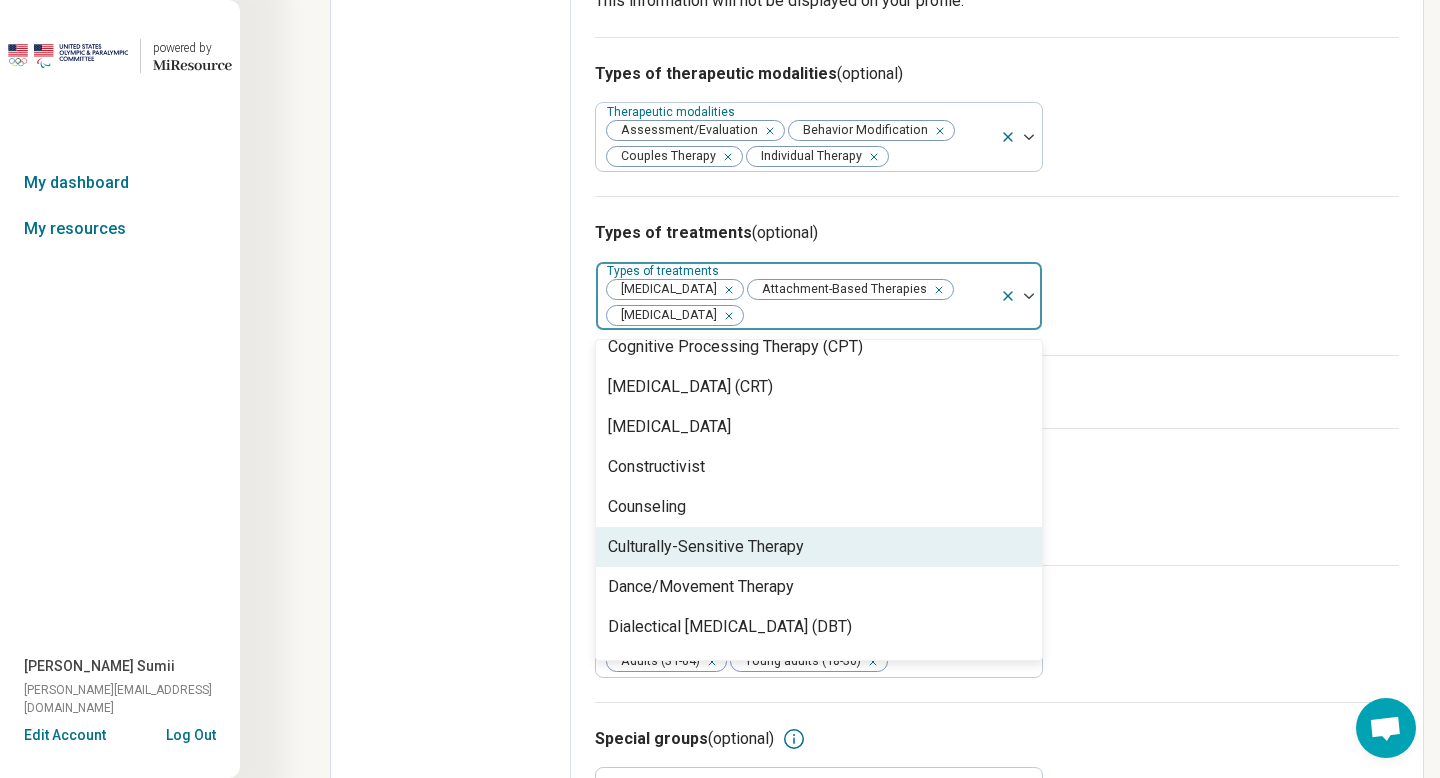 click on "Culturally-Sensitive Therapy" at bounding box center [706, 547] 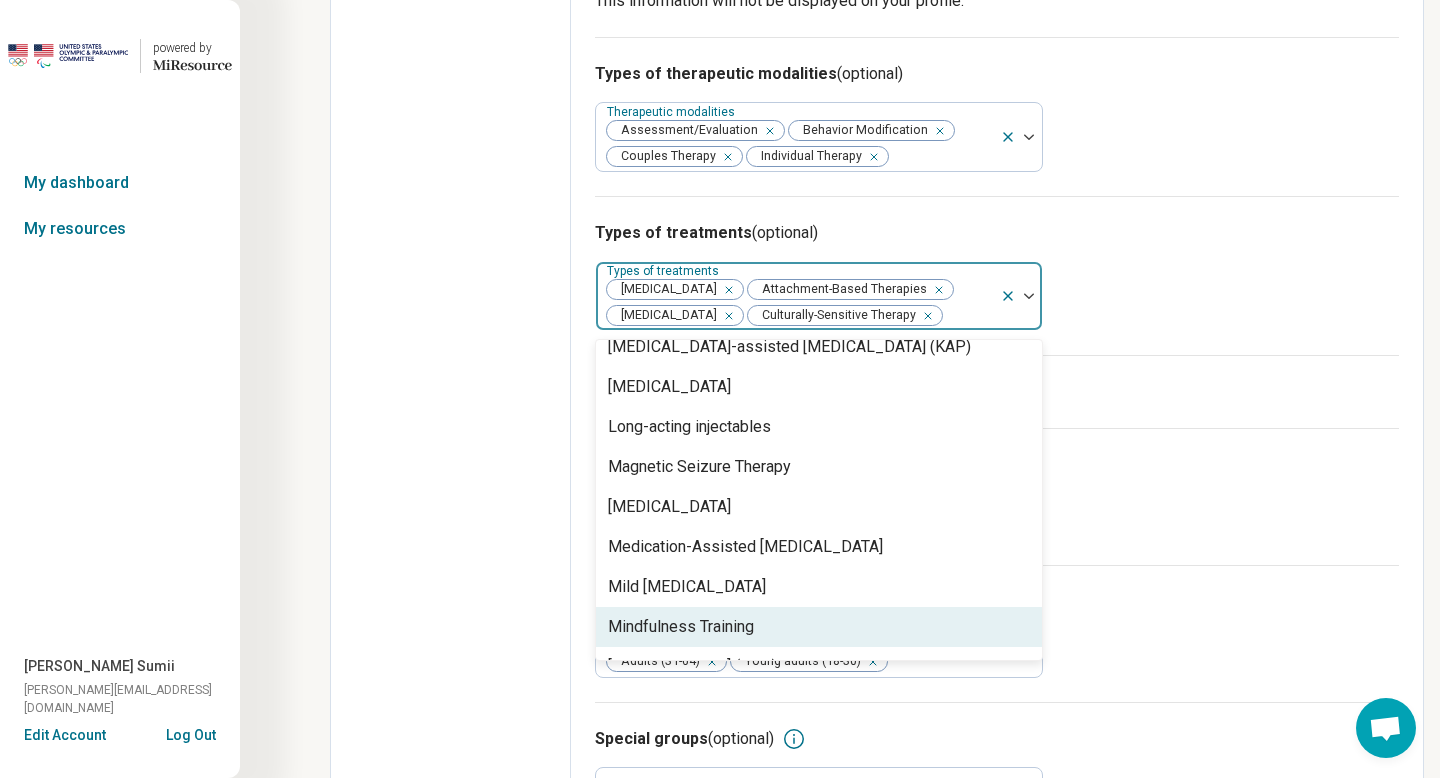 scroll, scrollTop: 2337, scrollLeft: 0, axis: vertical 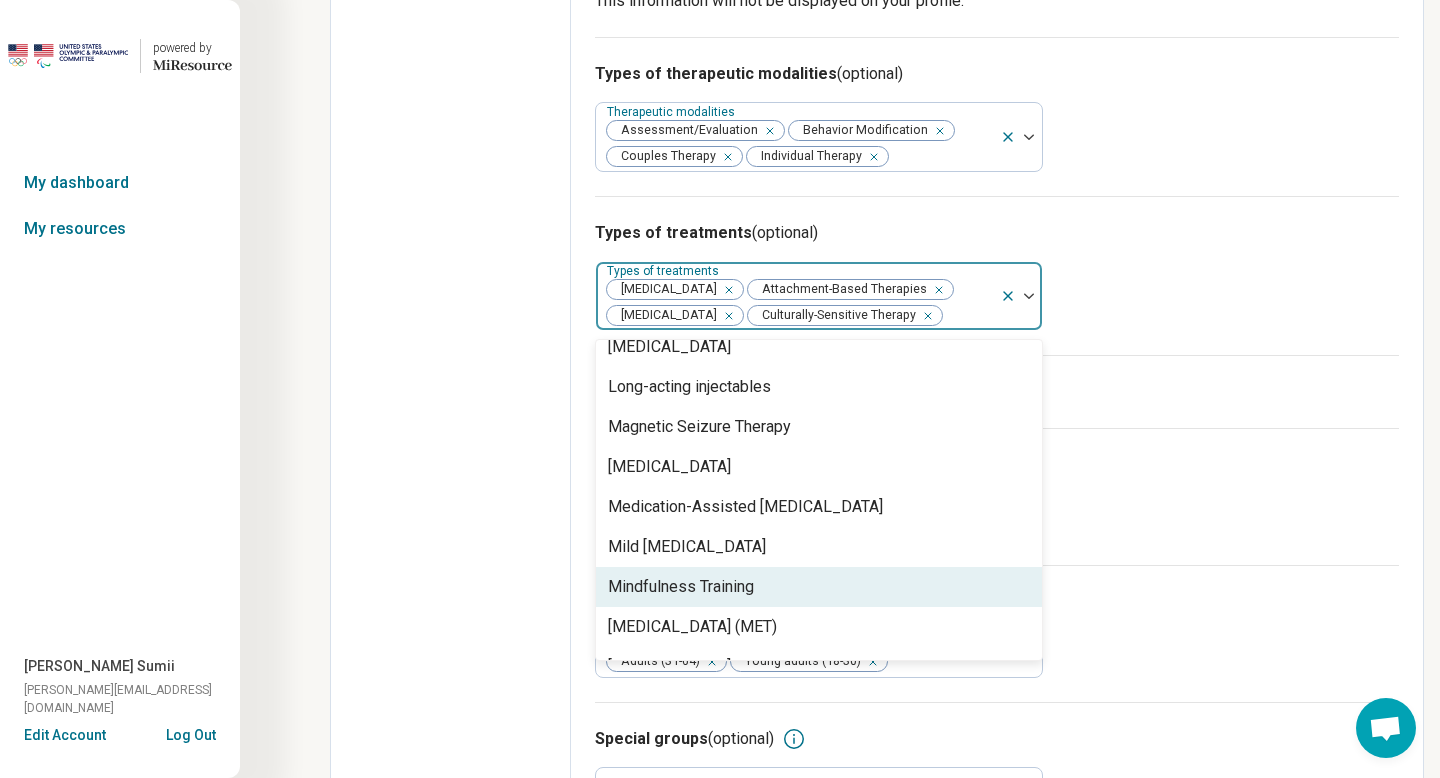 click on "Mindfulness Training" at bounding box center (681, 587) 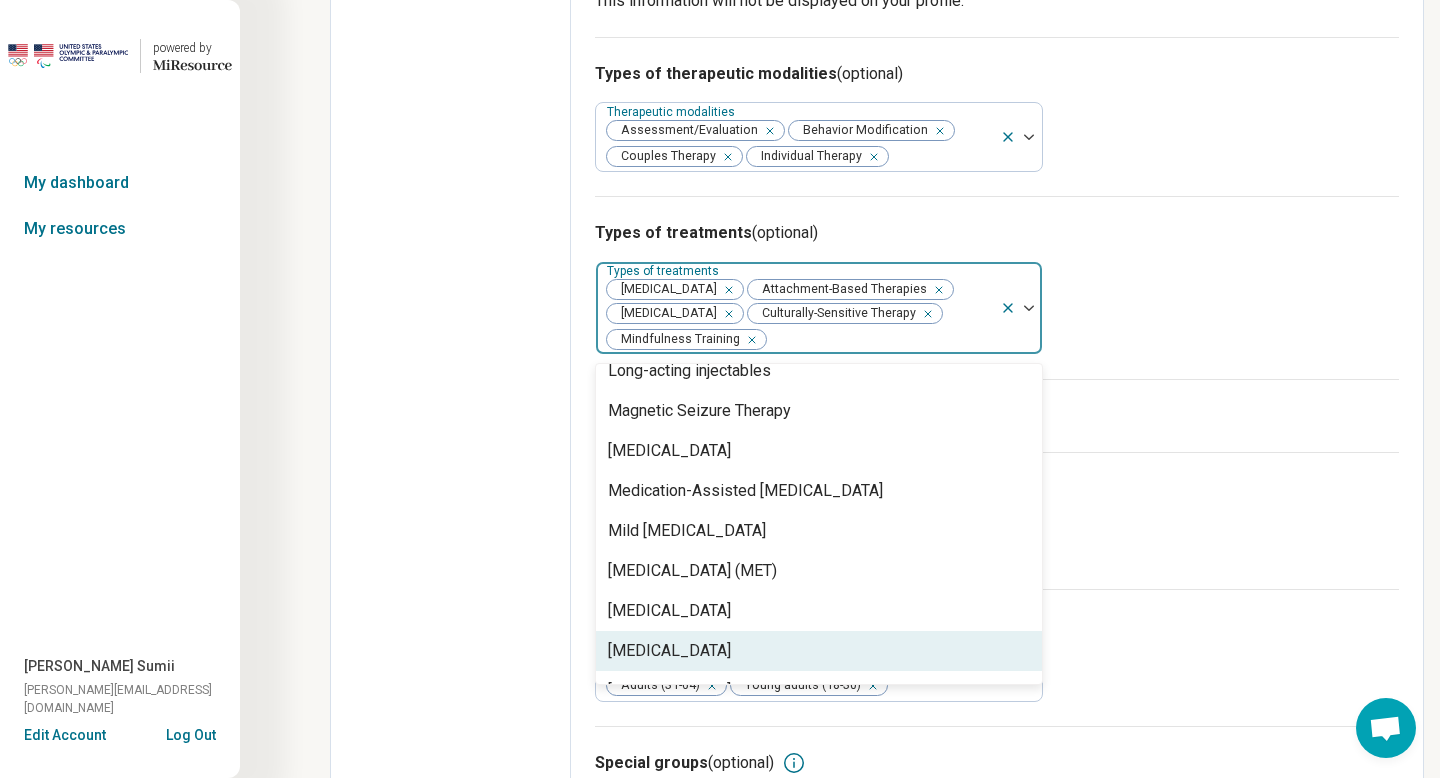 scroll, scrollTop: 2417, scrollLeft: 0, axis: vertical 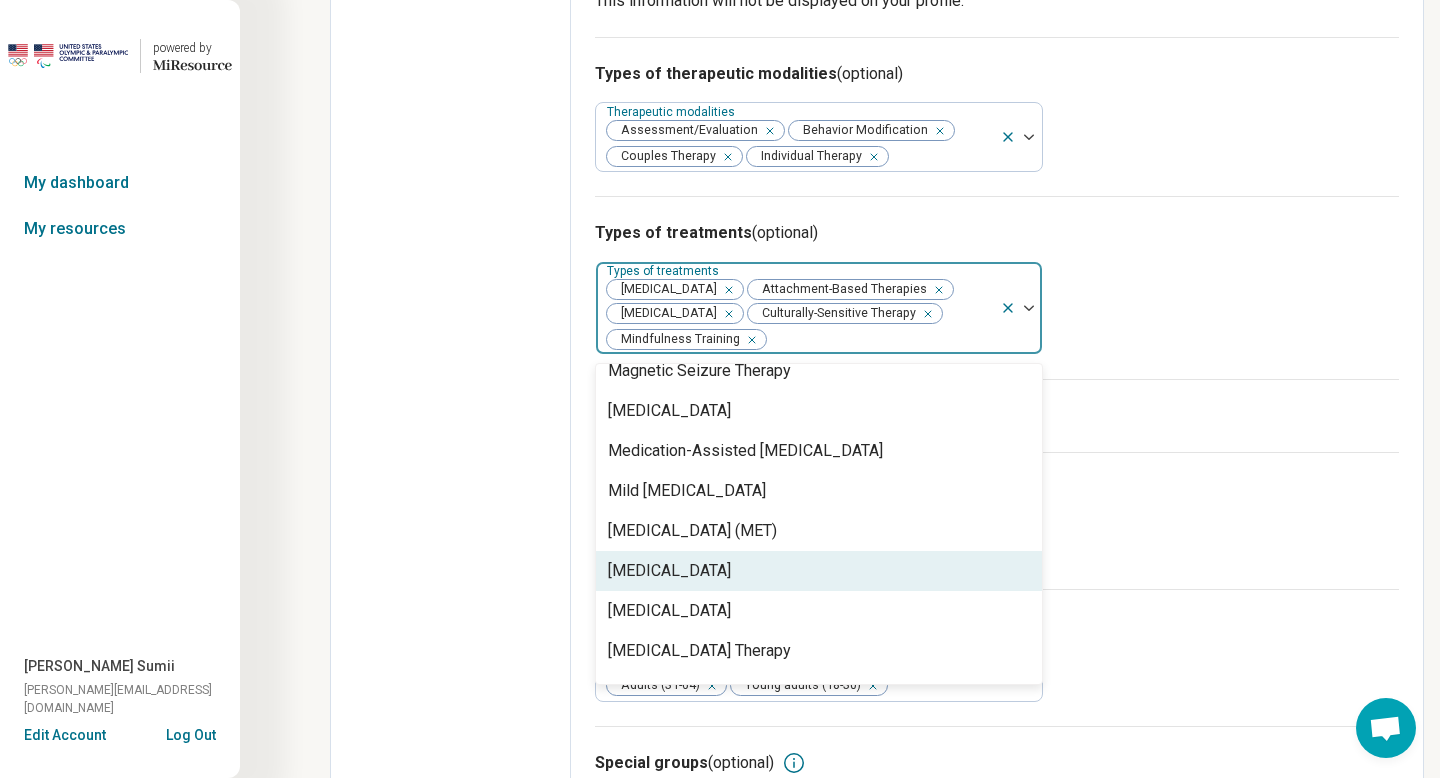 click on "[MEDICAL_DATA]" at bounding box center (669, 571) 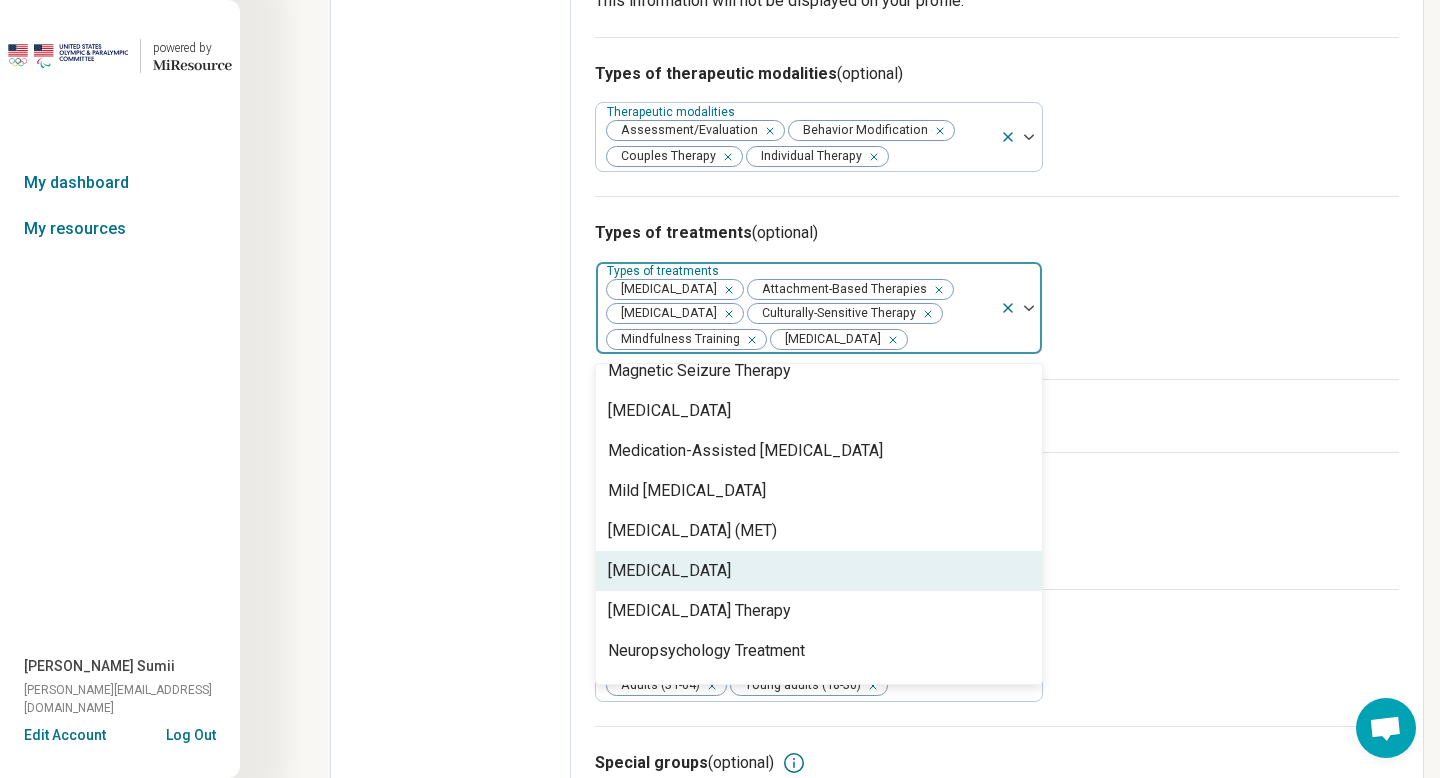 click on "[MEDICAL_DATA]" at bounding box center [669, 571] 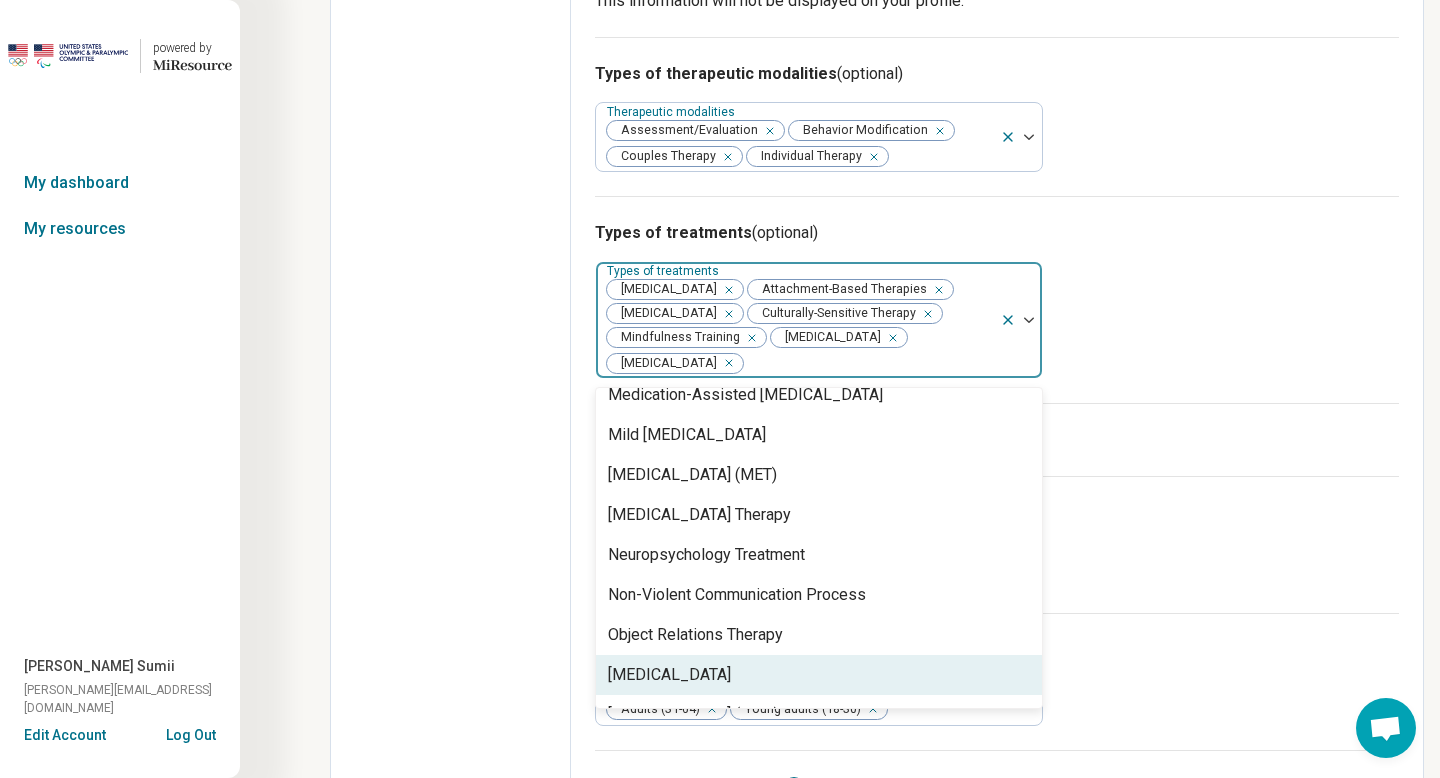 scroll, scrollTop: 2537, scrollLeft: 0, axis: vertical 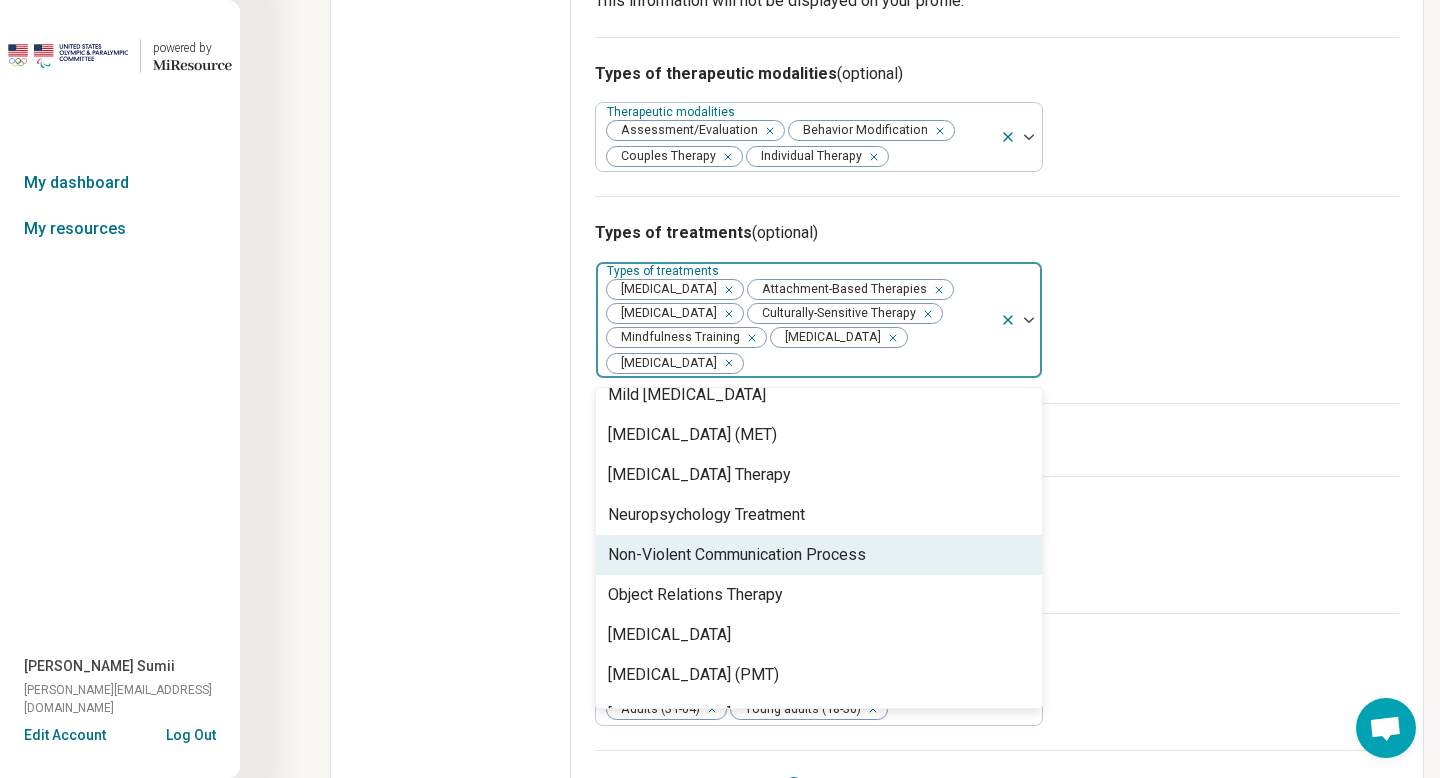 click on "Non-Violent Communication Process" at bounding box center [737, 555] 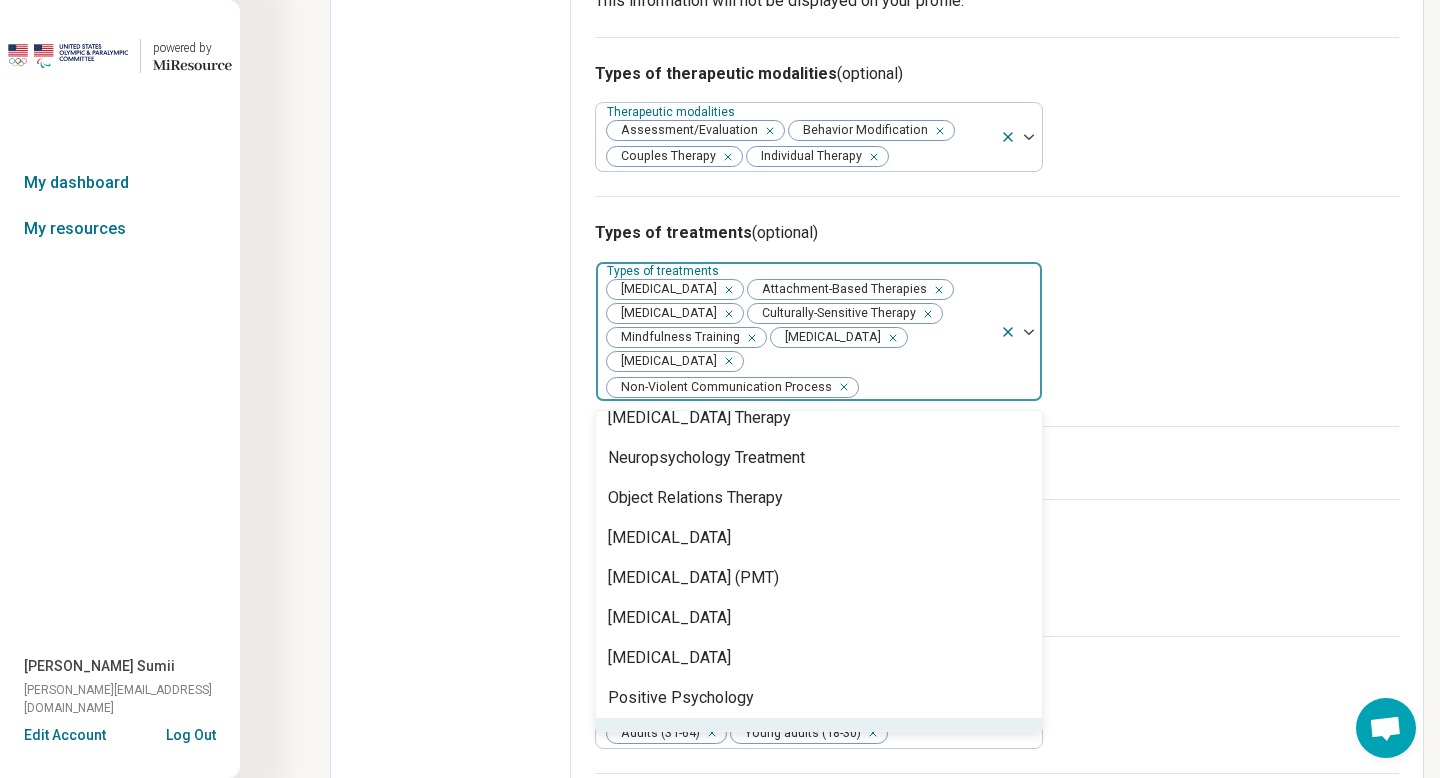 scroll, scrollTop: 2657, scrollLeft: 0, axis: vertical 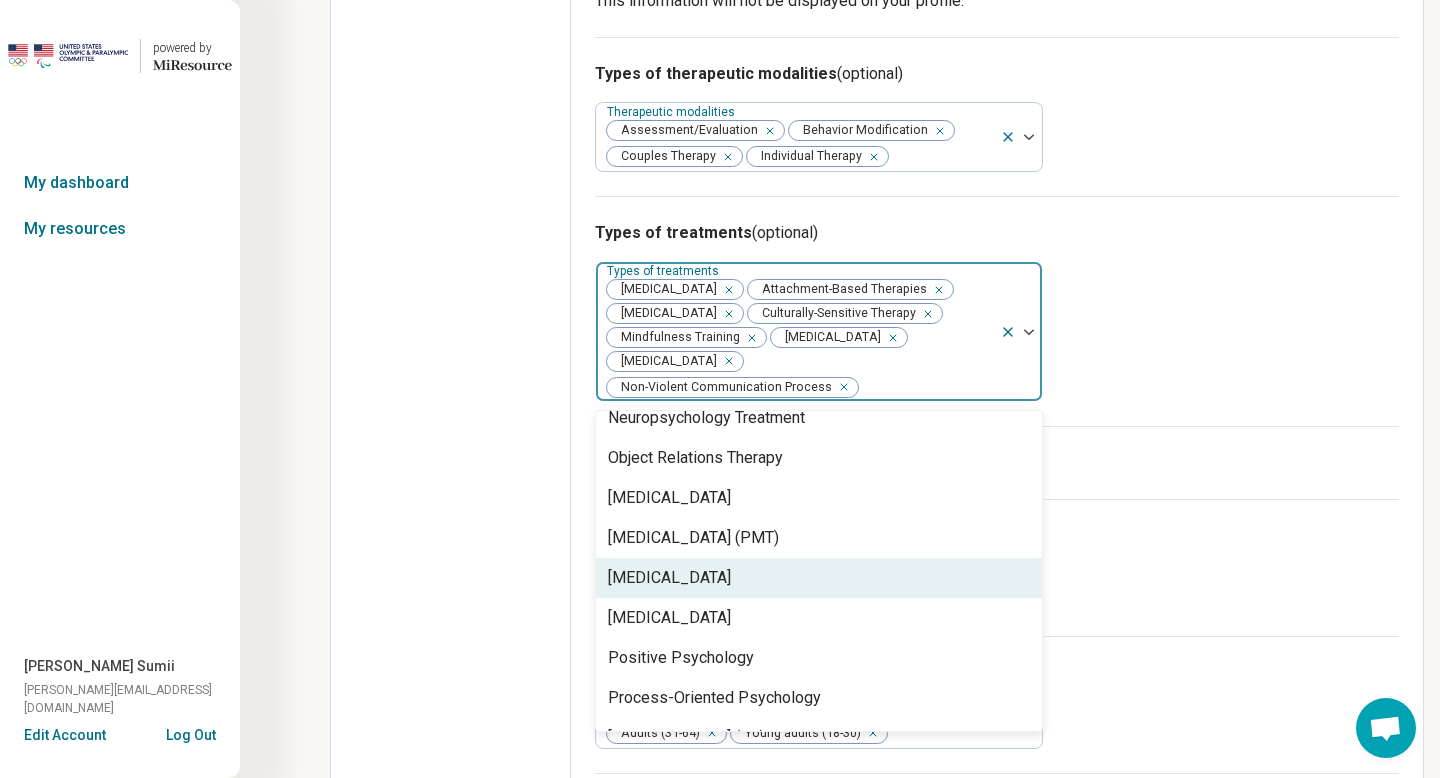 click on "[MEDICAL_DATA]" at bounding box center (669, 578) 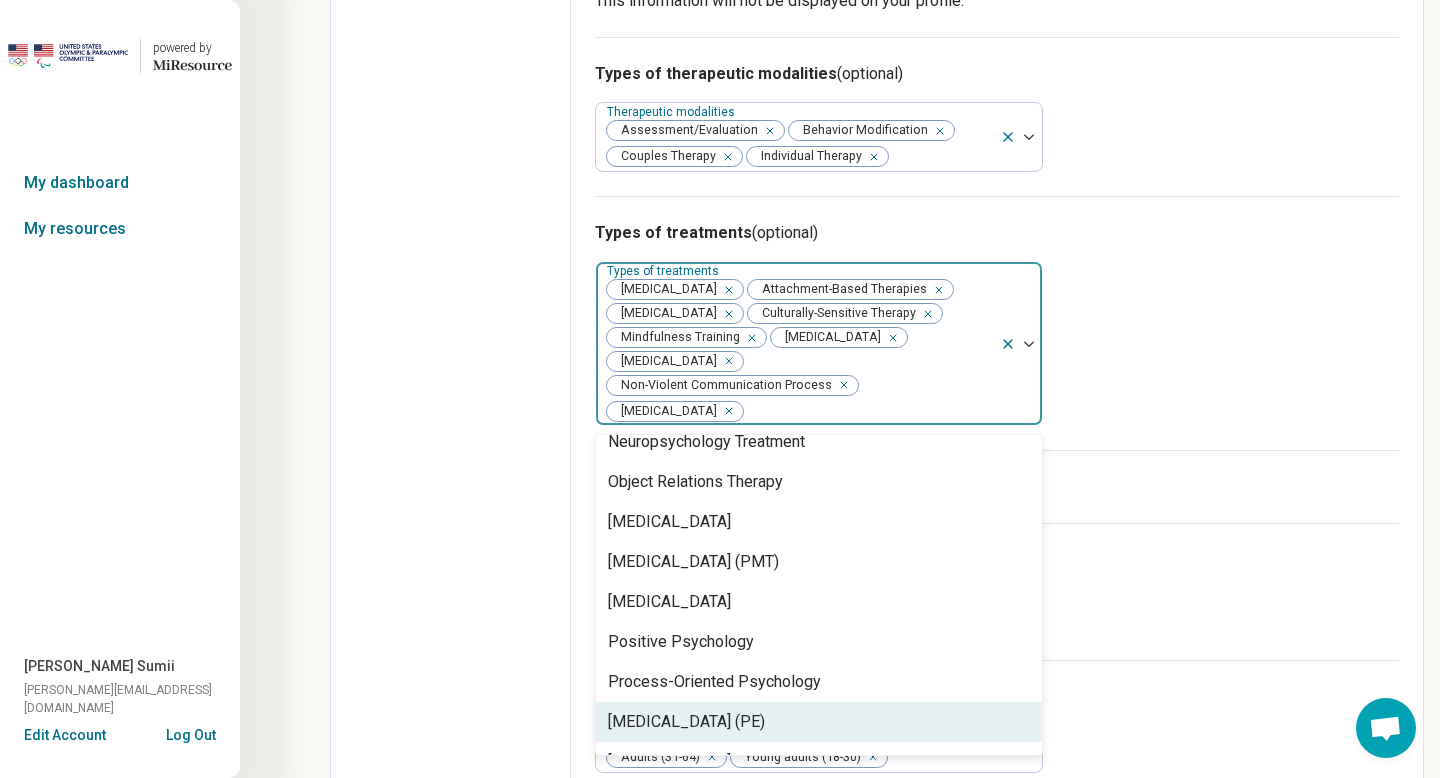 scroll, scrollTop: 2697, scrollLeft: 0, axis: vertical 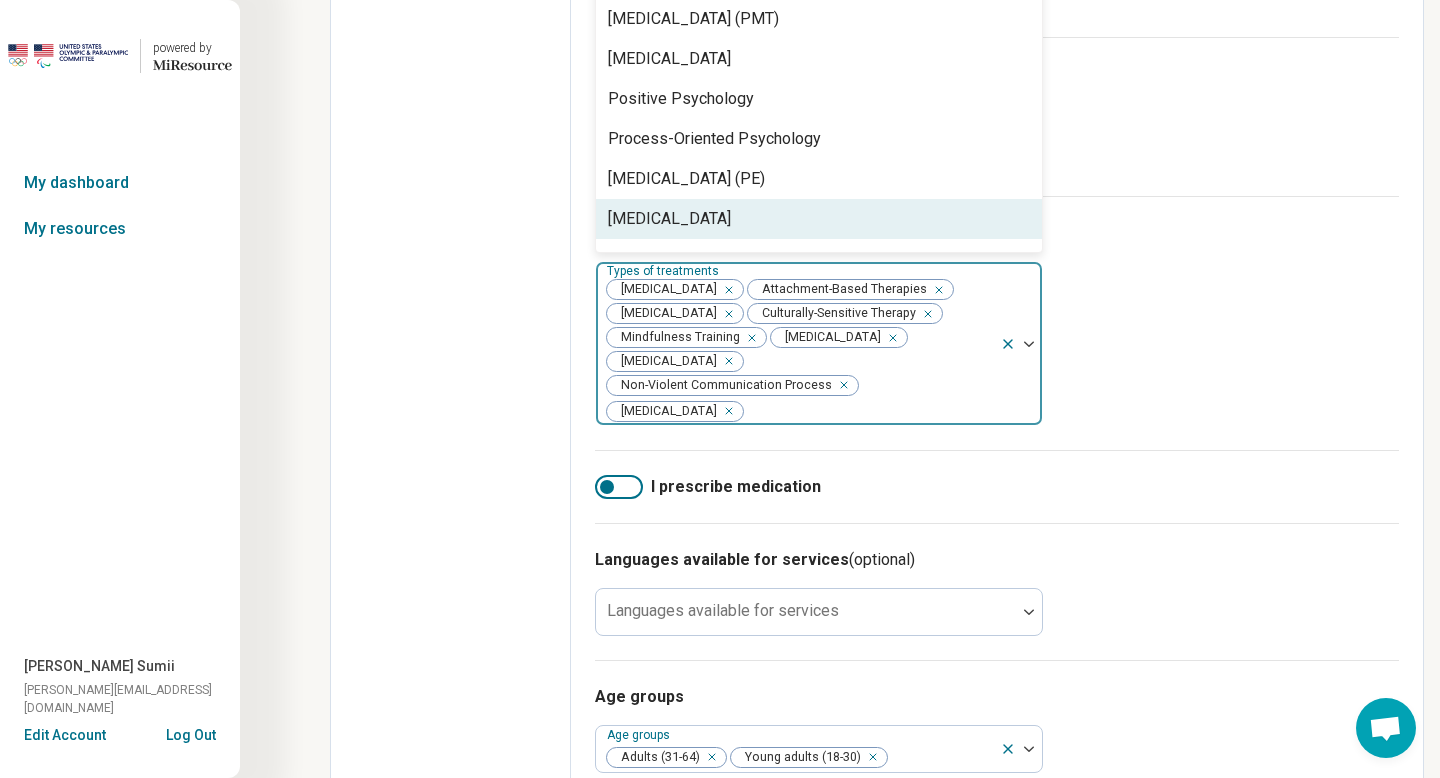 click on "Types of treatments  (optional) option [MEDICAL_DATA], selected. [MEDICAL_DATA], 75 of 95. 95 results available. Use Up and Down to choose options, press Enter to select the currently focused option, press Escape to exit the menu, press Tab to select the option and exit the menu. Types of treatments [MEDICAL_DATA] Attachment-Based Therapies [MEDICAL_DATA] Culturally-Sensitive Therapy Mindfulness Training [MEDICAL_DATA] [MEDICAL_DATA] Non-Violent Communication Process [MEDICAL_DATA] 12-Step Facilitation Academic Coaching Accelerated Resolution Therapy [MEDICAL_DATA] (ACT) [MEDICAL_DATA] Evaluation Adlerian Aggression Replacement Training [MEDICAL_DATA] Applied Behavioral Analysis (ABA) [MEDICAL_DATA] [MEDICAL_DATA] ([MEDICAL_DATA]) Coaching [MEDICAL_DATA] [MEDICAL_DATA] Body Image Therapy Brainspotting Brief [MEDICAL_DATA] [MEDICAL_DATA] [DEMOGRAPHIC_DATA] Counseling Coaching Cognitive Behavioral Therapy (CBT) [MEDICAL_DATA]" at bounding box center [997, 323] 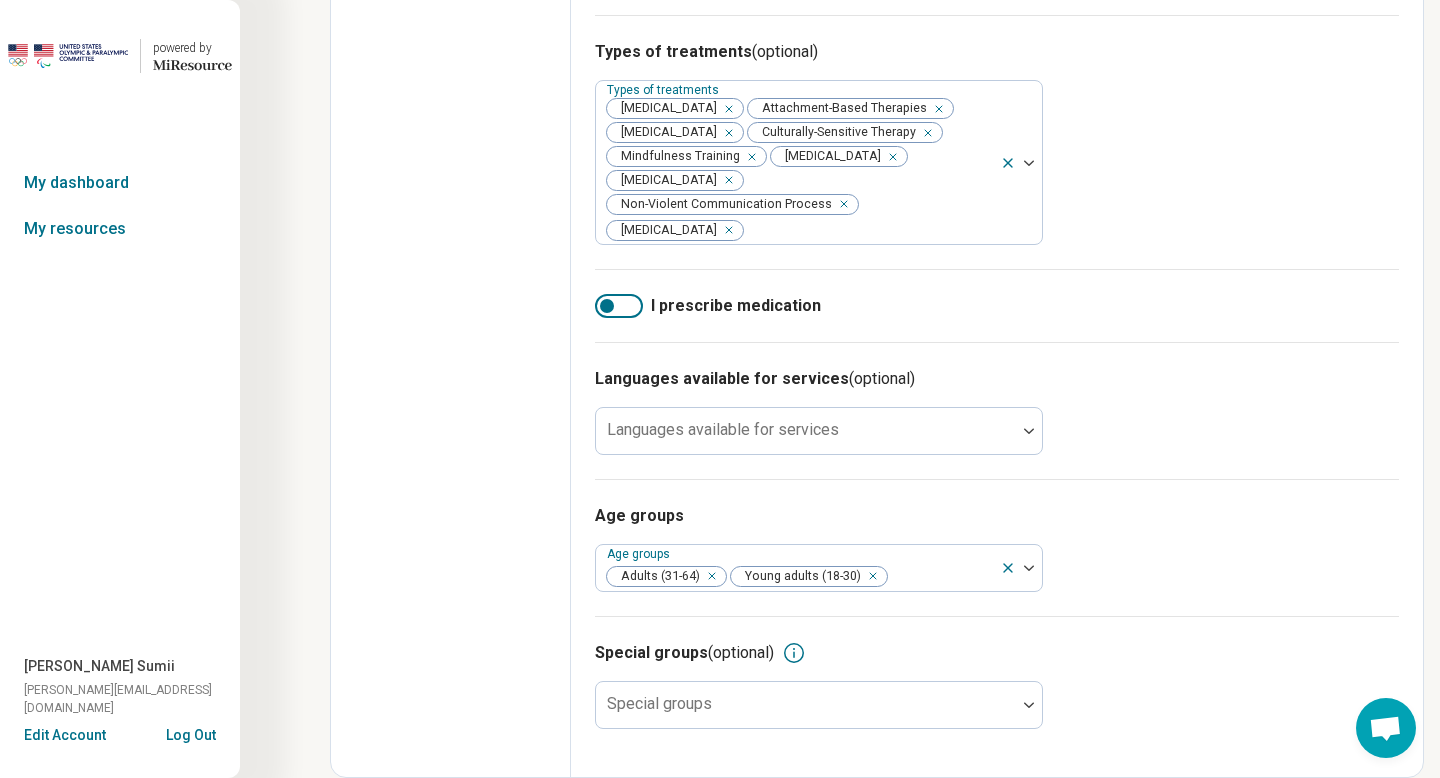 scroll, scrollTop: 1377, scrollLeft: 0, axis: vertical 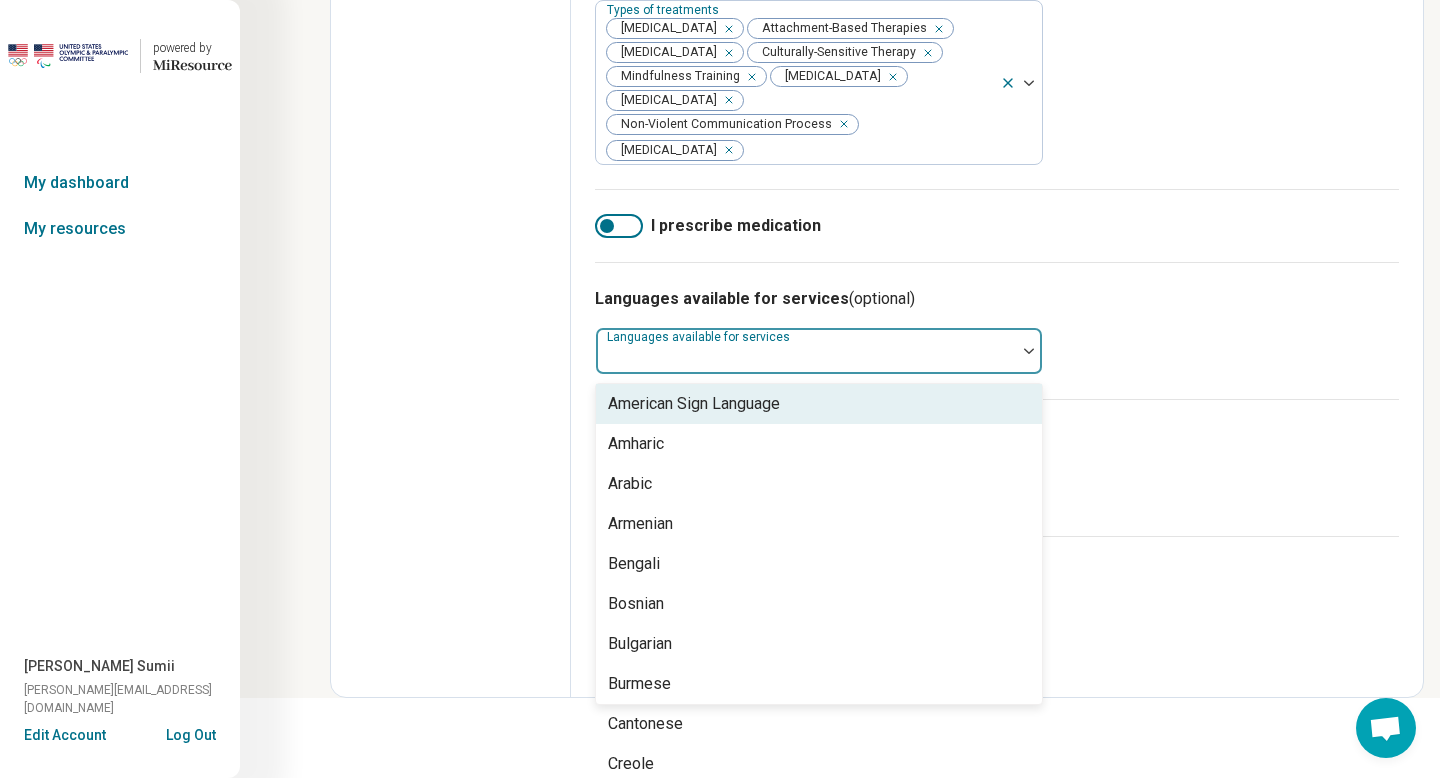 click at bounding box center [1029, 351] 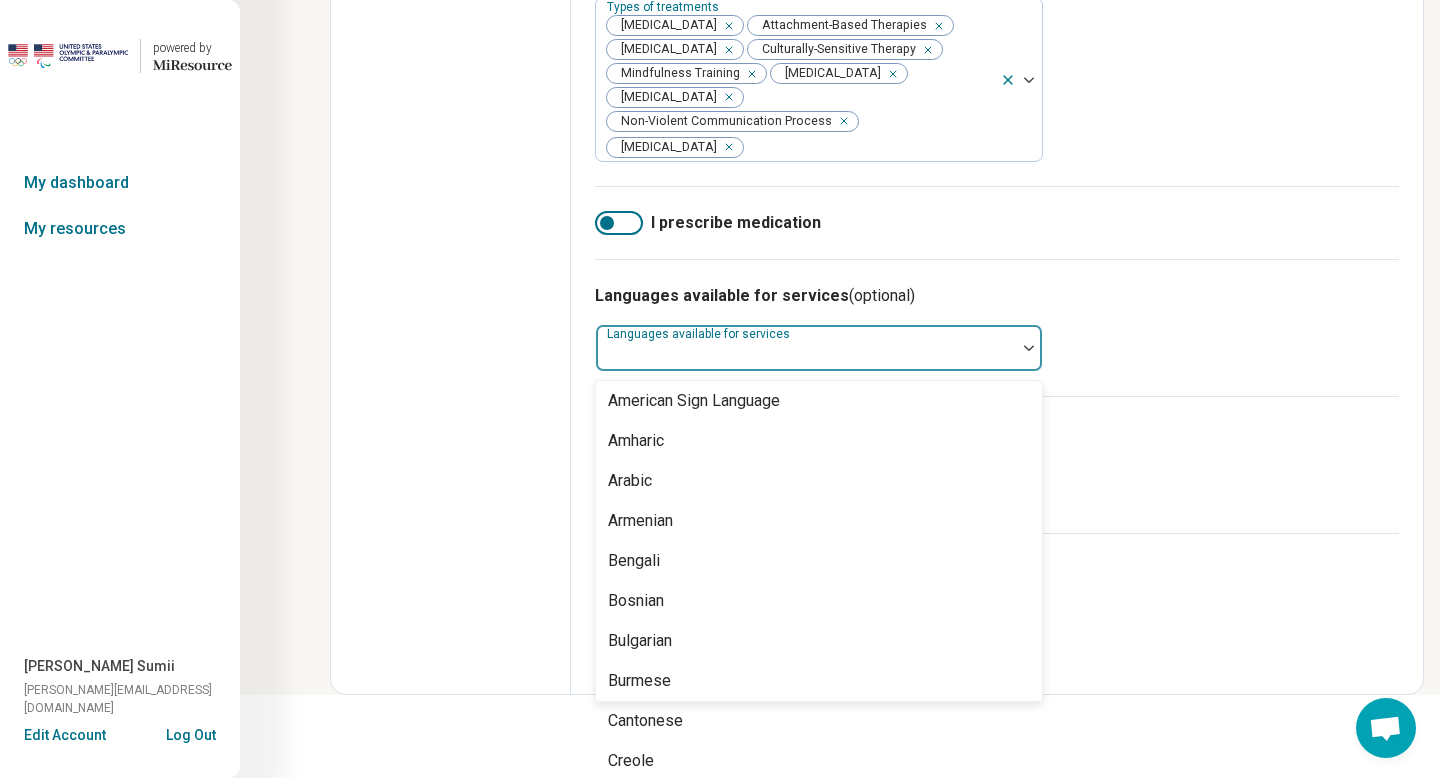 scroll, scrollTop: 537, scrollLeft: 0, axis: vertical 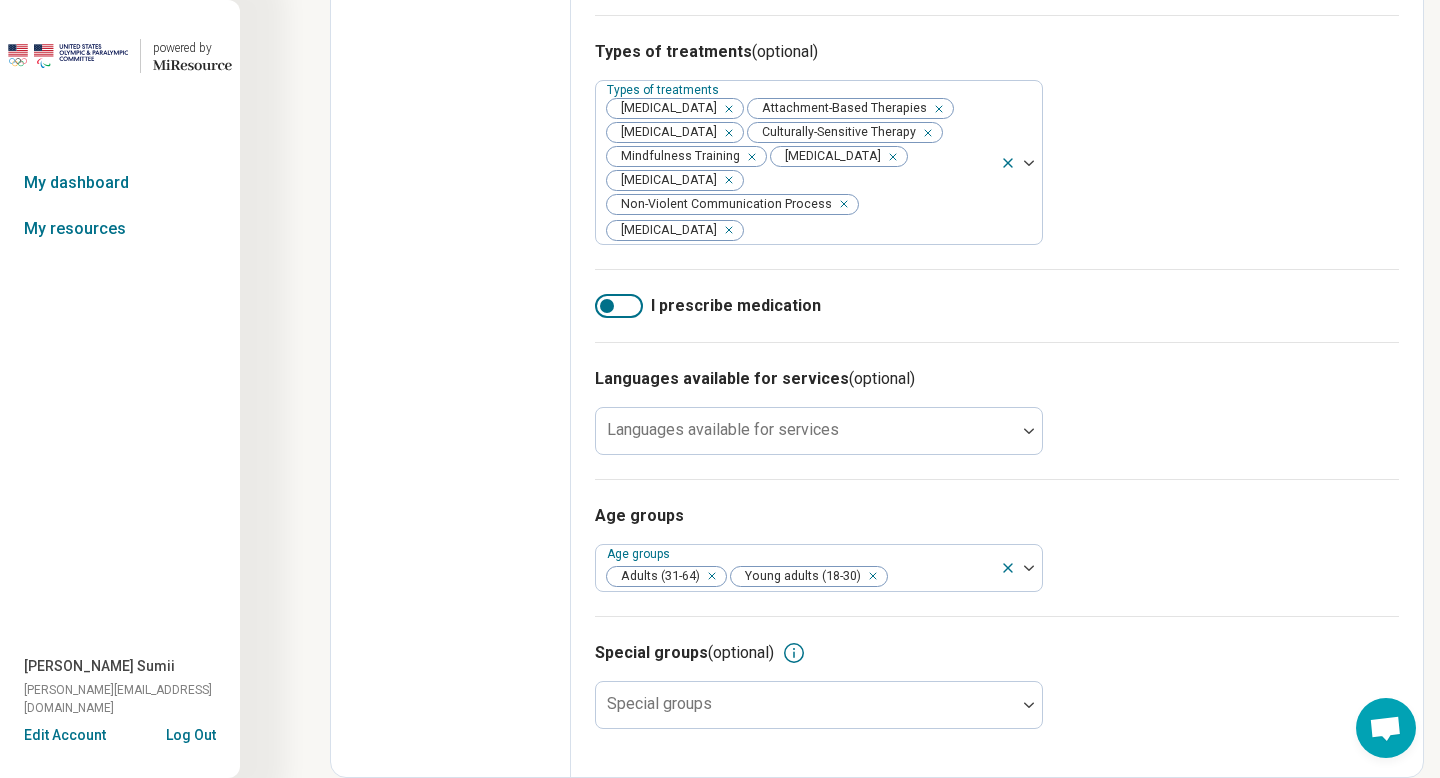 click on "Age groups" at bounding box center (997, 516) 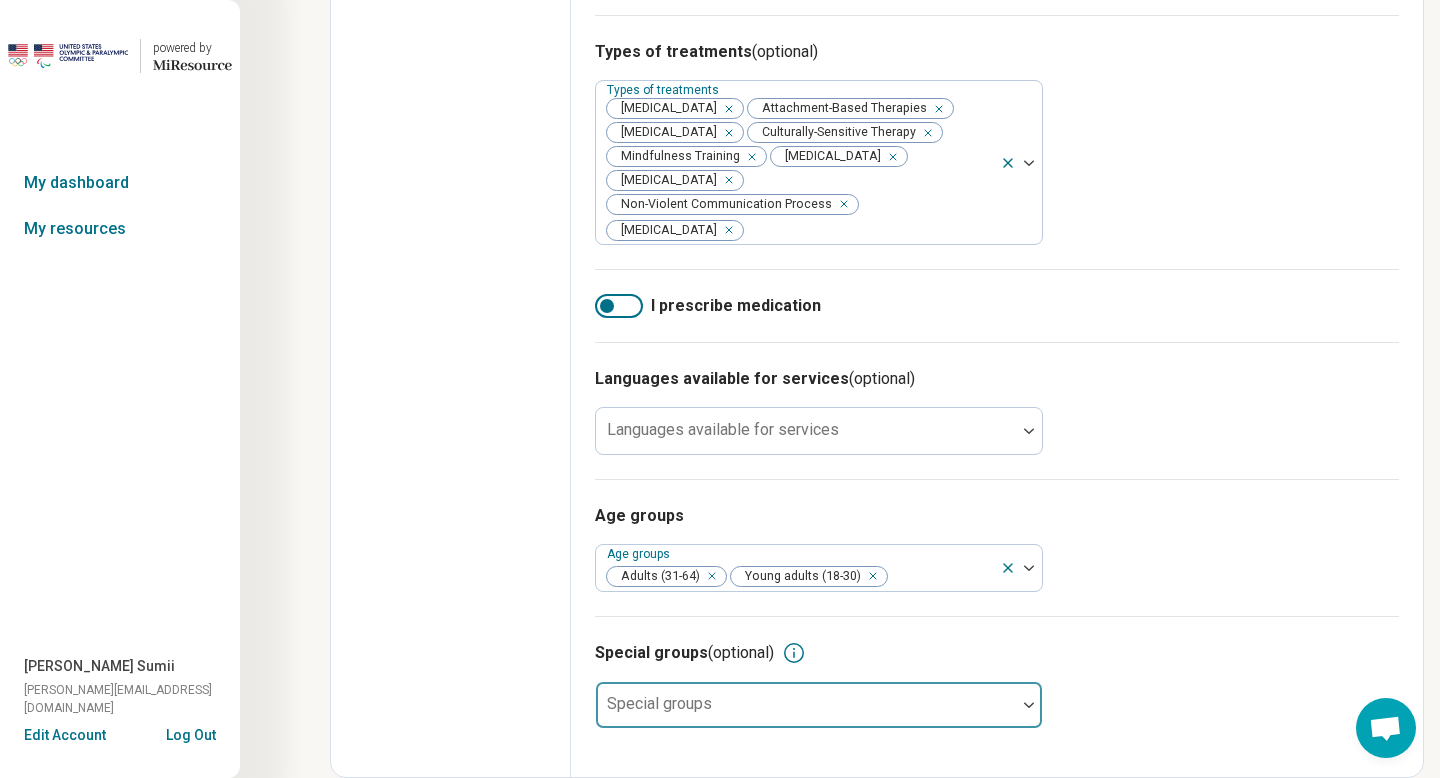click at bounding box center (1029, 705) 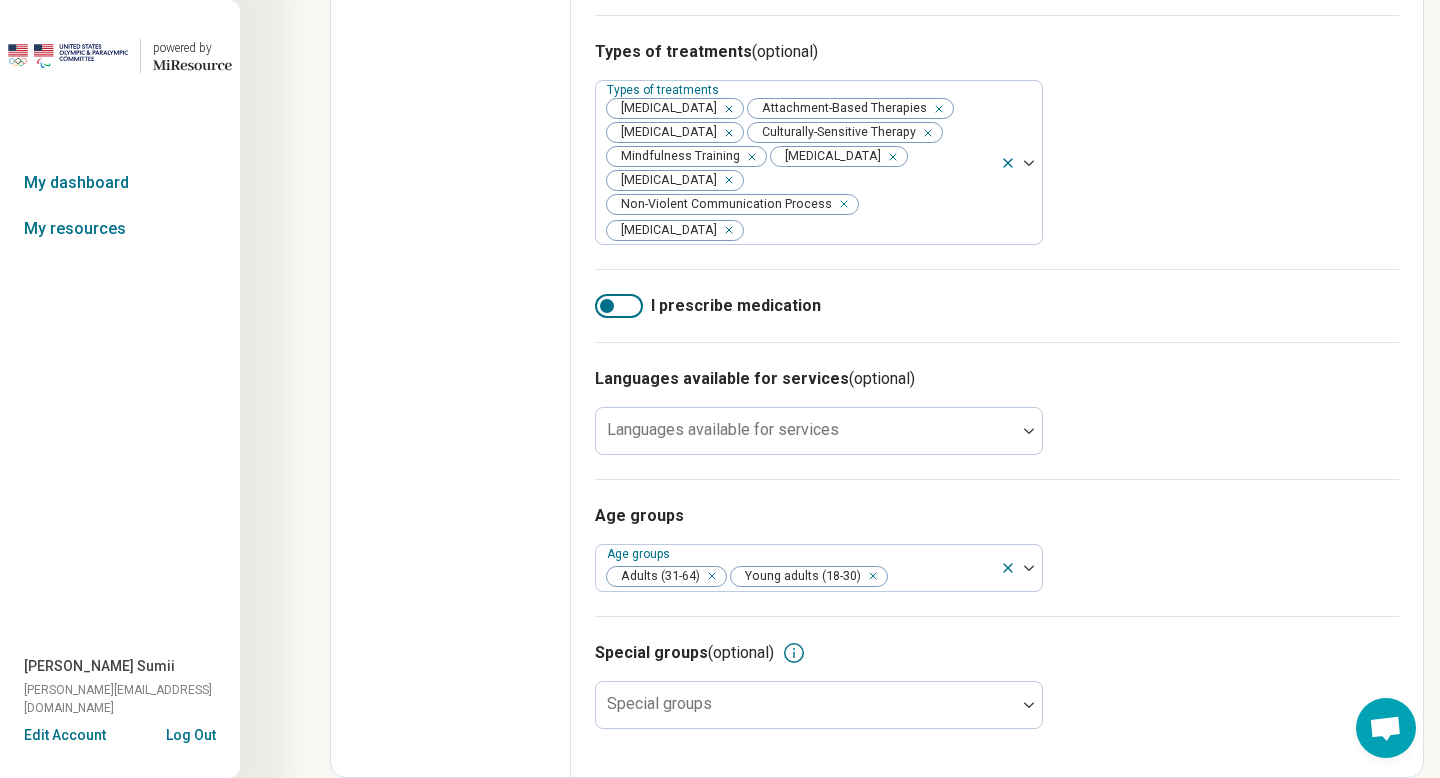 click on "Age groups Age groups Adults (31-64) Young adults (18-30)" at bounding box center [997, 547] 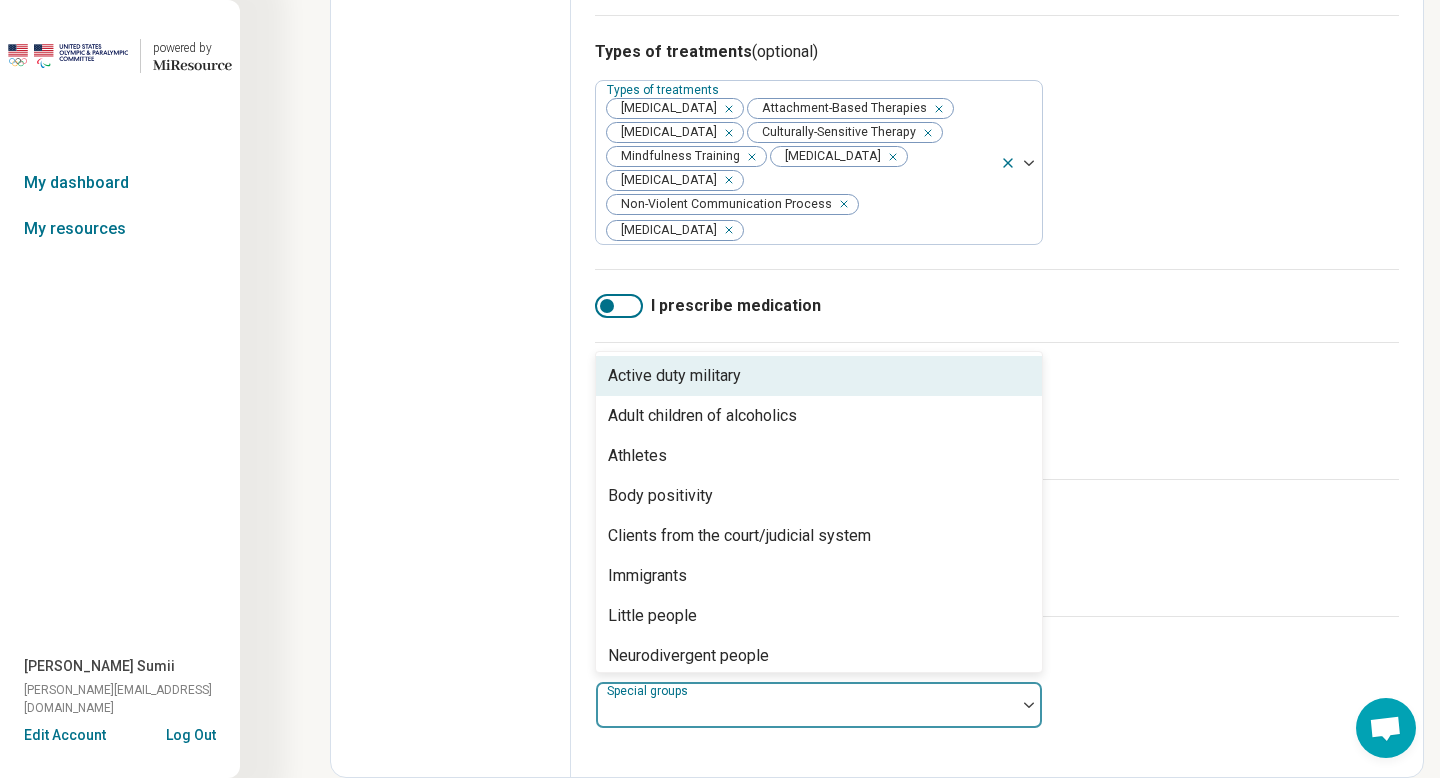 click at bounding box center [1029, 705] 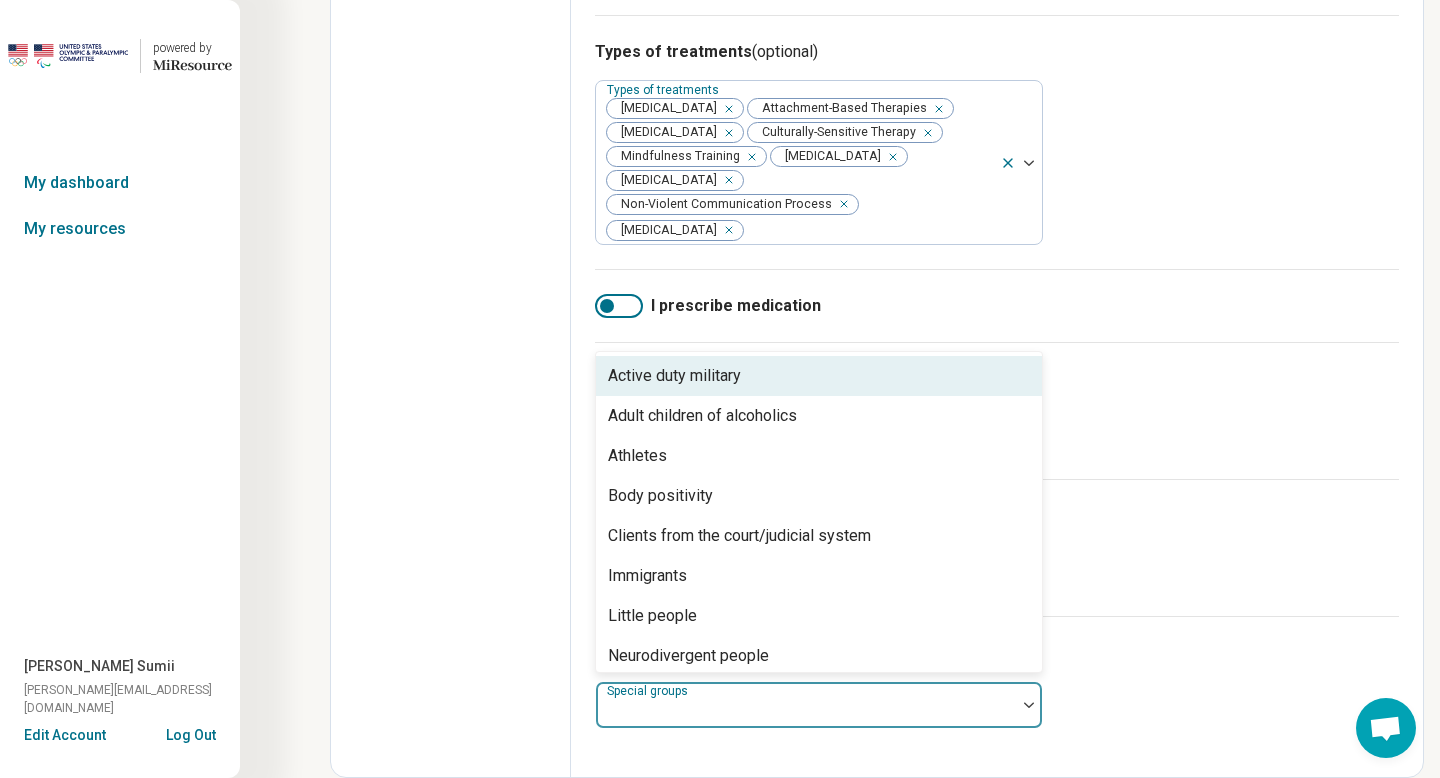 click on "Active duty military" at bounding box center (819, 376) 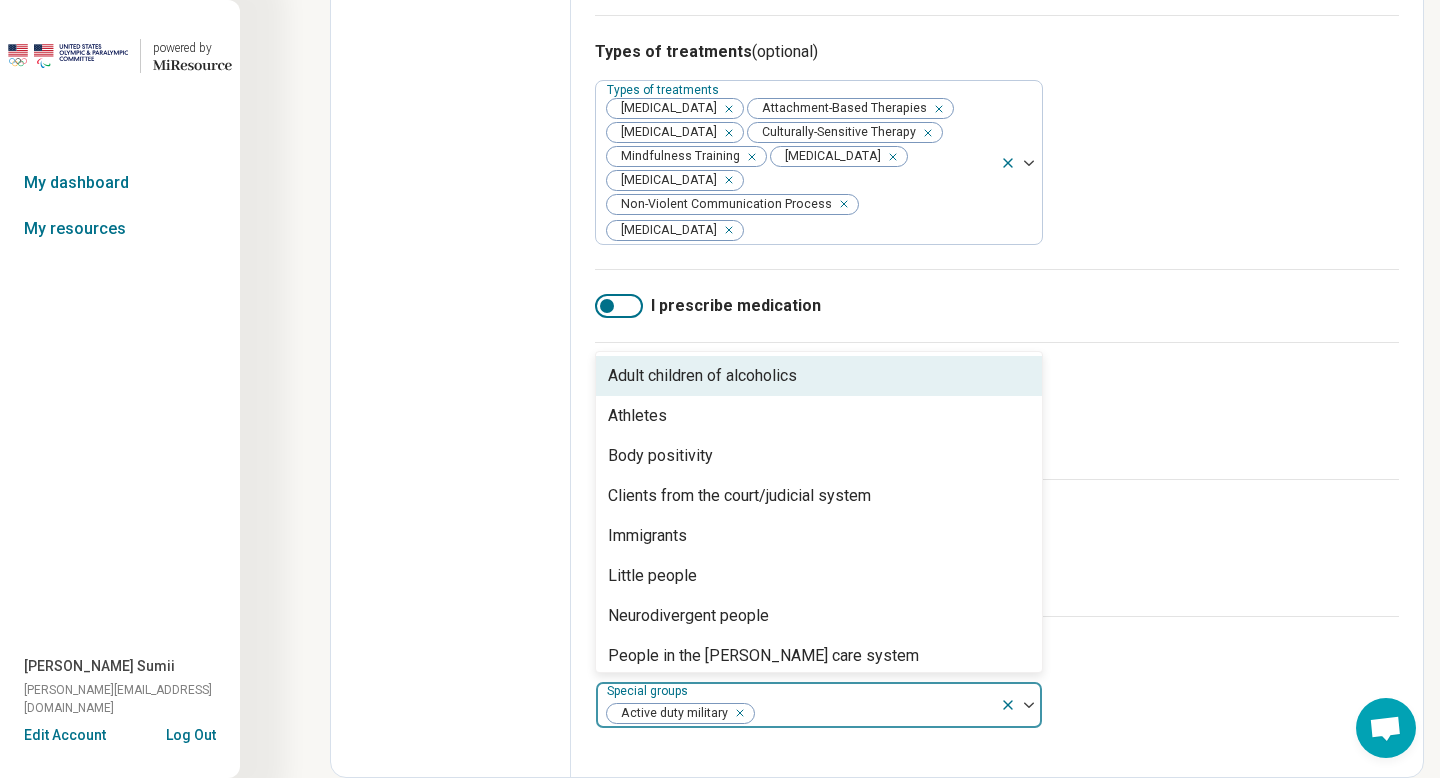 click on "Adult children of alcoholics" at bounding box center (819, 376) 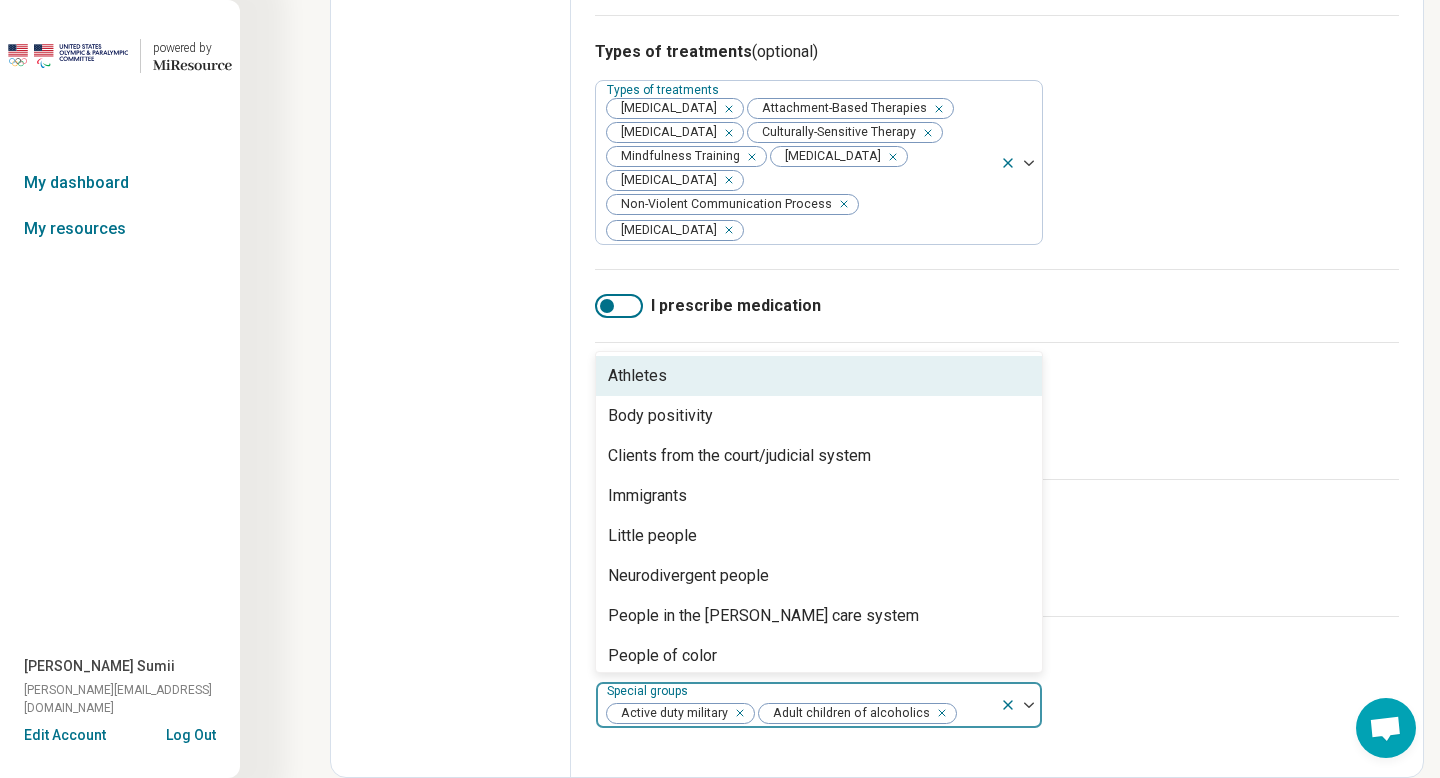 click on "Athletes" at bounding box center (819, 376) 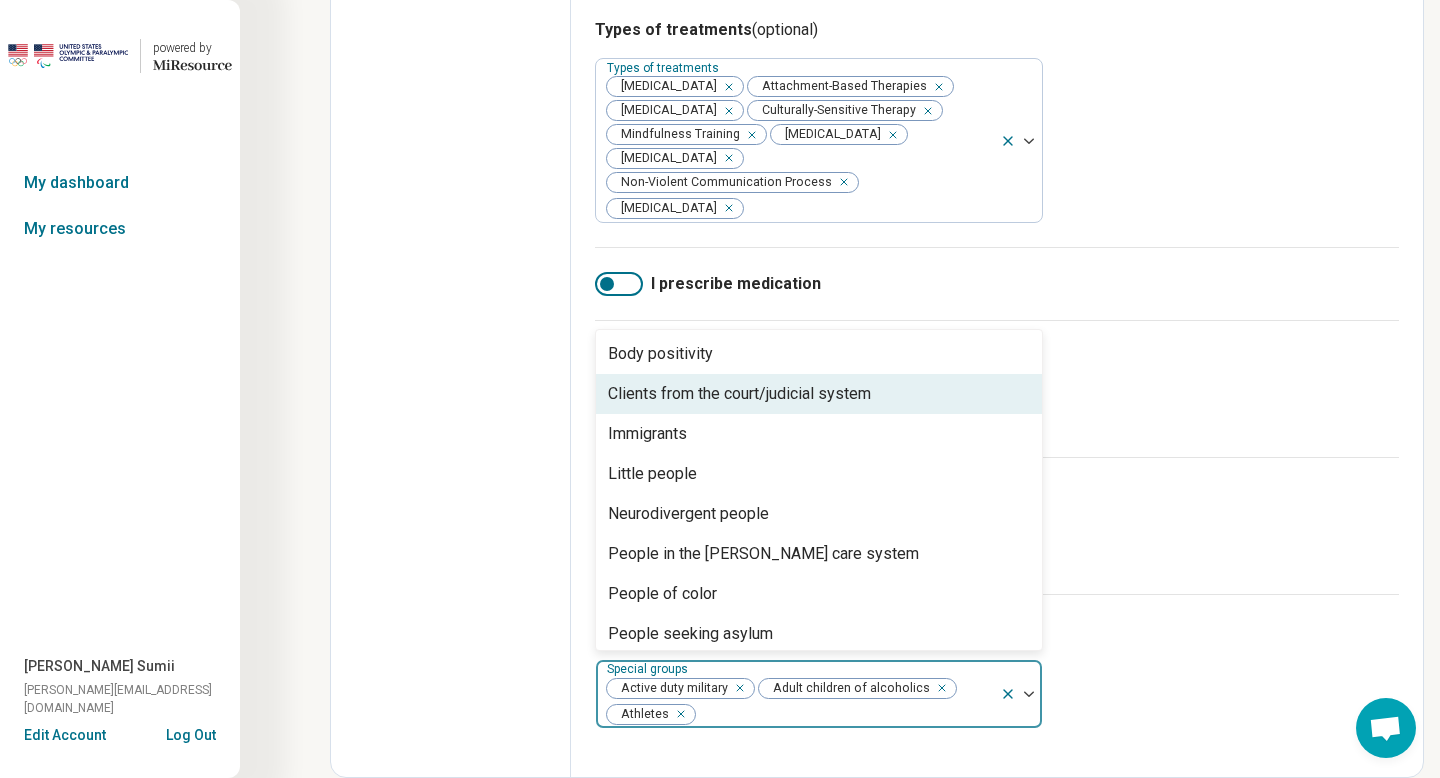 click on "Clients from the court/judicial system" at bounding box center [739, 394] 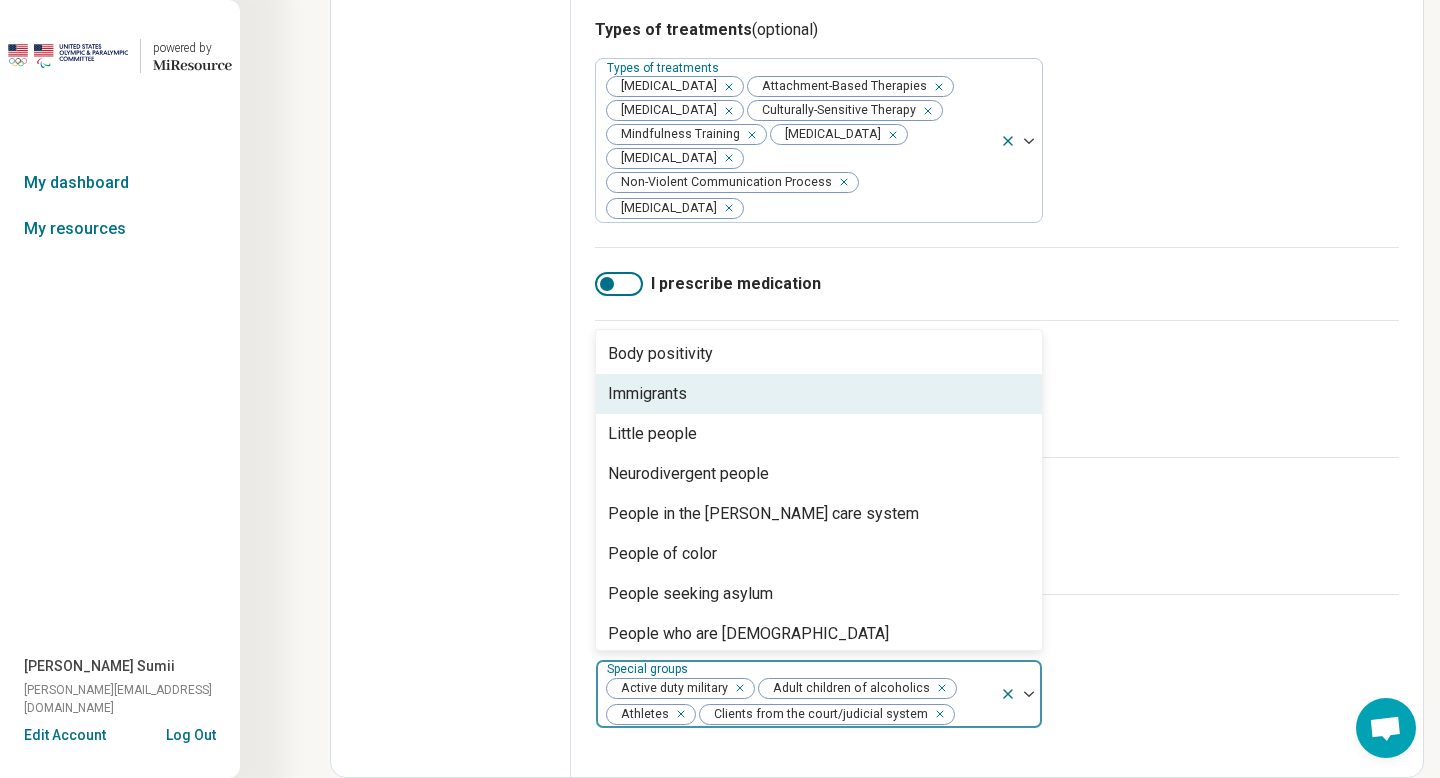 click on "Immigrants" at bounding box center [819, 394] 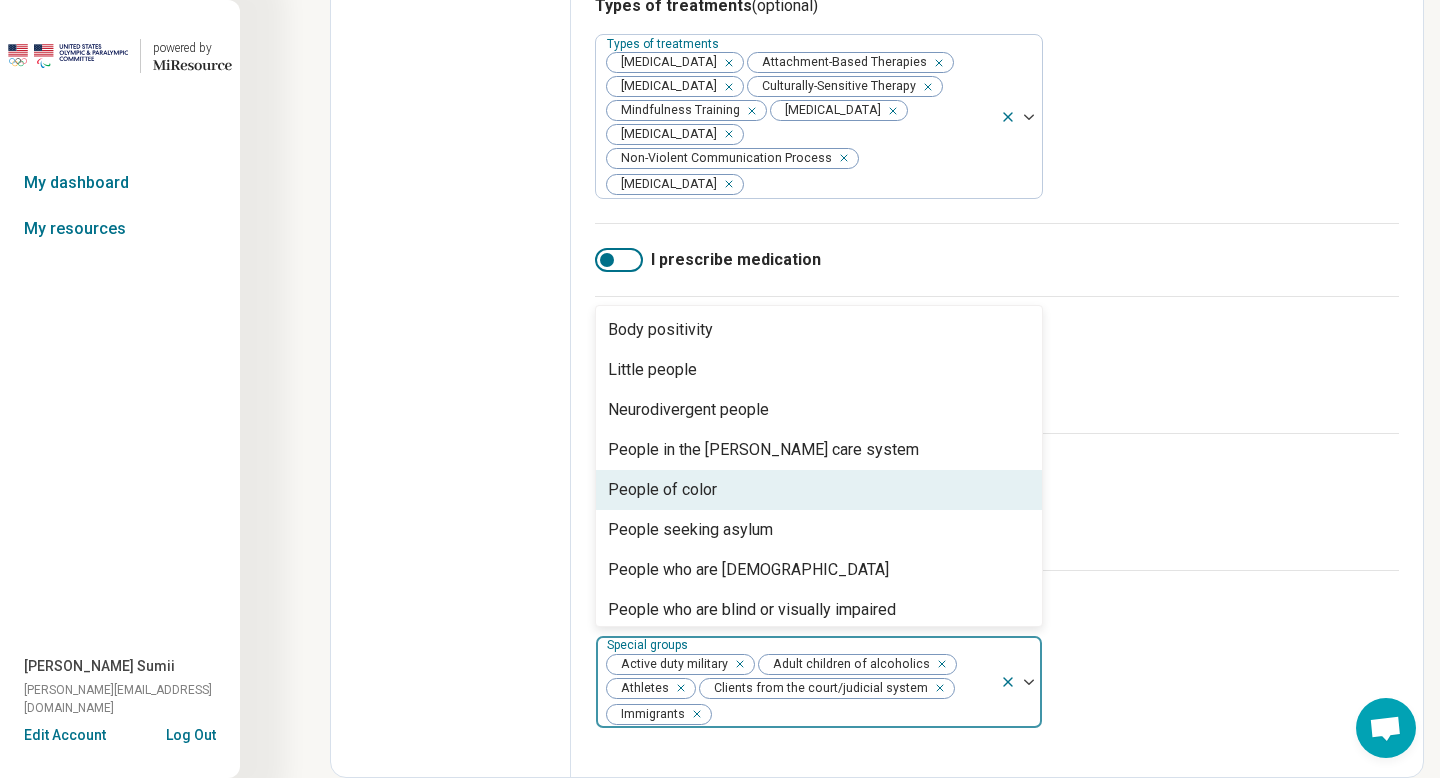click on "People of color" at bounding box center [819, 490] 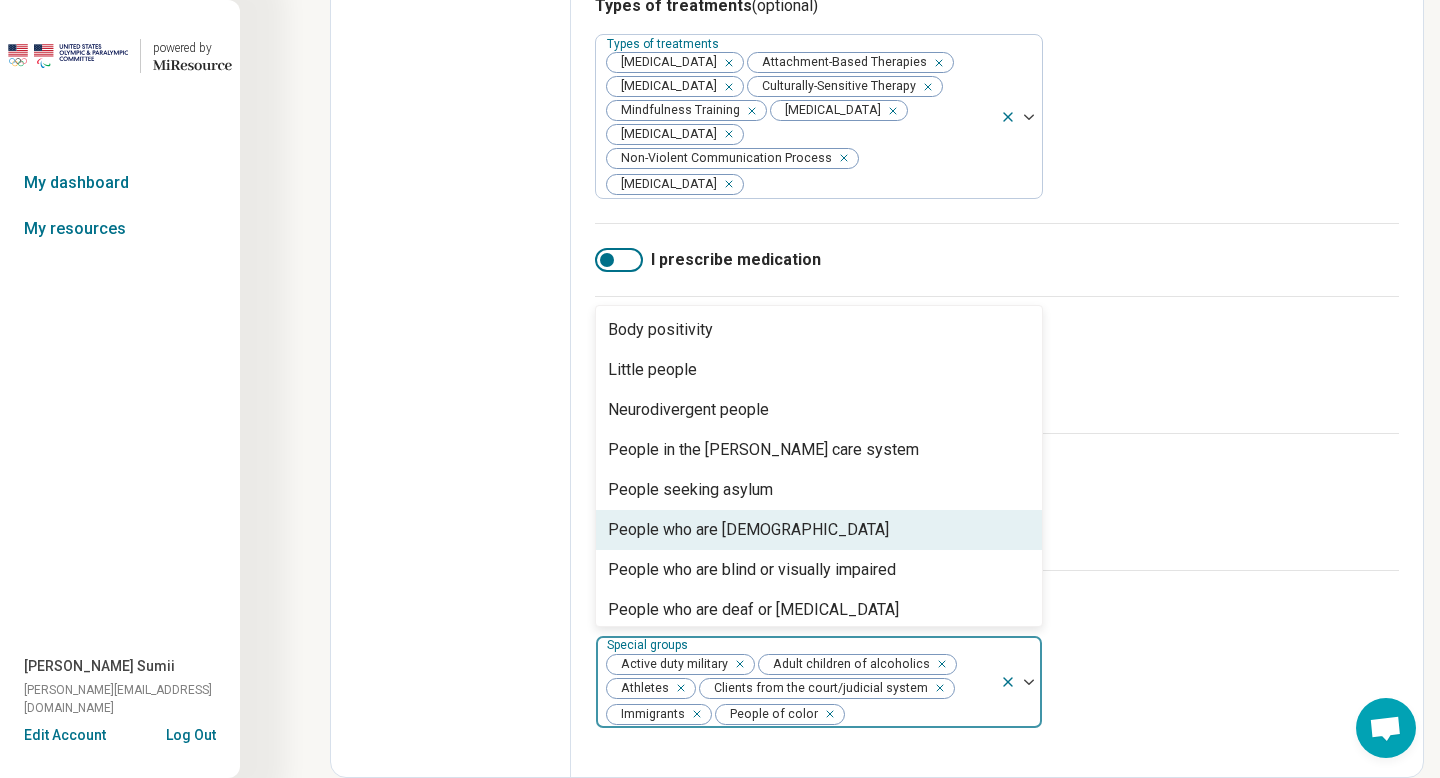 click on "People who are [DEMOGRAPHIC_DATA]" at bounding box center [819, 530] 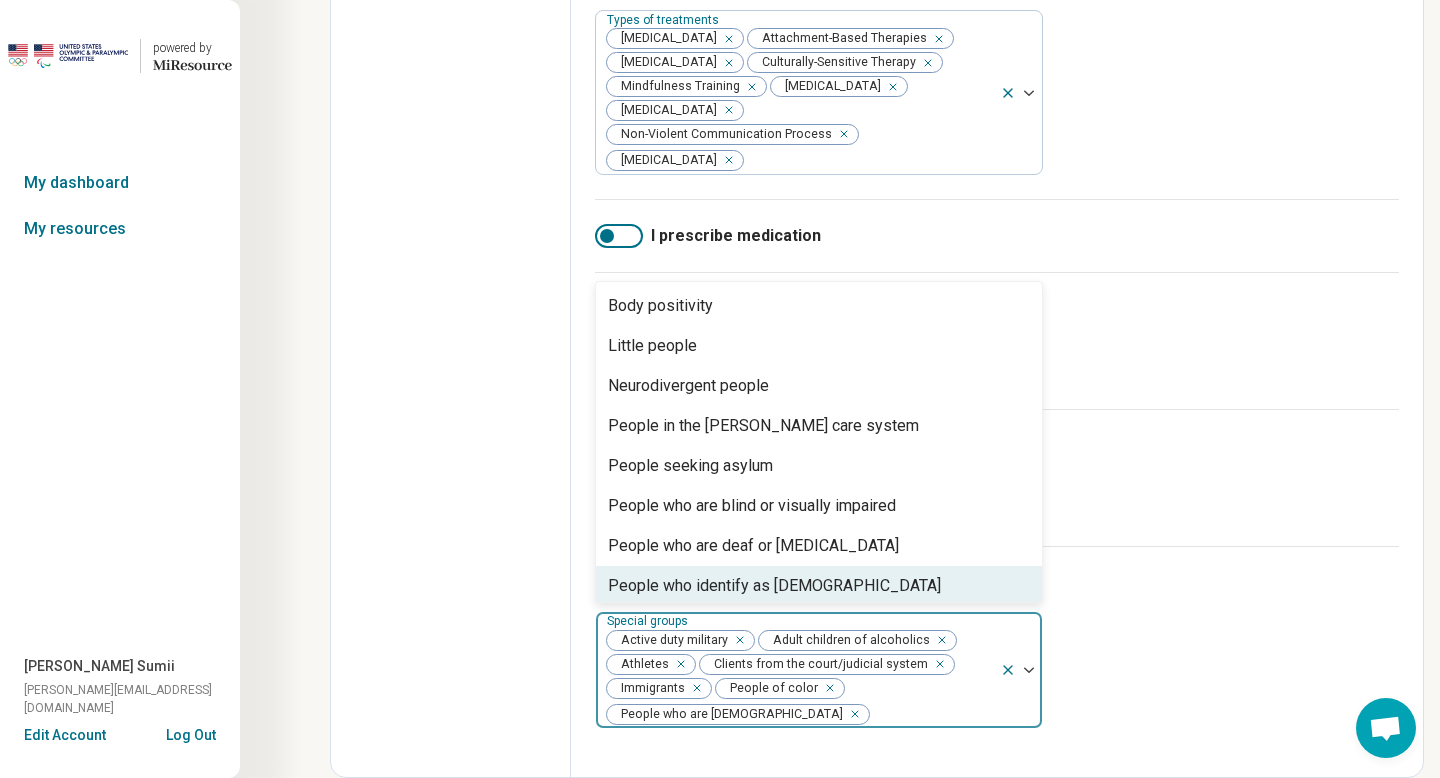 click on "People who identify as [DEMOGRAPHIC_DATA]" at bounding box center (774, 586) 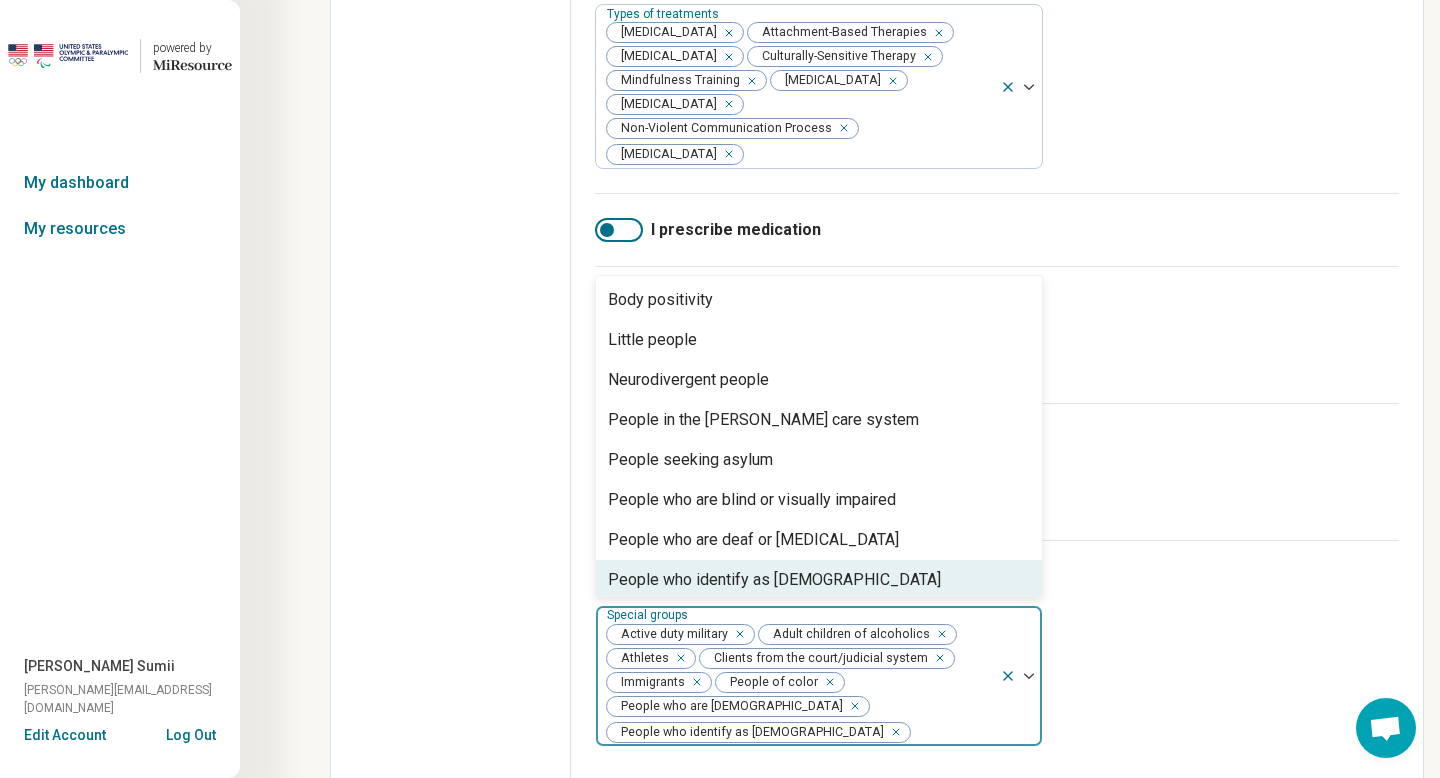 click on "People who identify as [DEMOGRAPHIC_DATA]" at bounding box center [774, 580] 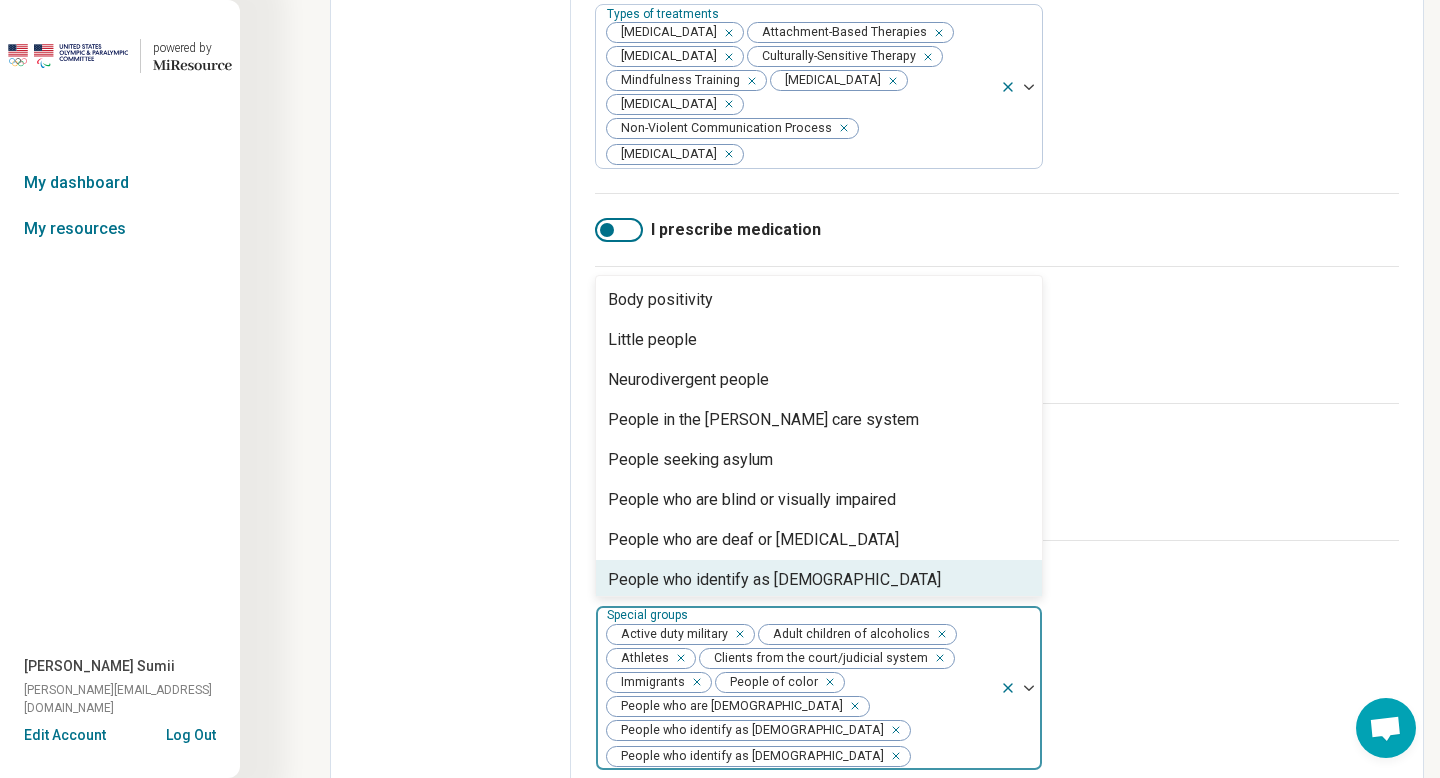click on "People who identify as [DEMOGRAPHIC_DATA]" at bounding box center [774, 580] 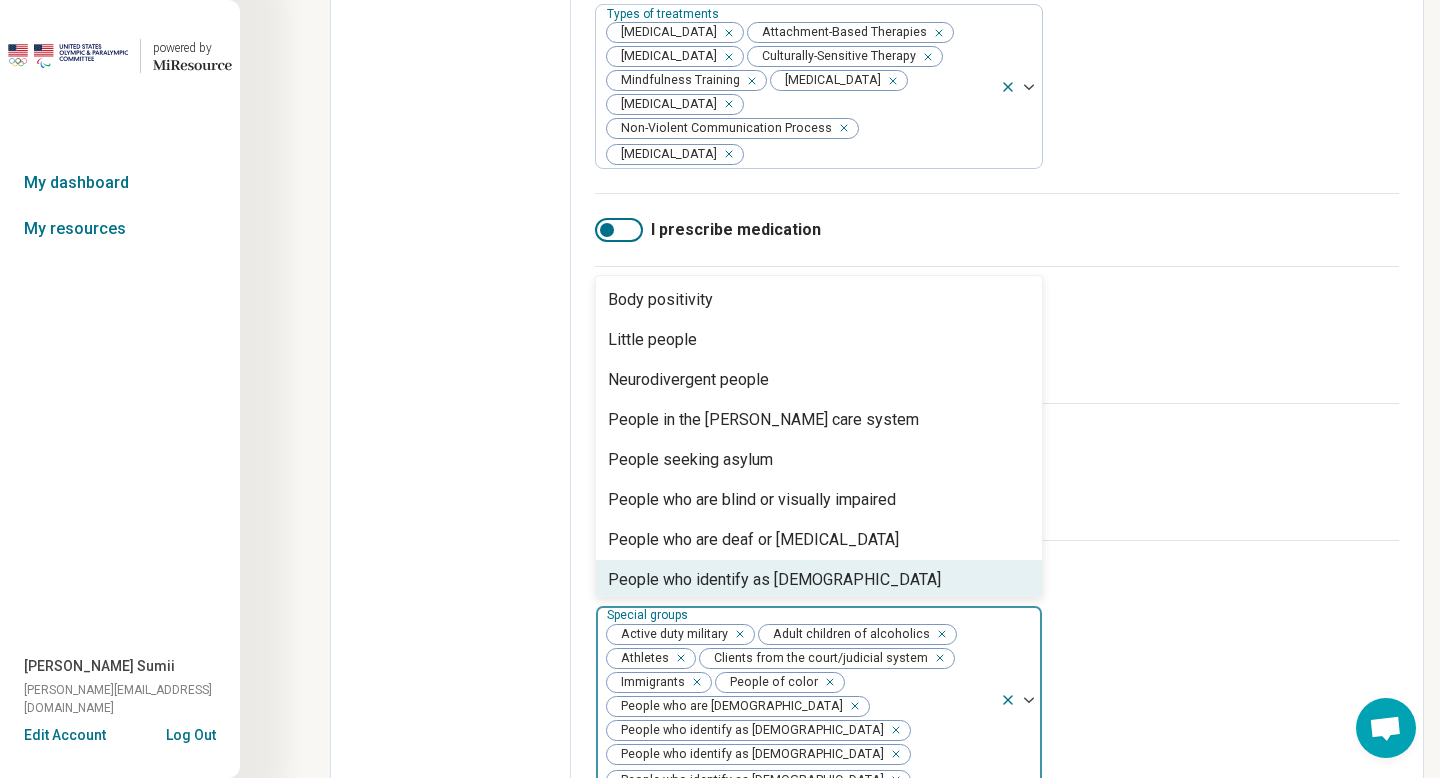 click on "People who identify as [DEMOGRAPHIC_DATA]" at bounding box center (774, 580) 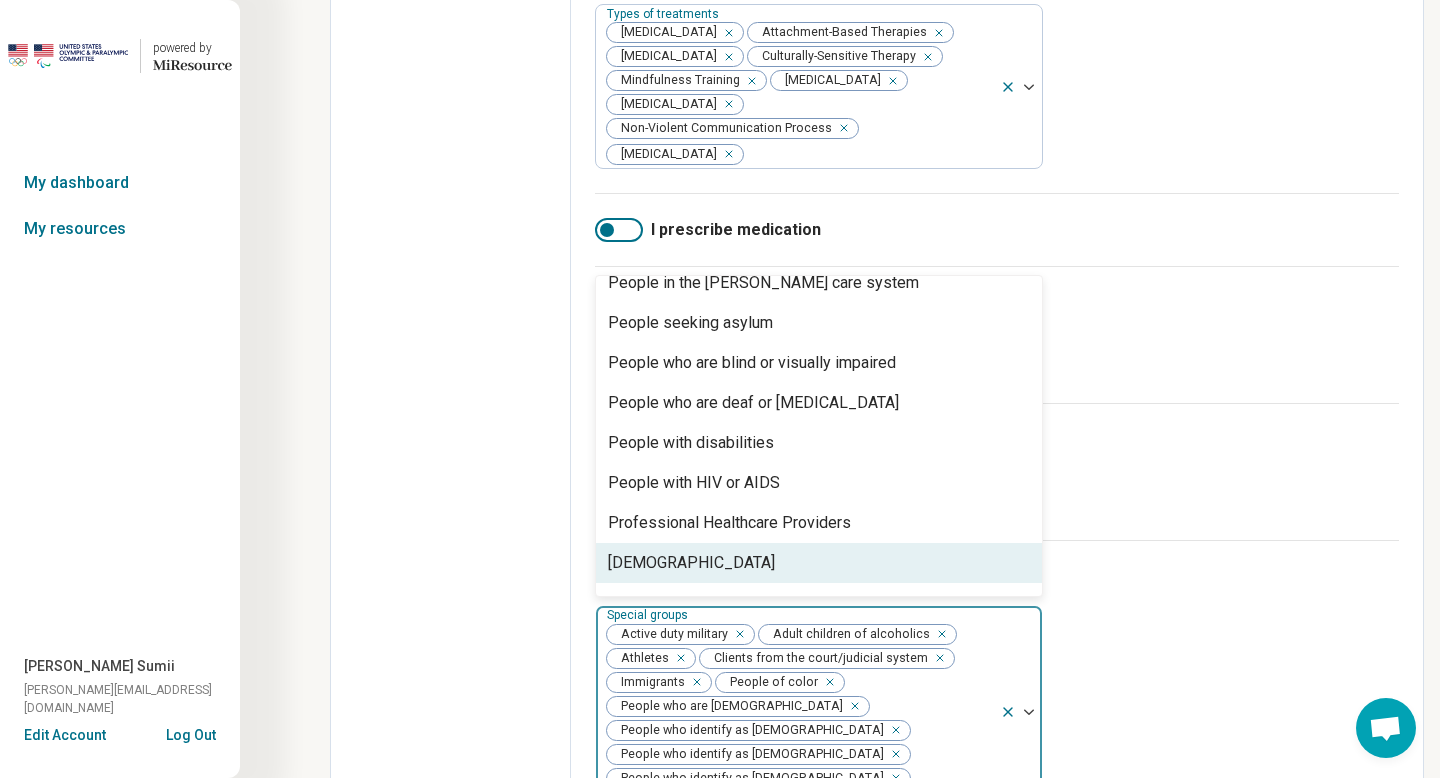 scroll, scrollTop: 168, scrollLeft: 0, axis: vertical 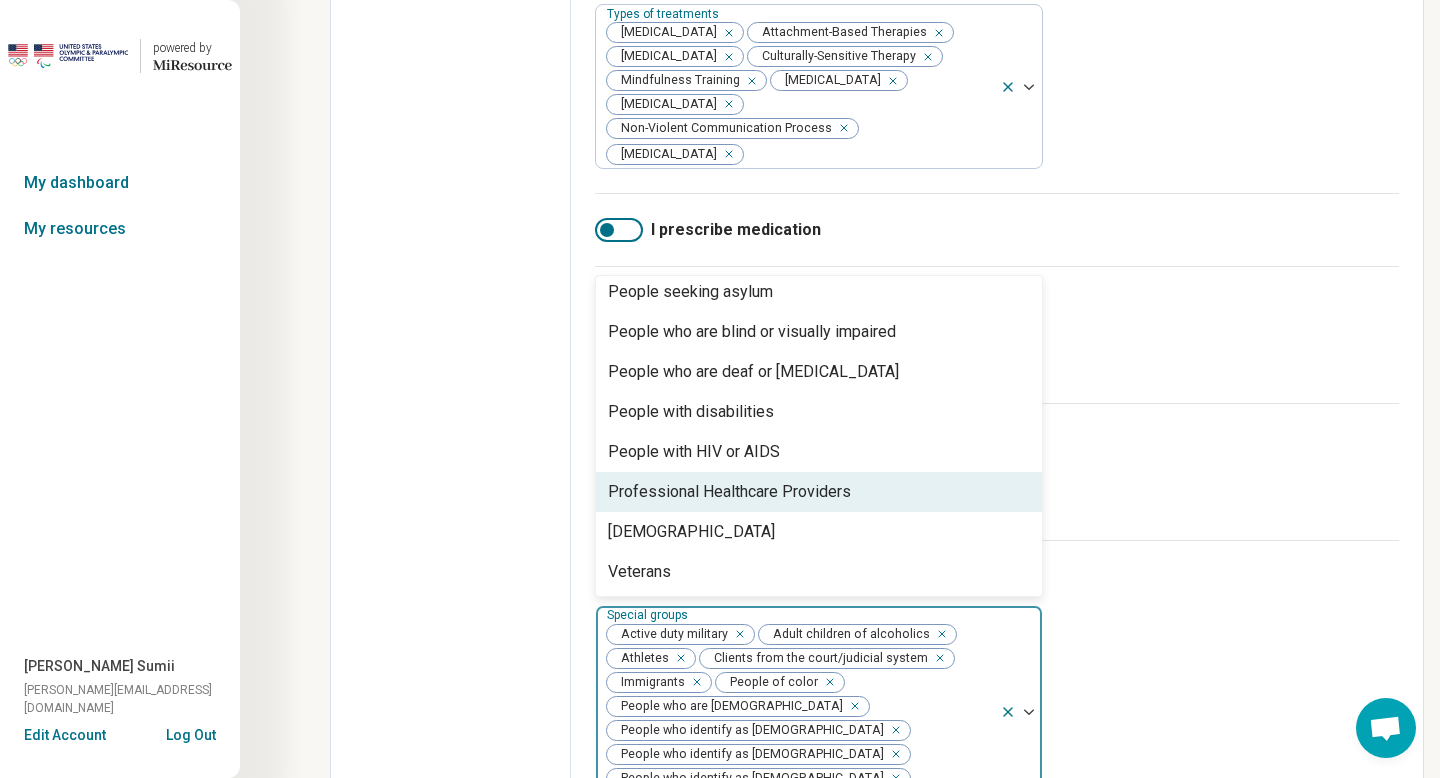 click on "Professional Healthcare Providers" at bounding box center [729, 492] 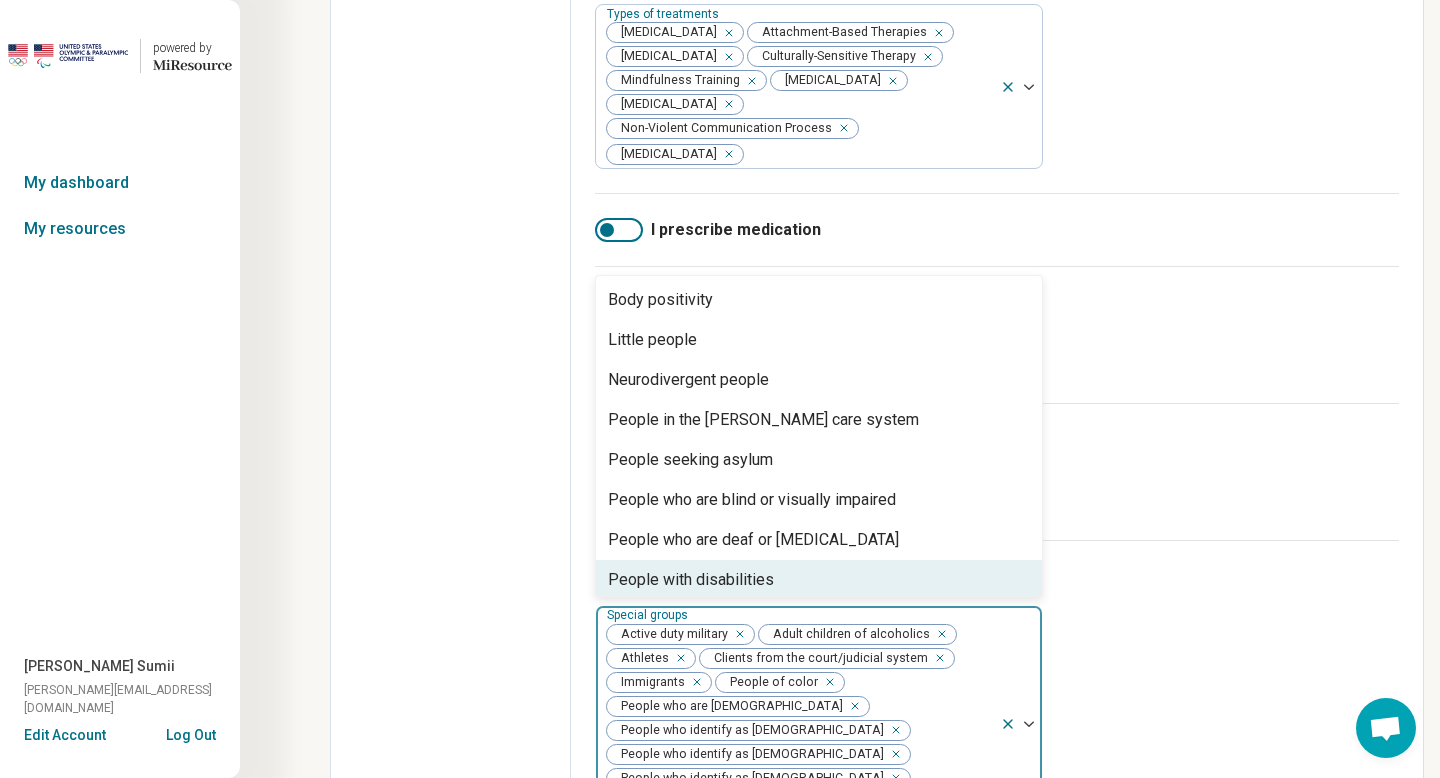 scroll, scrollTop: 17, scrollLeft: 0, axis: vertical 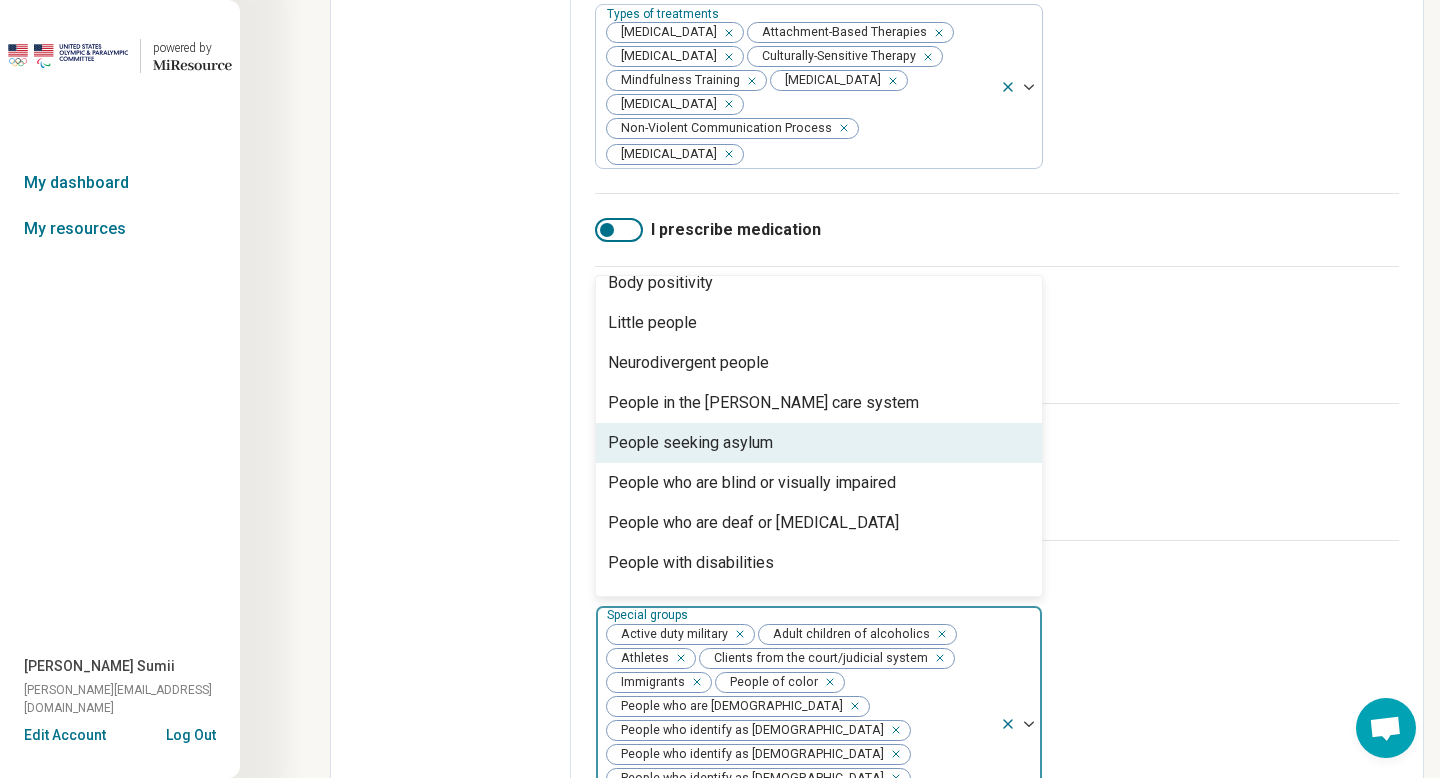 click on "Age groups Age groups Adults (31-64) Young adults (18-30)" at bounding box center (997, 471) 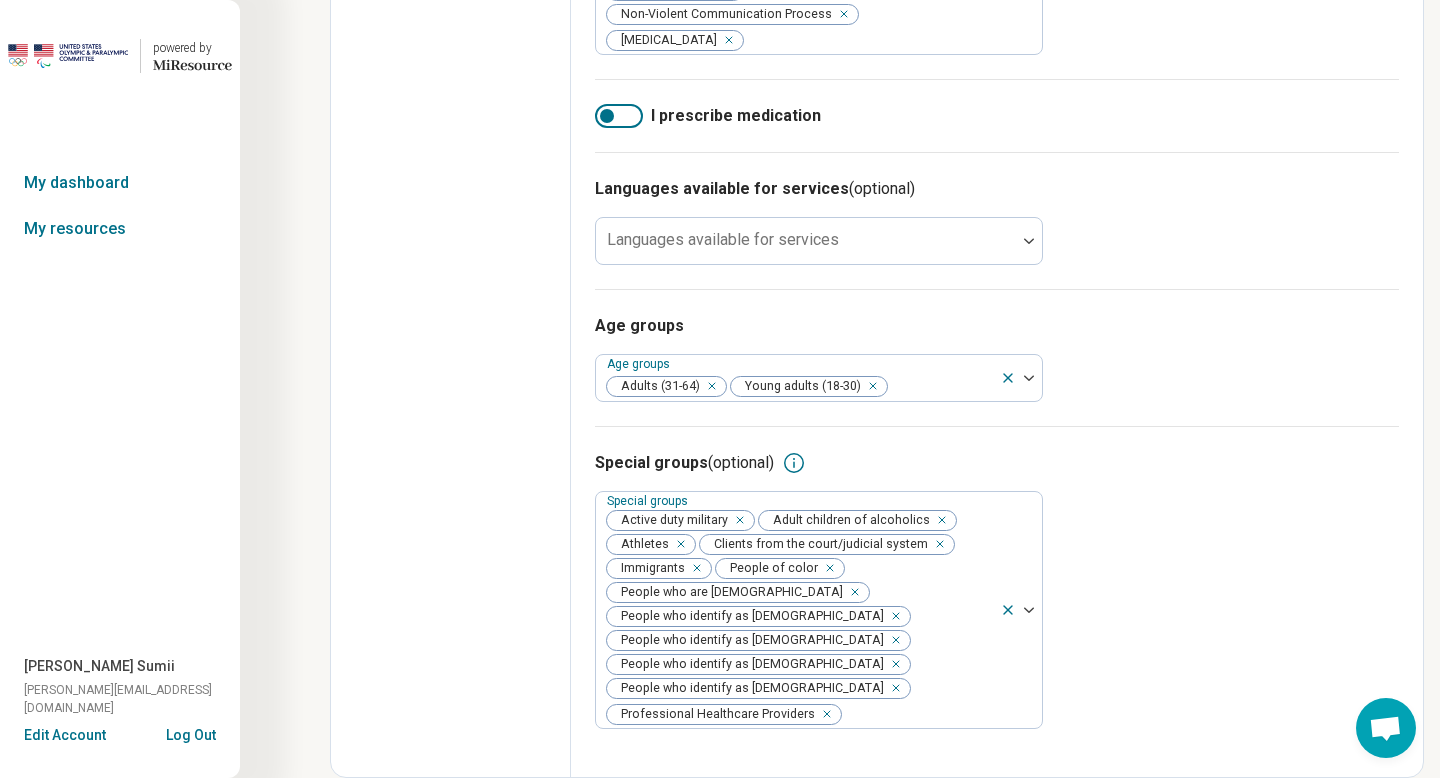 scroll, scrollTop: 1549, scrollLeft: 0, axis: vertical 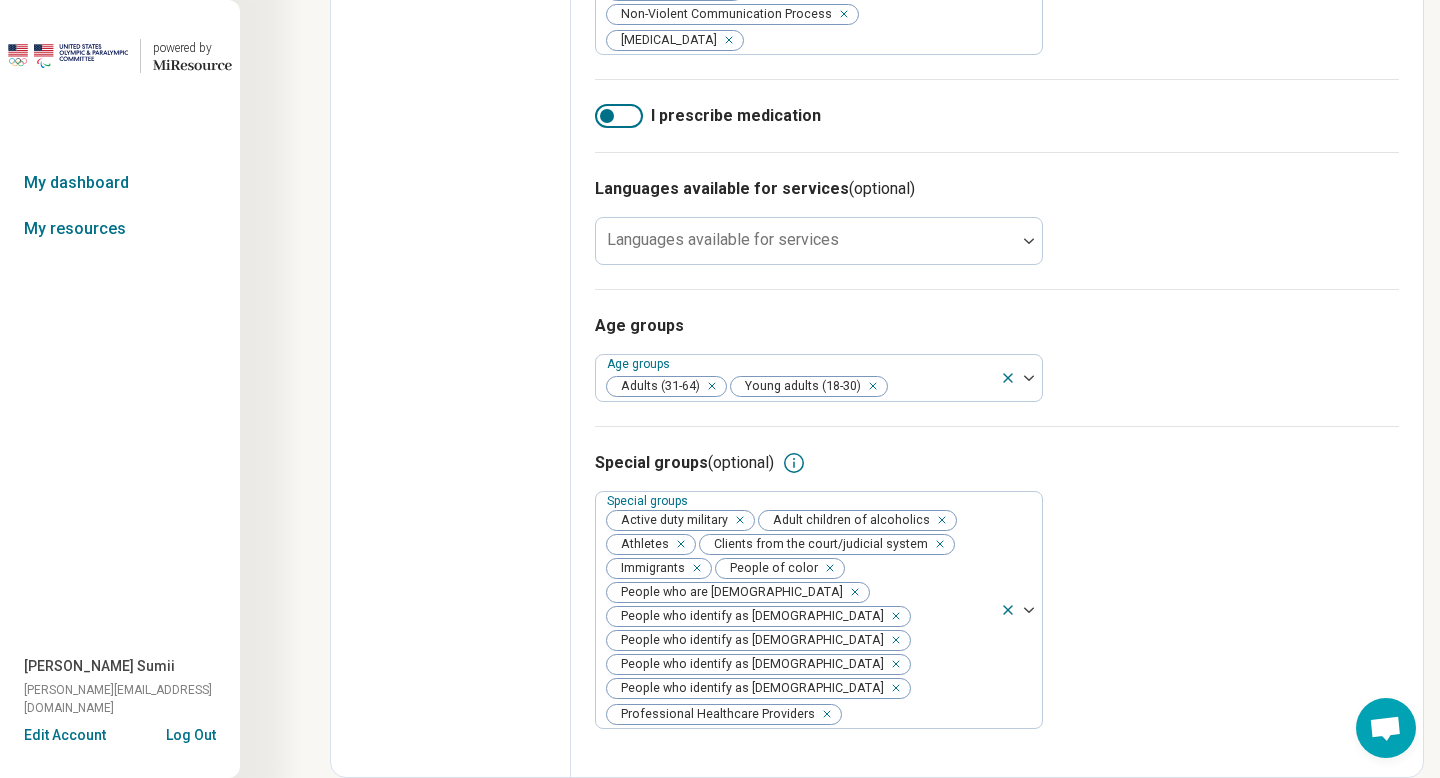 click on "Special groups  (optional) Special groups Active duty military Adult children of alcoholics Athletes Clients from the court/judicial system Immigrants People of color People who are [DEMOGRAPHIC_DATA] People who identify as [DEMOGRAPHIC_DATA] People who identify as [DEMOGRAPHIC_DATA] People who identify as [DEMOGRAPHIC_DATA] People who identify as [DEMOGRAPHIC_DATA] Professional Healthcare Providers" at bounding box center [997, 589] 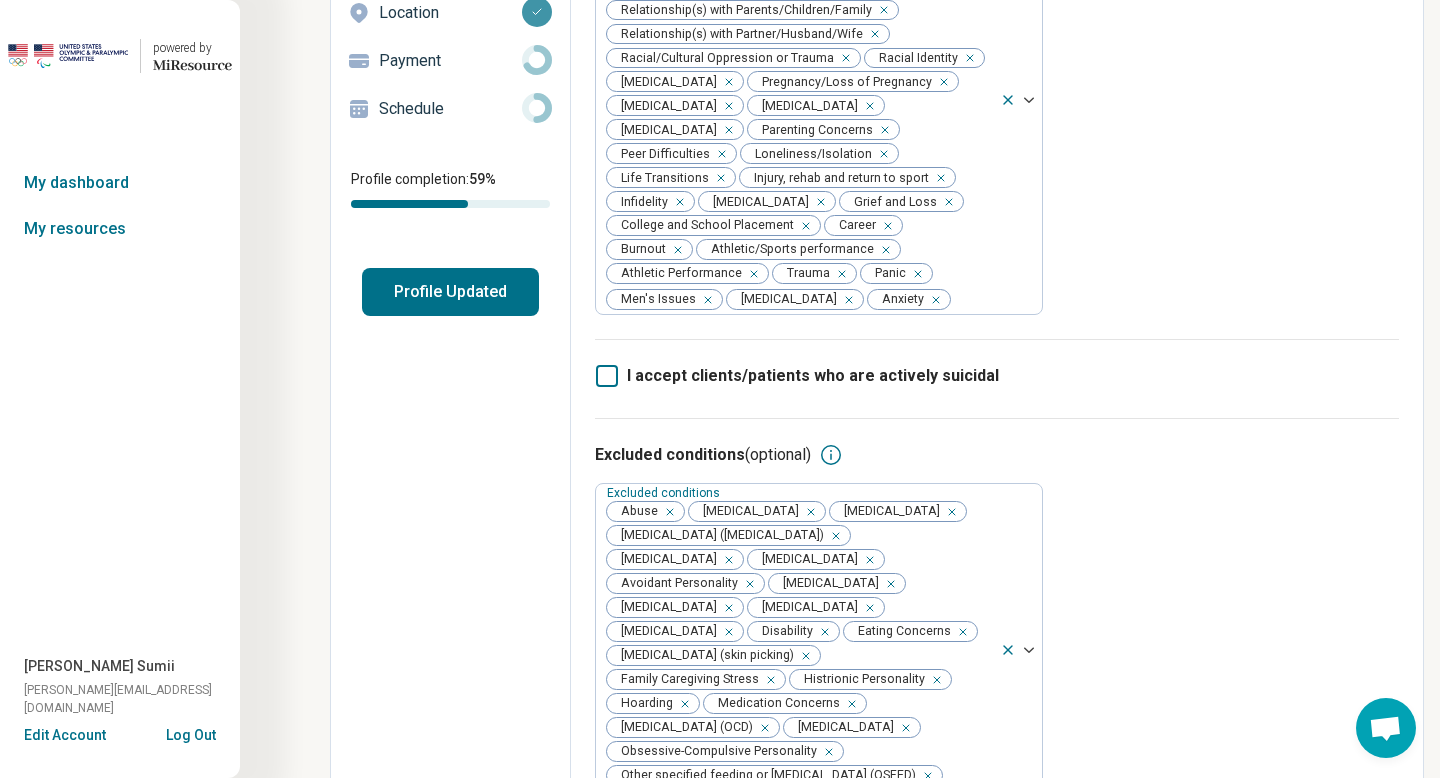 scroll, scrollTop: 269, scrollLeft: 0, axis: vertical 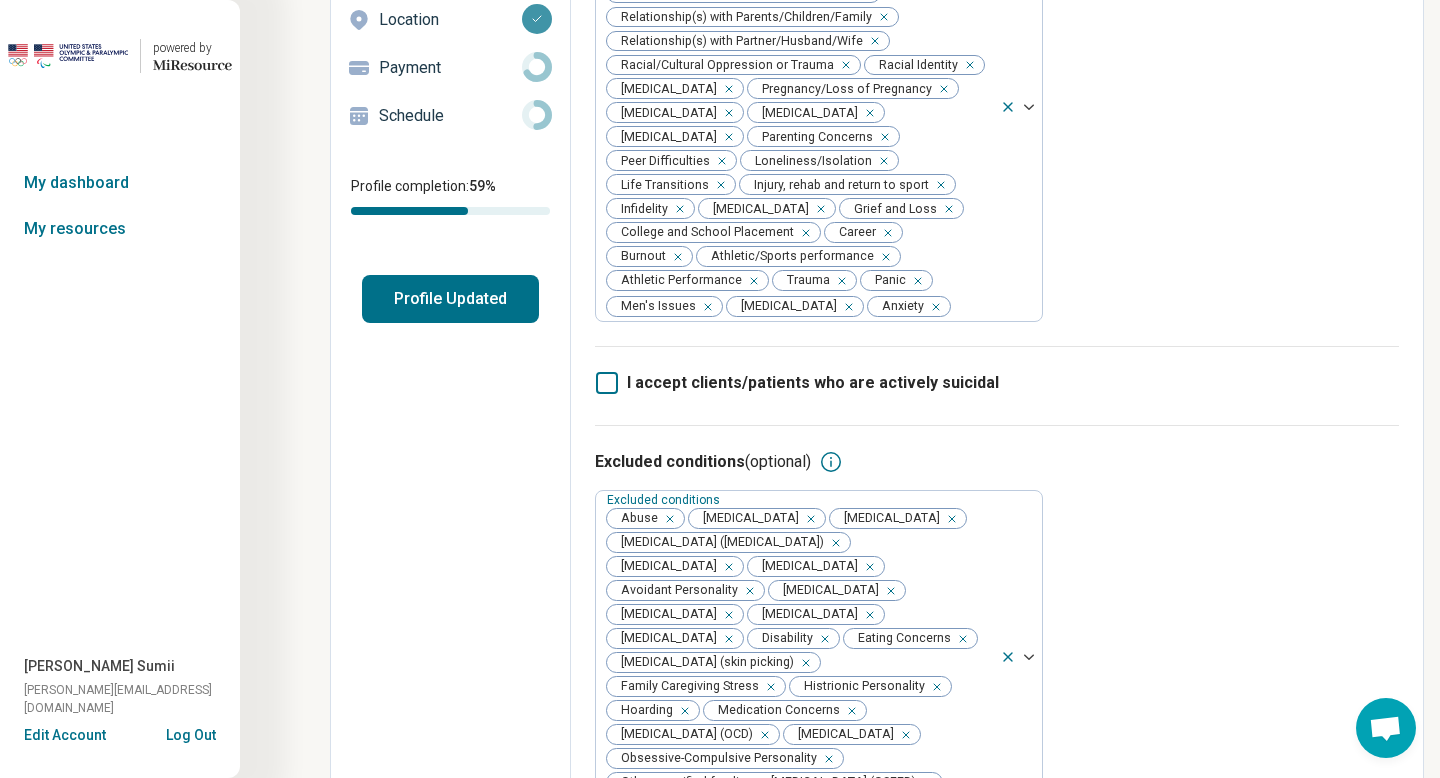 click on "Profile Updated" at bounding box center (450, 299) 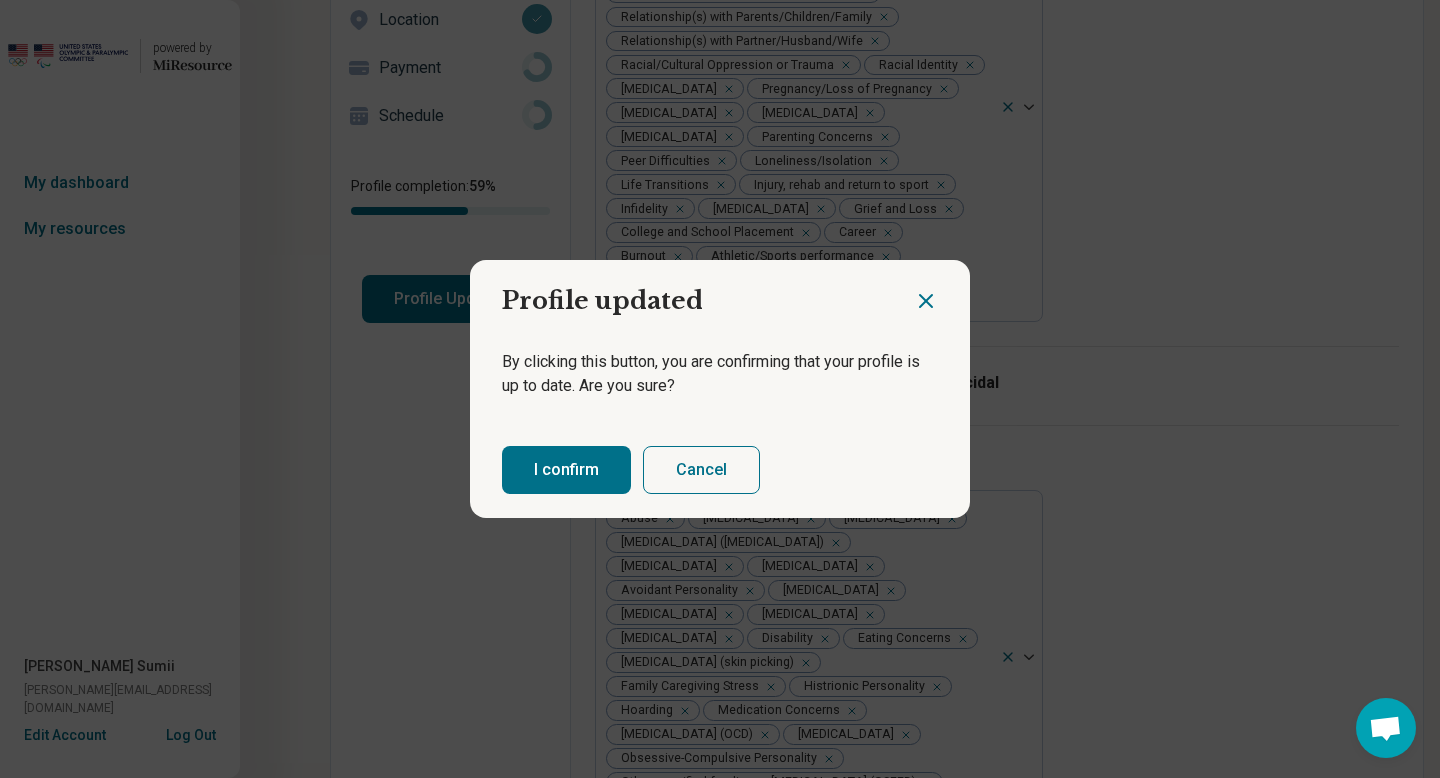 click on "I confirm" at bounding box center [566, 470] 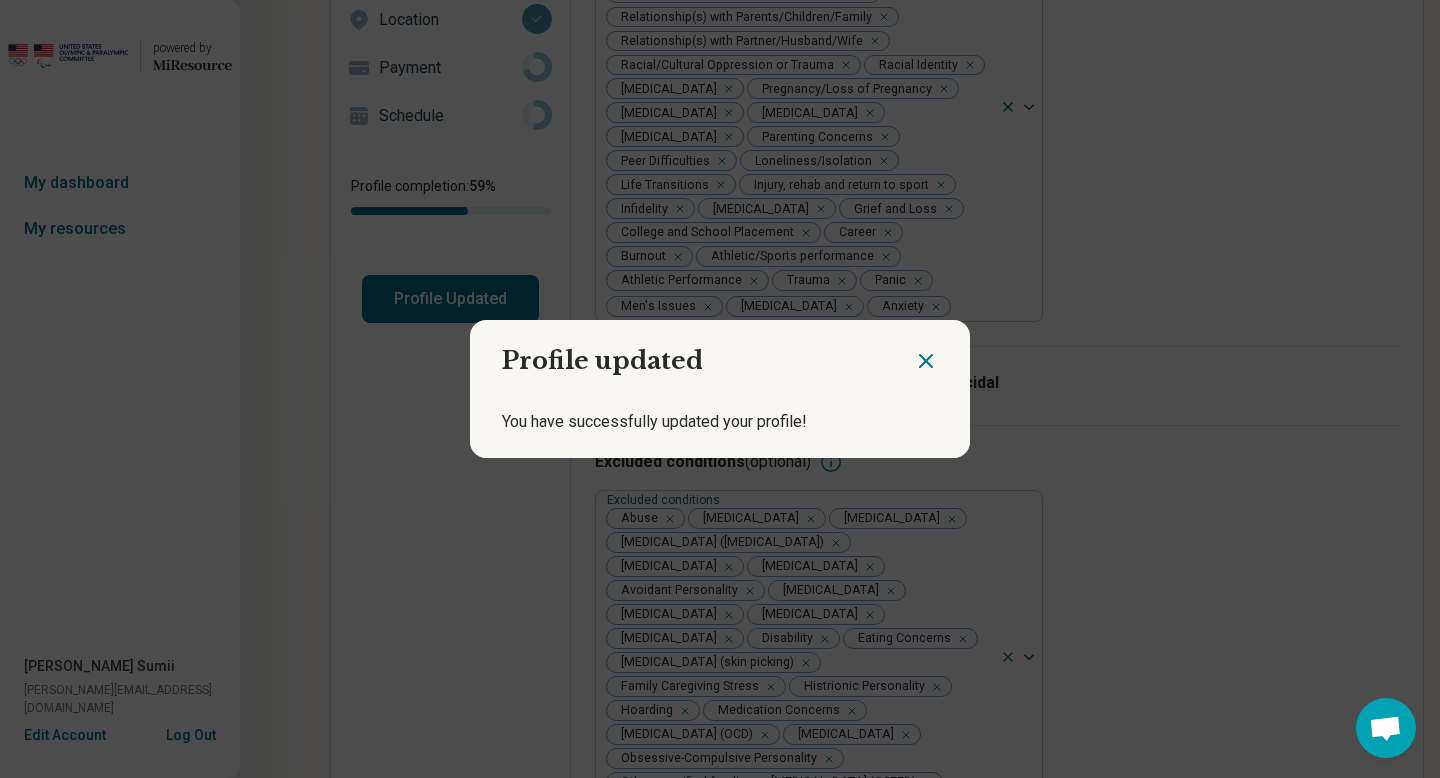click on "Profile updated You have successfully updated your profile!" at bounding box center (720, 389) 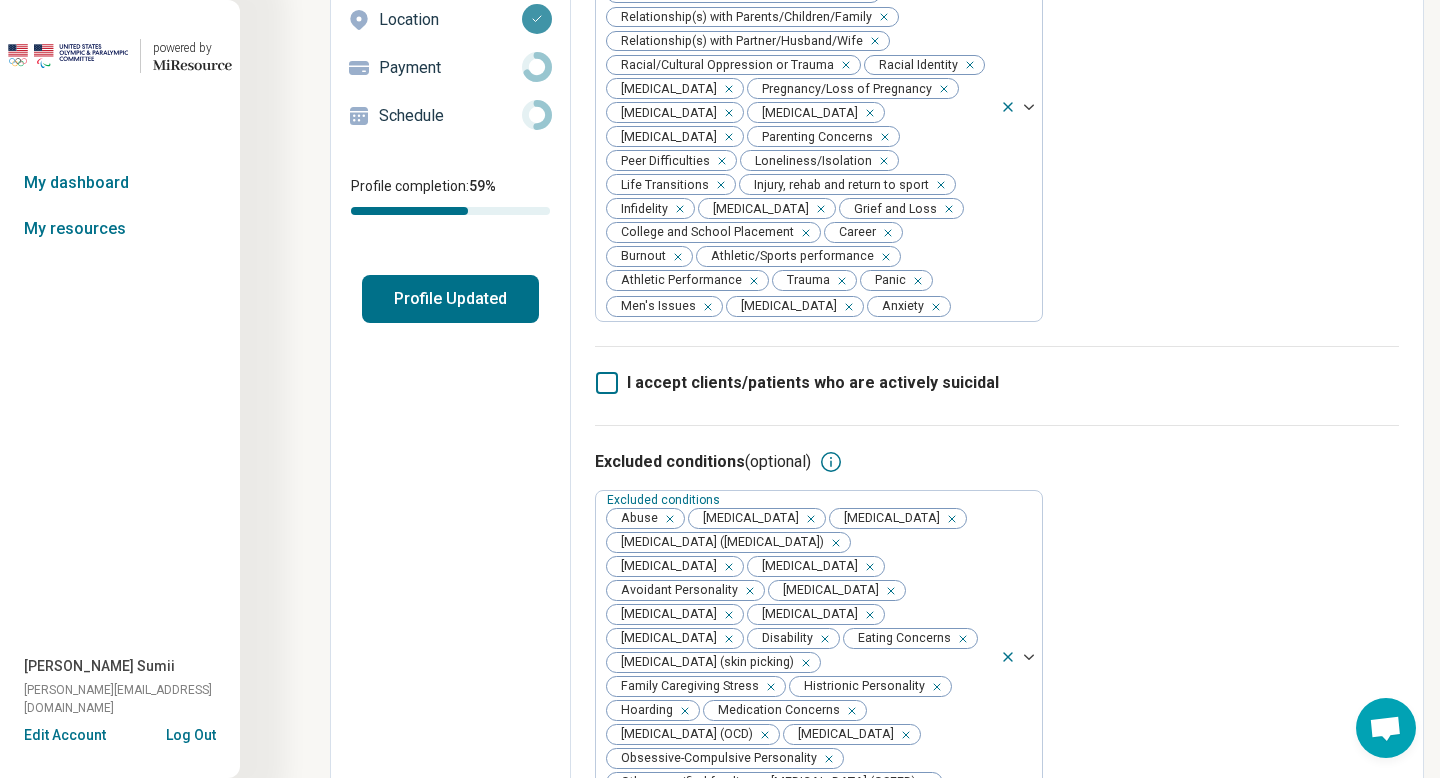 click on "Areas of expertise Areas of expertise Academic Concerns Women's Issues Work/Life Balance Self-Esteem School Concerns Relationship(s) with Friends/Roommates Relationship(s) with Parents/Children/Family Relationship(s) with Partner/Husband/Wife Racial/Cultural Oppression or Trauma Racial Identity [MEDICAL_DATA] Pregnancy/Loss of Pregnancy [MEDICAL_DATA] [MEDICAL_DATA] [MEDICAL_DATA] Parenting Concerns Peer Difficulties Loneliness/Isolation Life Transitions Injury, rehab and return to sport Infidelity [MEDICAL_DATA] Grief and [GEOGRAPHIC_DATA] and School Placement Career Burnout Athletic/Sports performance Athletic Performance Trauma Panic Men's Issues [MEDICAL_DATA]" at bounding box center (997, 99) 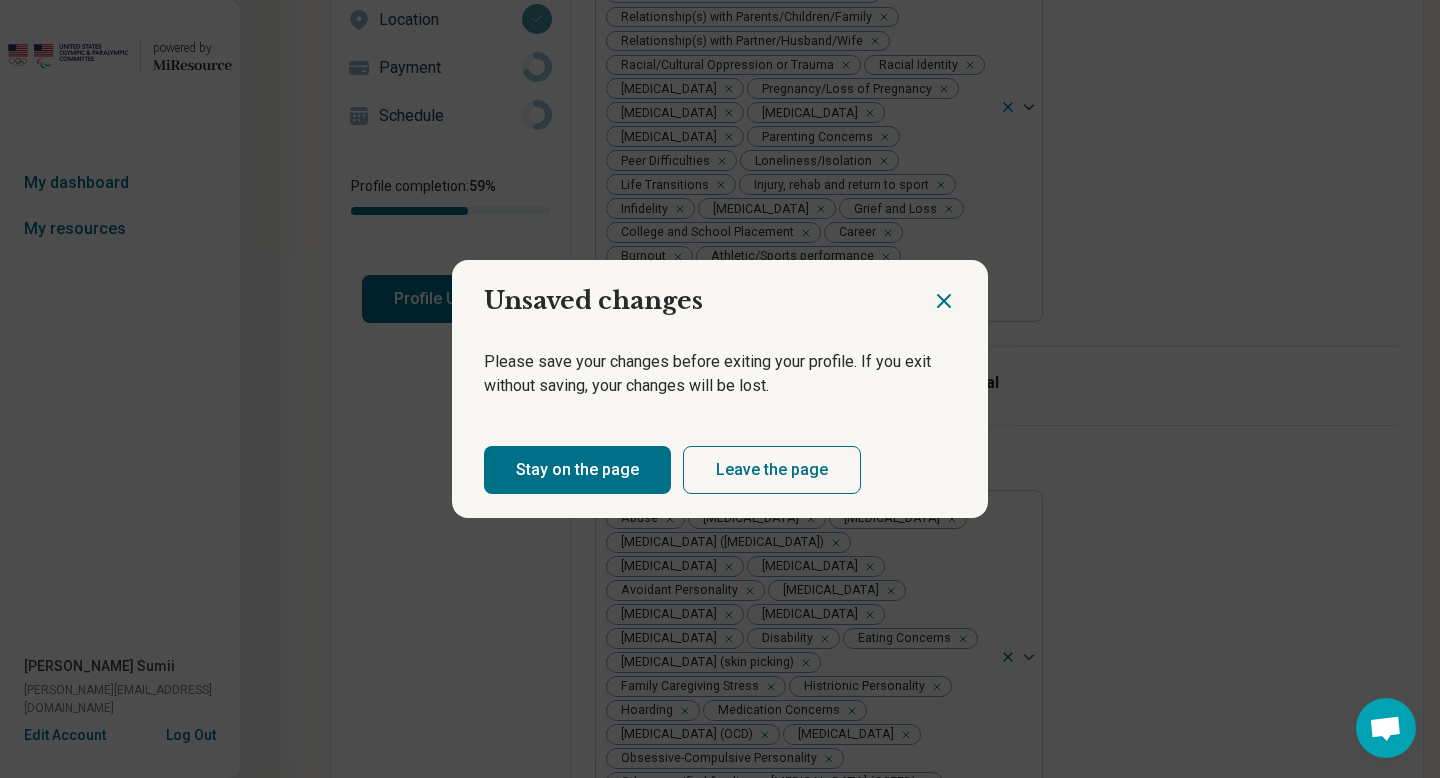 click 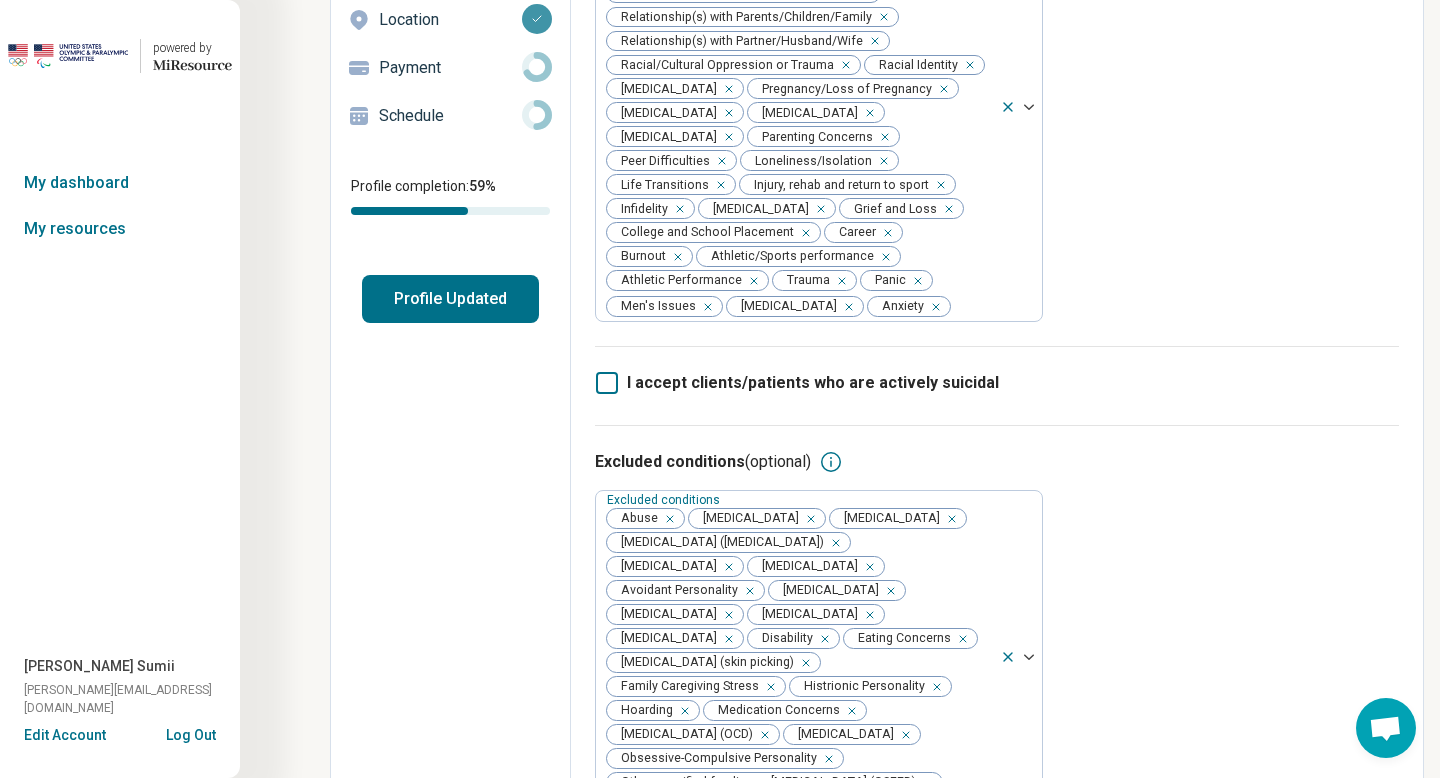 click on "Areas of expertise Areas of expertise Academic Concerns Women's Issues Work/Life Balance Self-Esteem School Concerns Relationship(s) with Friends/Roommates Relationship(s) with Parents/Children/Family Relationship(s) with Partner/Husband/Wife Racial/Cultural Oppression or Trauma Racial Identity [MEDICAL_DATA] Pregnancy/Loss of Pregnancy [MEDICAL_DATA] [MEDICAL_DATA] [MEDICAL_DATA] Parenting Concerns Peer Difficulties Loneliness/Isolation Life Transitions Injury, rehab and return to sport Infidelity [MEDICAL_DATA] Grief and [GEOGRAPHIC_DATA] and School Placement Career Burnout Athletic/Sports performance Athletic Performance Trauma Panic Men's Issues [MEDICAL_DATA]" at bounding box center [997, 99] 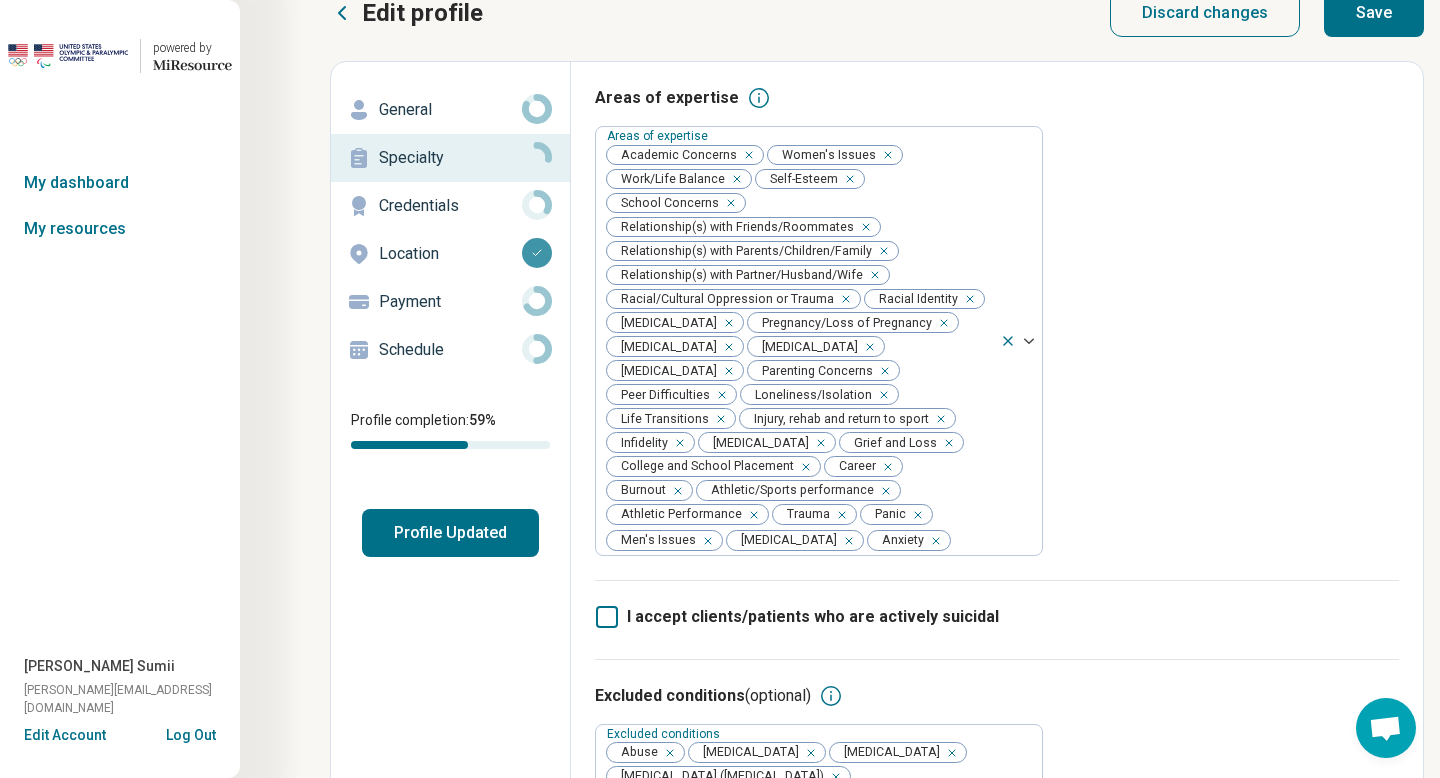 scroll, scrollTop: 0, scrollLeft: 0, axis: both 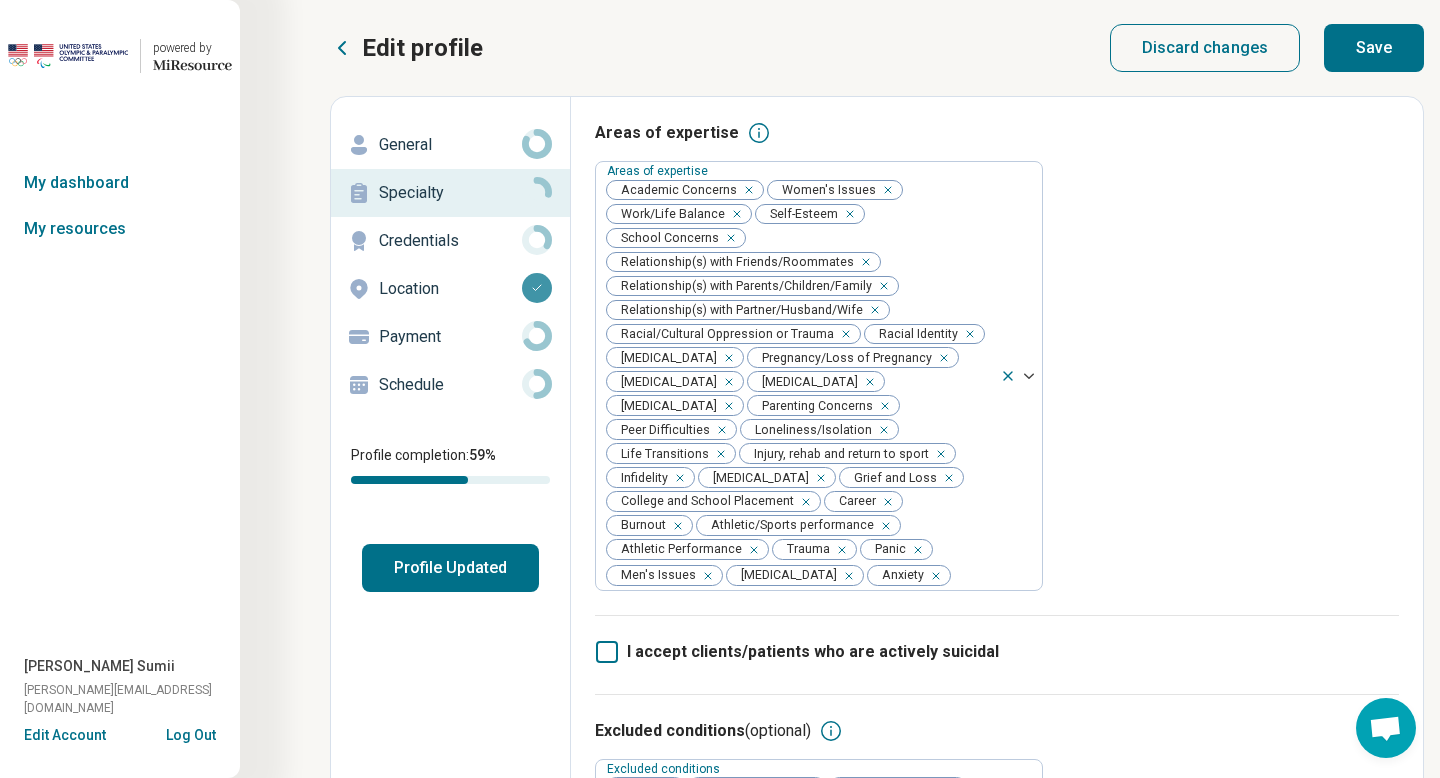 click on "Save" at bounding box center (1374, 48) 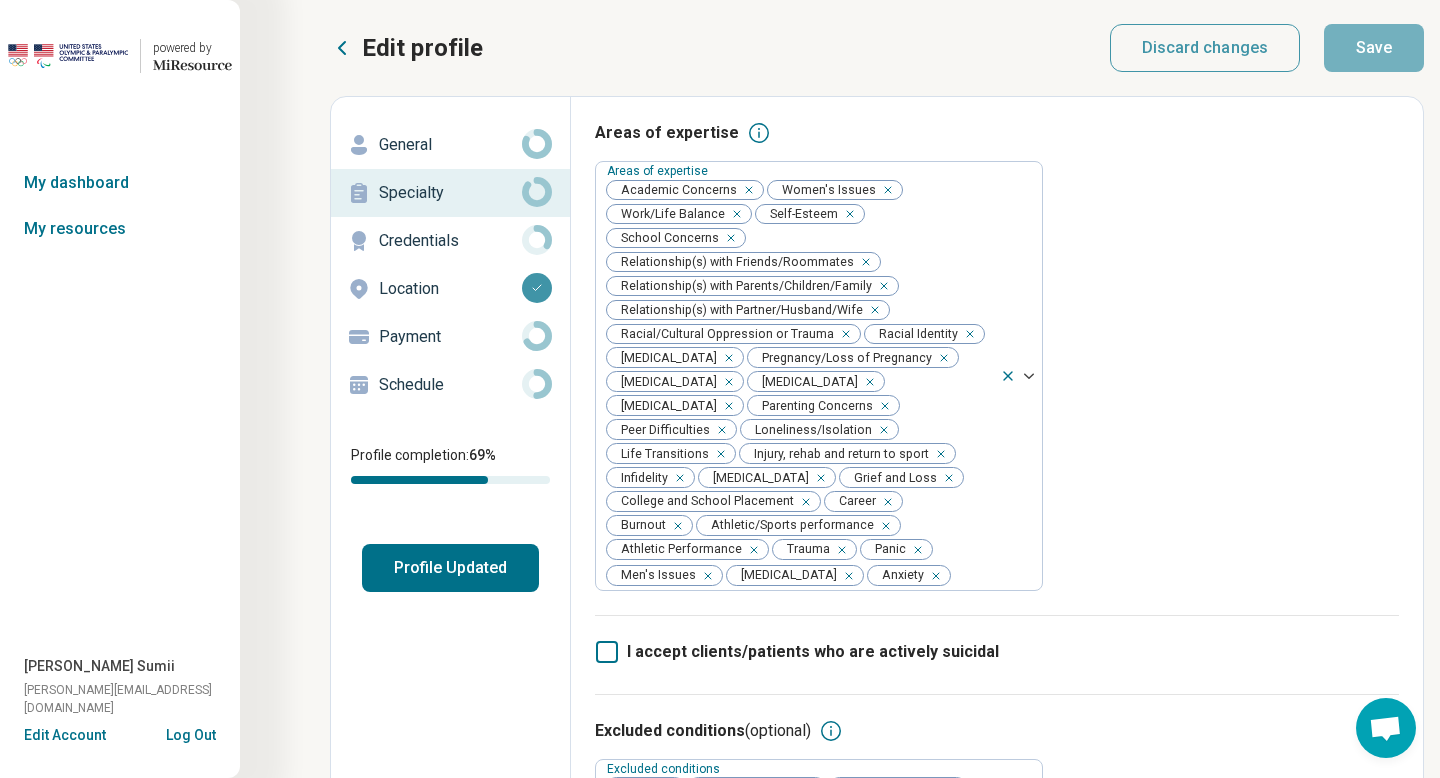 click on "Areas of expertise Areas of expertise Academic Concerns Women's Issues Work/Life Balance Self-Esteem School Concerns Relationship(s) with Friends/Roommates Relationship(s) with Parents/Children/Family Relationship(s) with Partner/Husband/Wife Racial/Cultural Oppression or Trauma Racial Identity [MEDICAL_DATA] Pregnancy/Loss of Pregnancy [MEDICAL_DATA] [MEDICAL_DATA] [MEDICAL_DATA] Parenting Concerns Peer Difficulties Loneliness/Isolation Life Transitions Injury, rehab and return to sport Infidelity [MEDICAL_DATA] Grief and [GEOGRAPHIC_DATA] and School Placement Career Burnout Athletic/Sports performance Athletic Performance Trauma Panic Men's Issues [MEDICAL_DATA]" at bounding box center [997, 368] 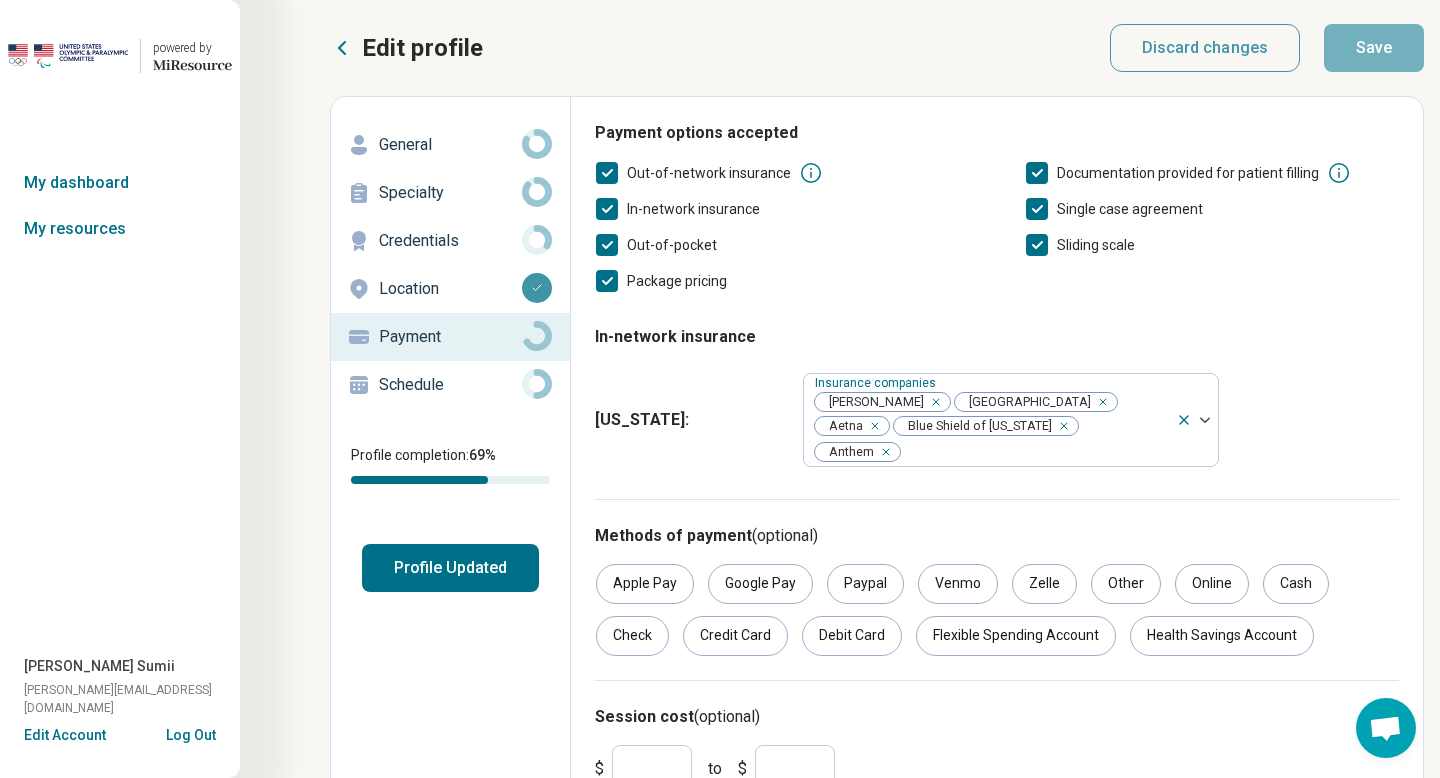 click on "In-network insurance [US_STATE] : Insurance companies [PERSON_NAME][GEOGRAPHIC_DATA] Aetna Blue Shield of [US_STATE] Anthem" at bounding box center [997, 392] 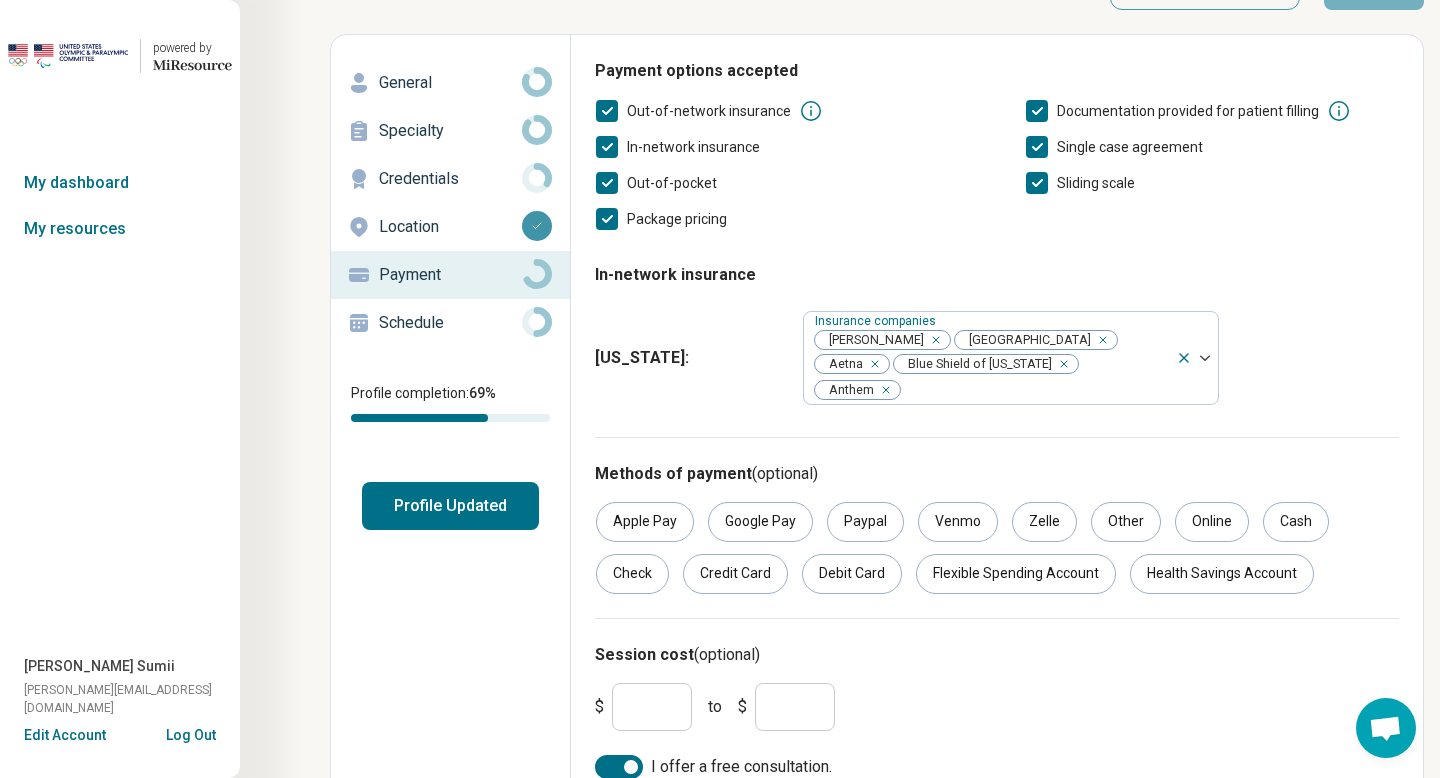 scroll, scrollTop: 65, scrollLeft: 0, axis: vertical 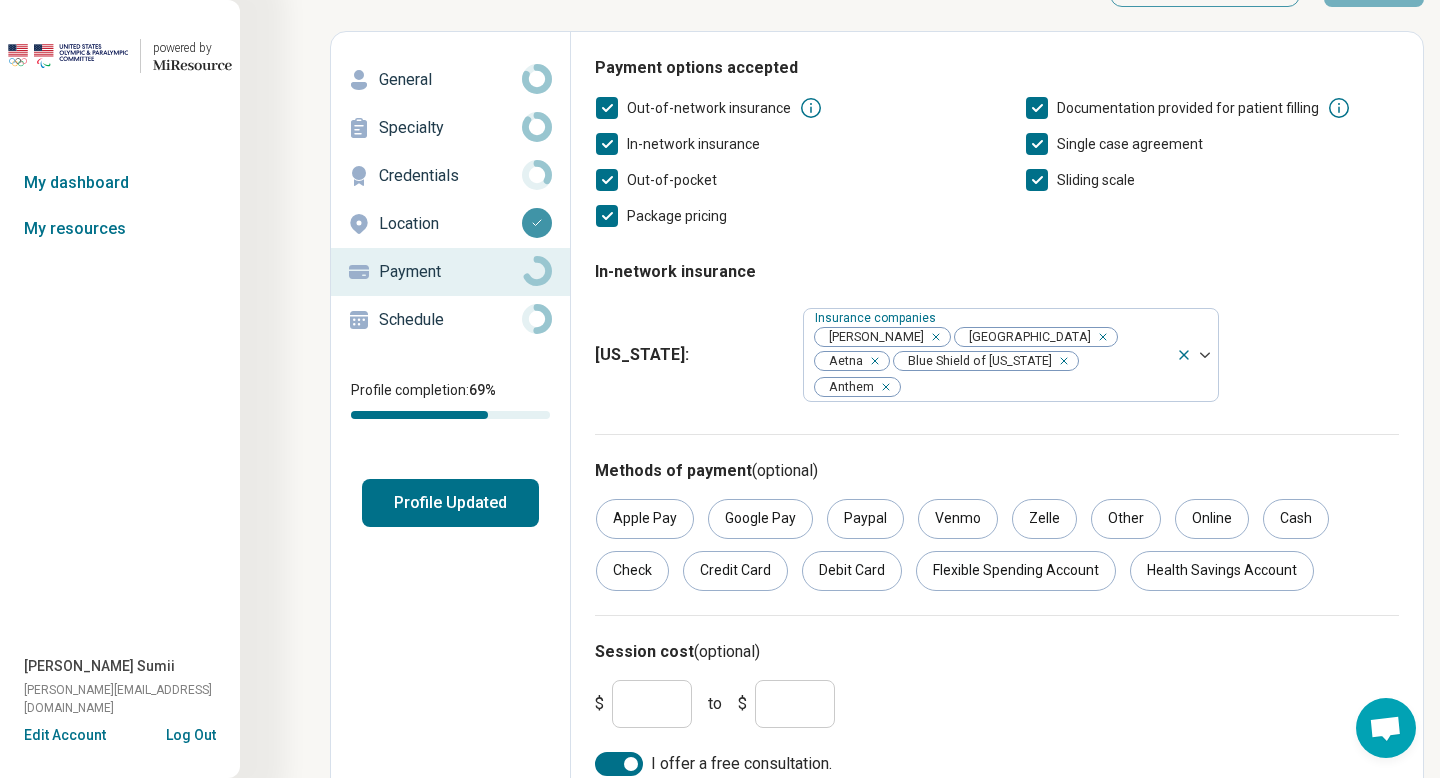 click on "*" at bounding box center (652, 704) 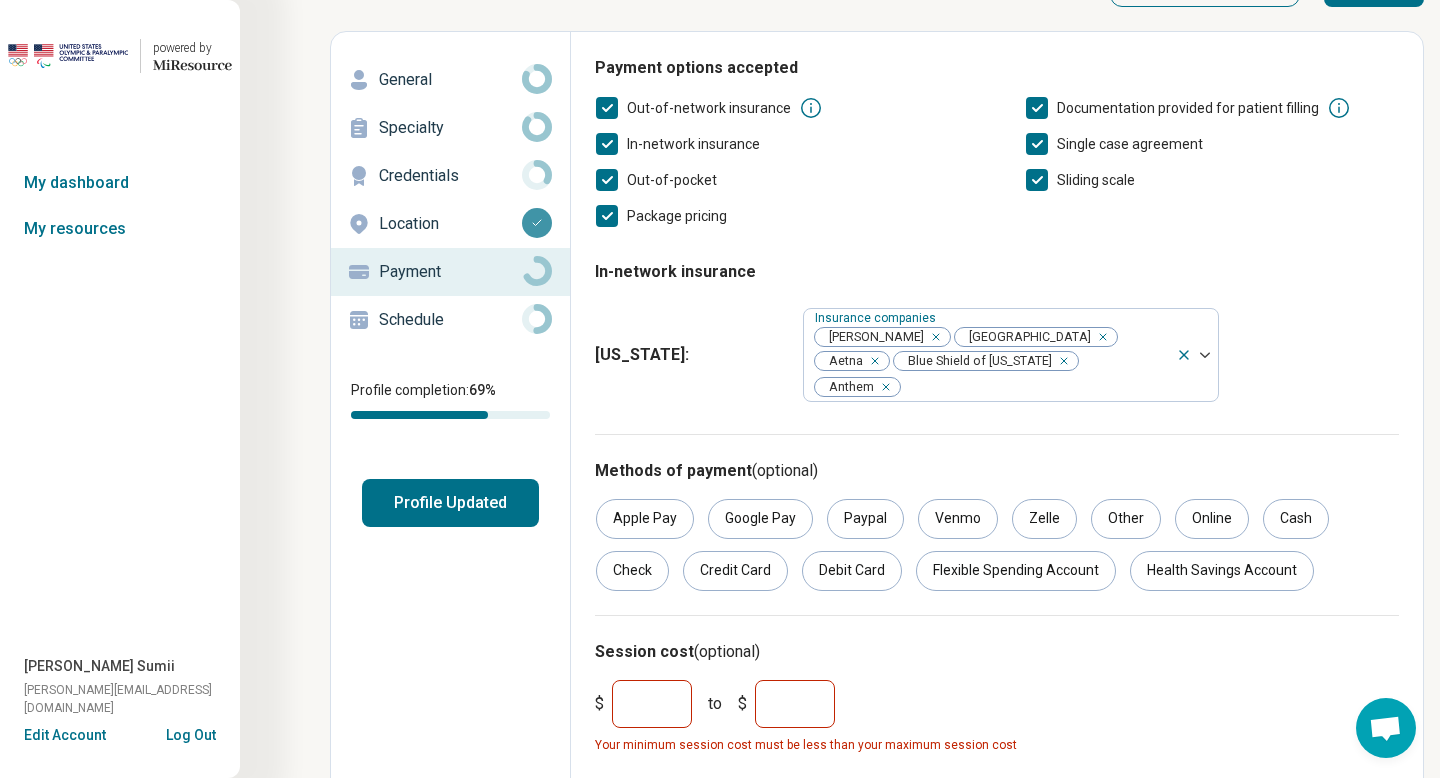 type on "***" 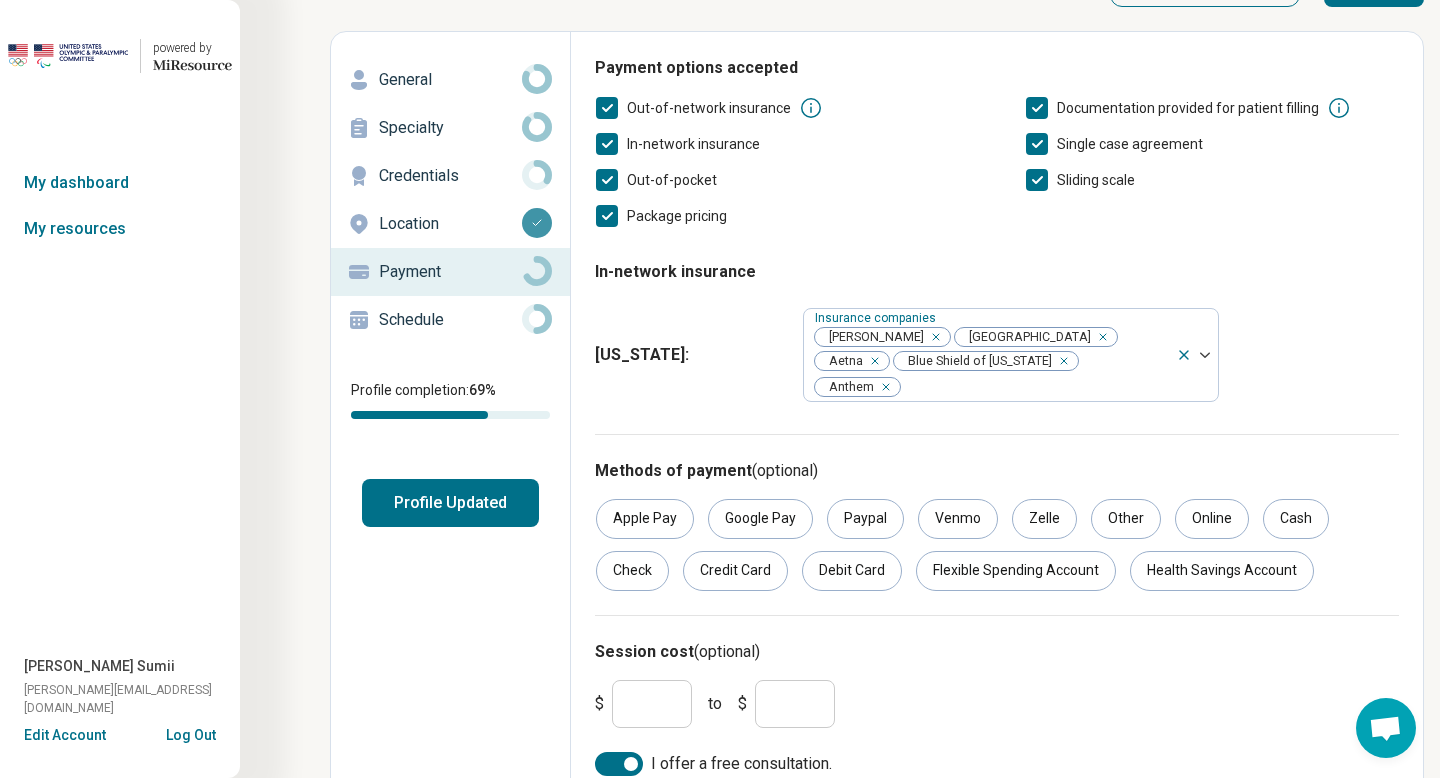 type on "***" 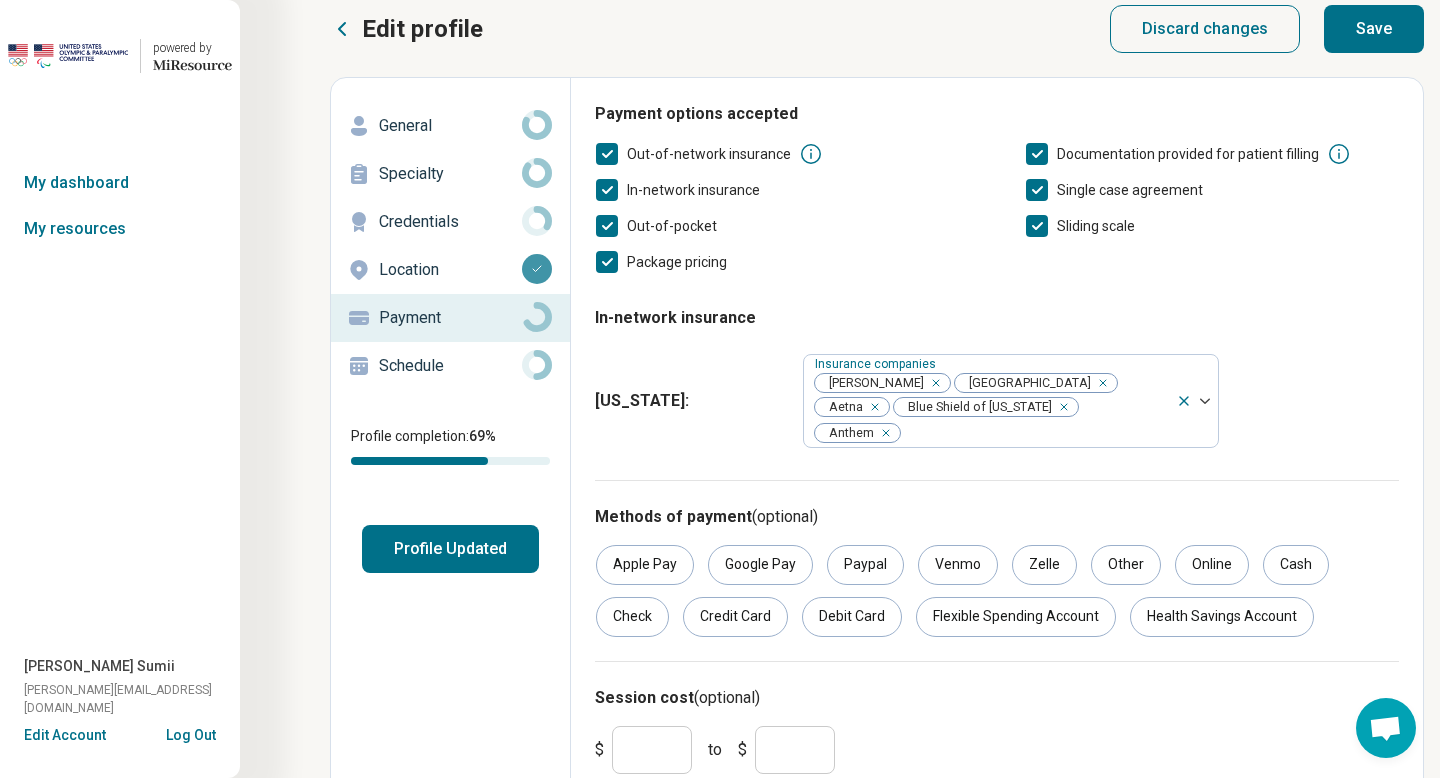 scroll, scrollTop: 0, scrollLeft: 0, axis: both 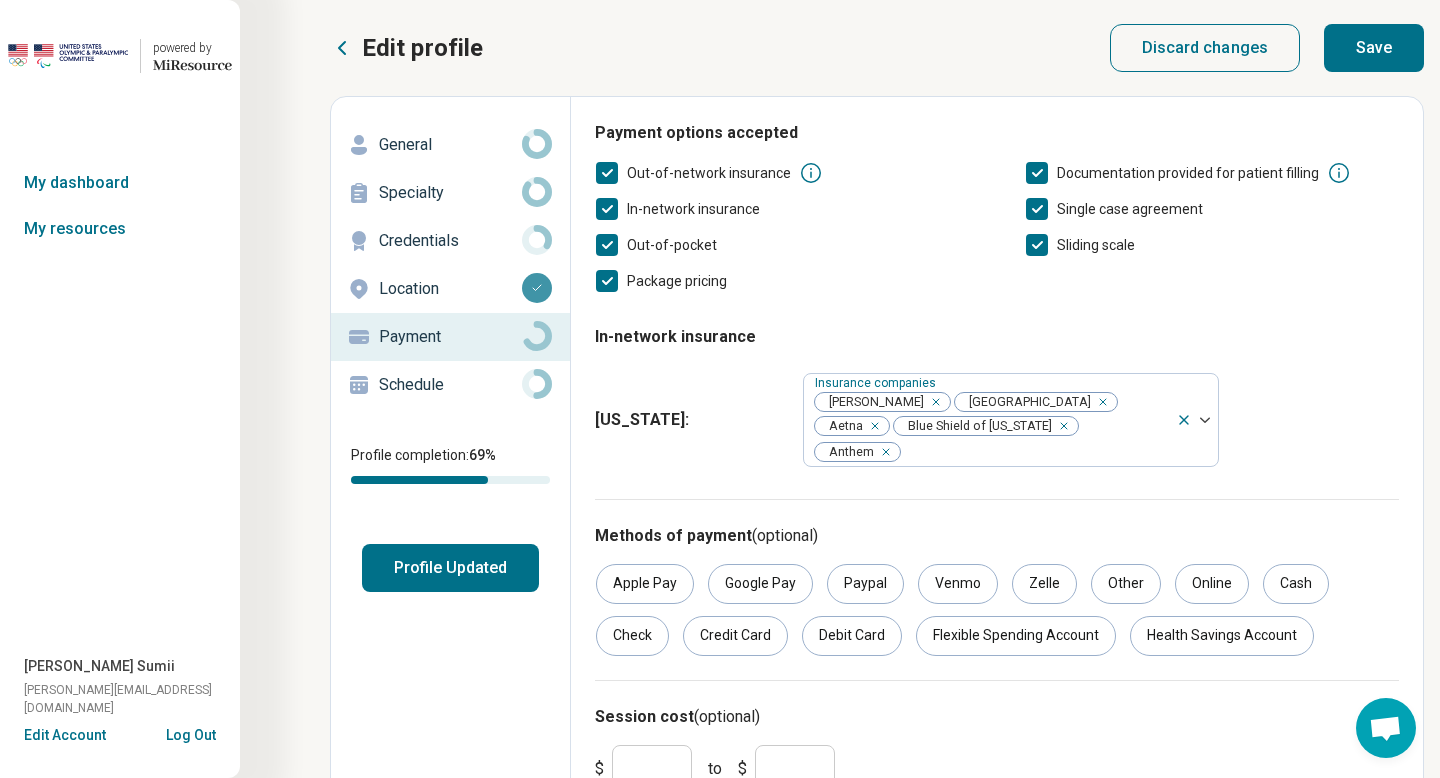 click on "Save" at bounding box center [1374, 48] 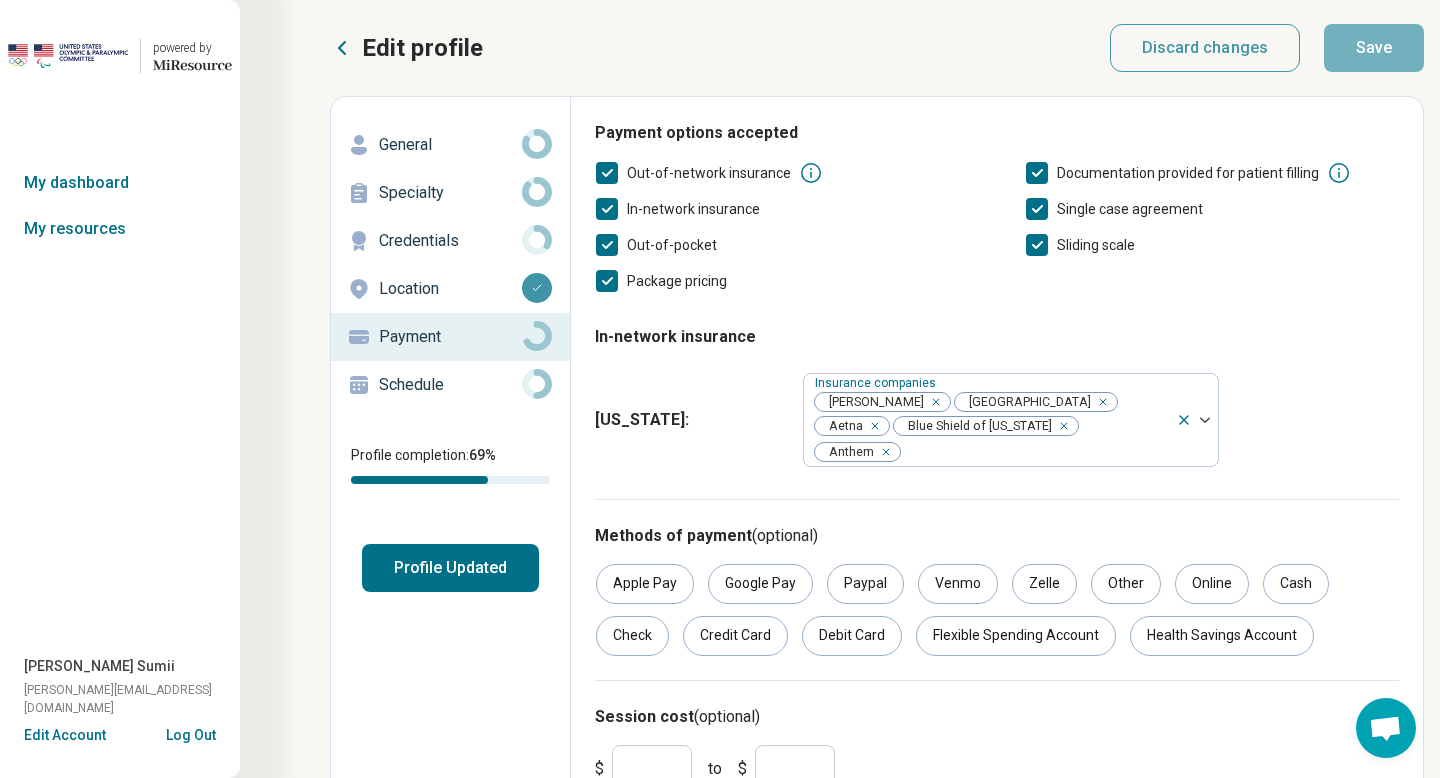 click on "Schedule" at bounding box center [450, 385] 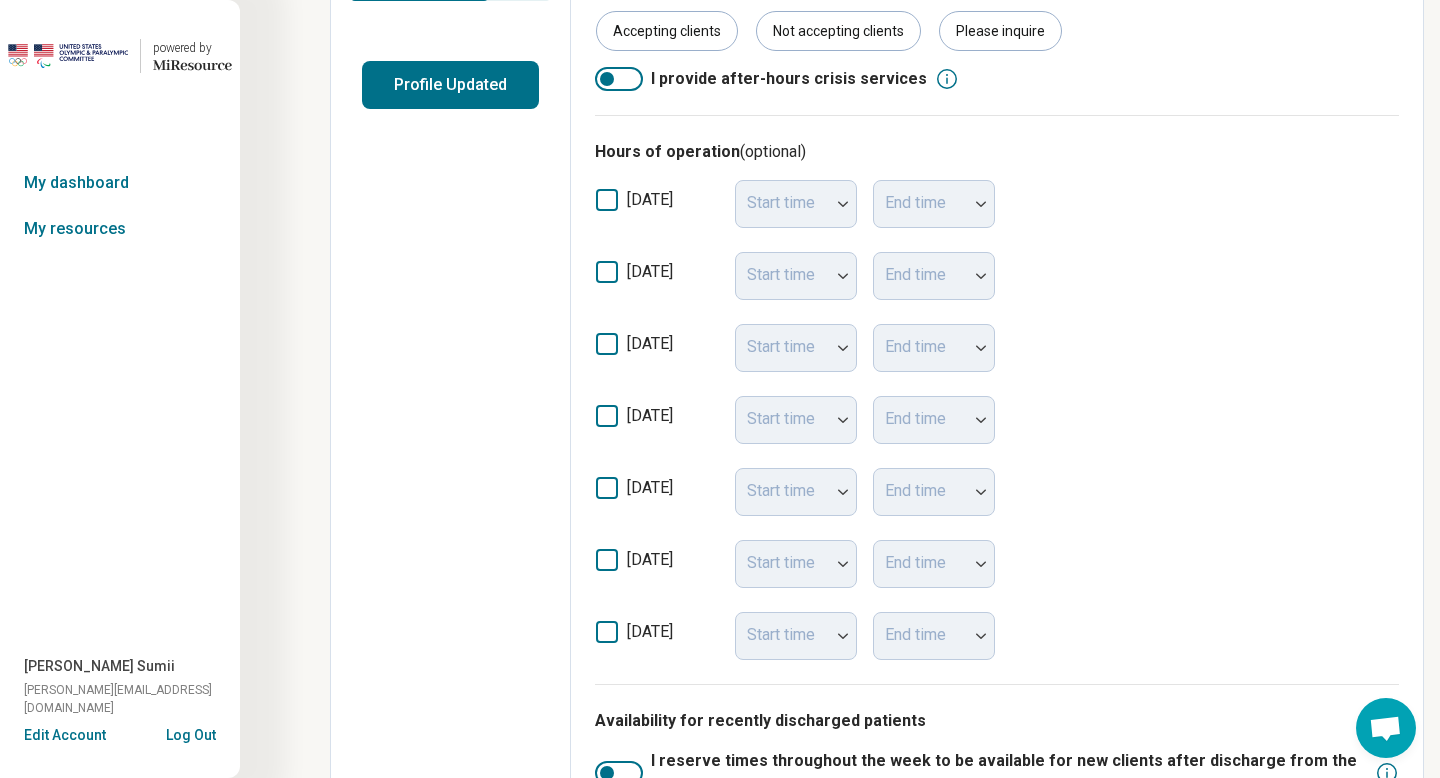 scroll, scrollTop: 520, scrollLeft: 0, axis: vertical 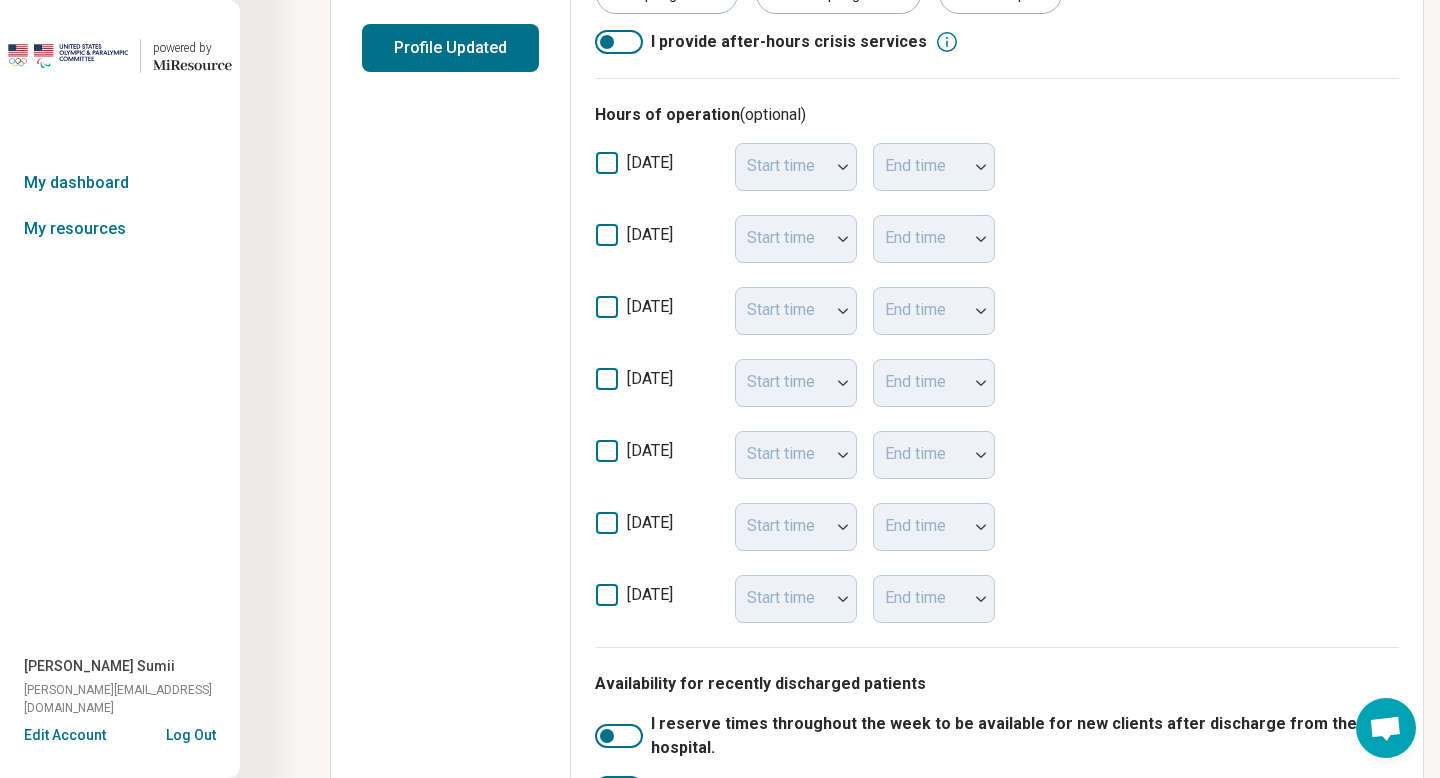 click on "[DATE] Start time End time" at bounding box center [997, 455] 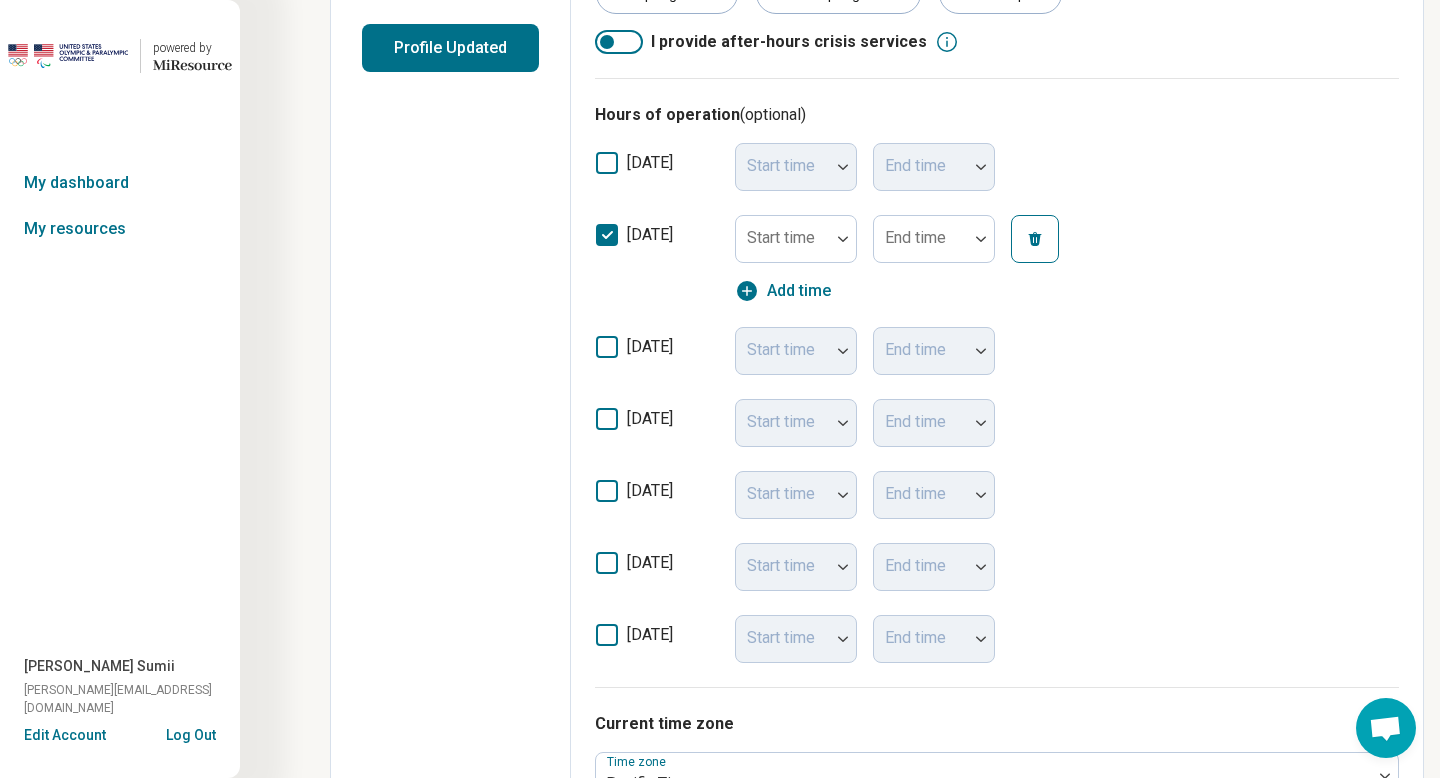 scroll, scrollTop: 10, scrollLeft: 0, axis: vertical 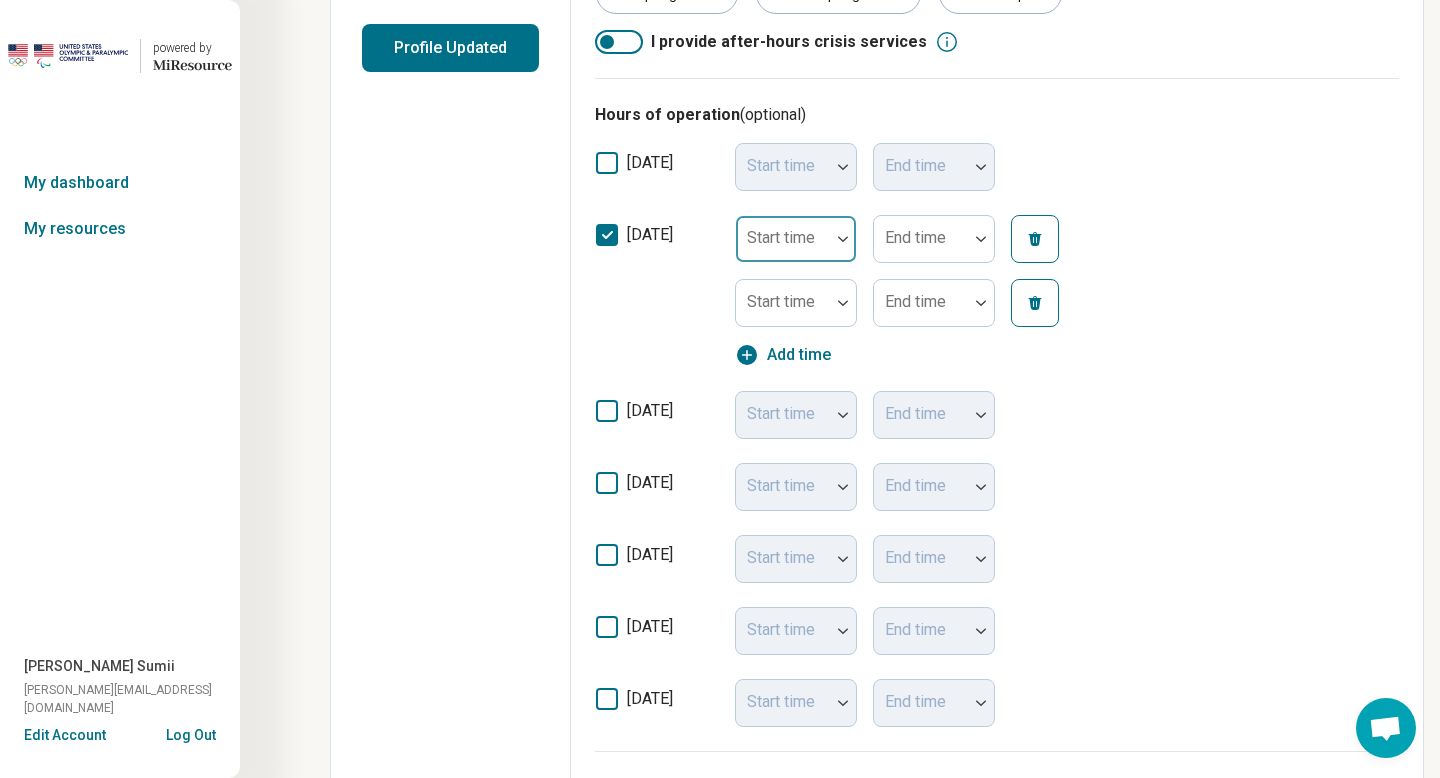 click at bounding box center (843, 239) 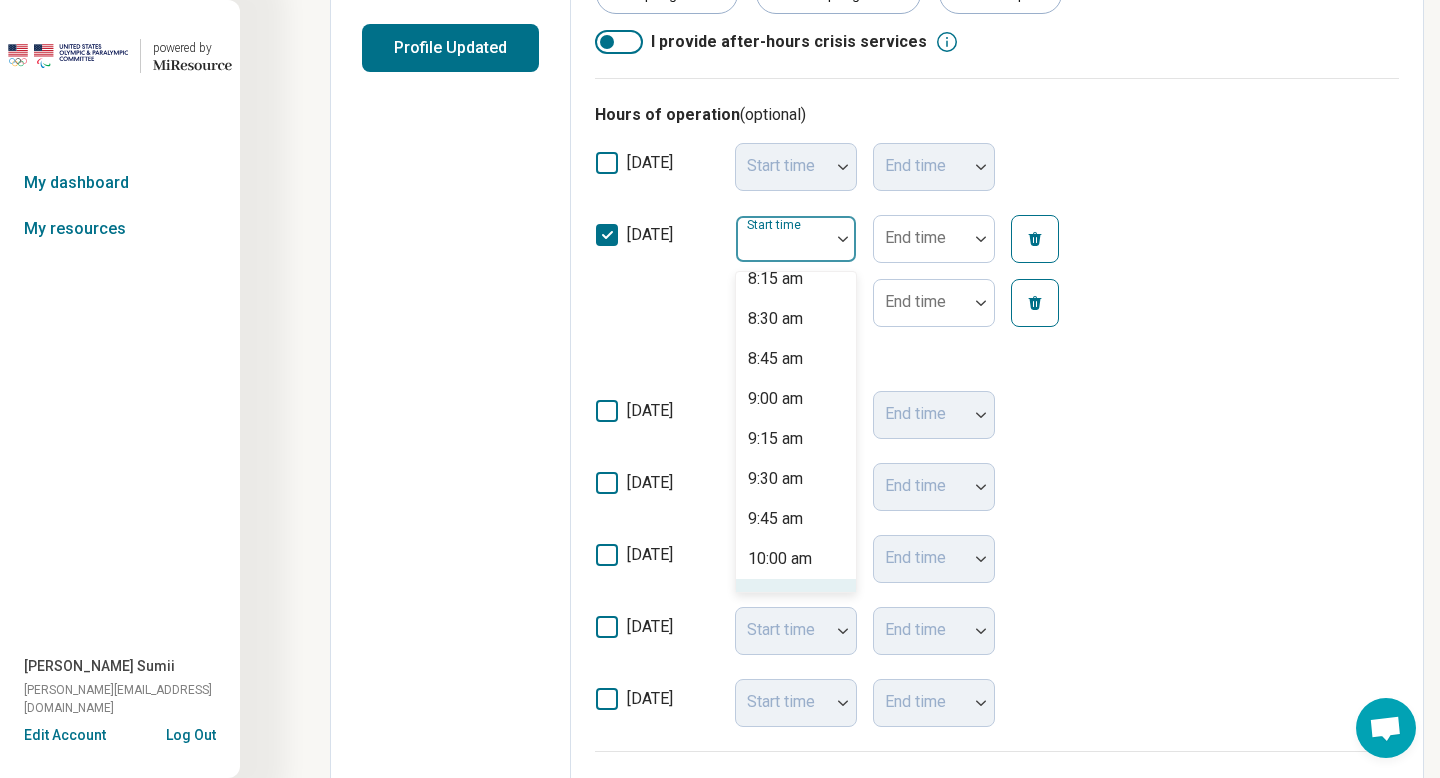 scroll, scrollTop: 1377, scrollLeft: 0, axis: vertical 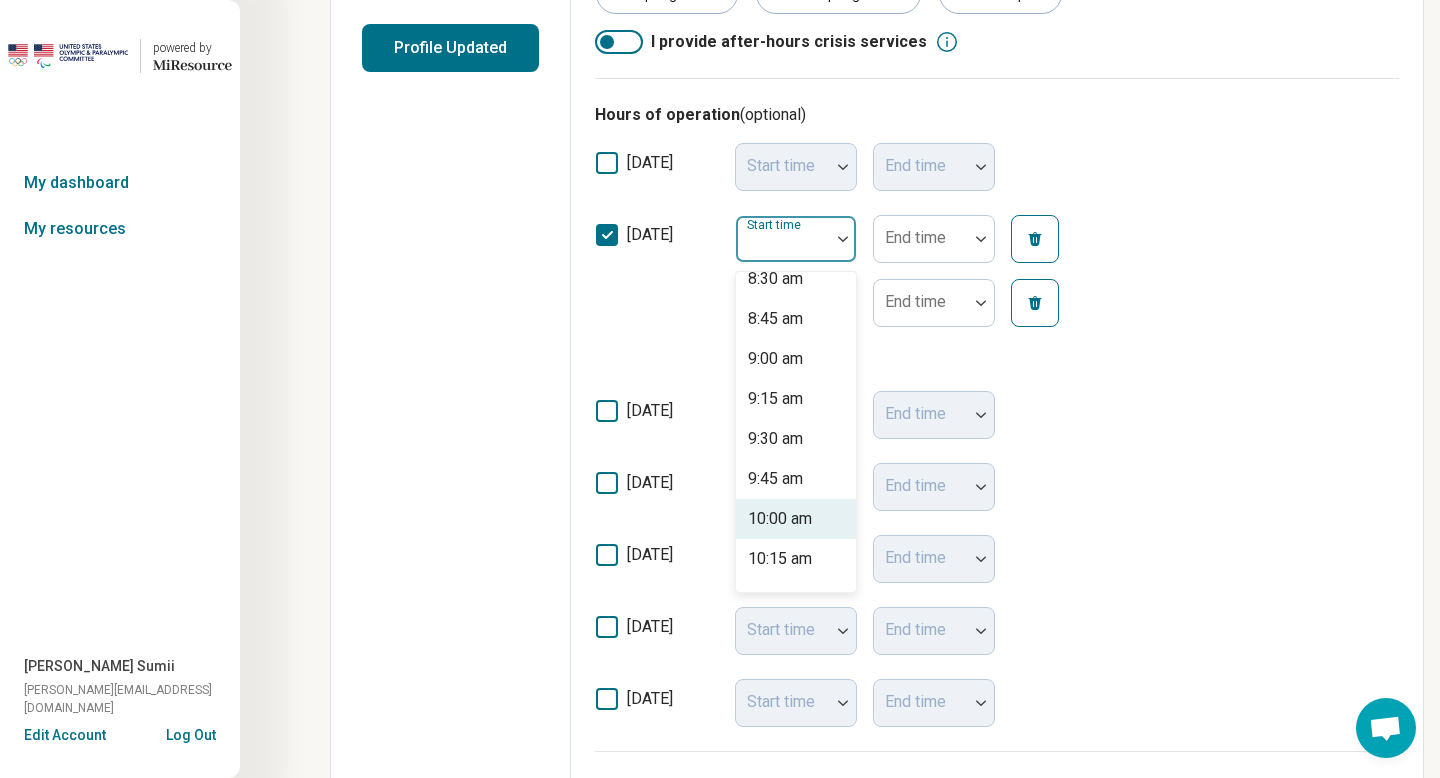 click on "10:00 am" at bounding box center (780, 519) 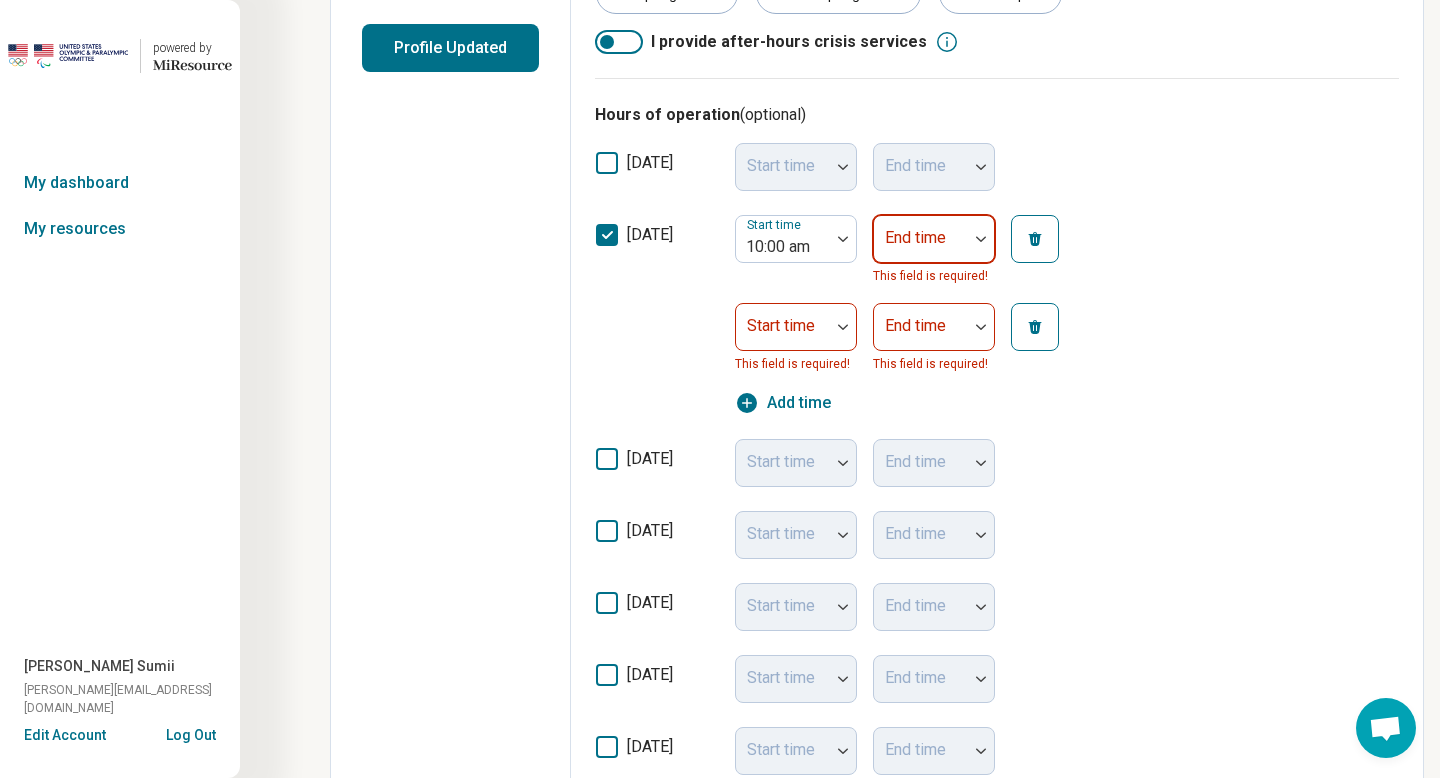 click at bounding box center (981, 239) 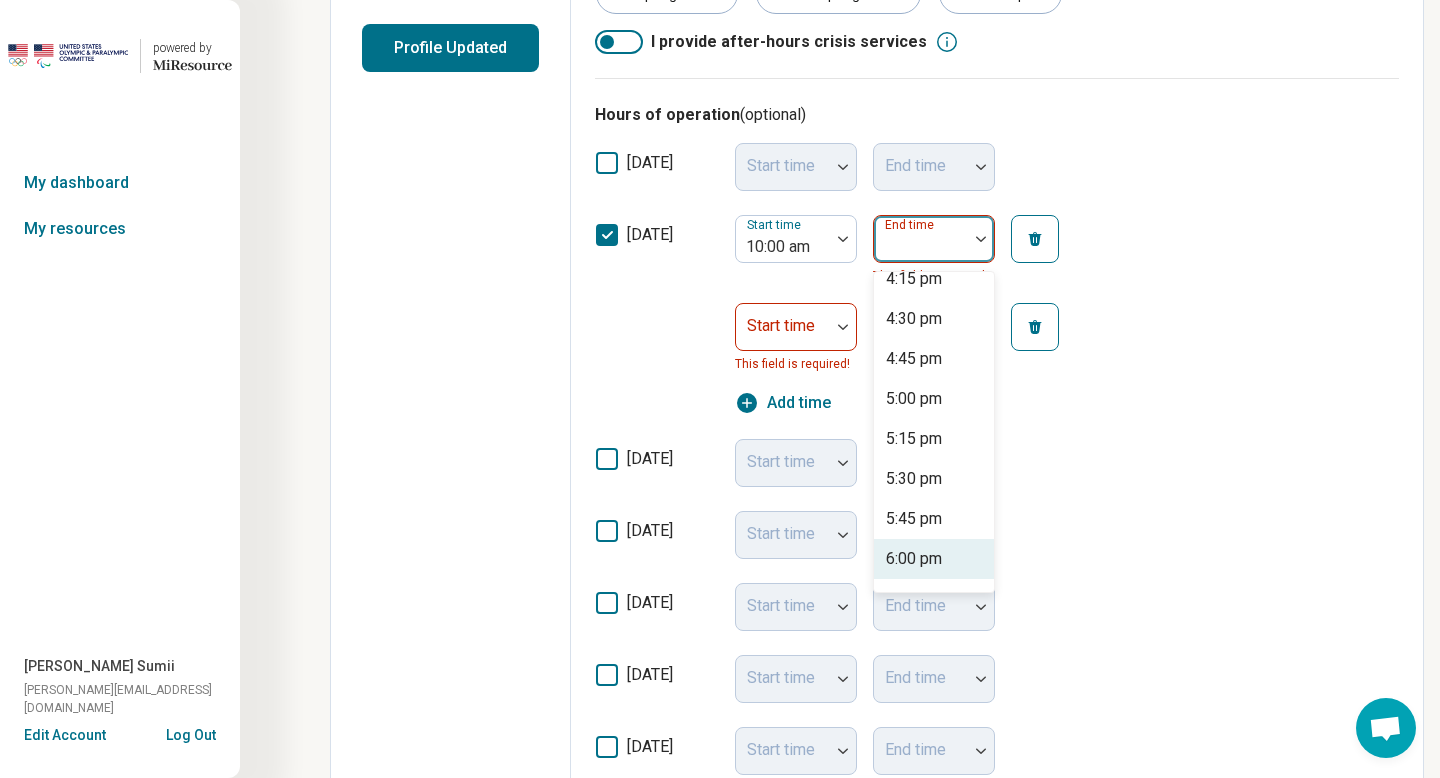 scroll, scrollTop: 1017, scrollLeft: 0, axis: vertical 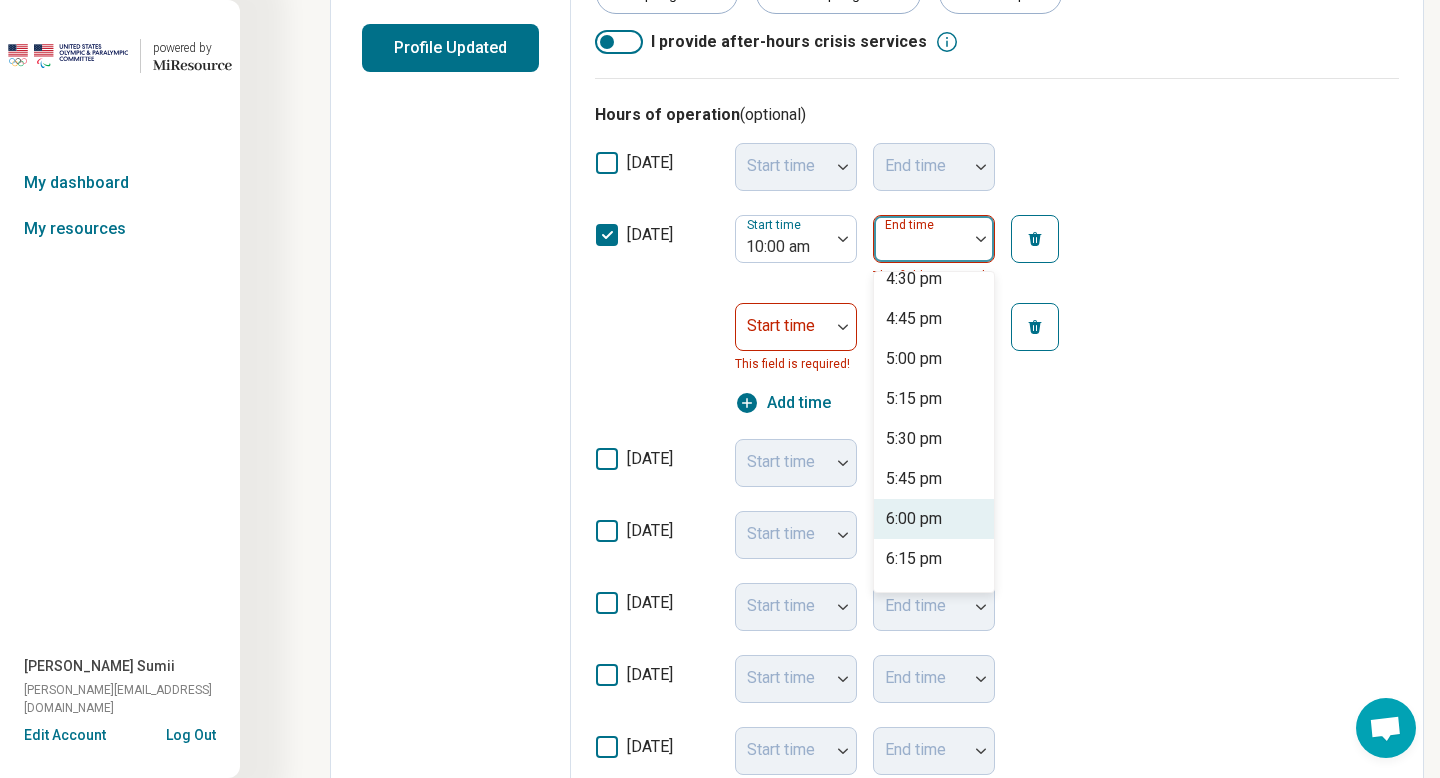 click on "6:00 pm" at bounding box center [934, 519] 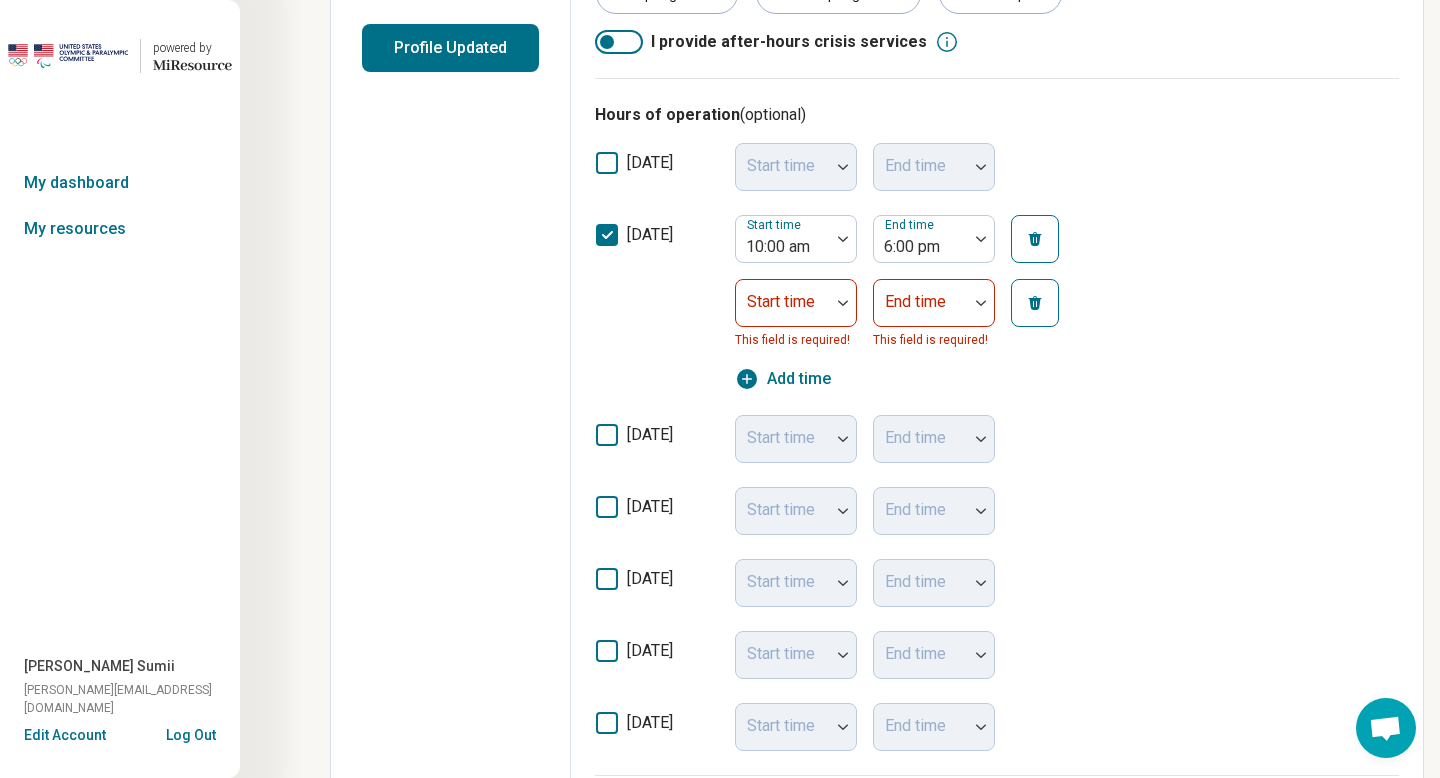 click at bounding box center [1035, 303] 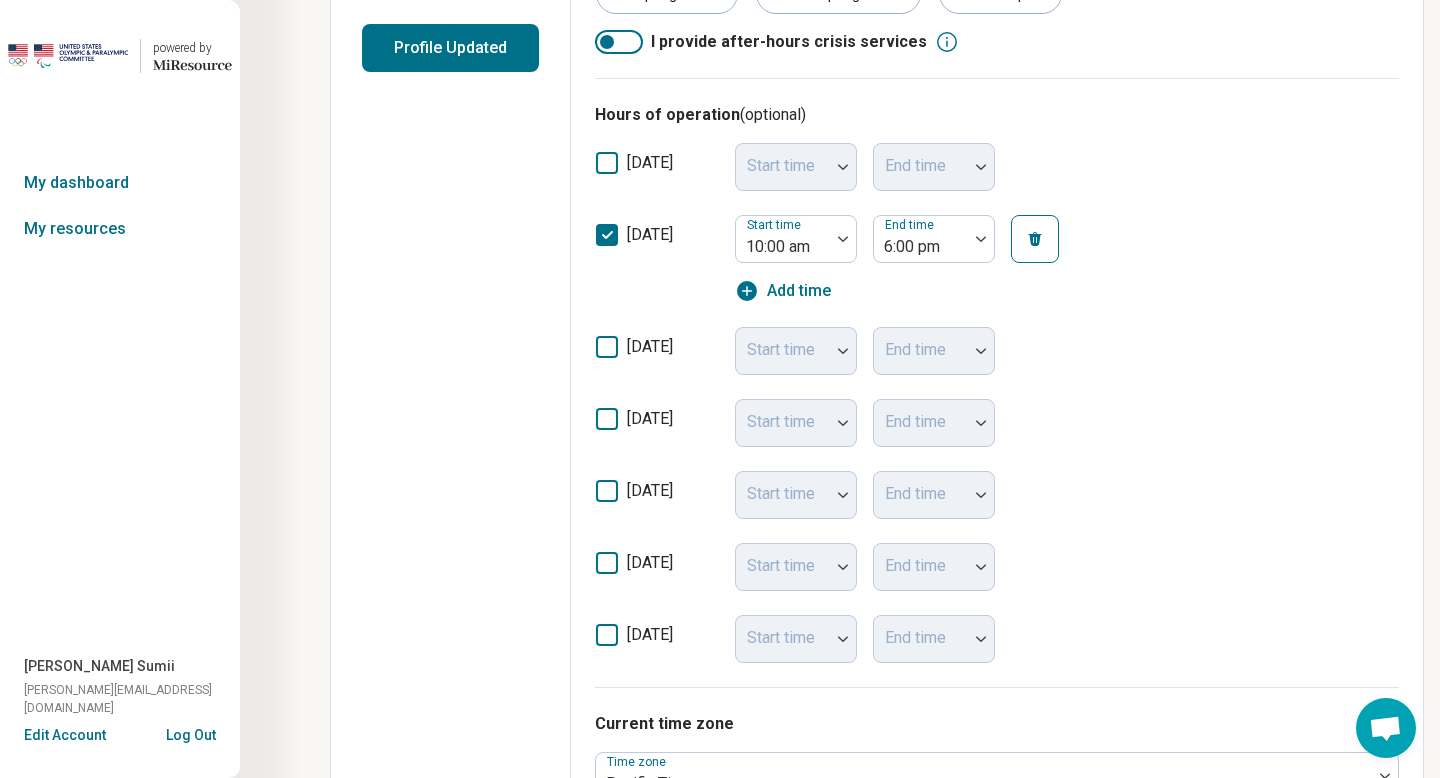 click 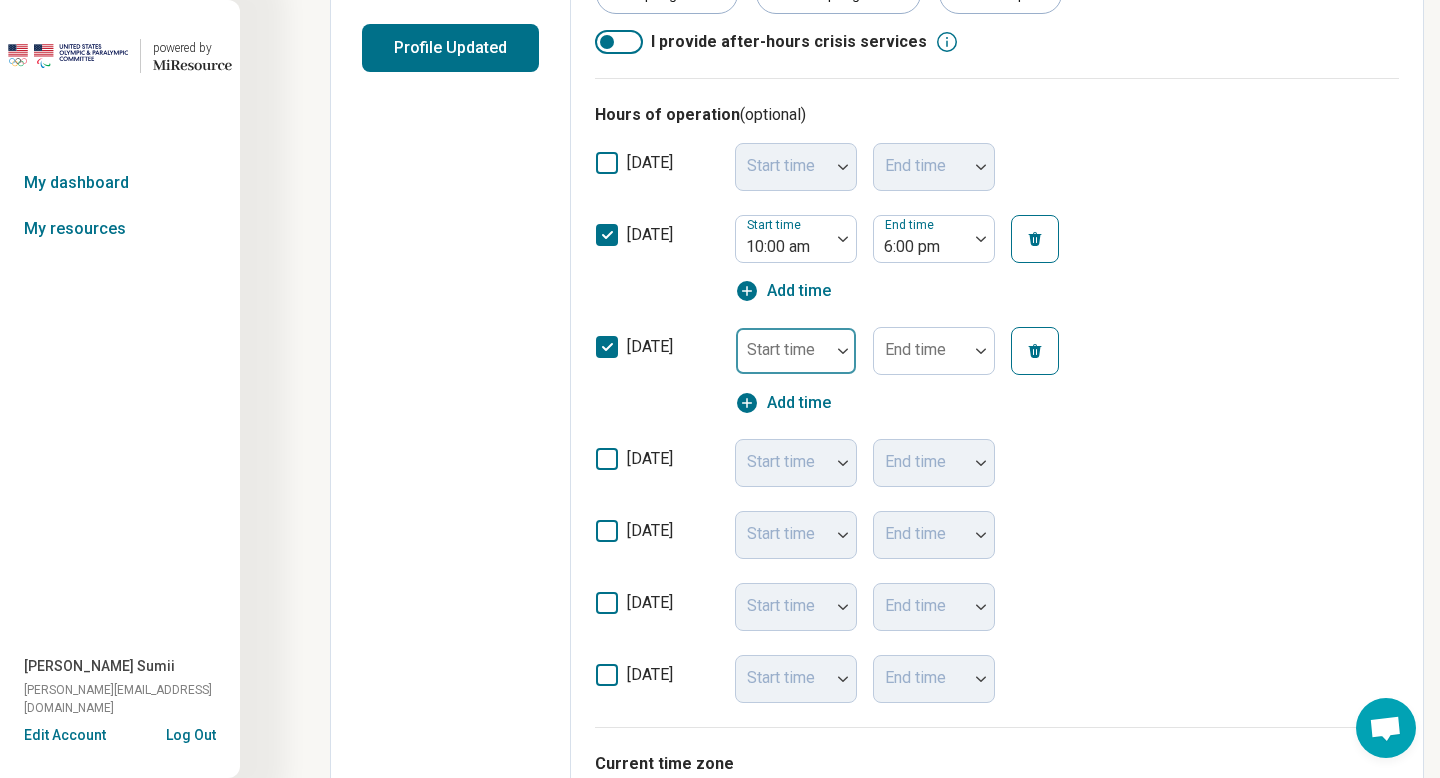 click on "Start time" at bounding box center (796, 351) 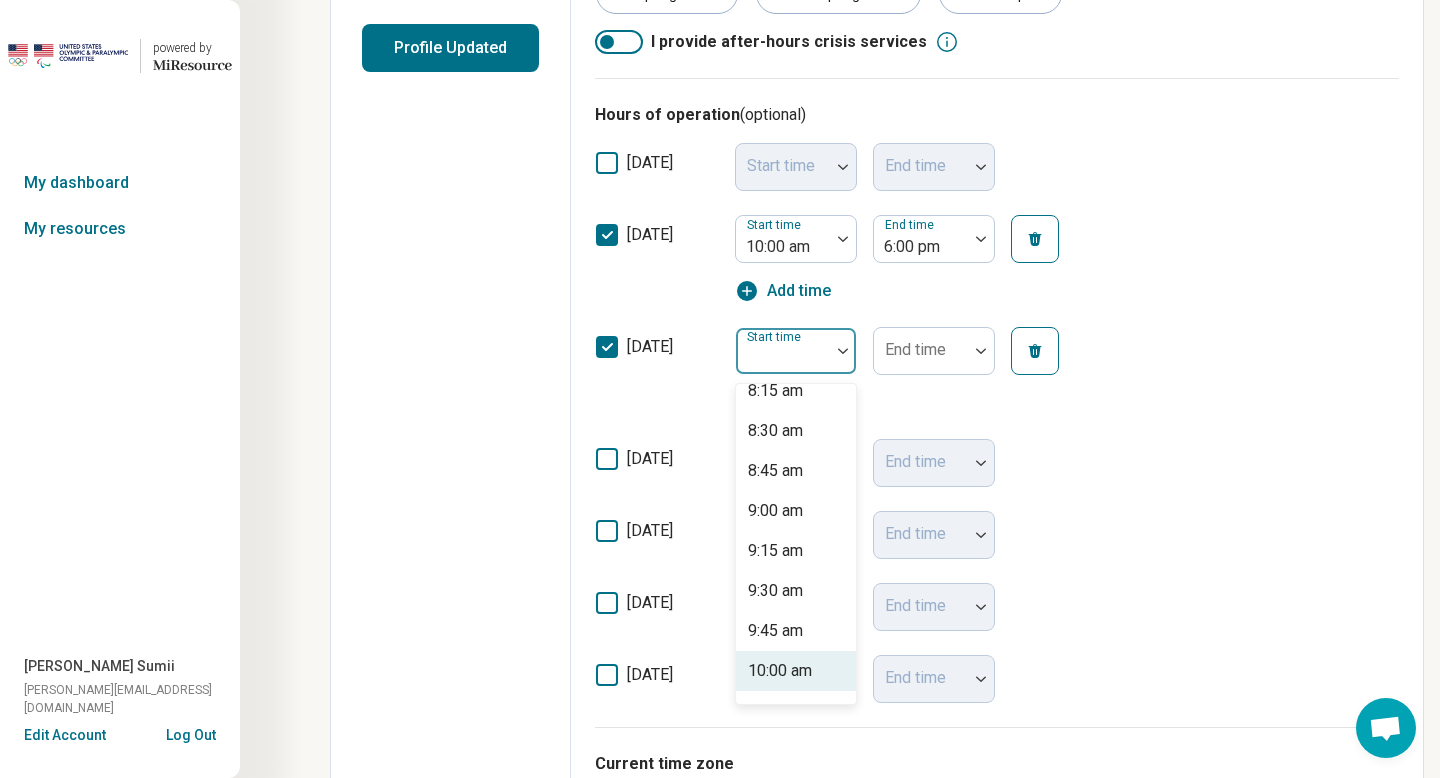 scroll, scrollTop: 1377, scrollLeft: 0, axis: vertical 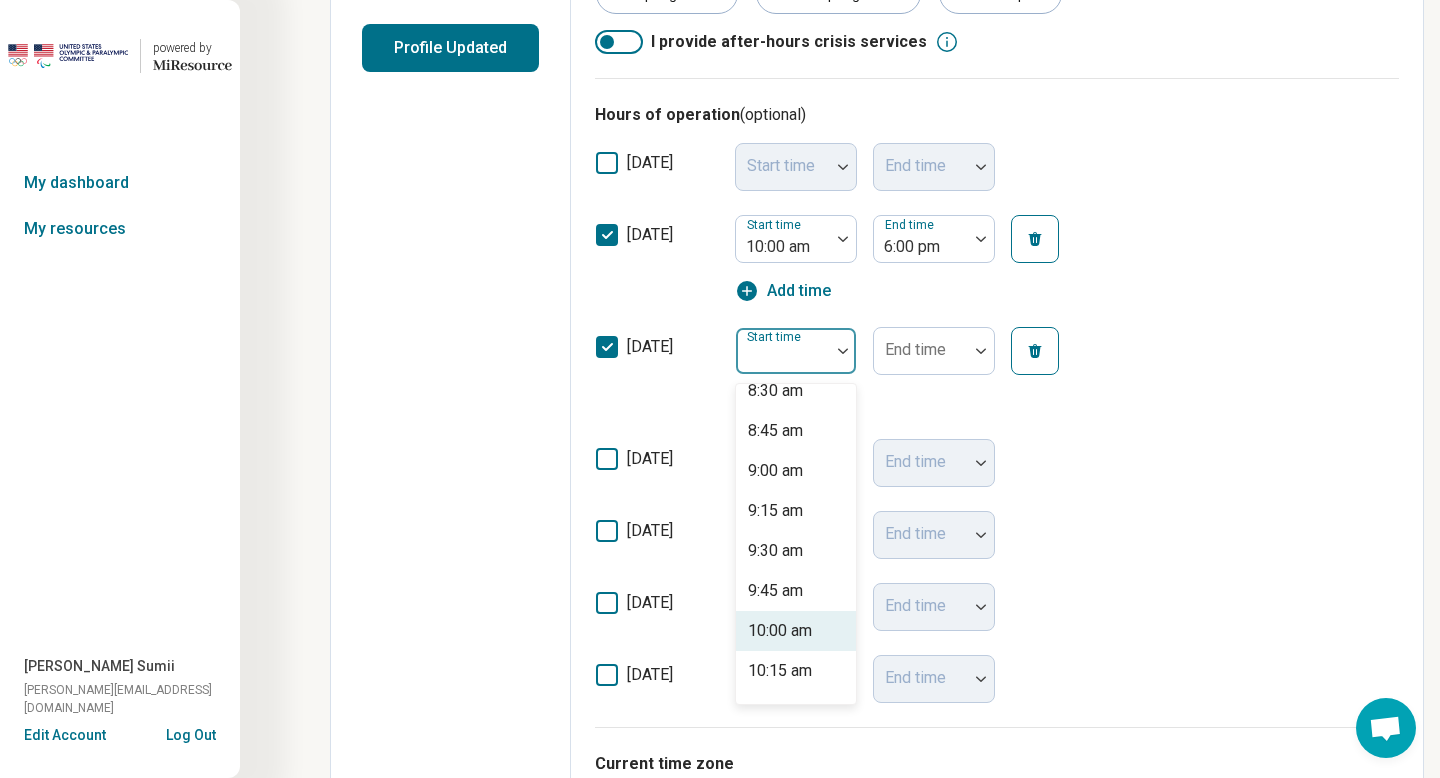 click on "10:00 am" at bounding box center [780, 631] 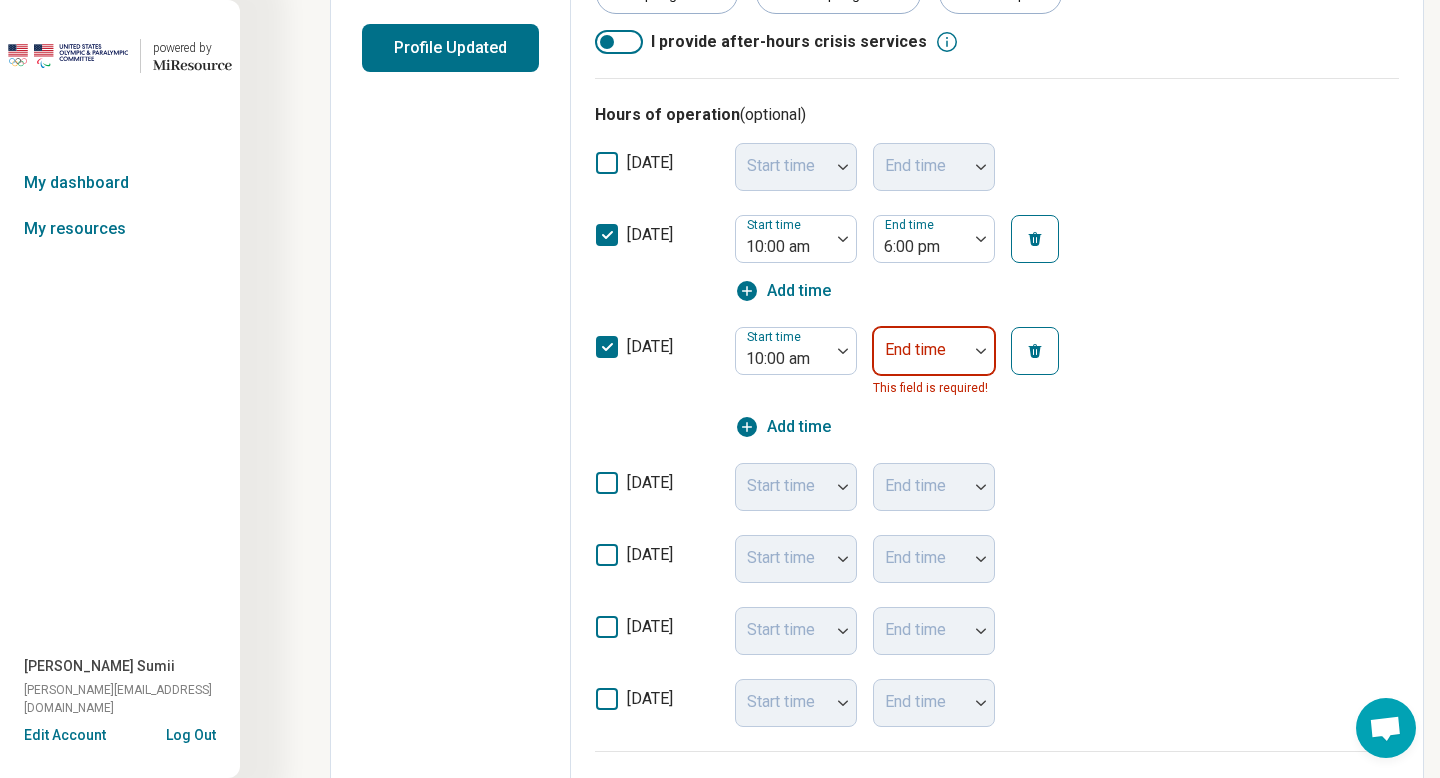 click at bounding box center (981, 351) 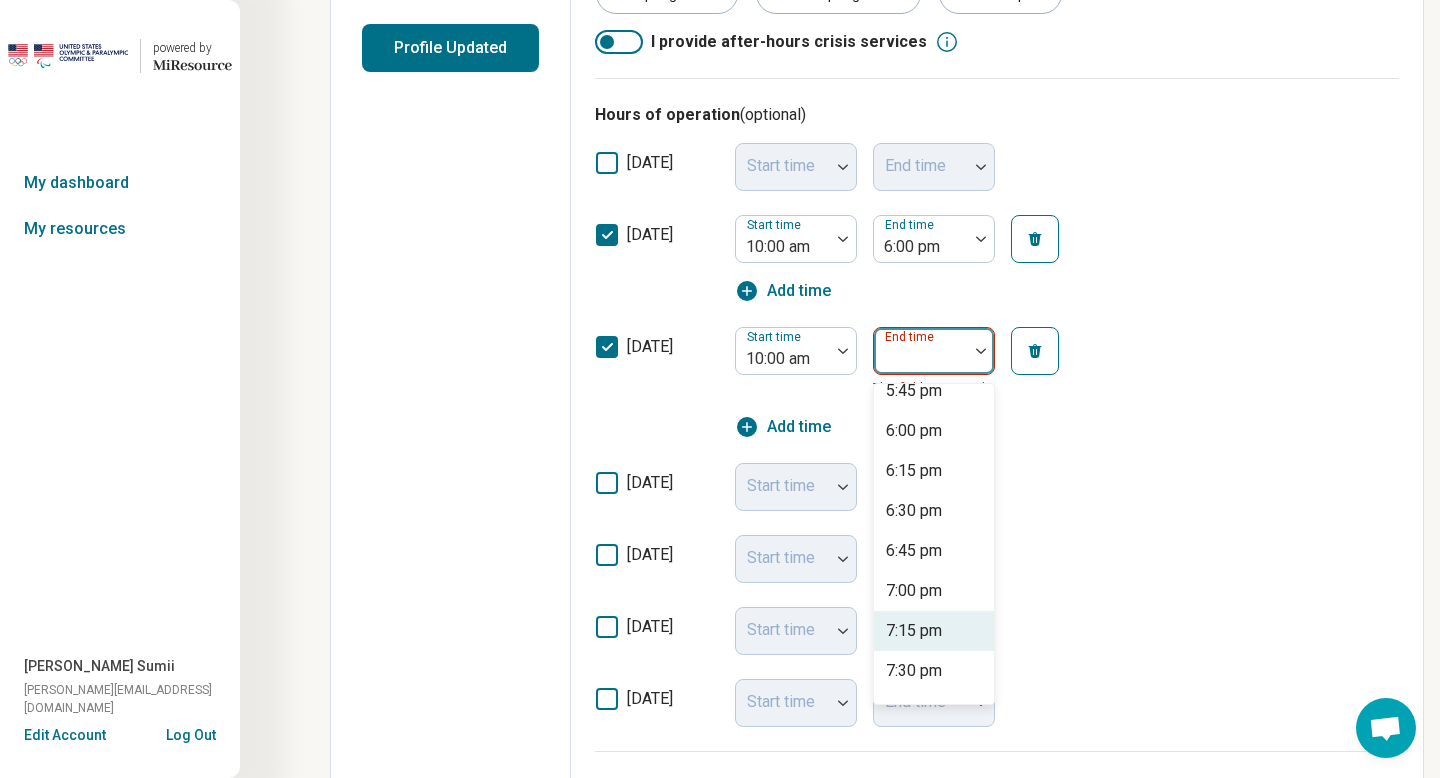 scroll, scrollTop: 1257, scrollLeft: 0, axis: vertical 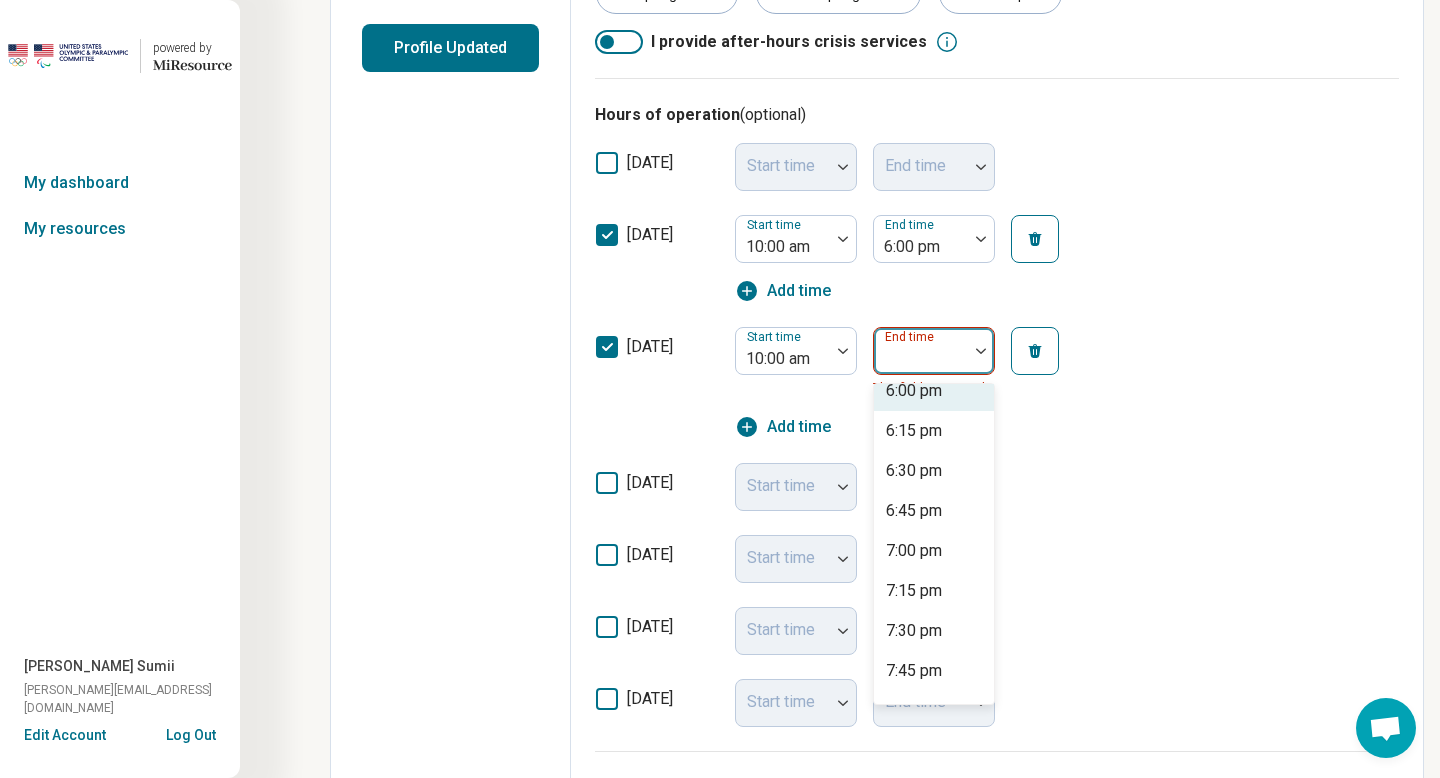 click on "6:00 pm" at bounding box center (914, 391) 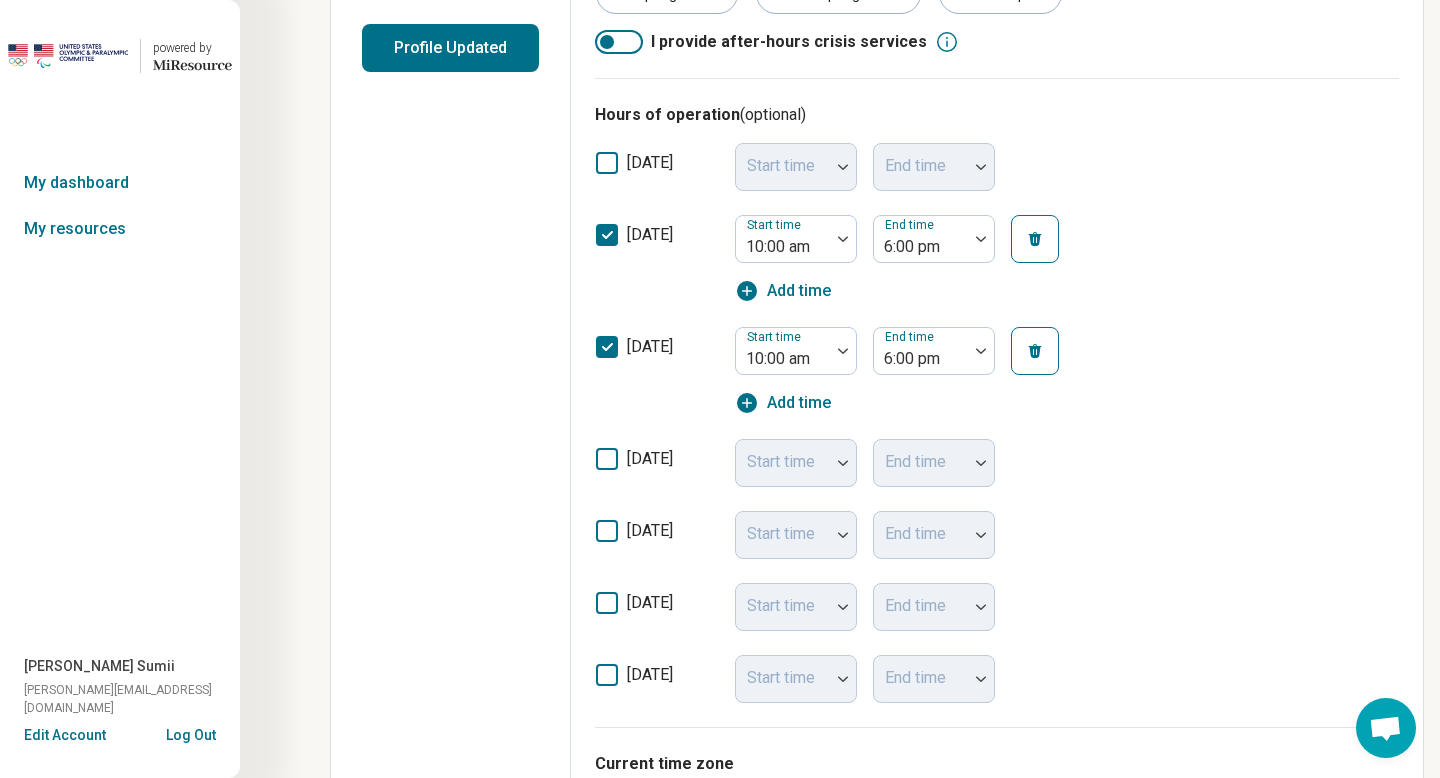 click 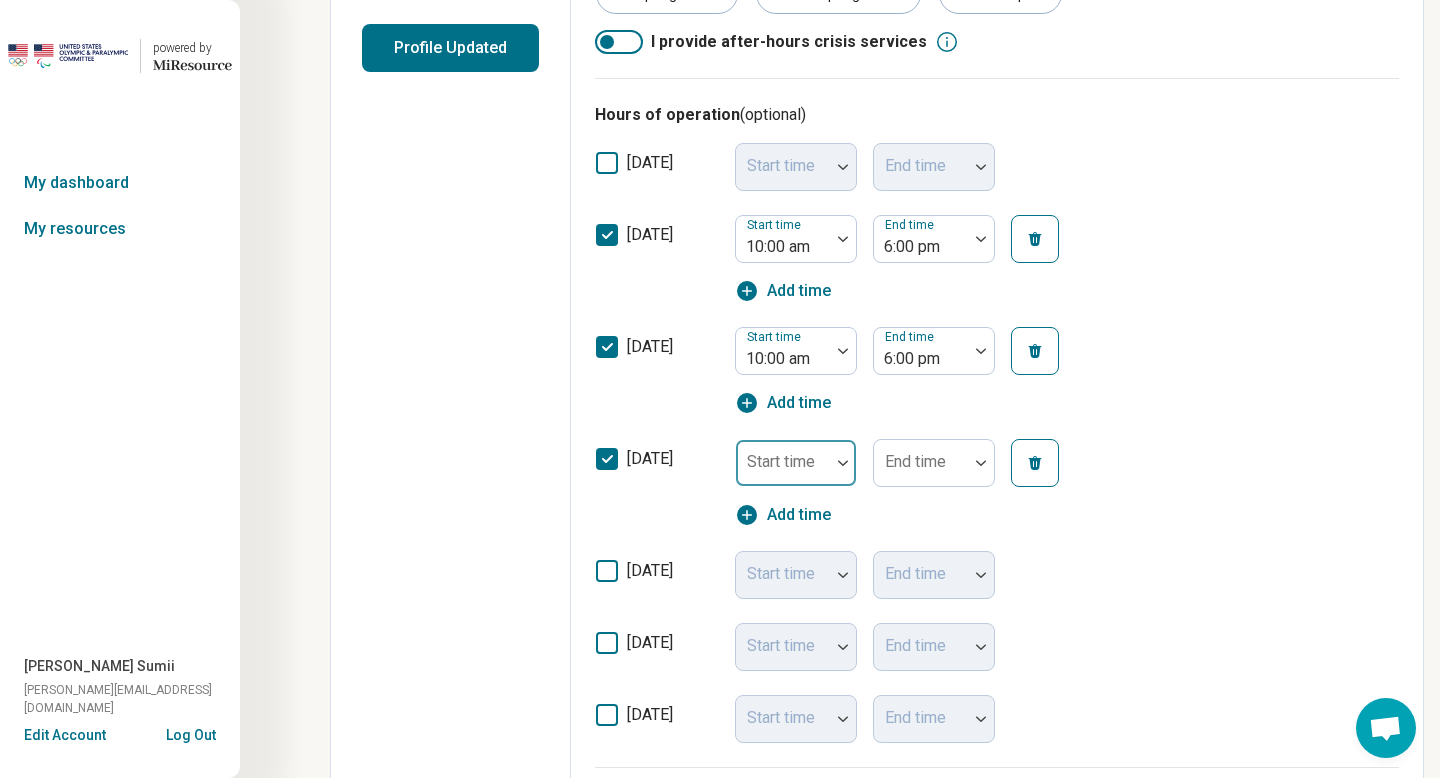 click on "Start time" at bounding box center (796, 463) 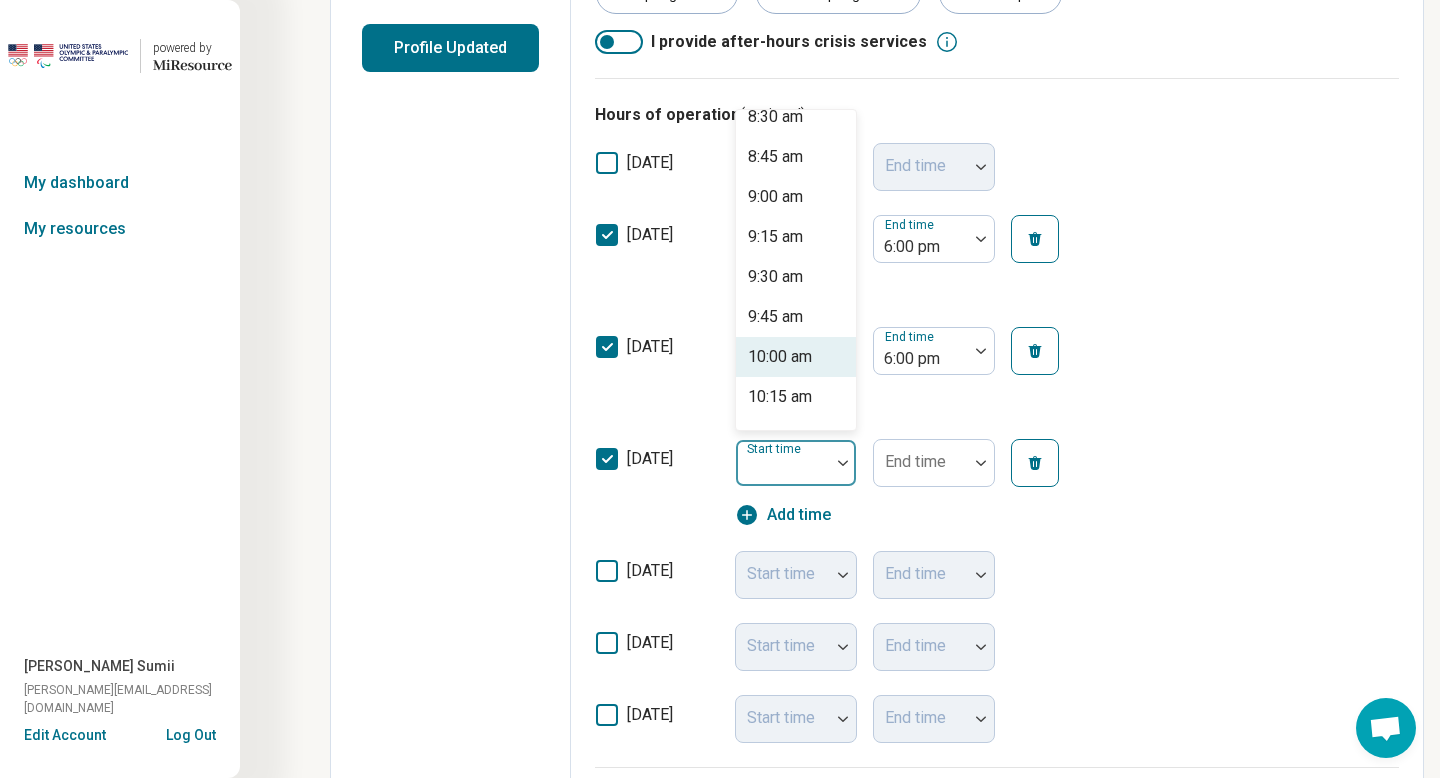 scroll, scrollTop: 1417, scrollLeft: 0, axis: vertical 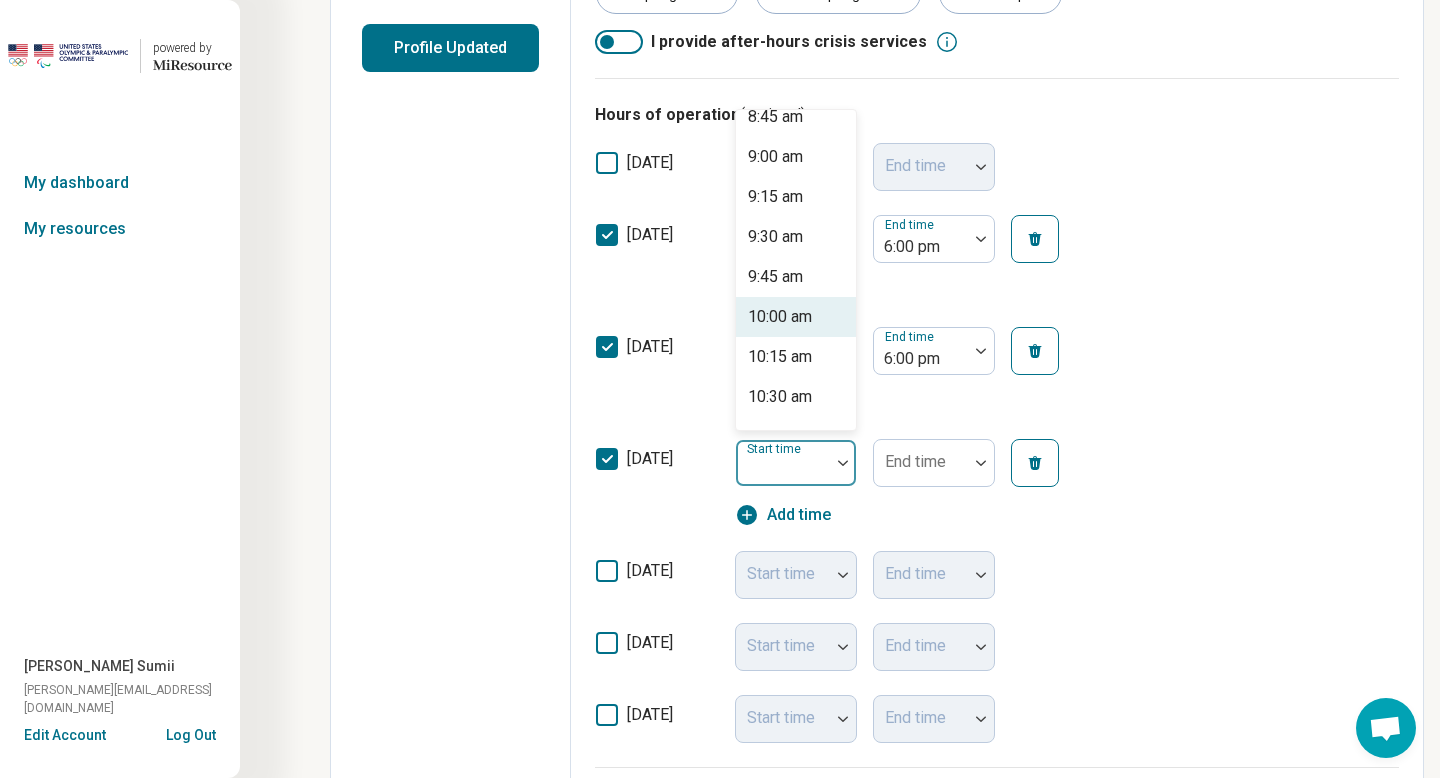 click on "10:00 am" at bounding box center [796, 317] 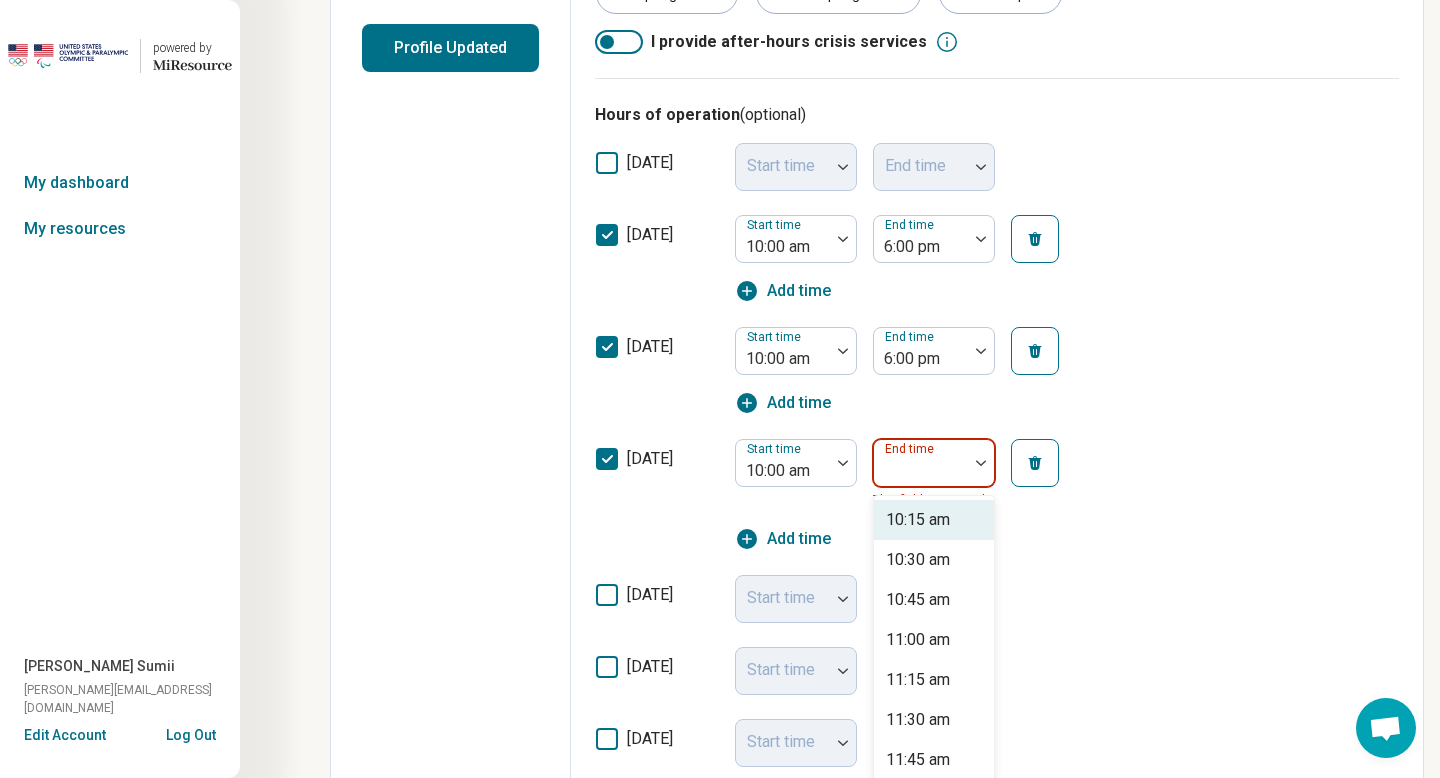 click at bounding box center [981, 463] 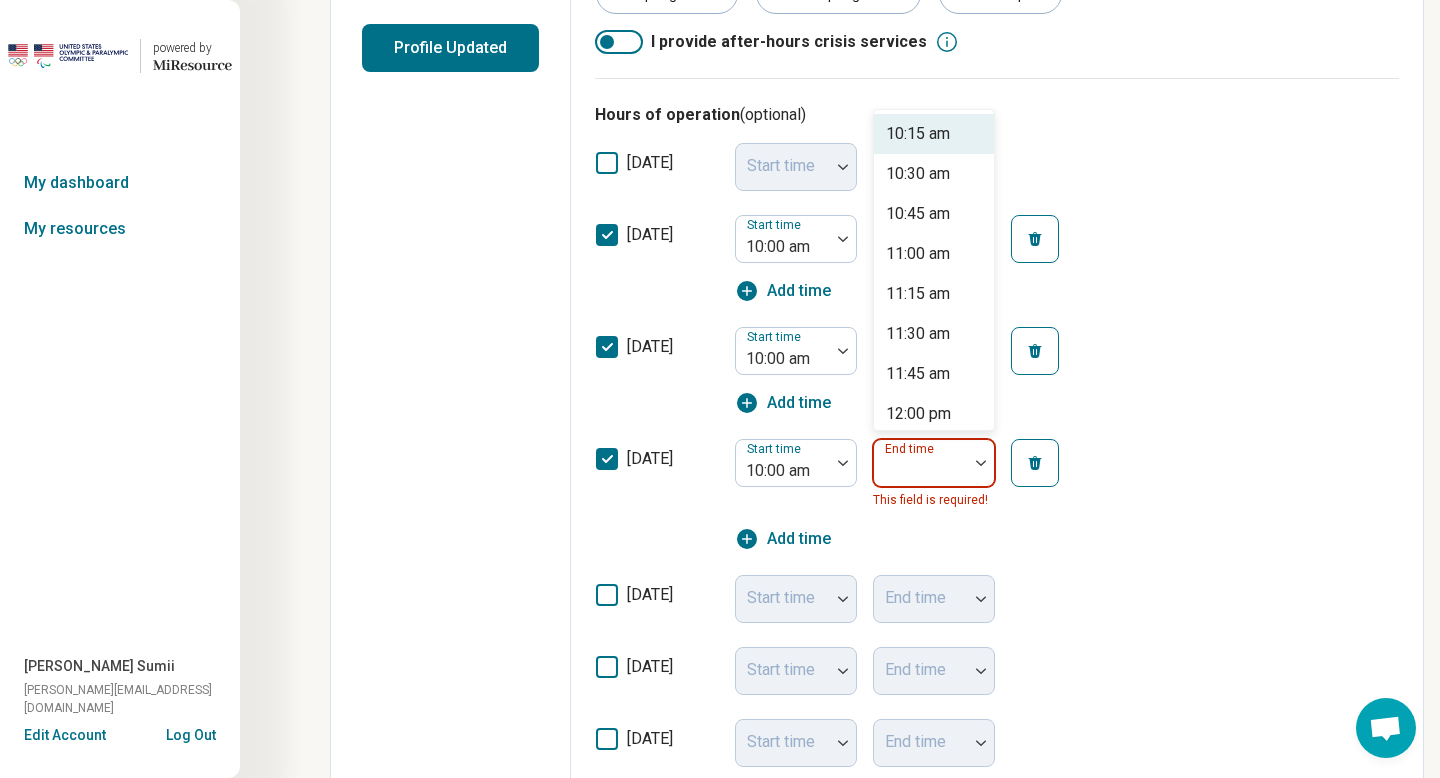 scroll, scrollTop: 567, scrollLeft: 0, axis: vertical 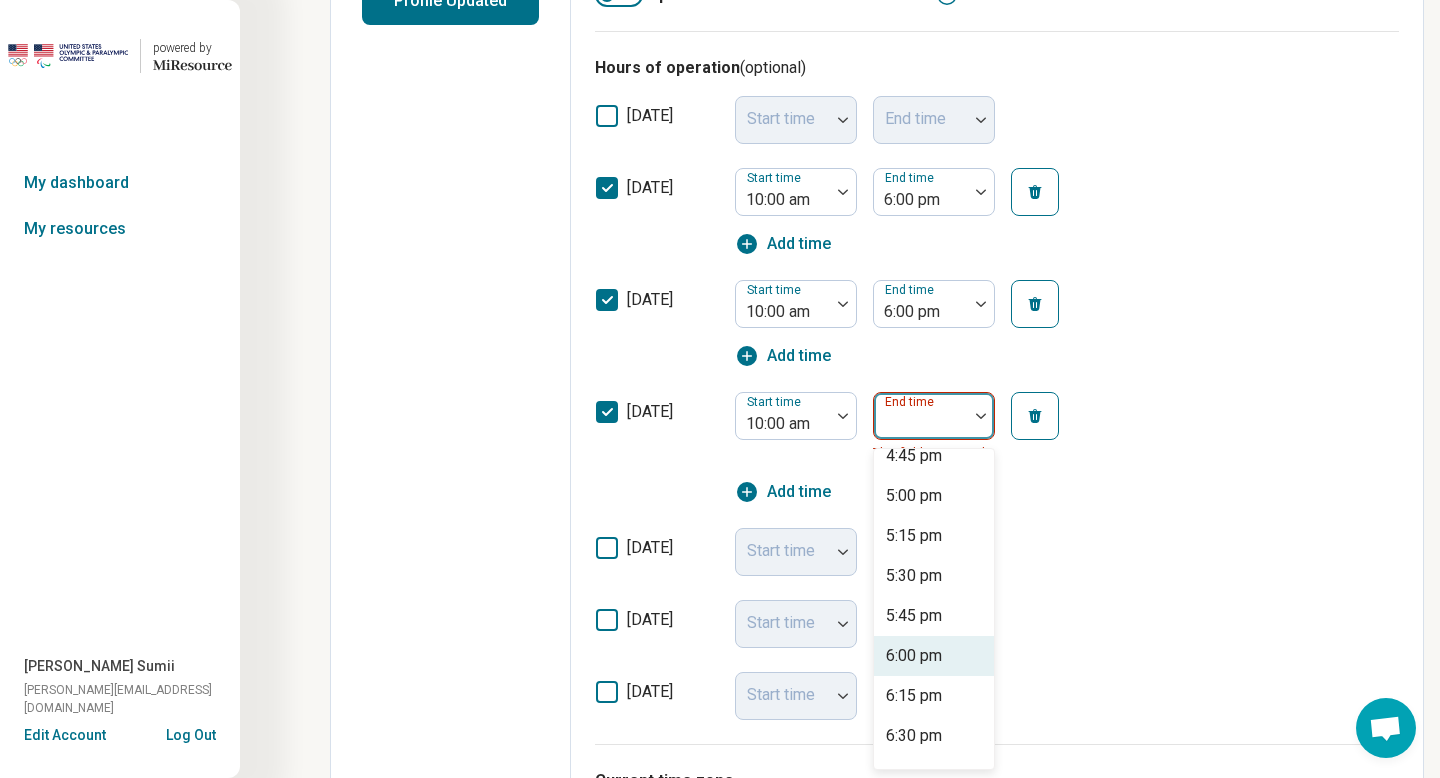 click on "6:00 pm" at bounding box center (914, 656) 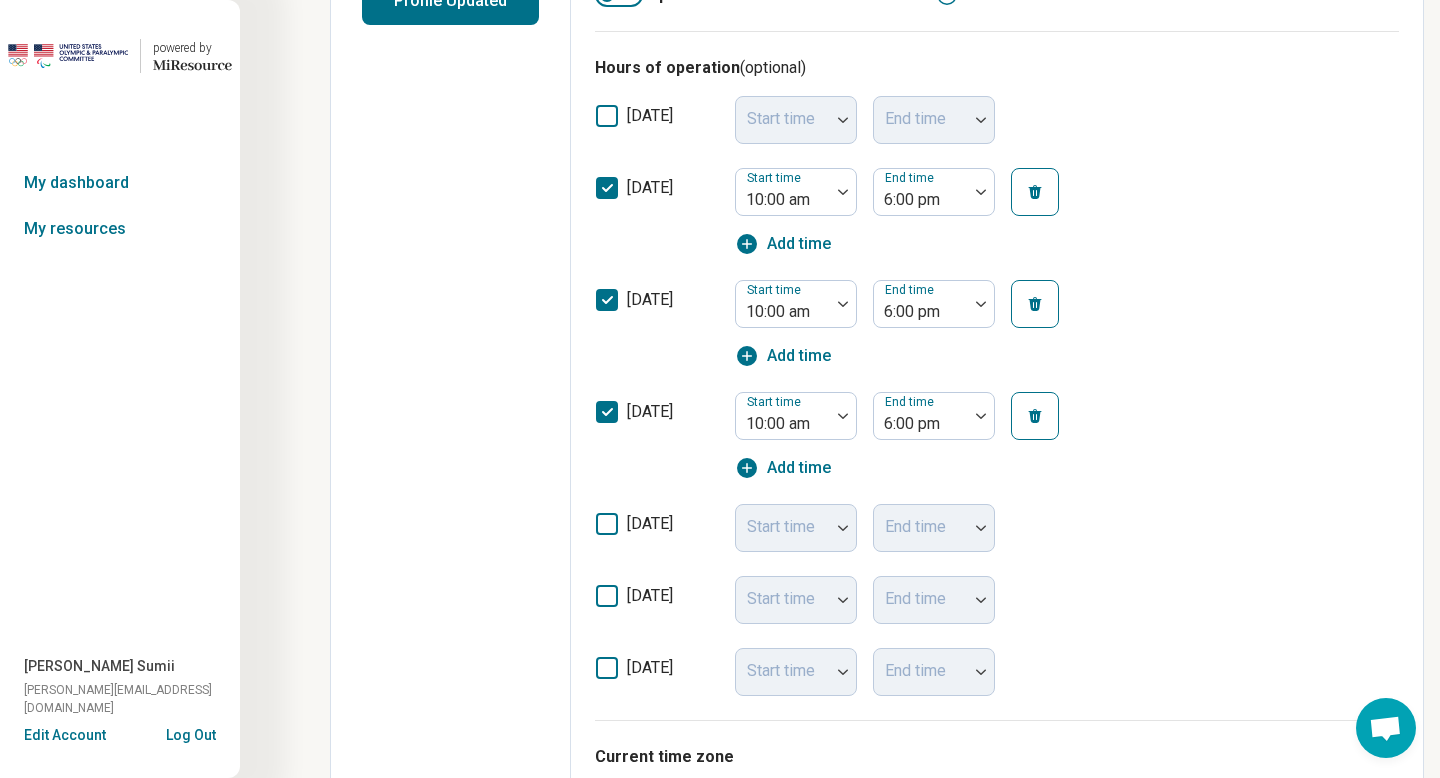 click on "[DATE] Start time End time" at bounding box center (997, 600) 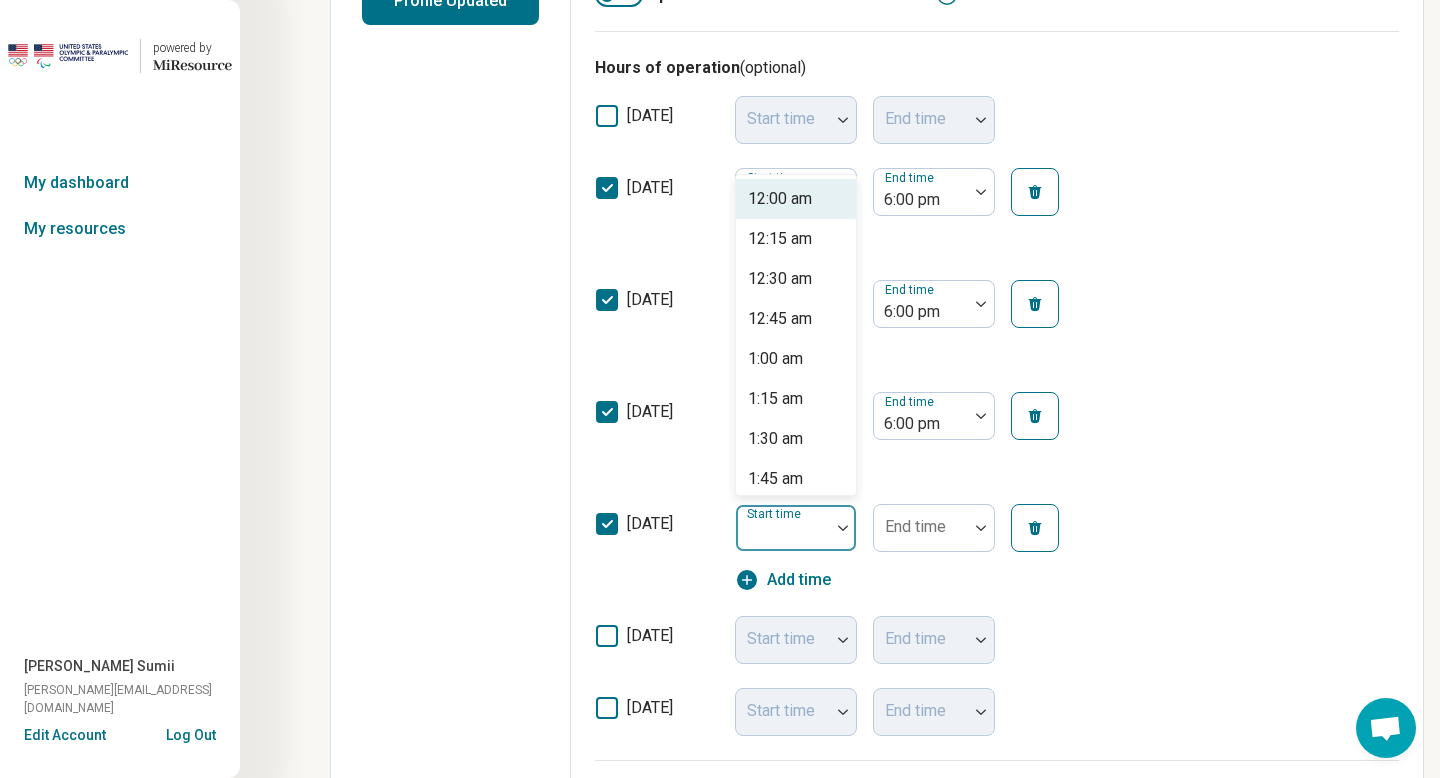 click on "Start time" at bounding box center (796, 528) 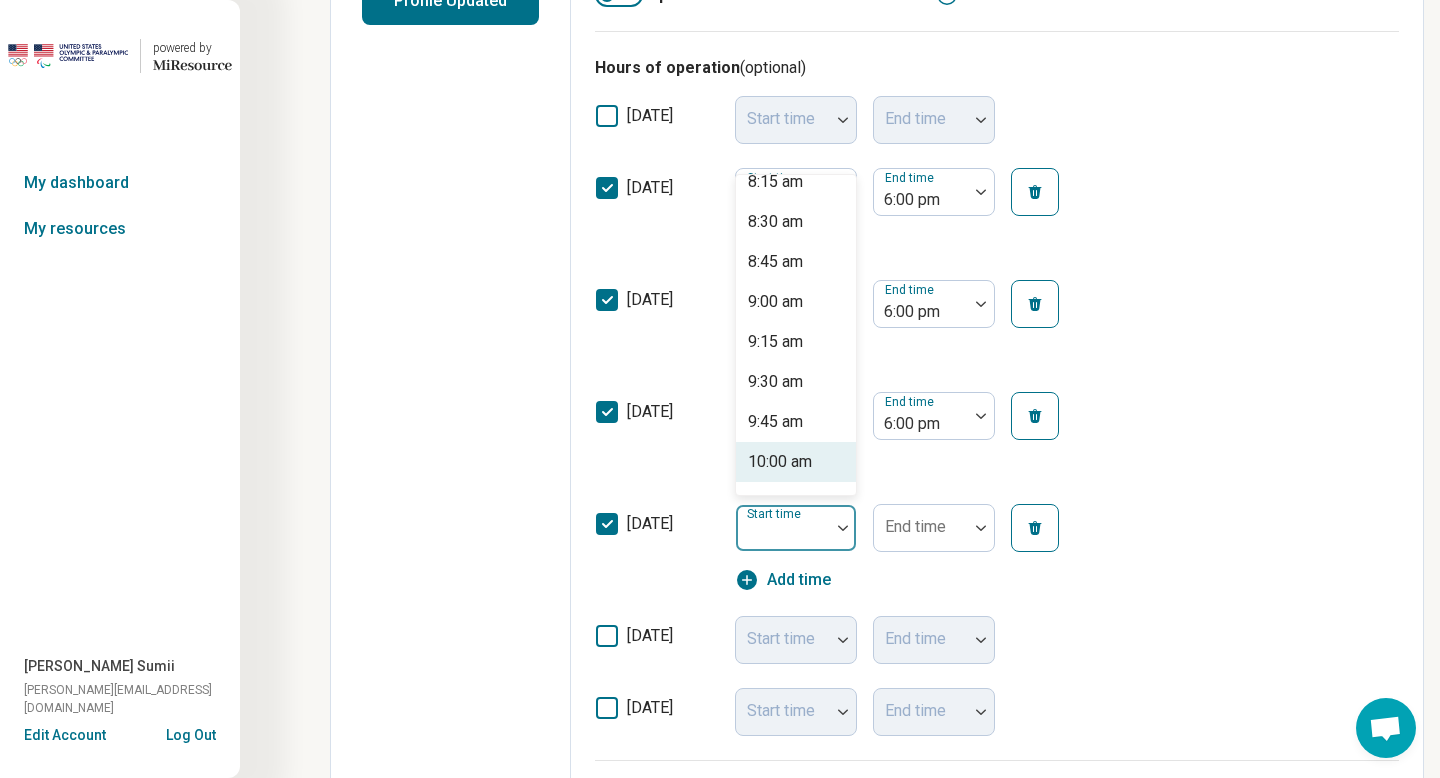 scroll, scrollTop: 1377, scrollLeft: 0, axis: vertical 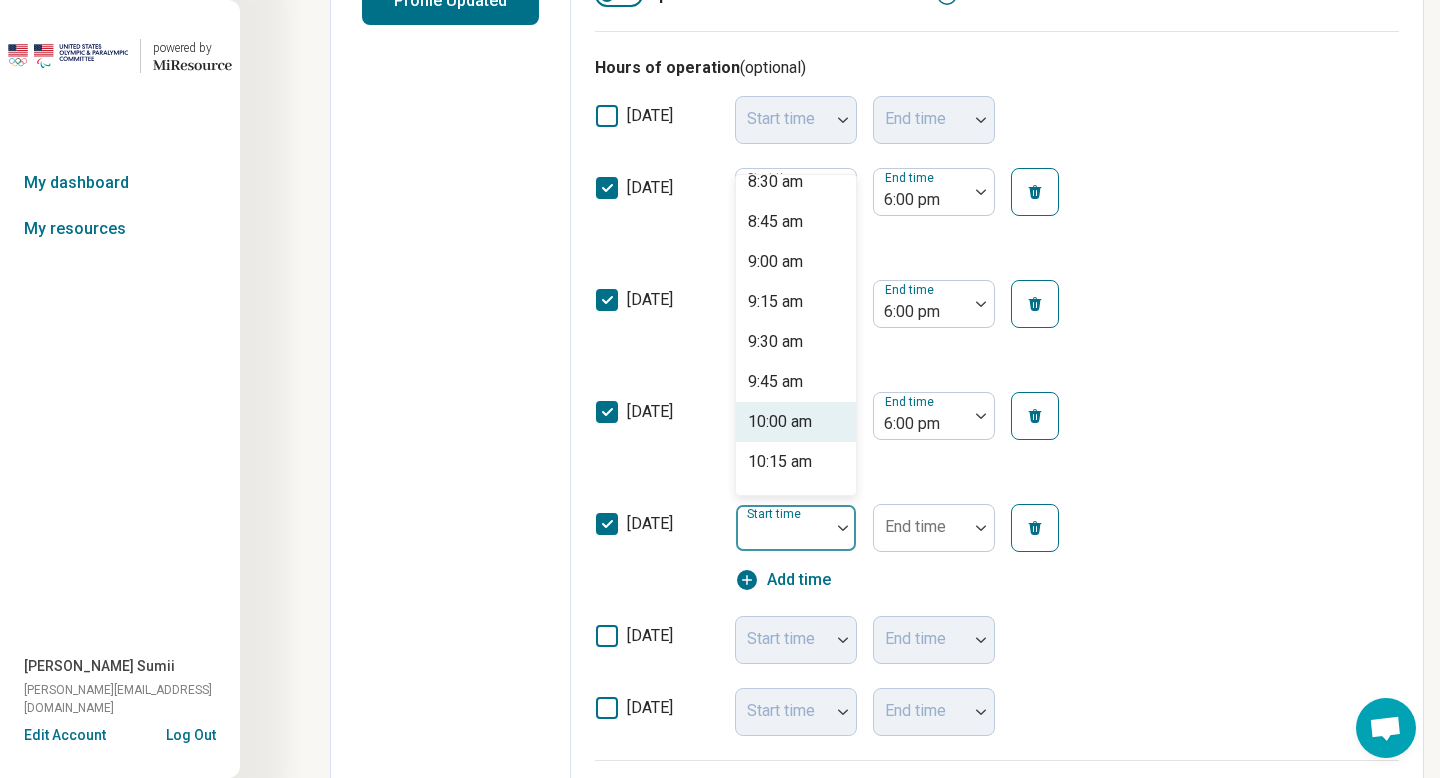 click on "10:00 am" at bounding box center [780, 422] 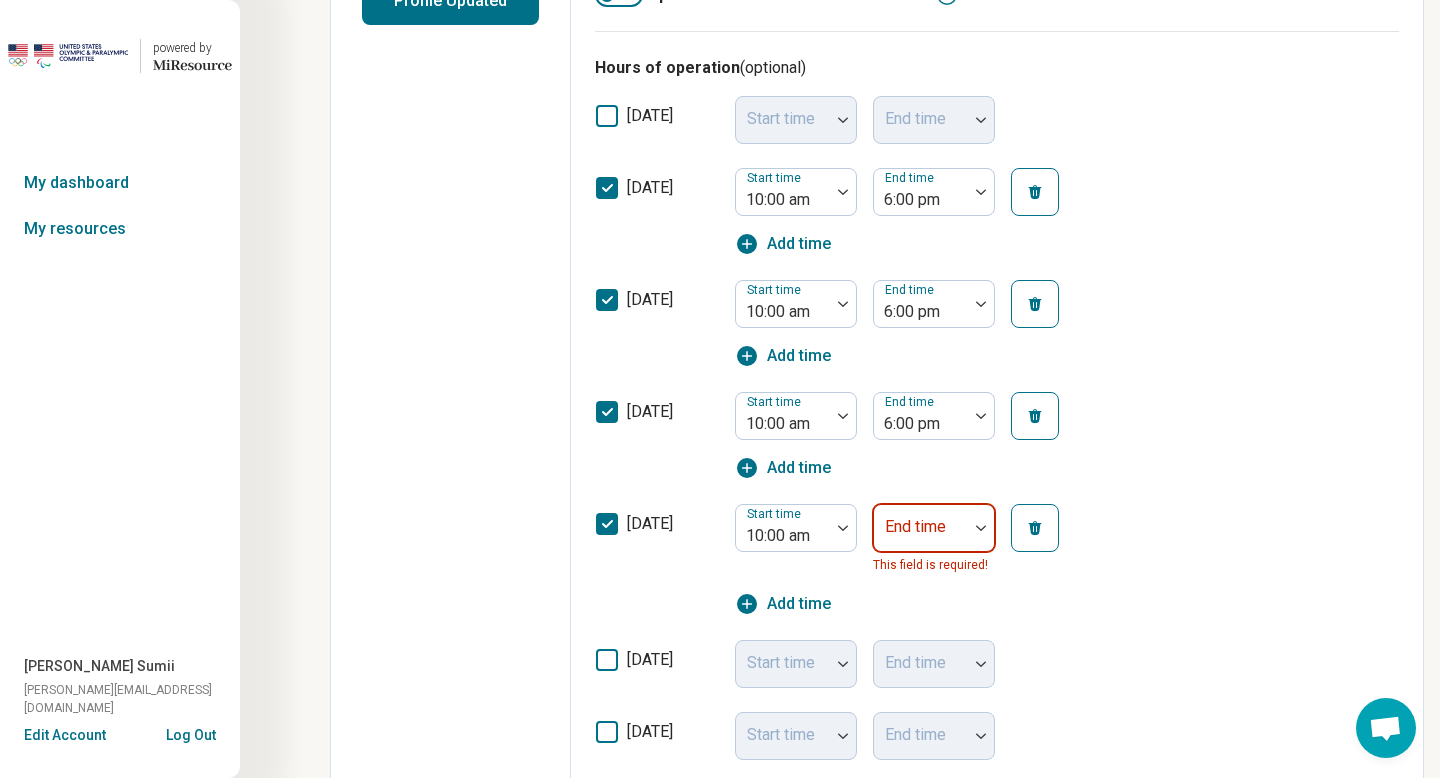 click at bounding box center [921, 536] 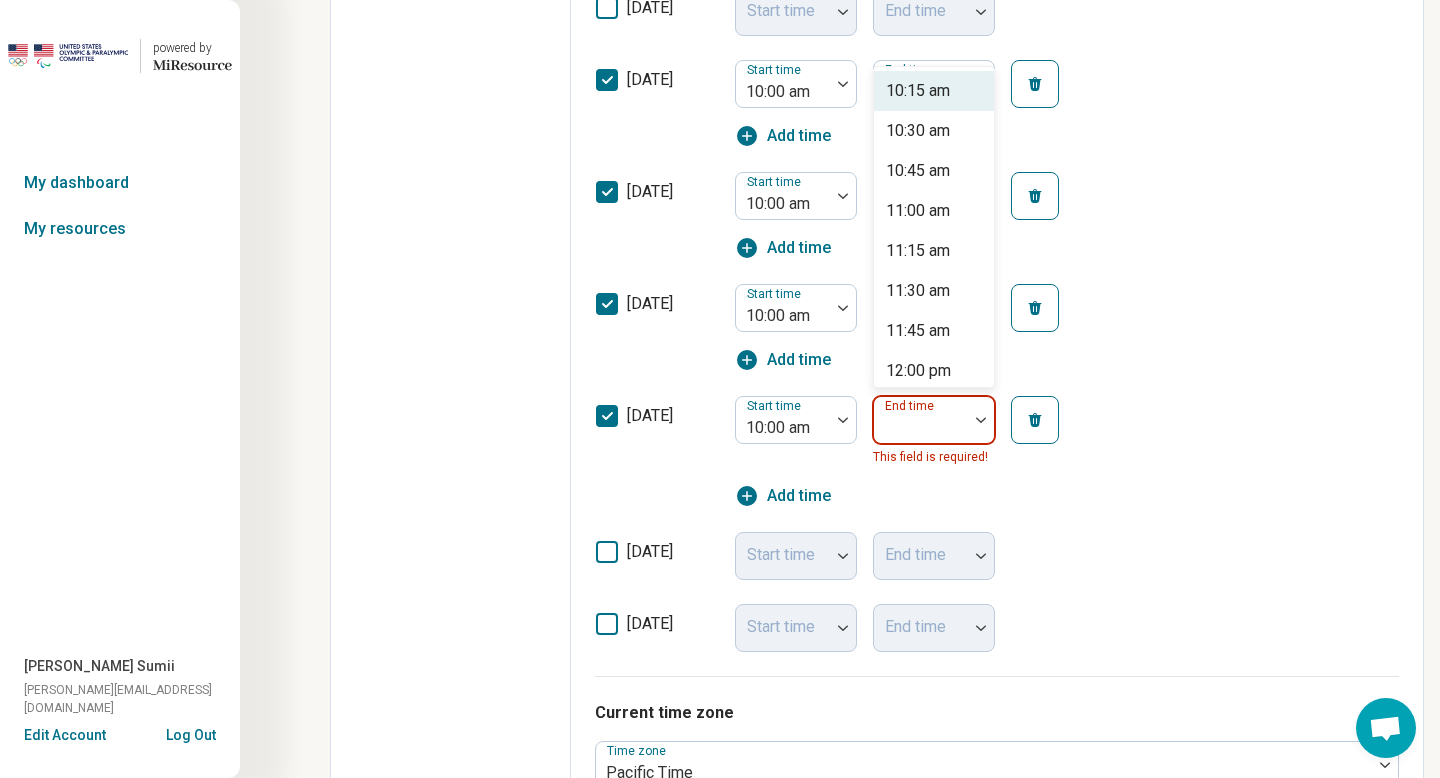scroll, scrollTop: 679, scrollLeft: 0, axis: vertical 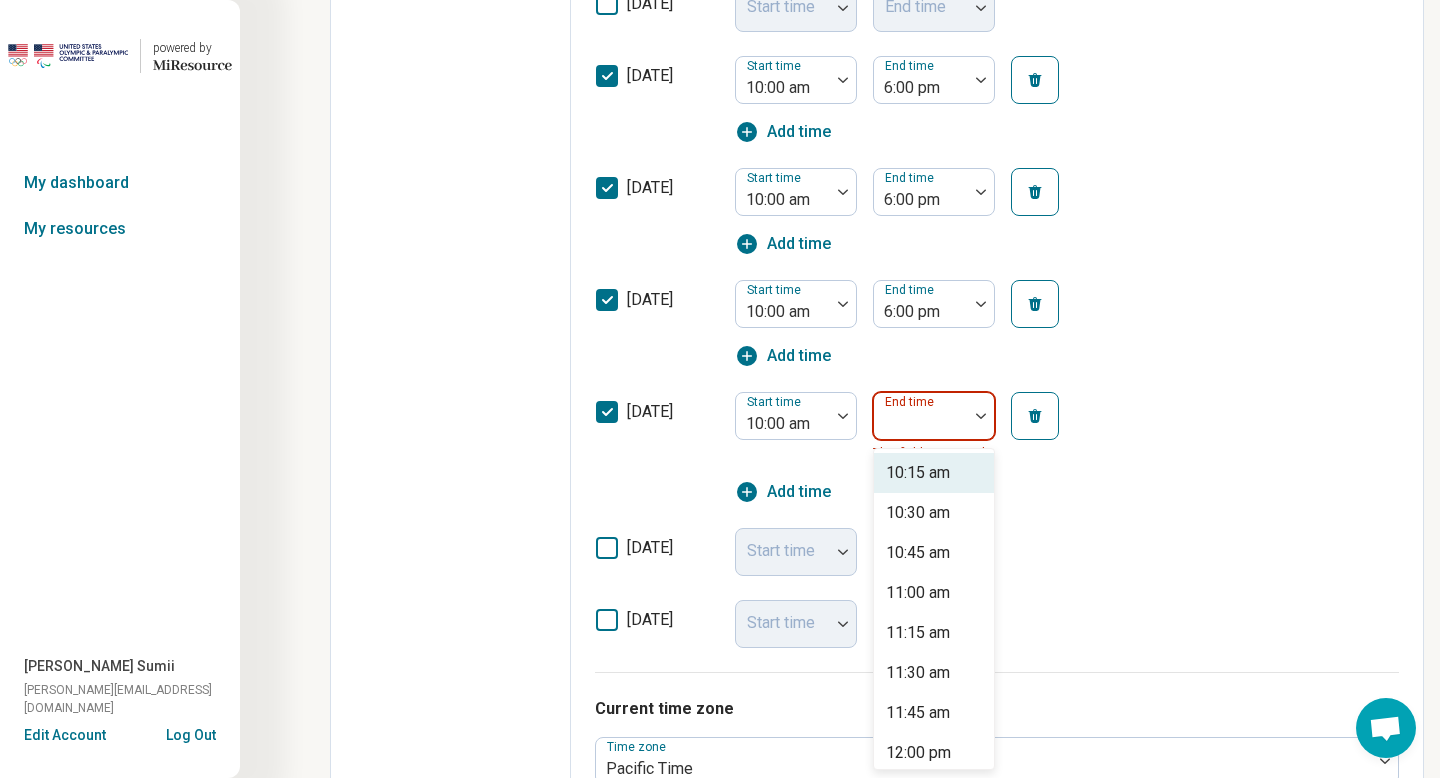 click at bounding box center (981, 416) 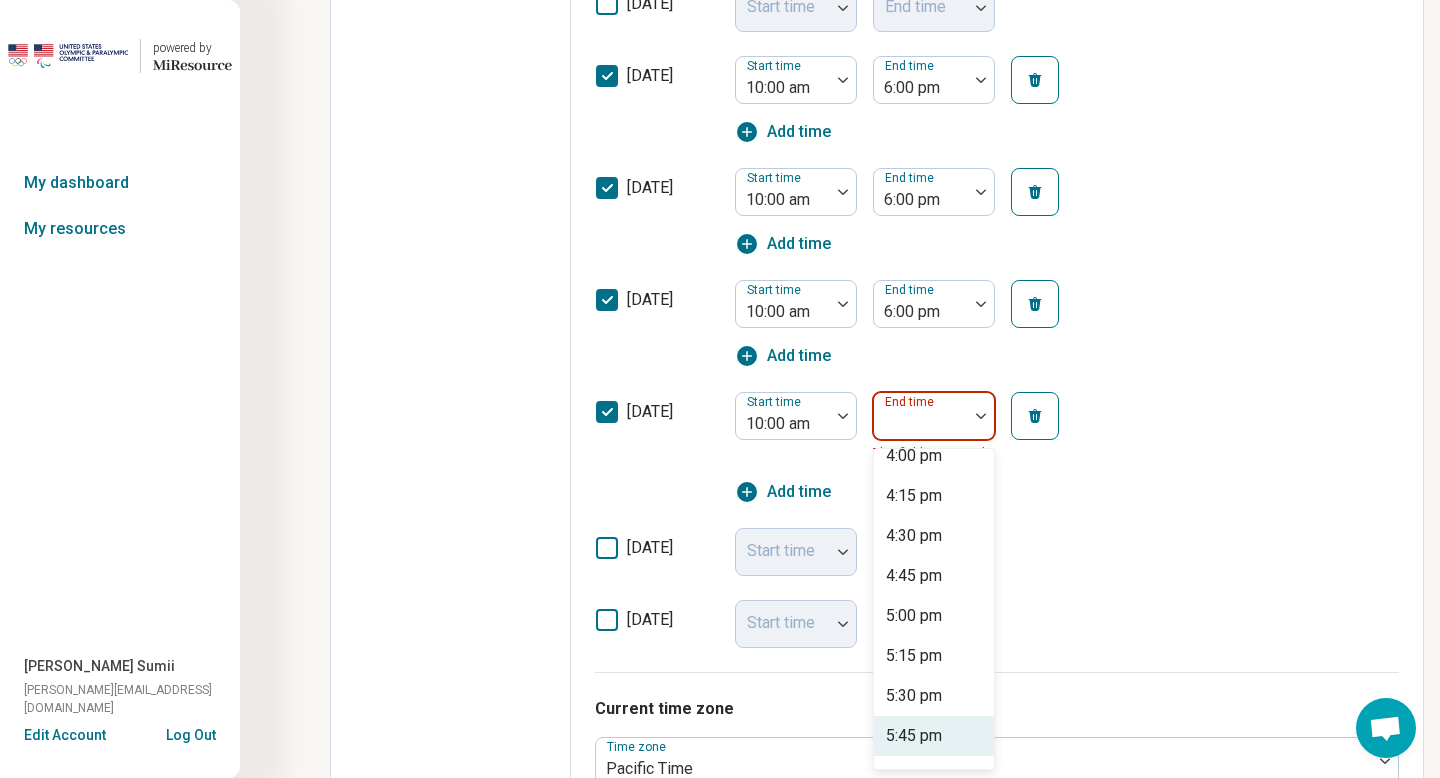 scroll, scrollTop: 977, scrollLeft: 0, axis: vertical 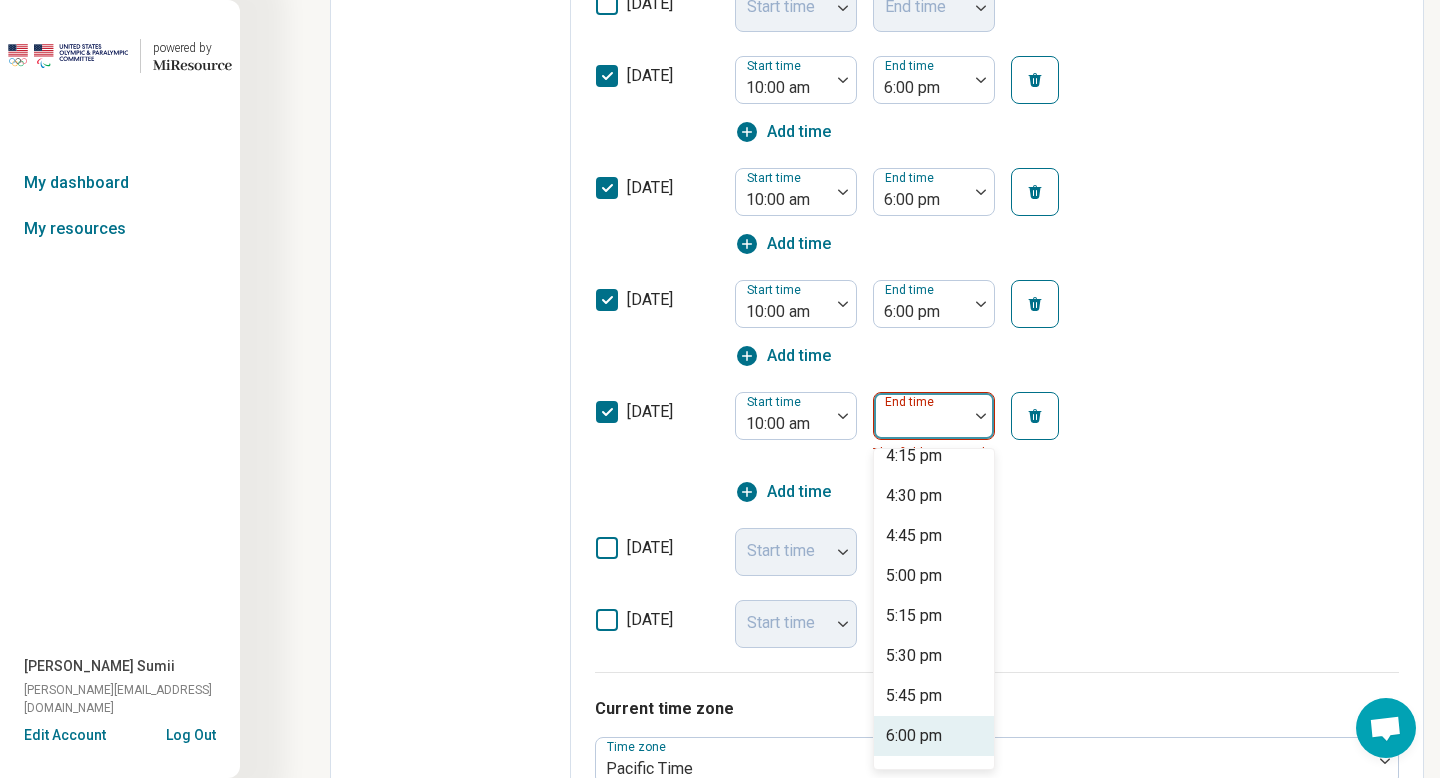 click on "6:00 pm" at bounding box center [934, 736] 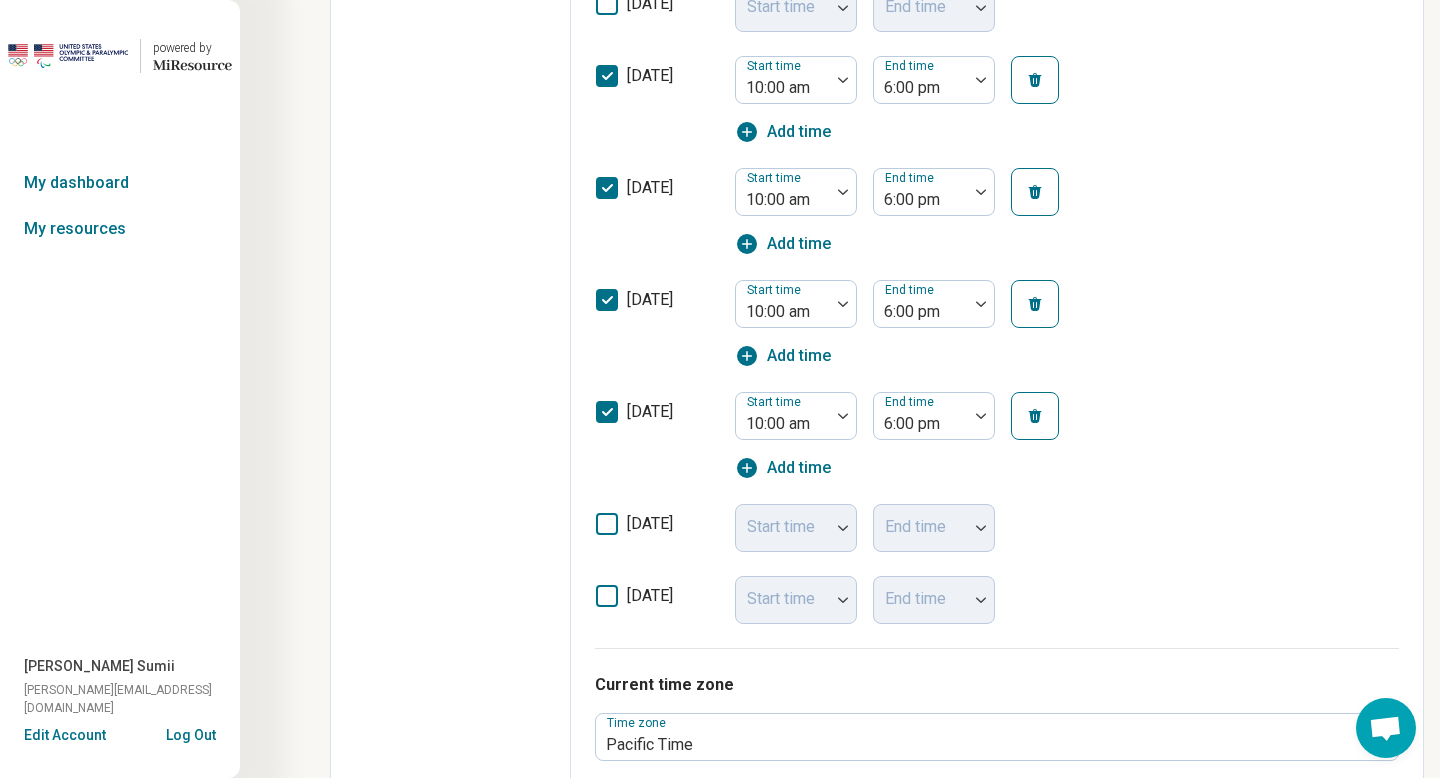 click 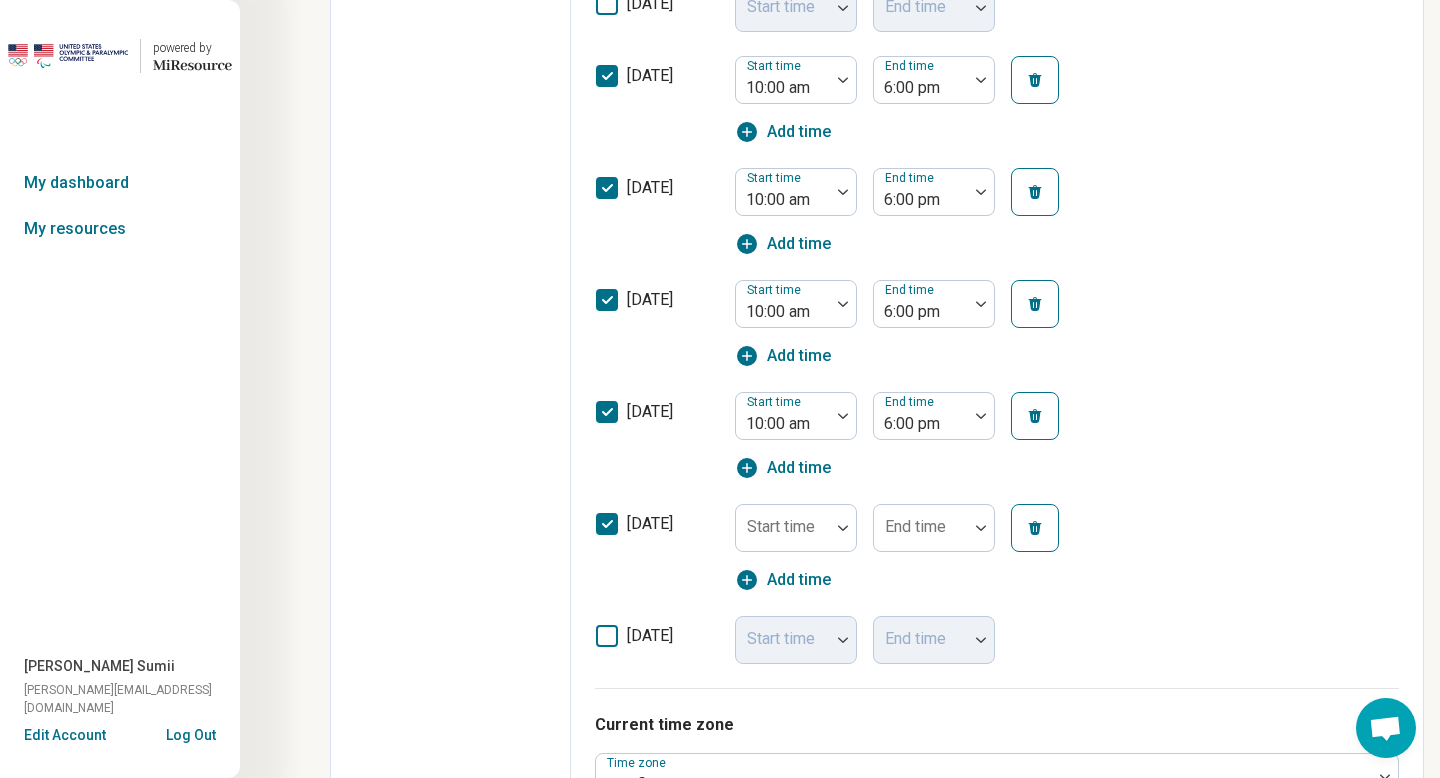 scroll, scrollTop: 10, scrollLeft: 0, axis: vertical 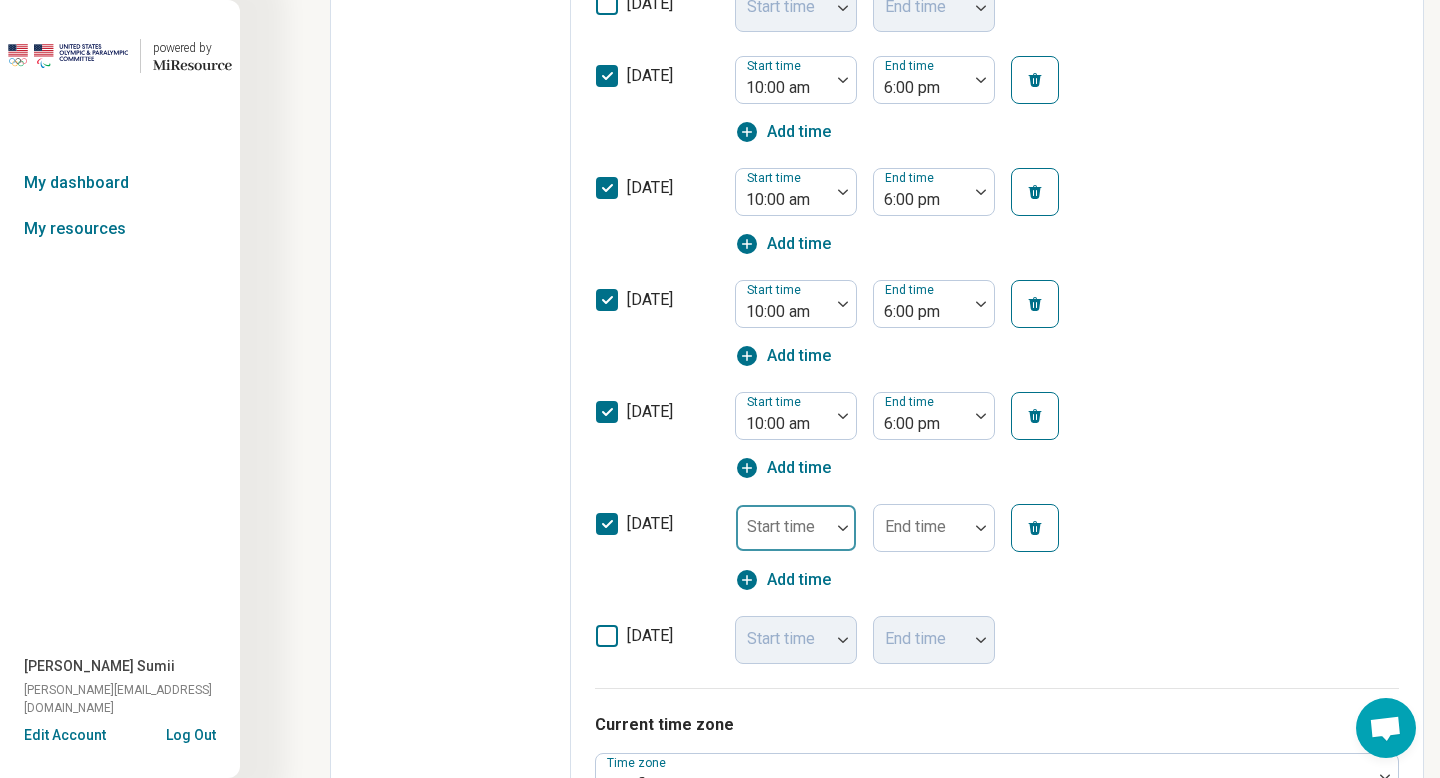 click on "Start time" at bounding box center [796, 528] 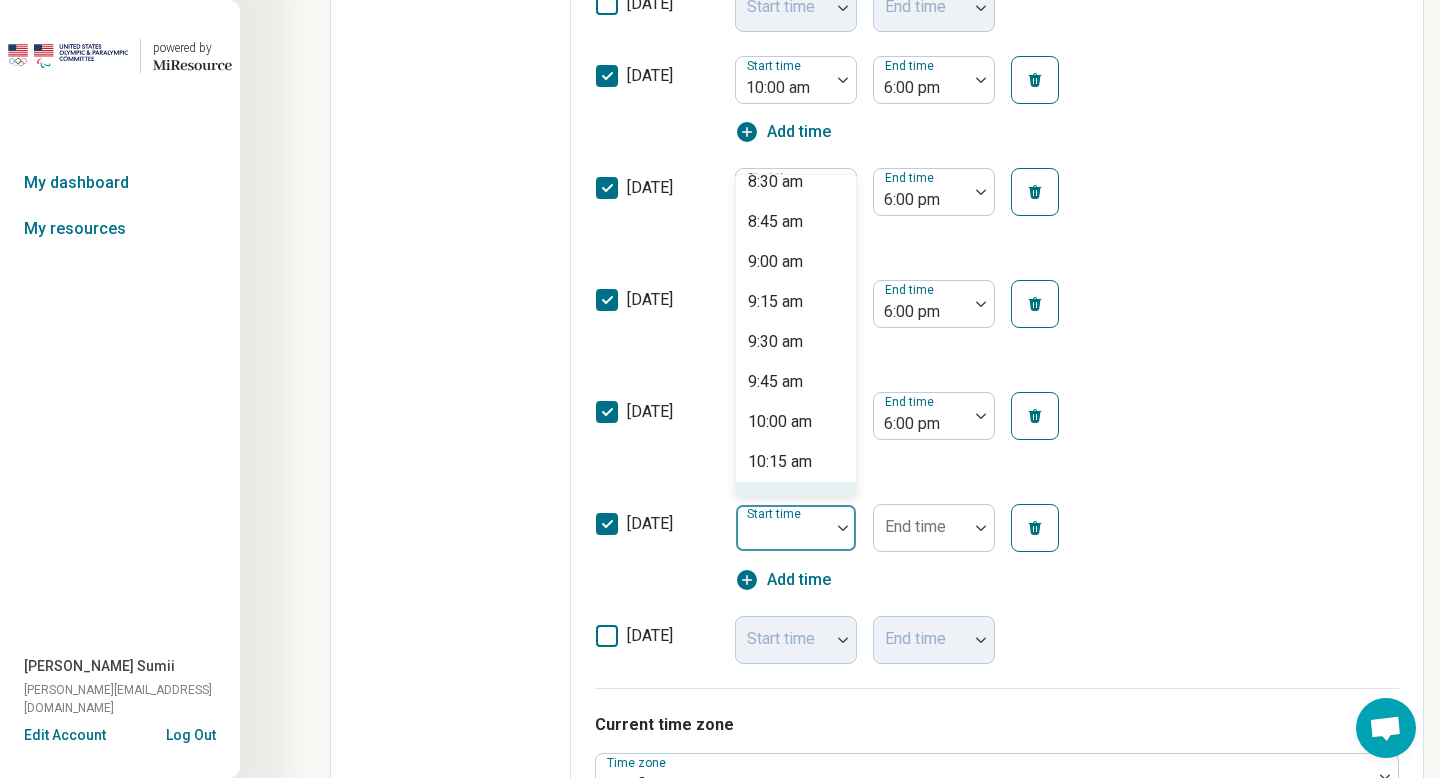 scroll, scrollTop: 1417, scrollLeft: 0, axis: vertical 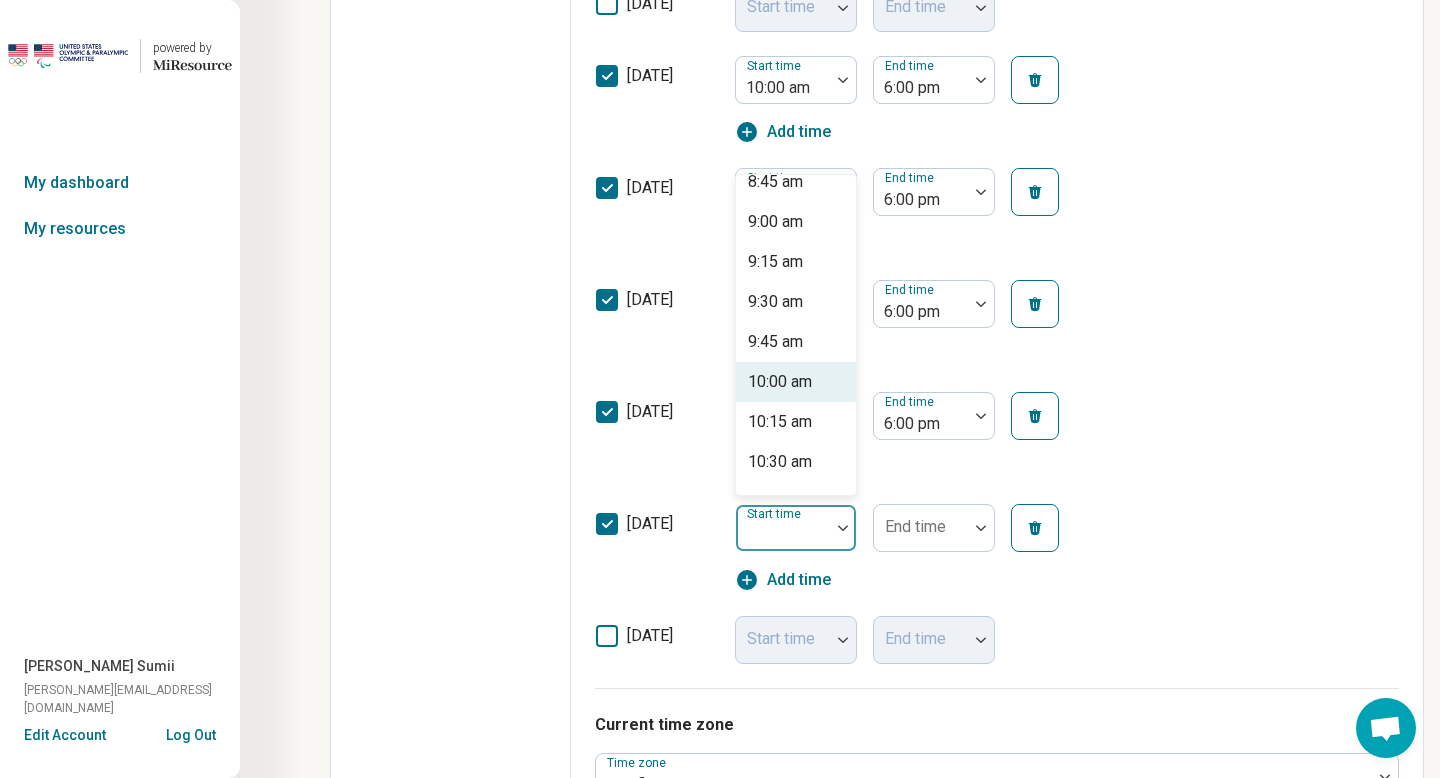 click on "10:00 am" at bounding box center [780, 382] 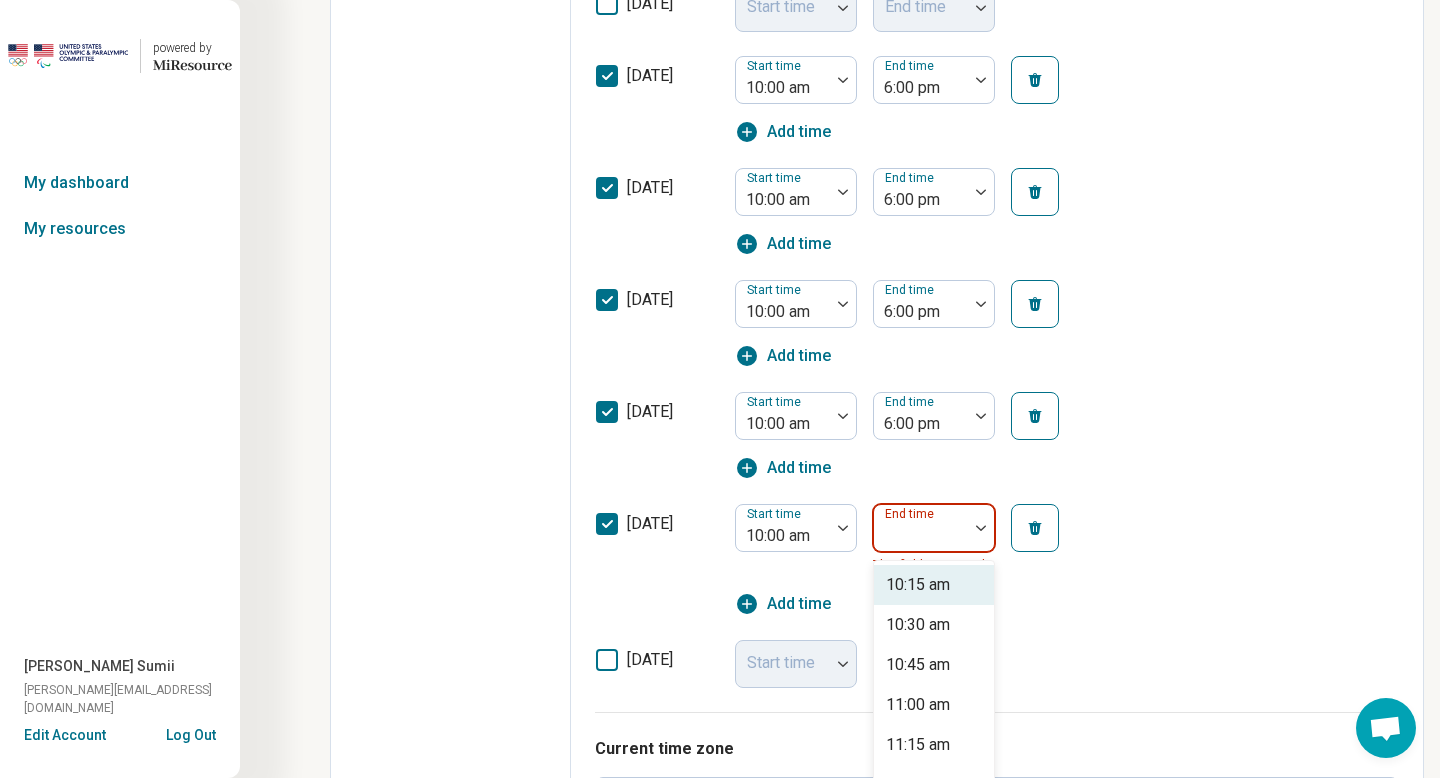 click at bounding box center [981, 528] 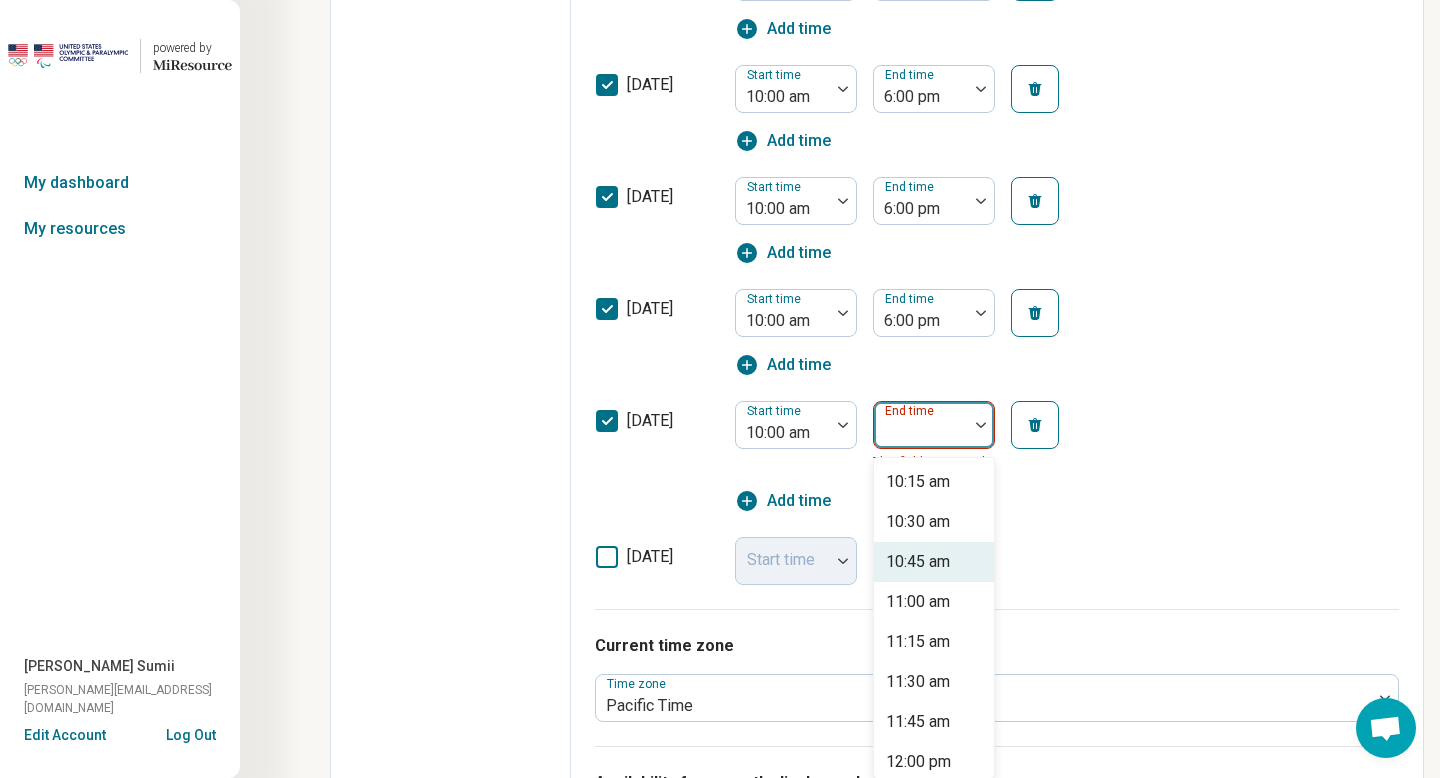 scroll, scrollTop: 791, scrollLeft: 0, axis: vertical 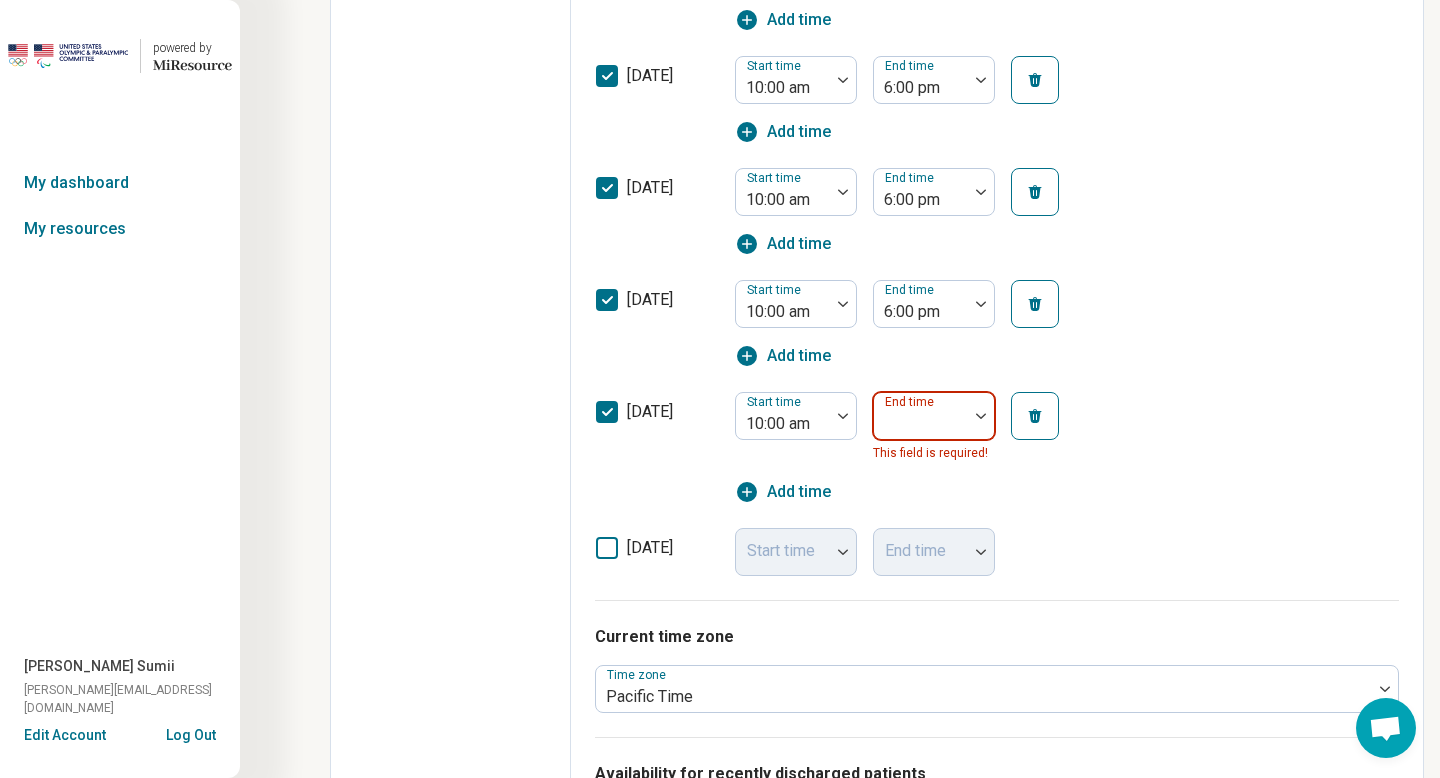 click at bounding box center [921, 424] 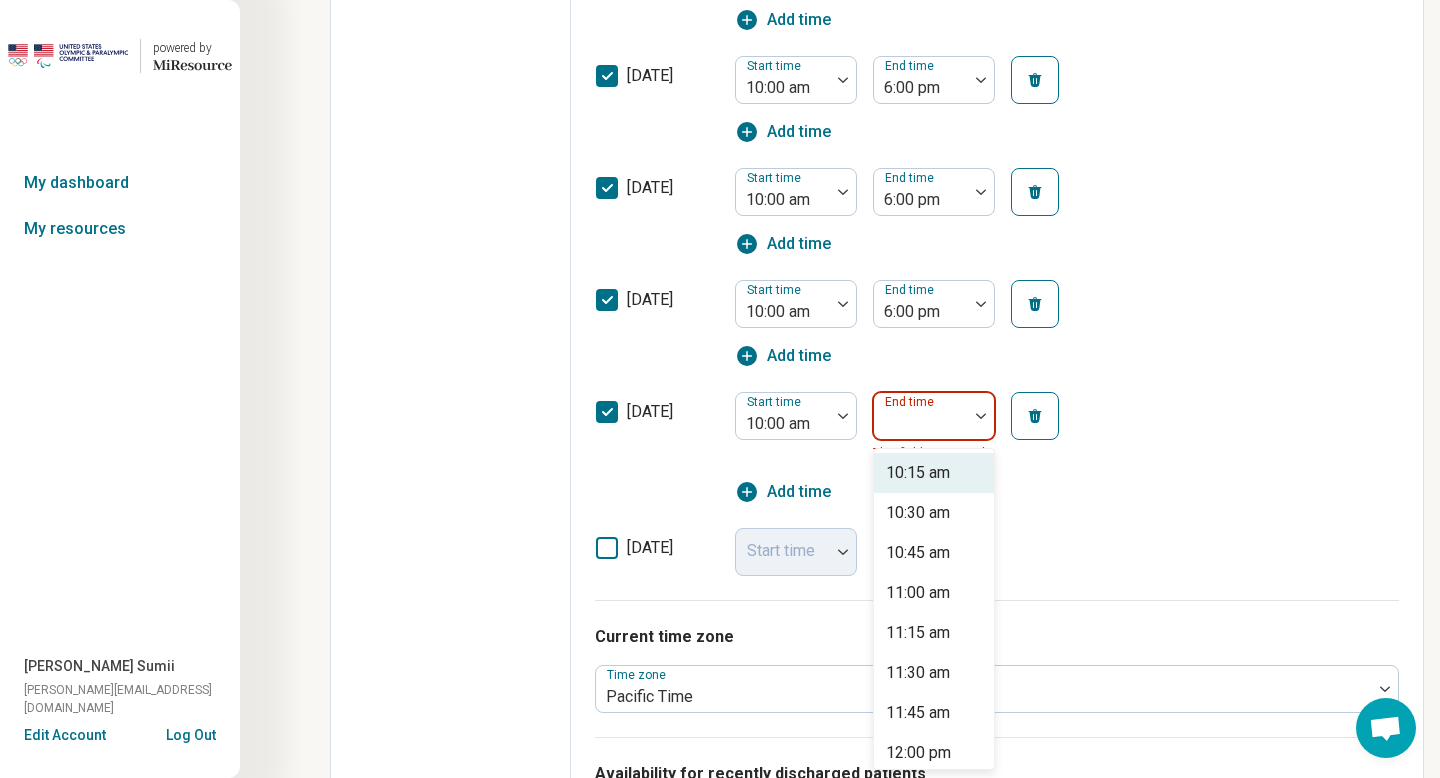 click at bounding box center (981, 416) 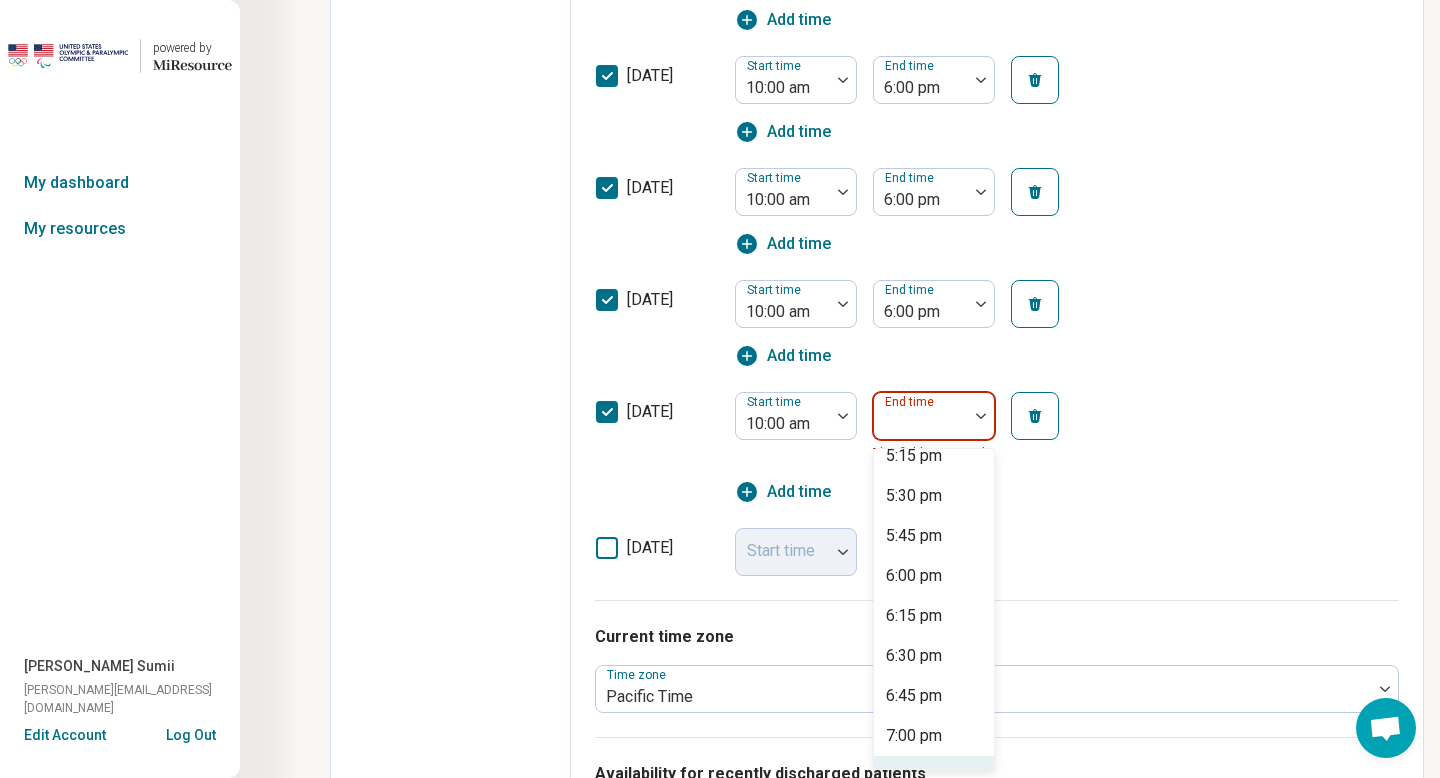 scroll, scrollTop: 1177, scrollLeft: 0, axis: vertical 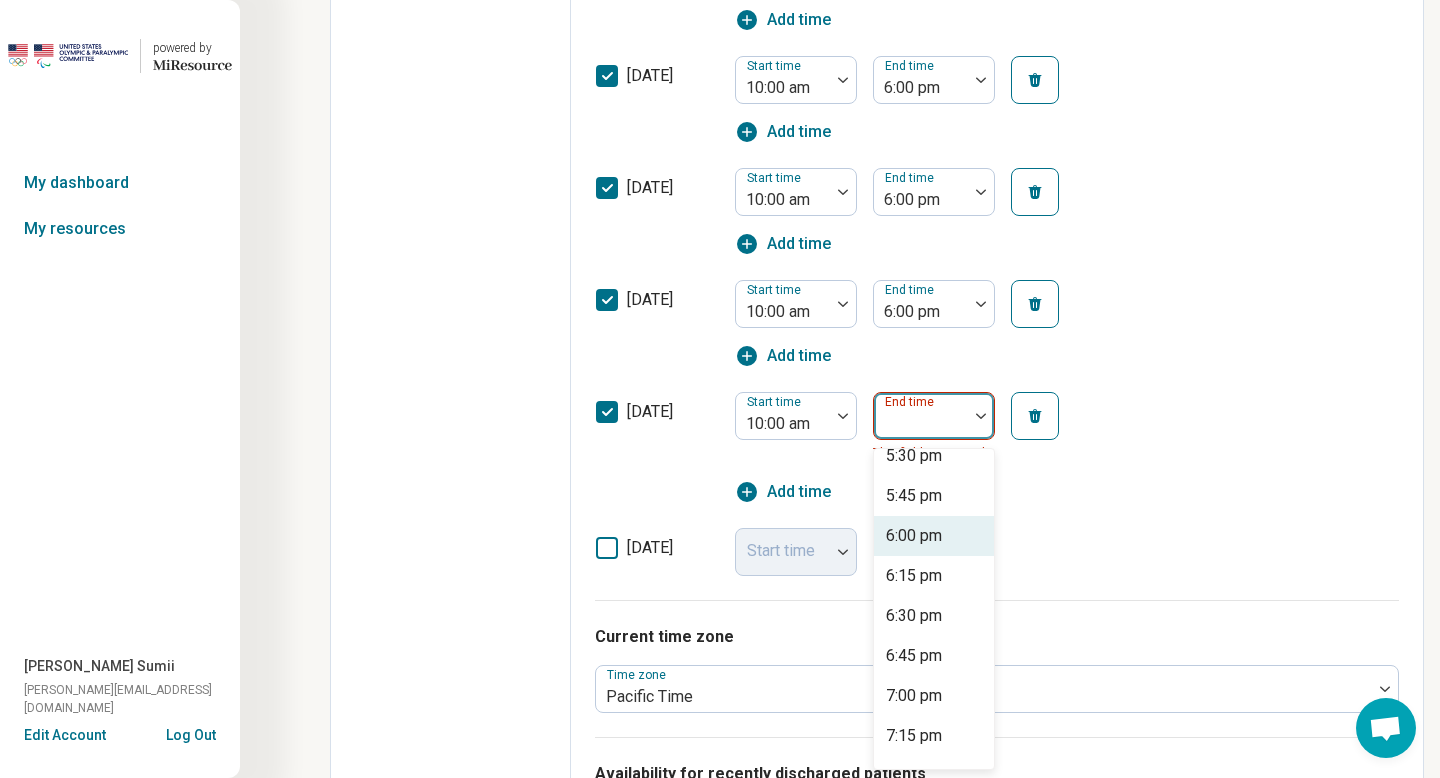 click on "6:00 pm" at bounding box center (934, 536) 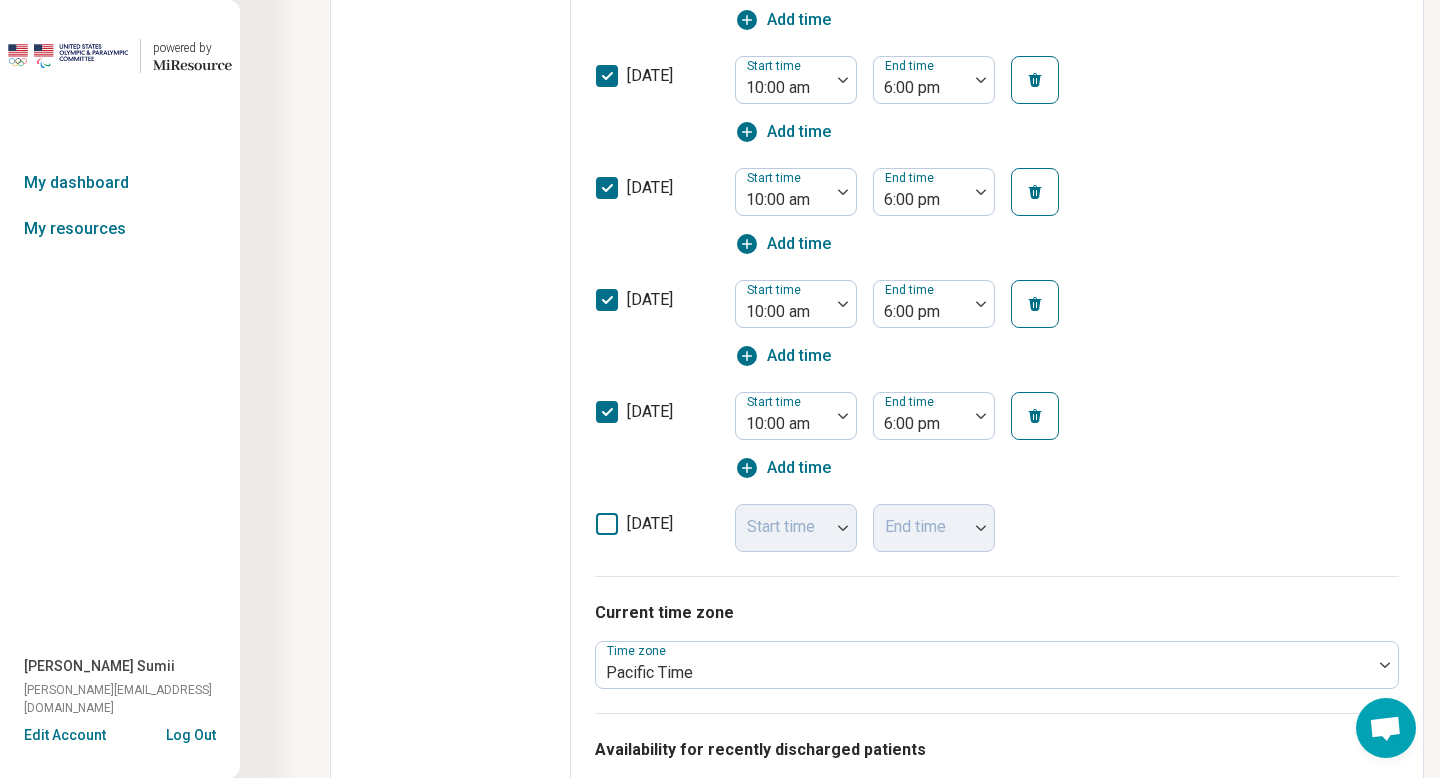 click on "[DATE] Start time 10:00 am End time 6:00 pm Add time" at bounding box center [997, 436] 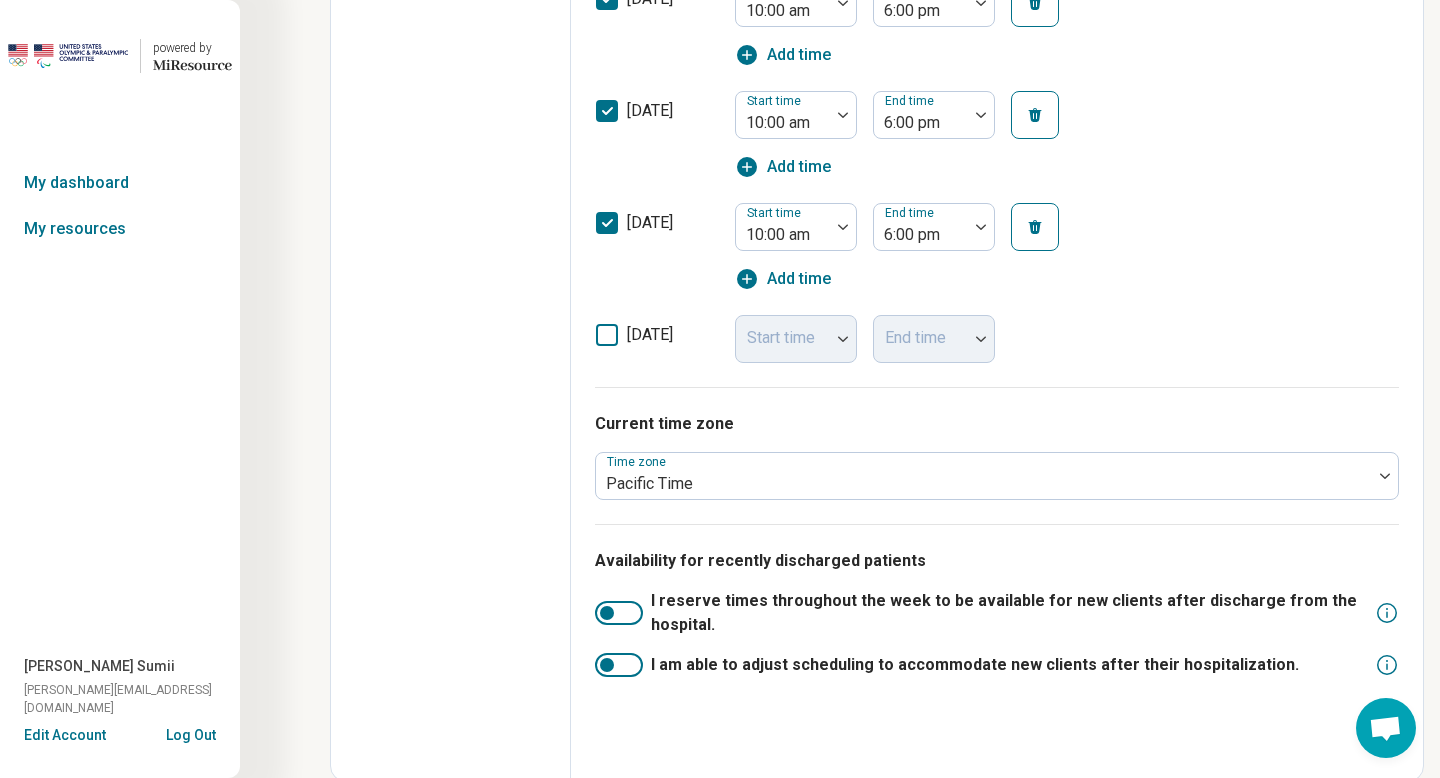 scroll, scrollTop: 984, scrollLeft: 0, axis: vertical 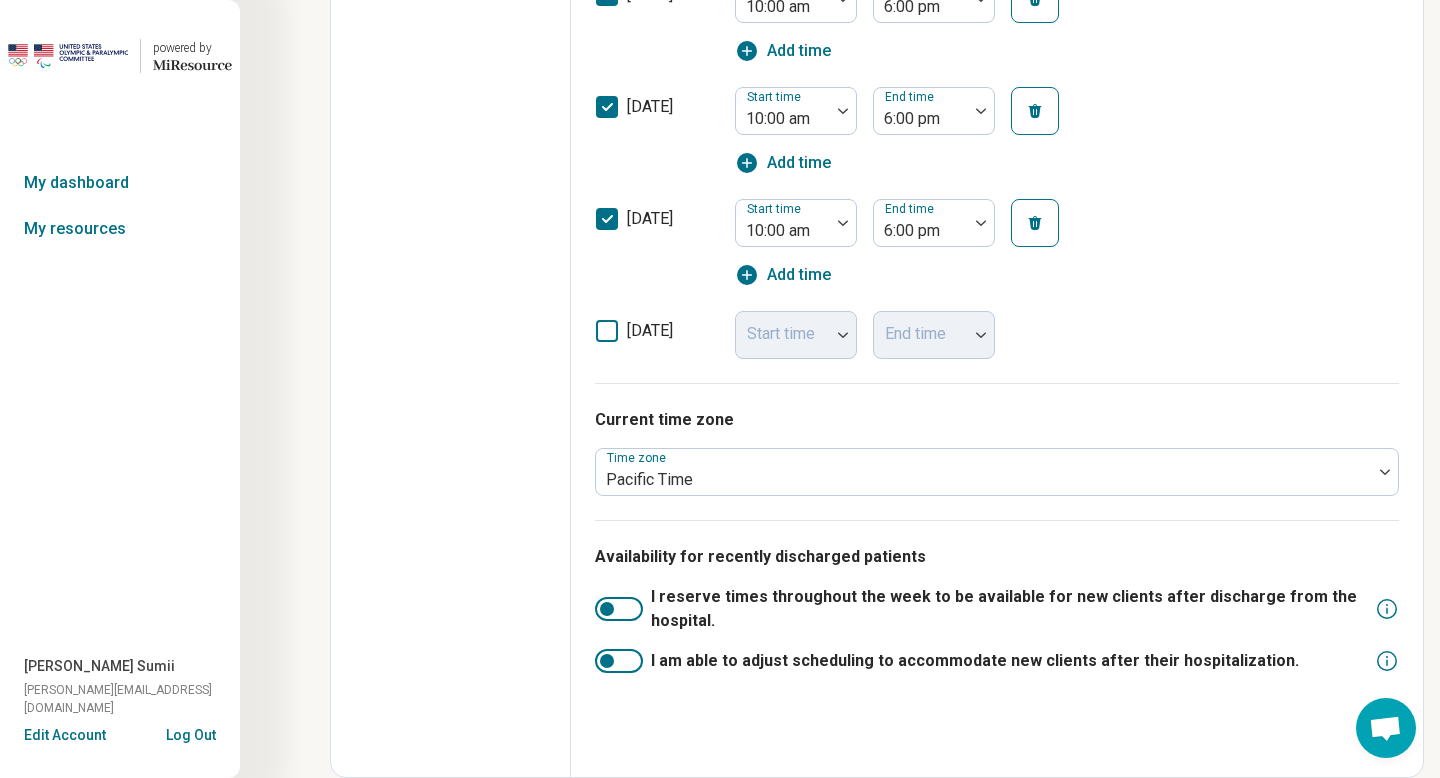 click on "[DATE] Start time 10:00 am End time 6:00 pm Add time" at bounding box center (997, 243) 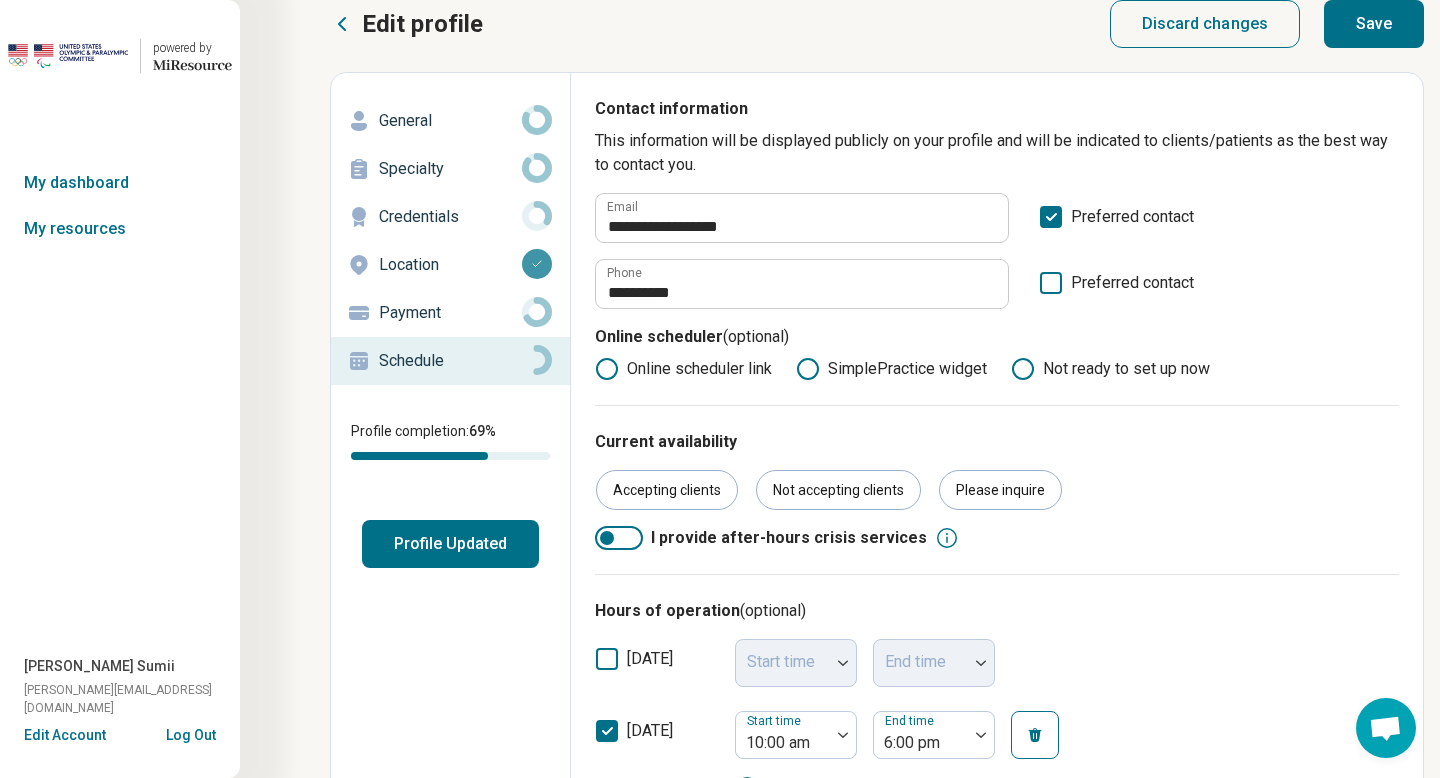 scroll, scrollTop: 0, scrollLeft: 0, axis: both 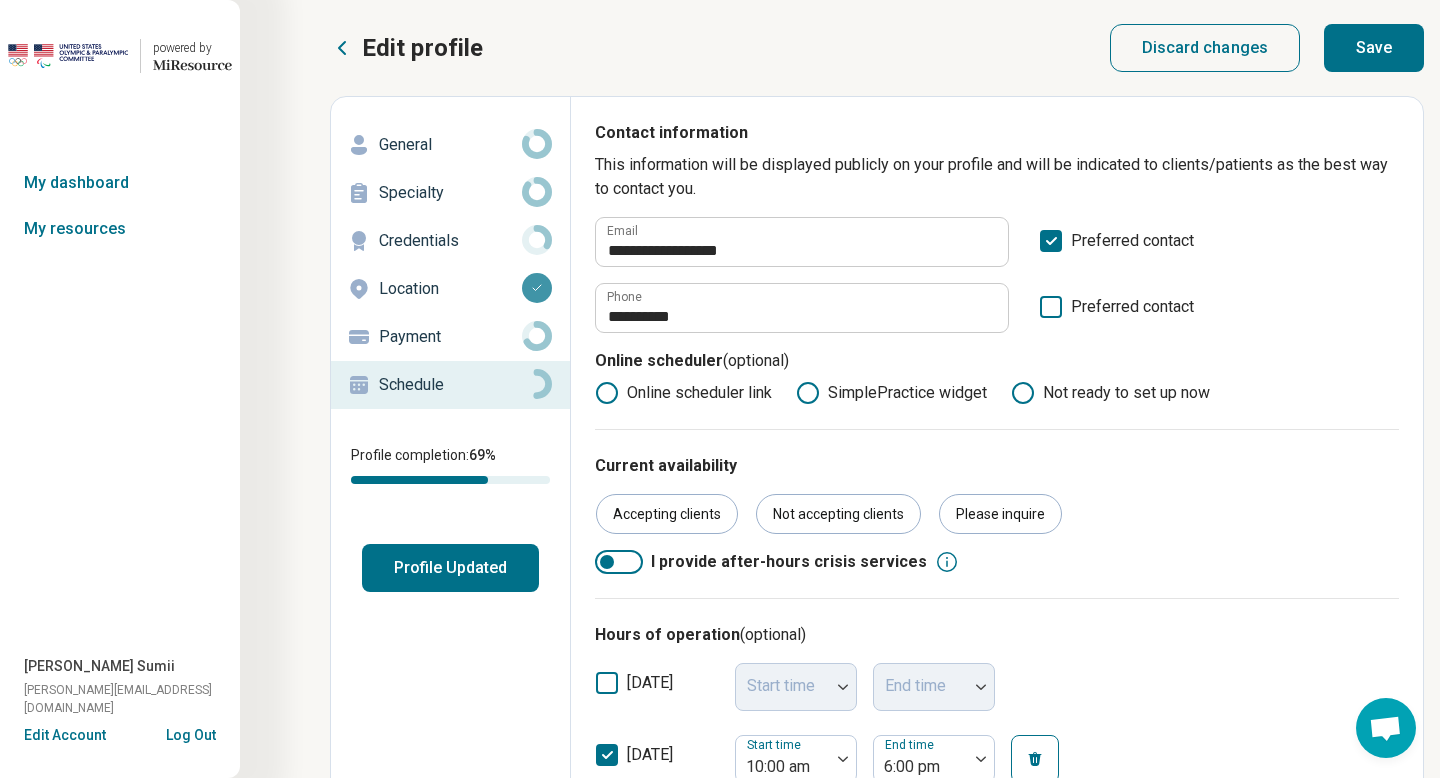 click on "Save" at bounding box center [1374, 48] 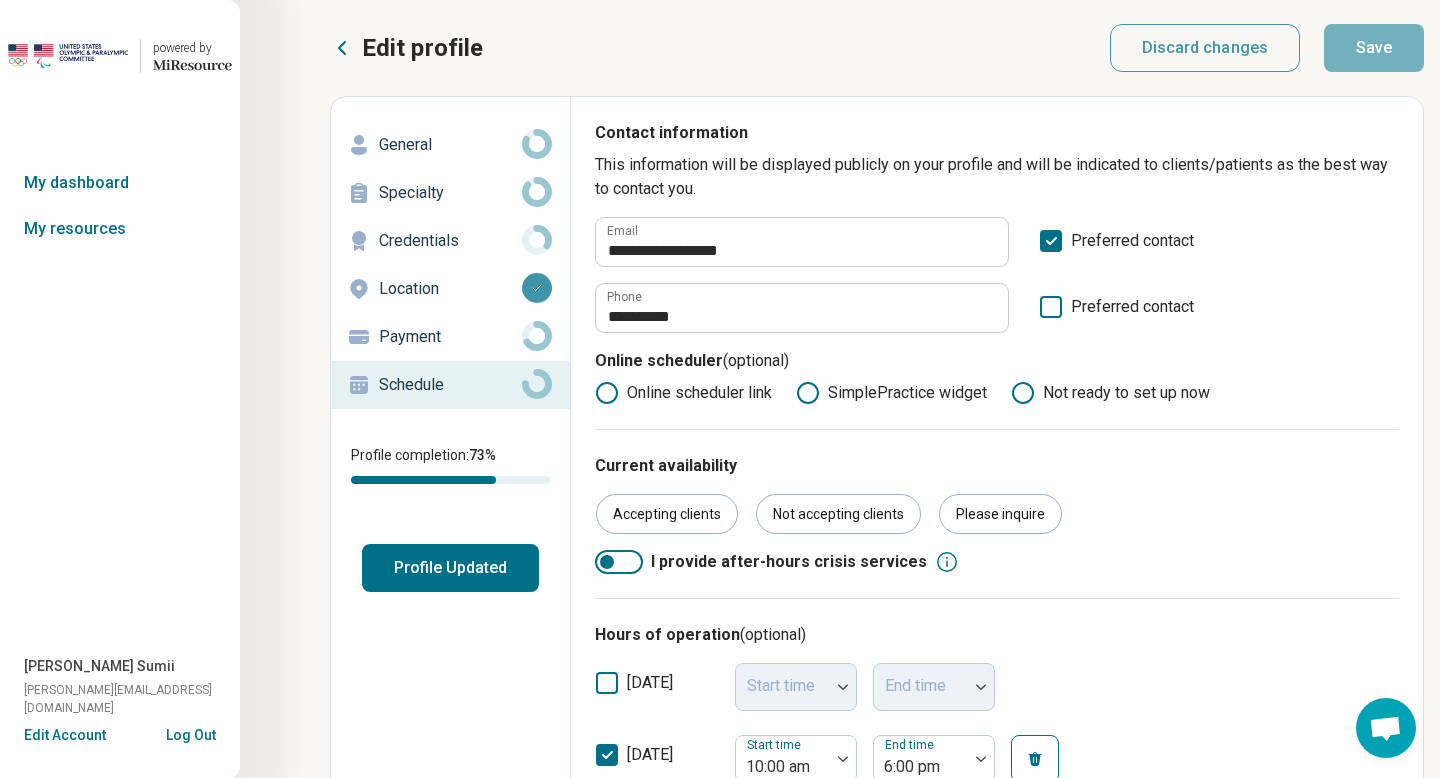 click on "Edit profile General Specialty Credentials Location Payment Schedule Profile completion:  73 % Profile Updated" at bounding box center (451, 929) 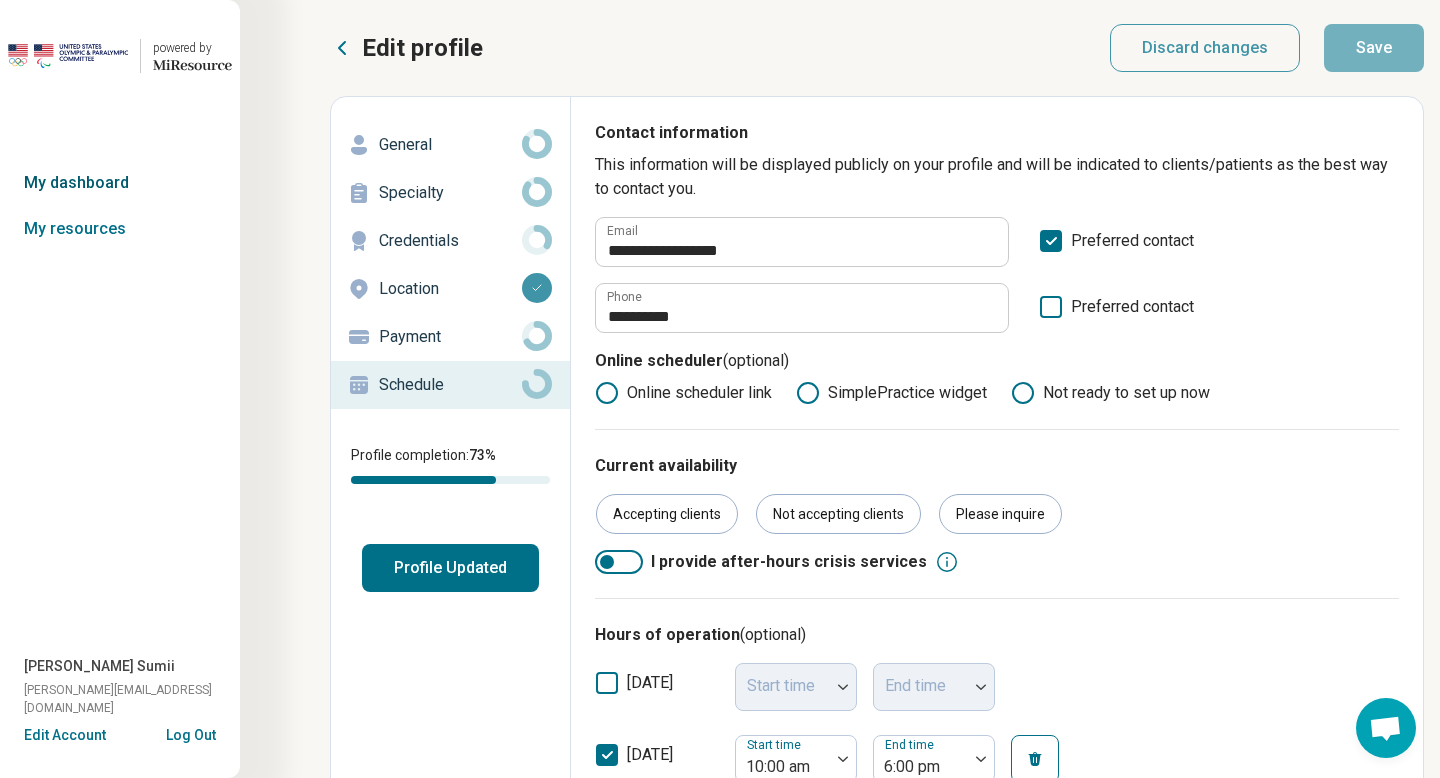 click on "My dashboard" at bounding box center [120, 183] 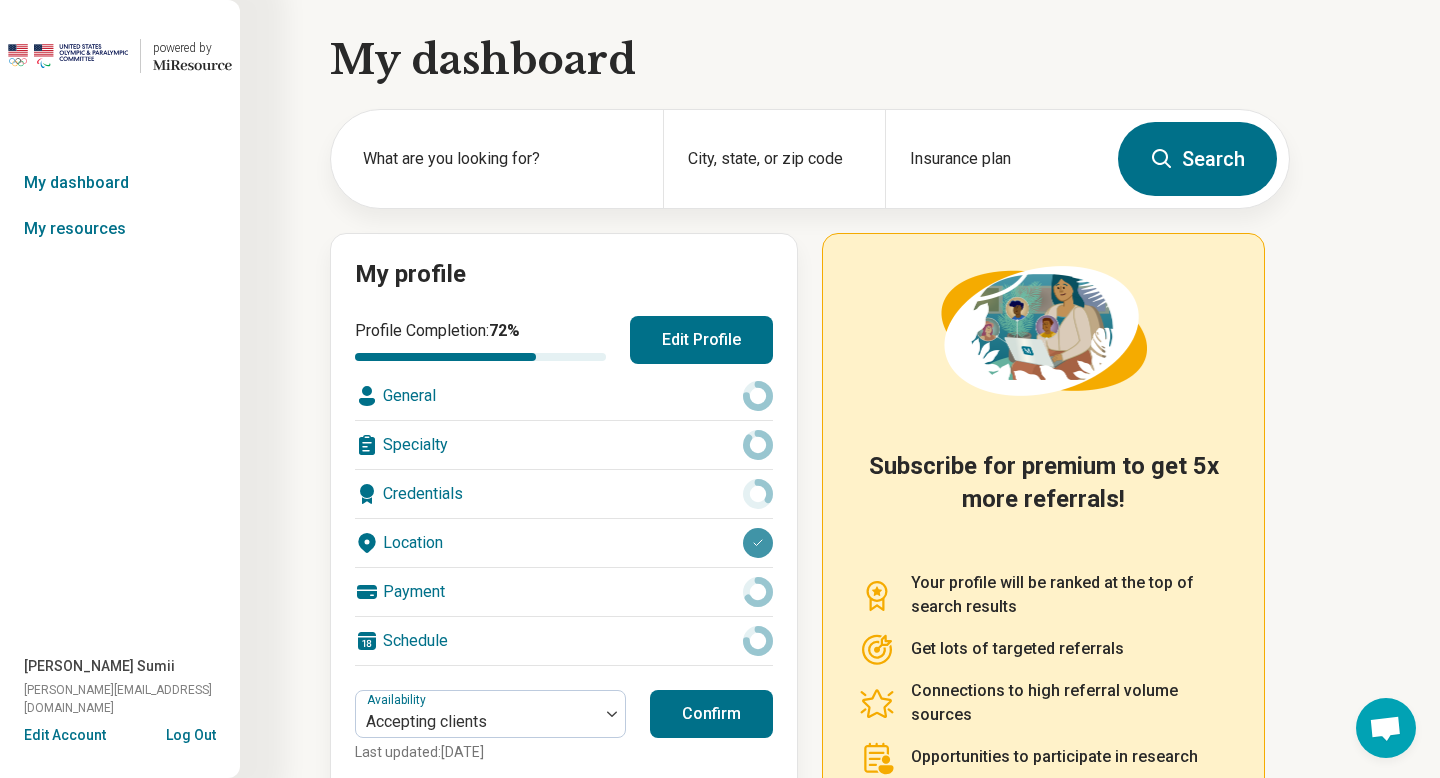 click on "My dashboard What are you looking for? City, state, or zip code Insurance plan Search My profile Profile Completion:  72 % Edit Profile General Specialty Credentials Location Payment Schedule Availability Accepting clients Last updated:  [DATE] Confirm Resource Tip [DATE] is a great day to update your profile! Those who provide information about their identities are more likely to match with clients/patients. Take 3 minutes to check a few boxes. Subscribe for premium to get 5x more referrals! Your profile will be ranked at the top of search results Get lots of targeted referrals  Connections to high referral volume sources Opportunities to participate in research Upgrade to premium" at bounding box center (645, 484) 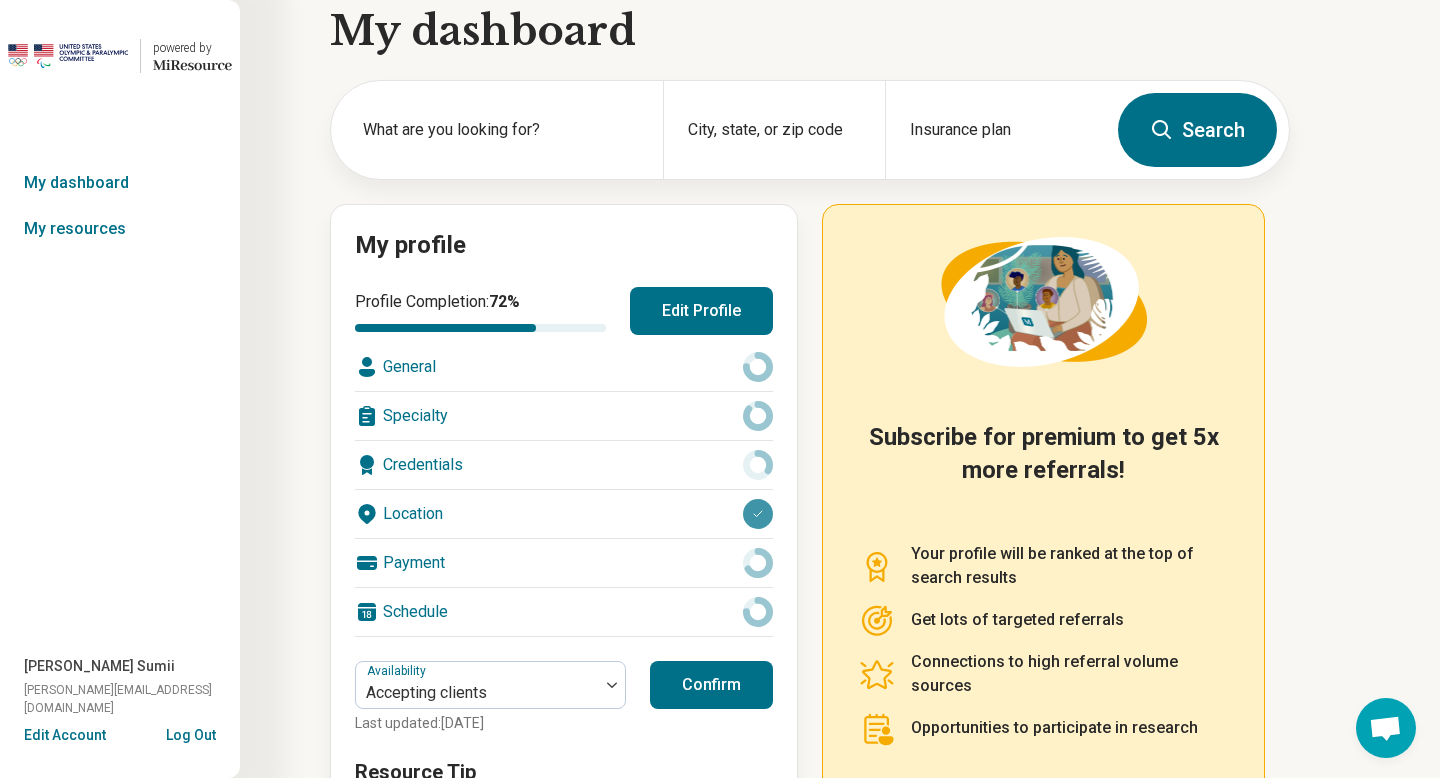 scroll, scrollTop: 0, scrollLeft: 0, axis: both 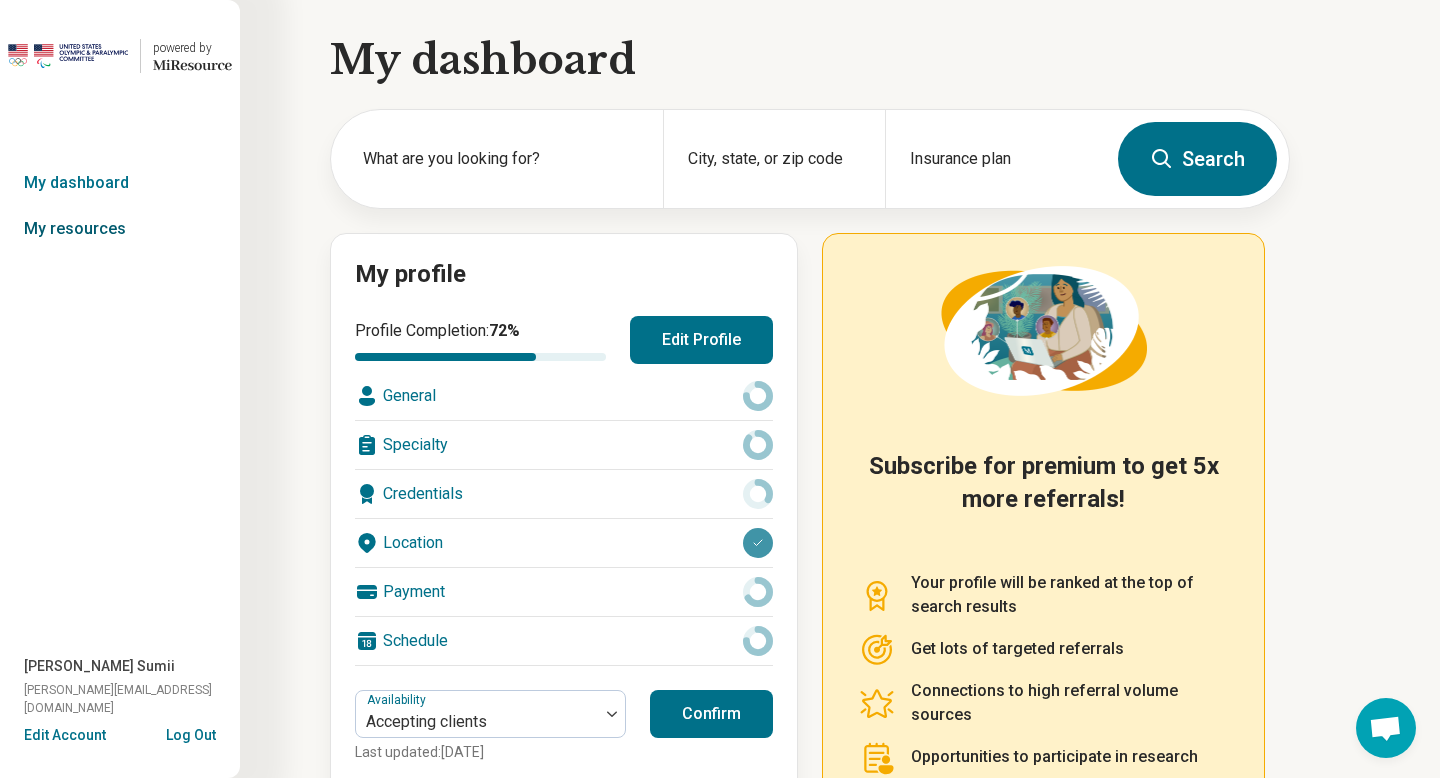 click on "My resources" at bounding box center [120, 229] 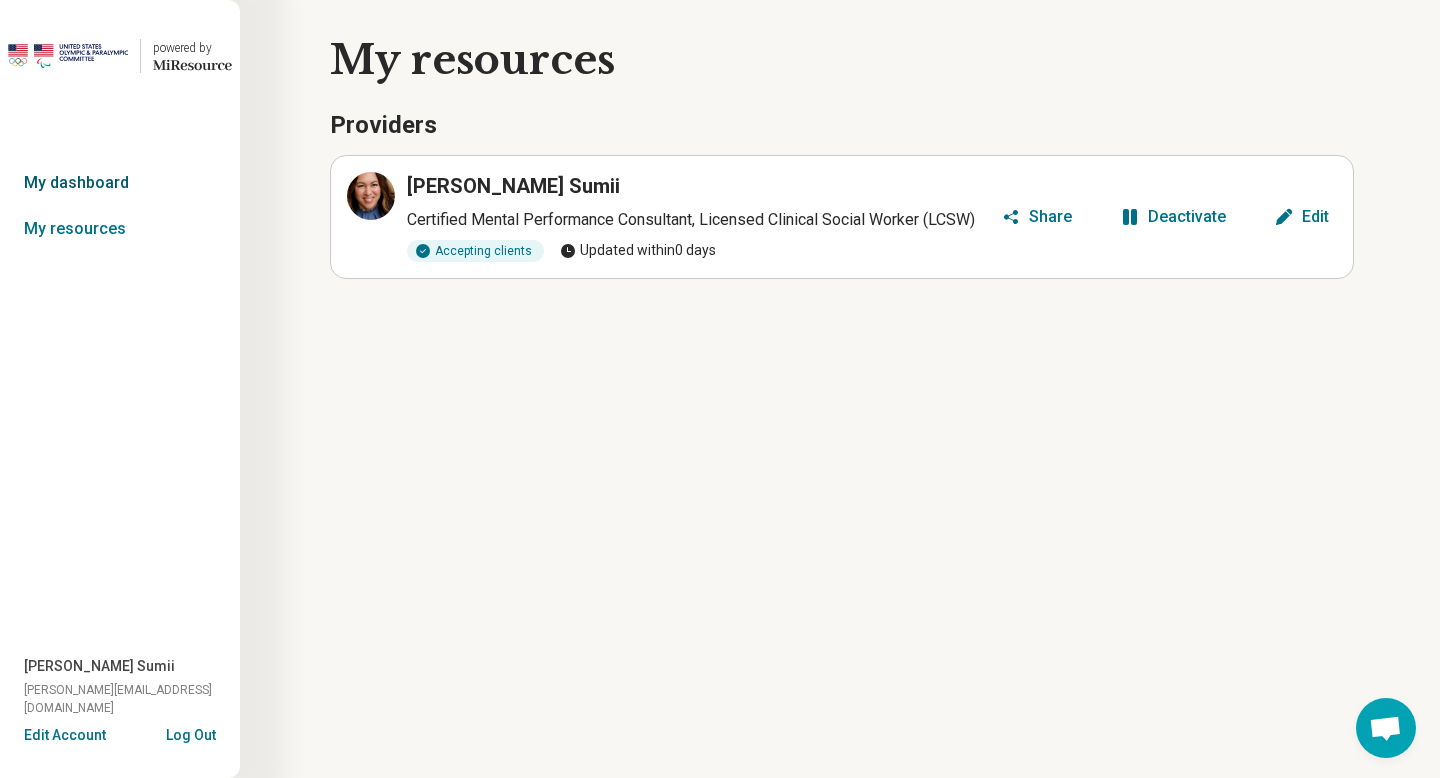 click on "My dashboard" at bounding box center [120, 183] 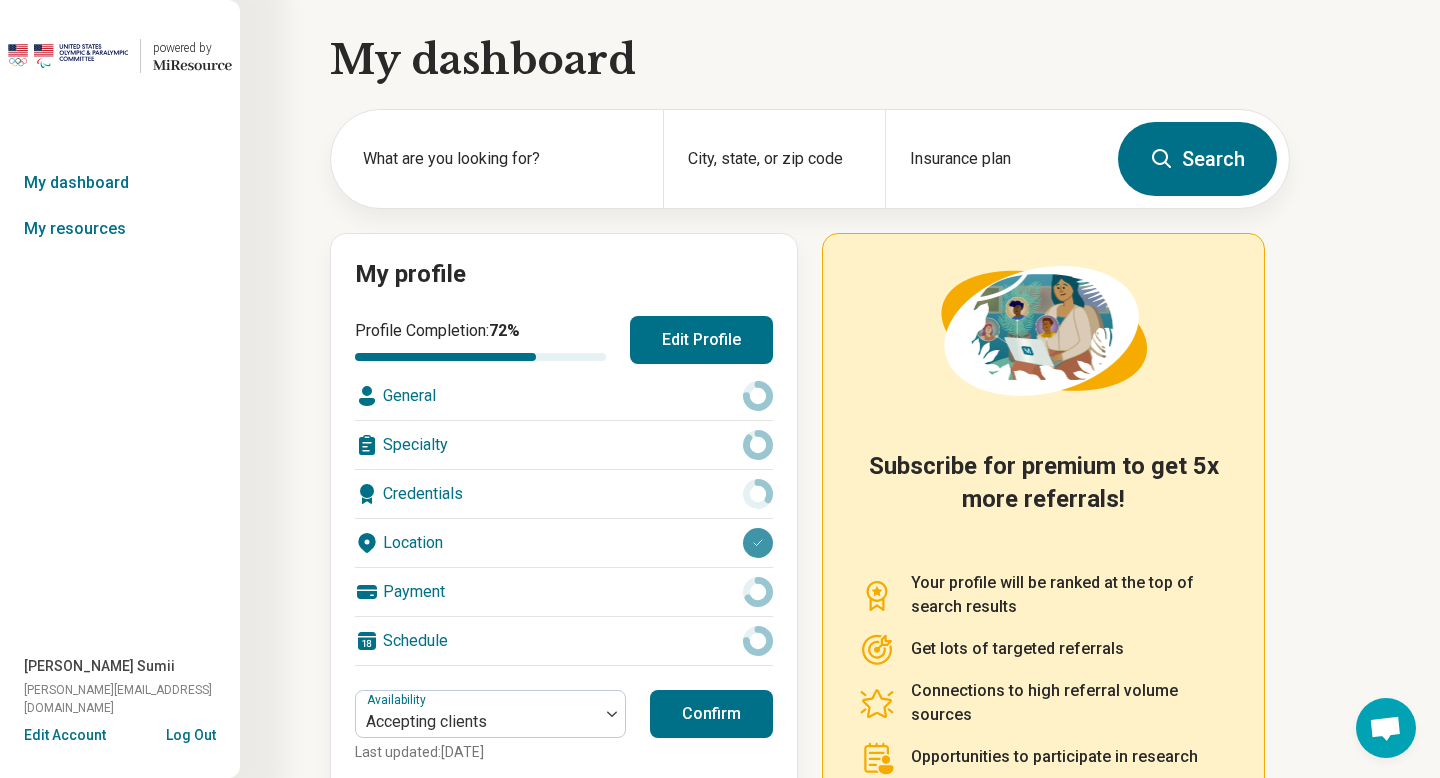 click on "My dashboard What are you looking for? City, state, or zip code Insurance plan Search My profile Profile Completion:  72 % Edit Profile General Specialty Credentials Location Payment Schedule Availability Accepting clients Last updated:  [DATE] Confirm Resource Tip [DATE] is a great day to update your profile! Those who provide information about their identities are more likely to match with clients/patients. Take 3 minutes to check a few boxes. Subscribe for premium to get 5x more referrals! Your profile will be ranked at the top of search results Get lots of targeted referrals  Connections to high referral volume sources Opportunities to participate in research Upgrade to premium" at bounding box center (645, 484) 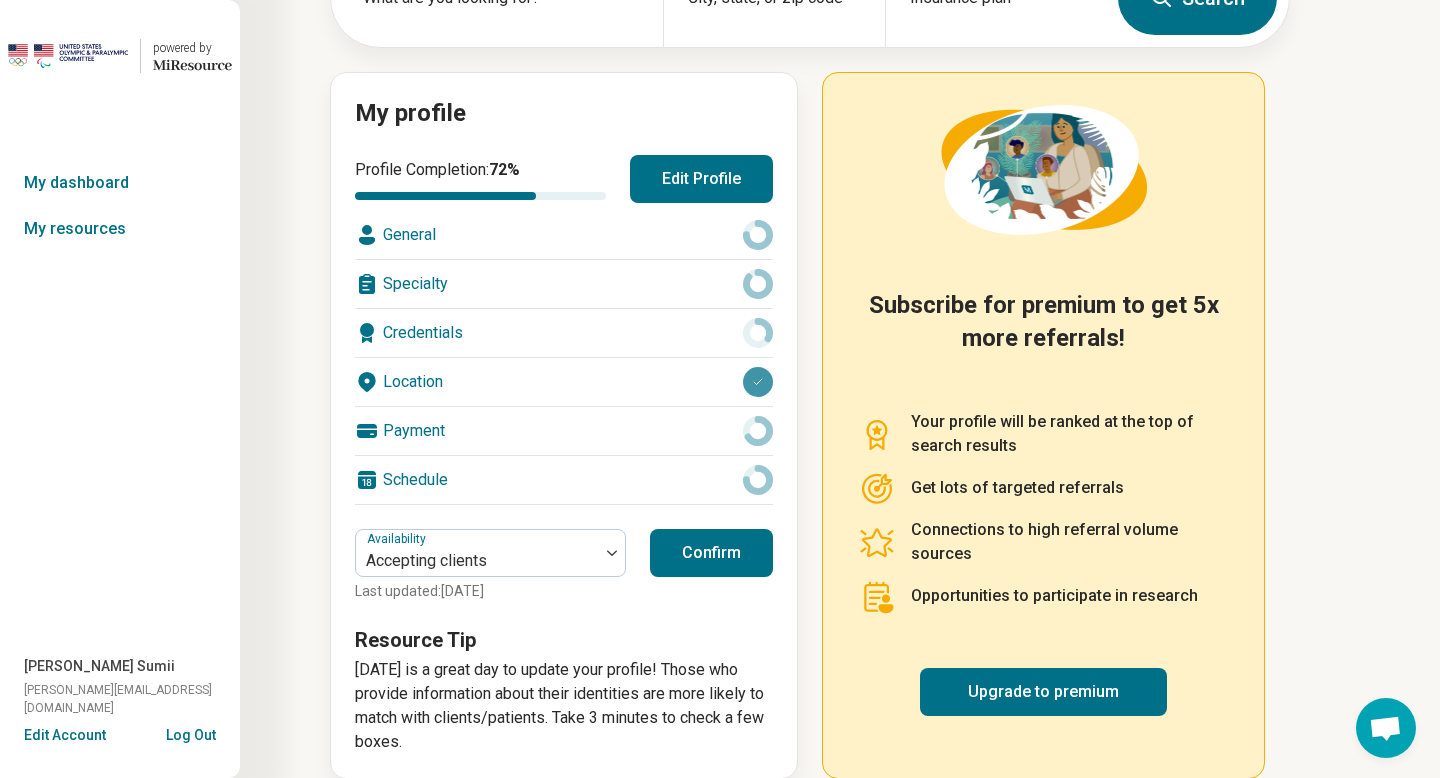 scroll, scrollTop: 189, scrollLeft: 0, axis: vertical 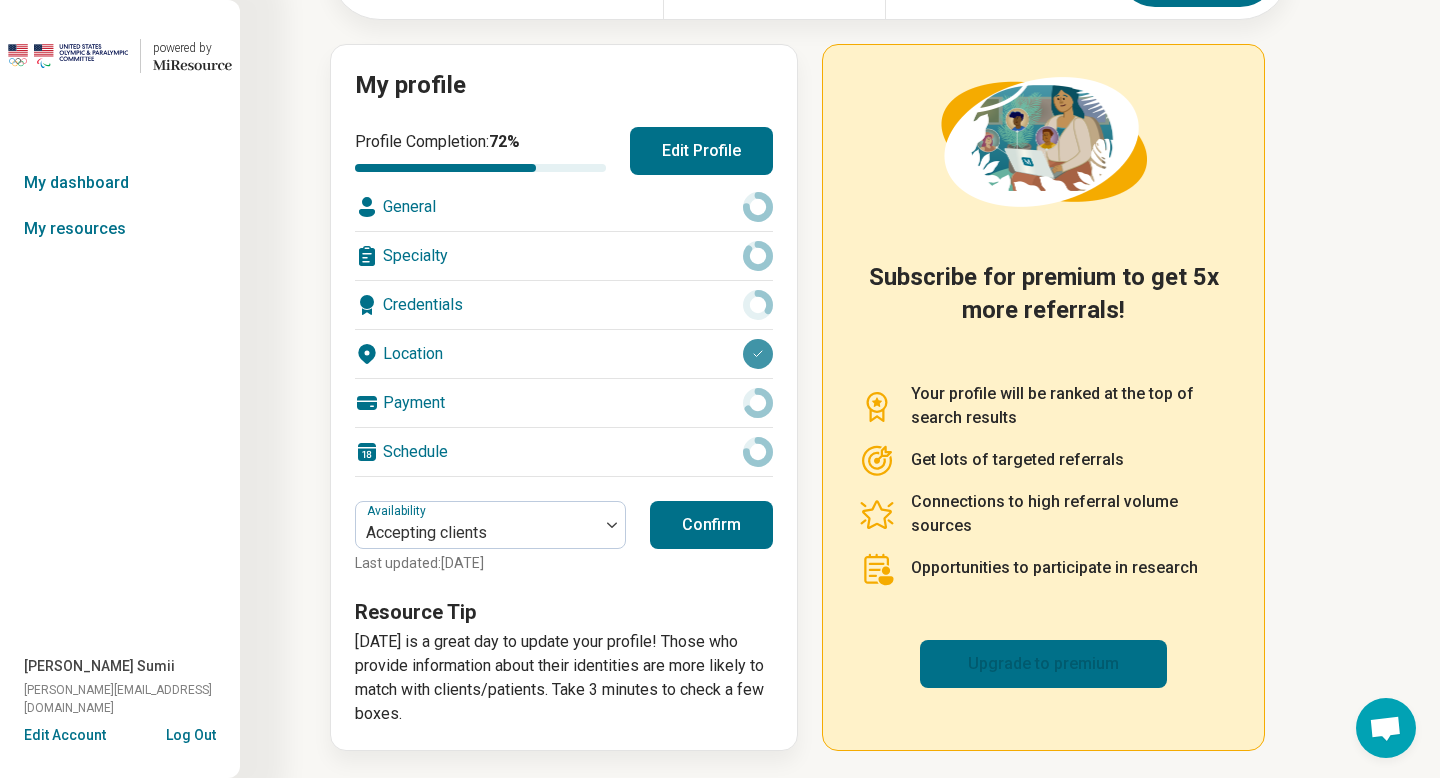 click on "Upgrade to premium" at bounding box center (1043, 664) 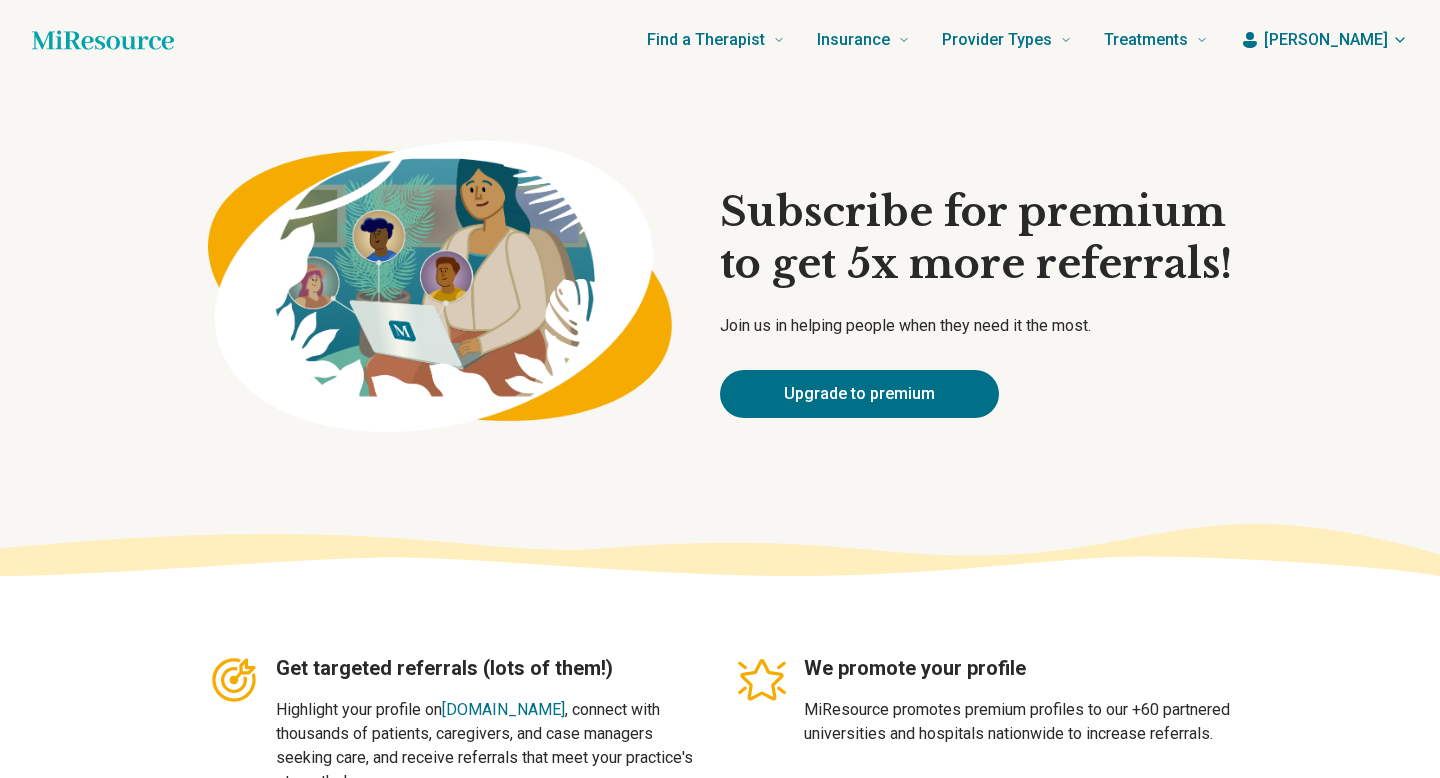 scroll, scrollTop: 0, scrollLeft: 0, axis: both 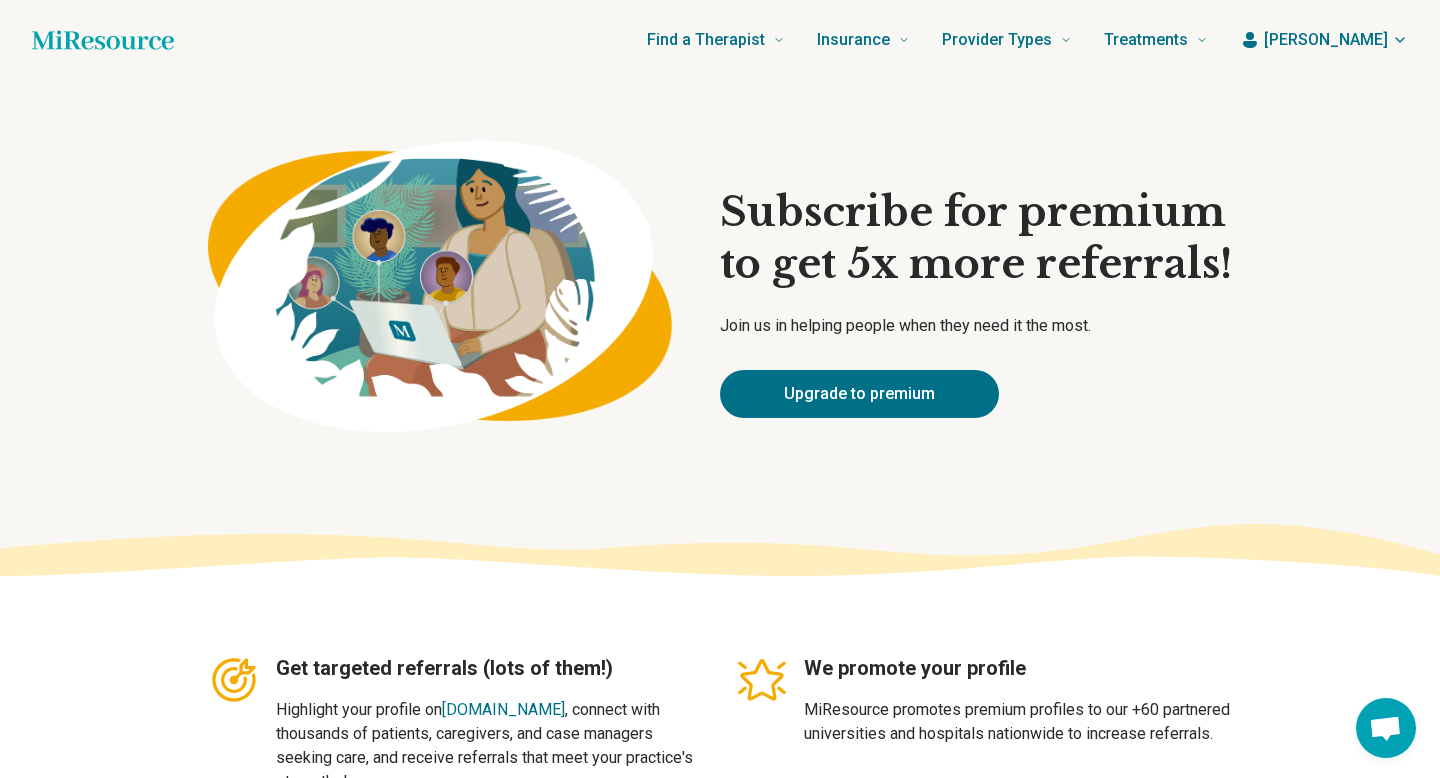 click on "Get targeted referrals (lots of them!) Highlight your profile on  [DOMAIN_NAME] , connect with thousands of patients, caregivers, and case managers seeking care, and receive referrals that meet your practice's strengths! We promote your profile MiResource promotes premium profiles to our +60 partnered universities and hospitals nationwide to increase referrals. Page rank higher on Google We invest in personalized SEO strategies for MiResource provider profiles to show up as a top search result on Google. Opportunities to participate in research We are a research-backed provider finder with ongoing research studies in partnership with the National Institute of Mental Health." at bounding box center (720, 802) 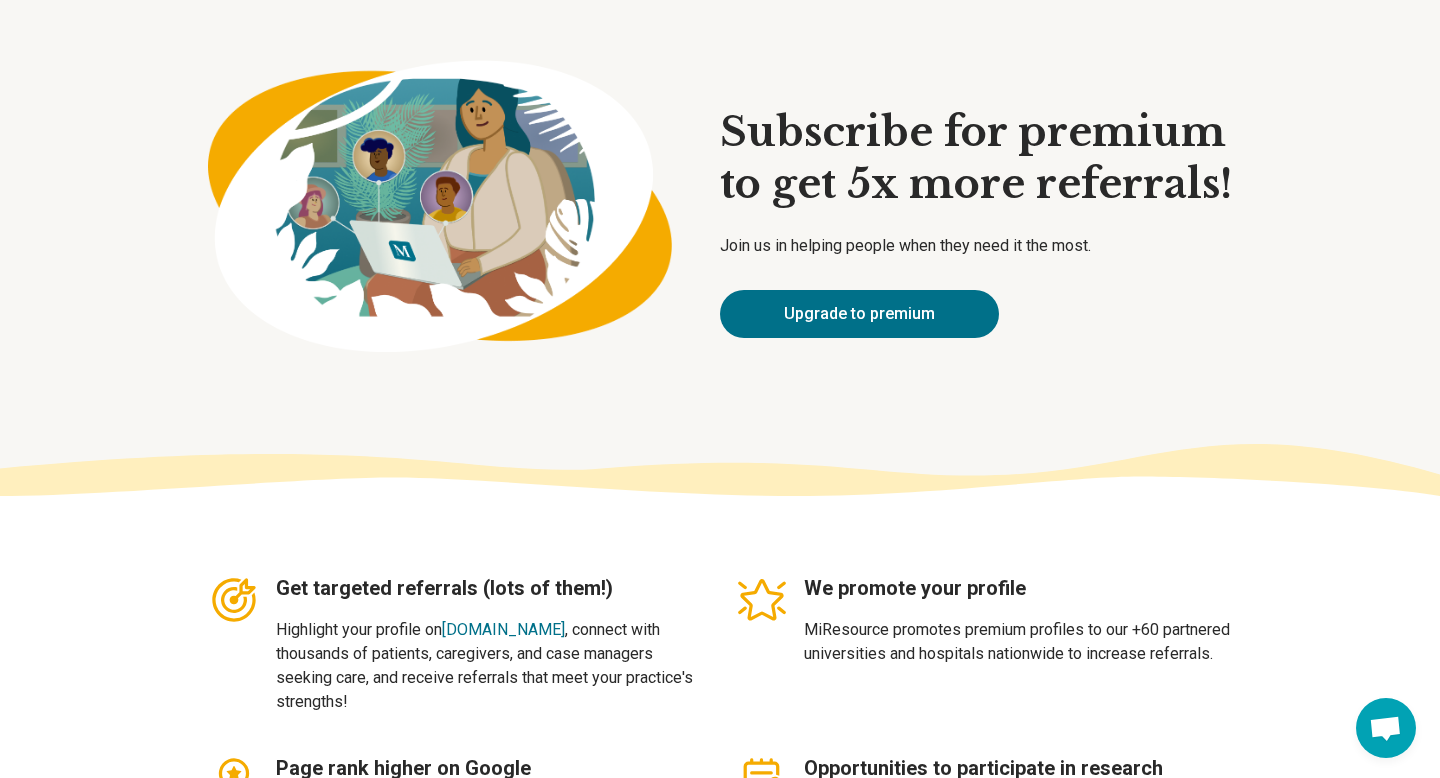 scroll, scrollTop: 81, scrollLeft: 0, axis: vertical 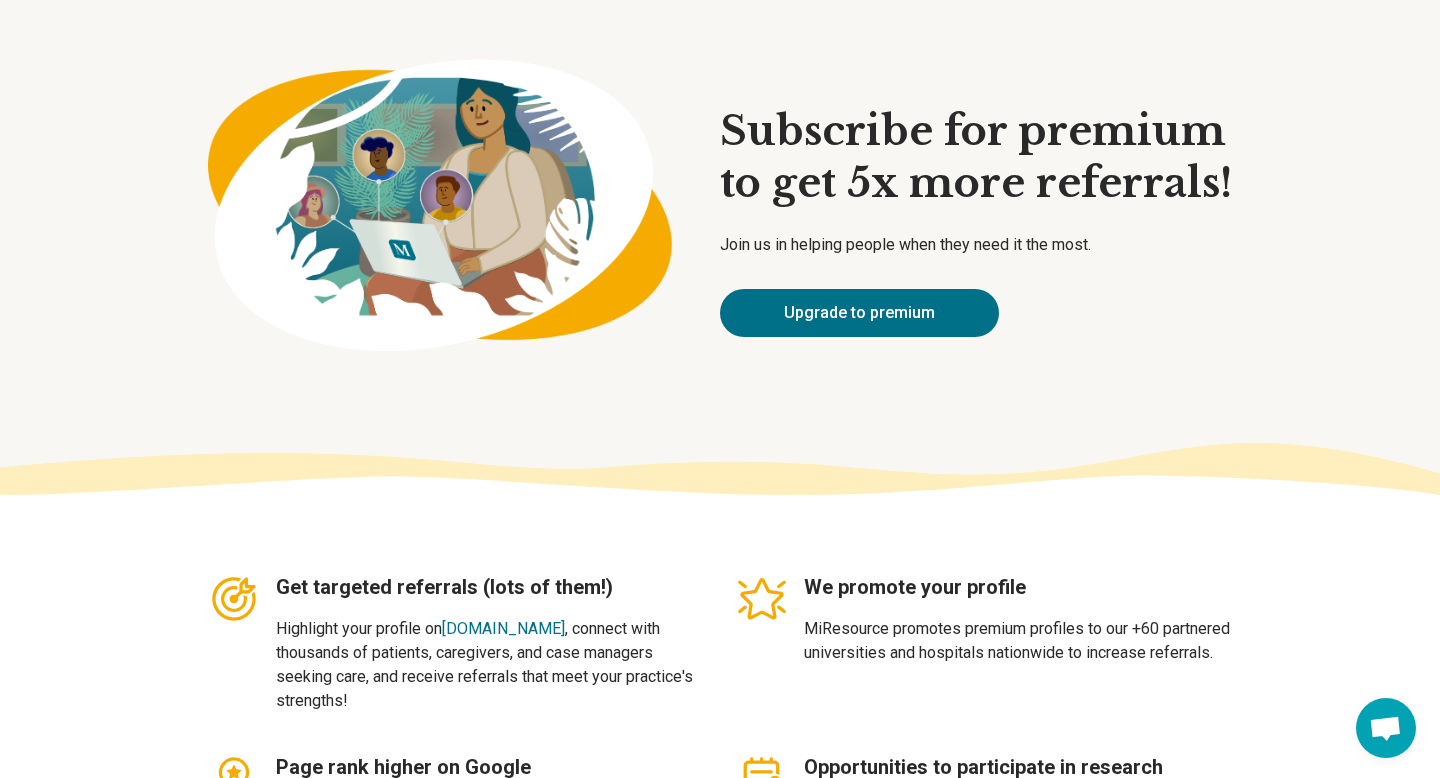 click on "We promote your profile" at bounding box center (1018, 587) 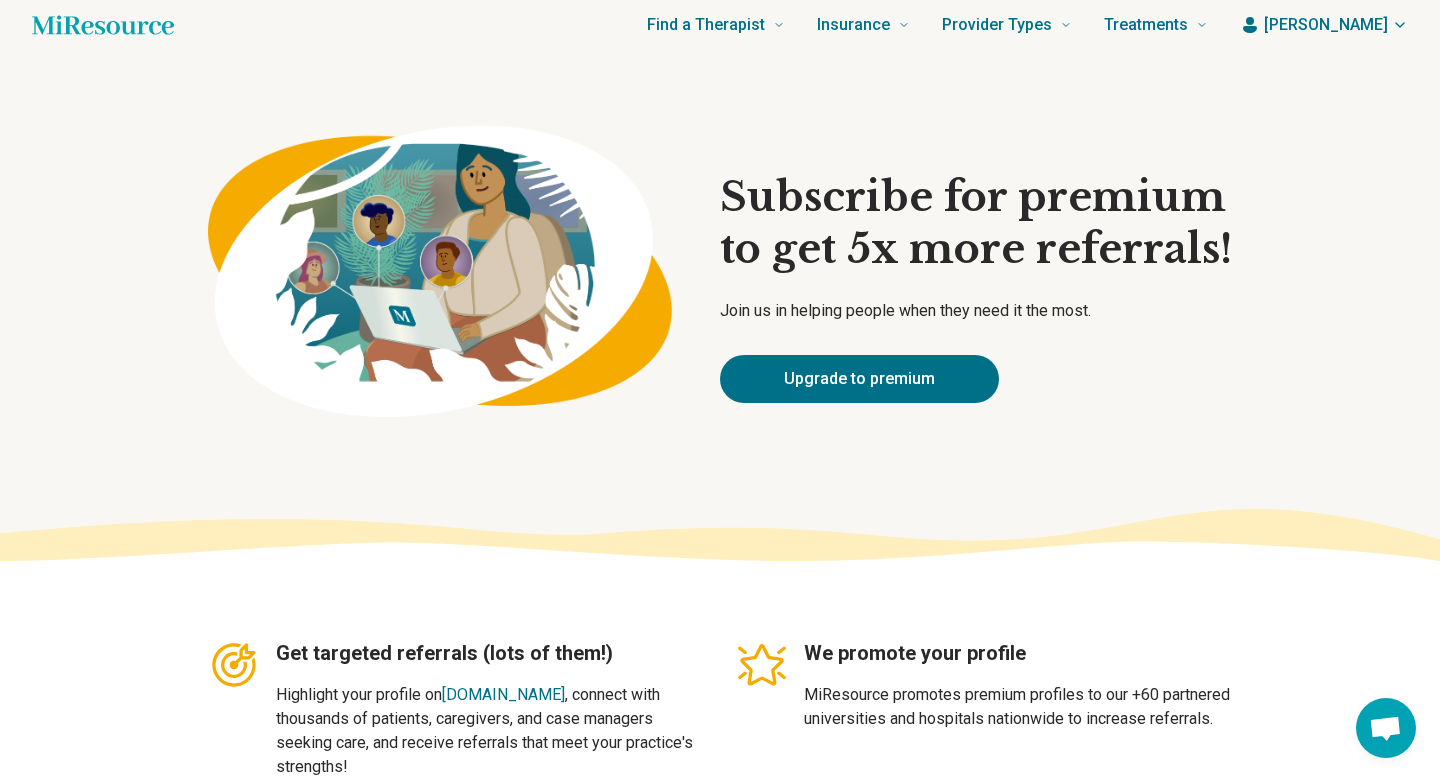scroll, scrollTop: 0, scrollLeft: 0, axis: both 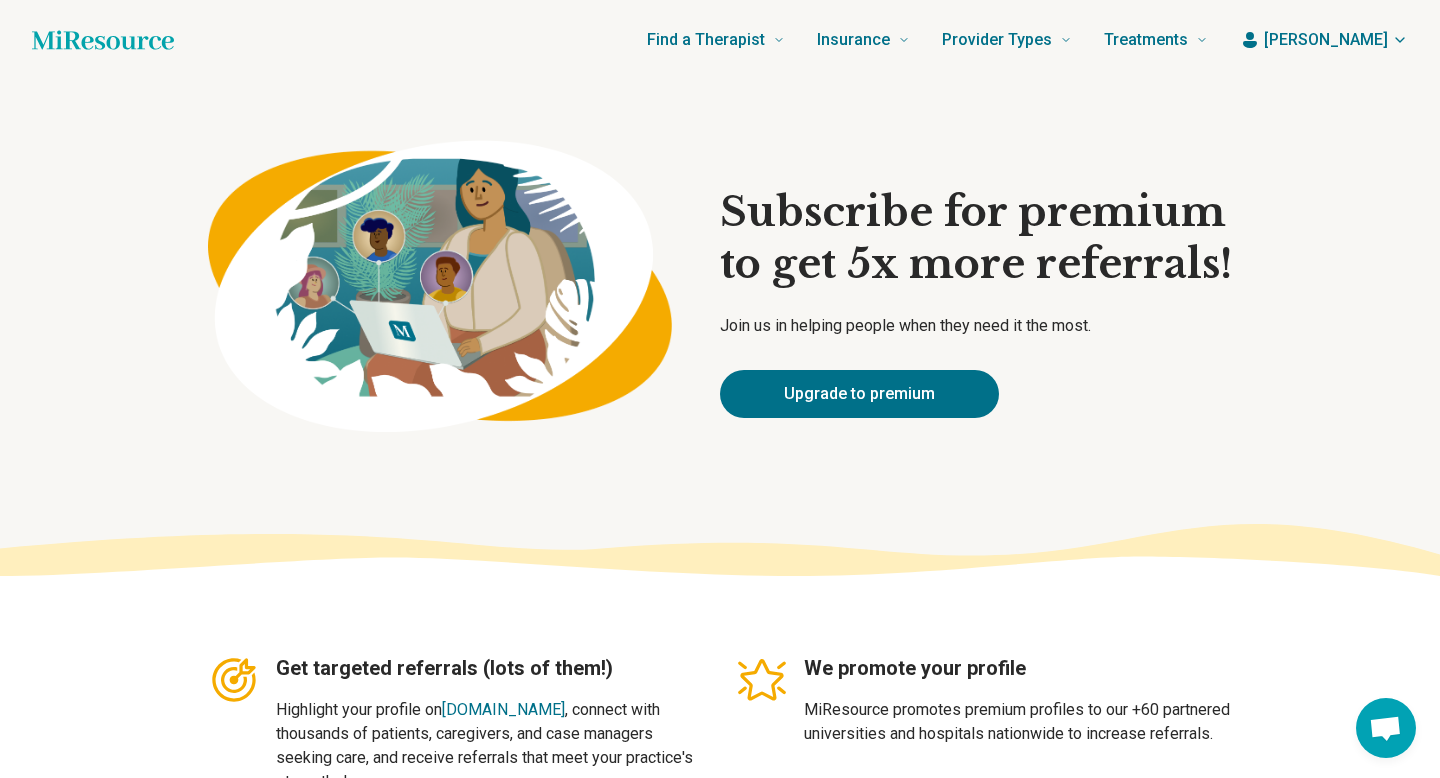 click on "Lisa" at bounding box center (1326, 40) 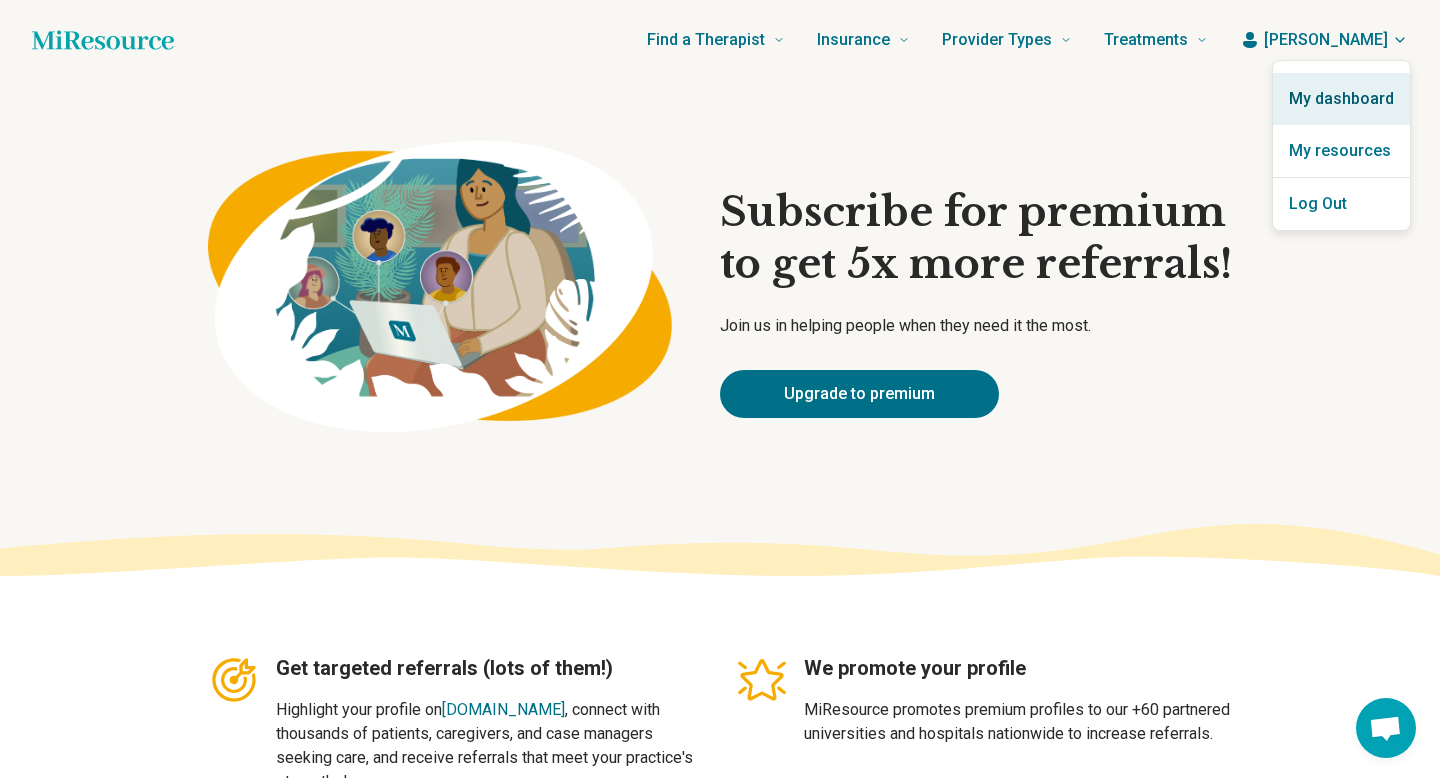 click on "My dashboard" at bounding box center [1341, 99] 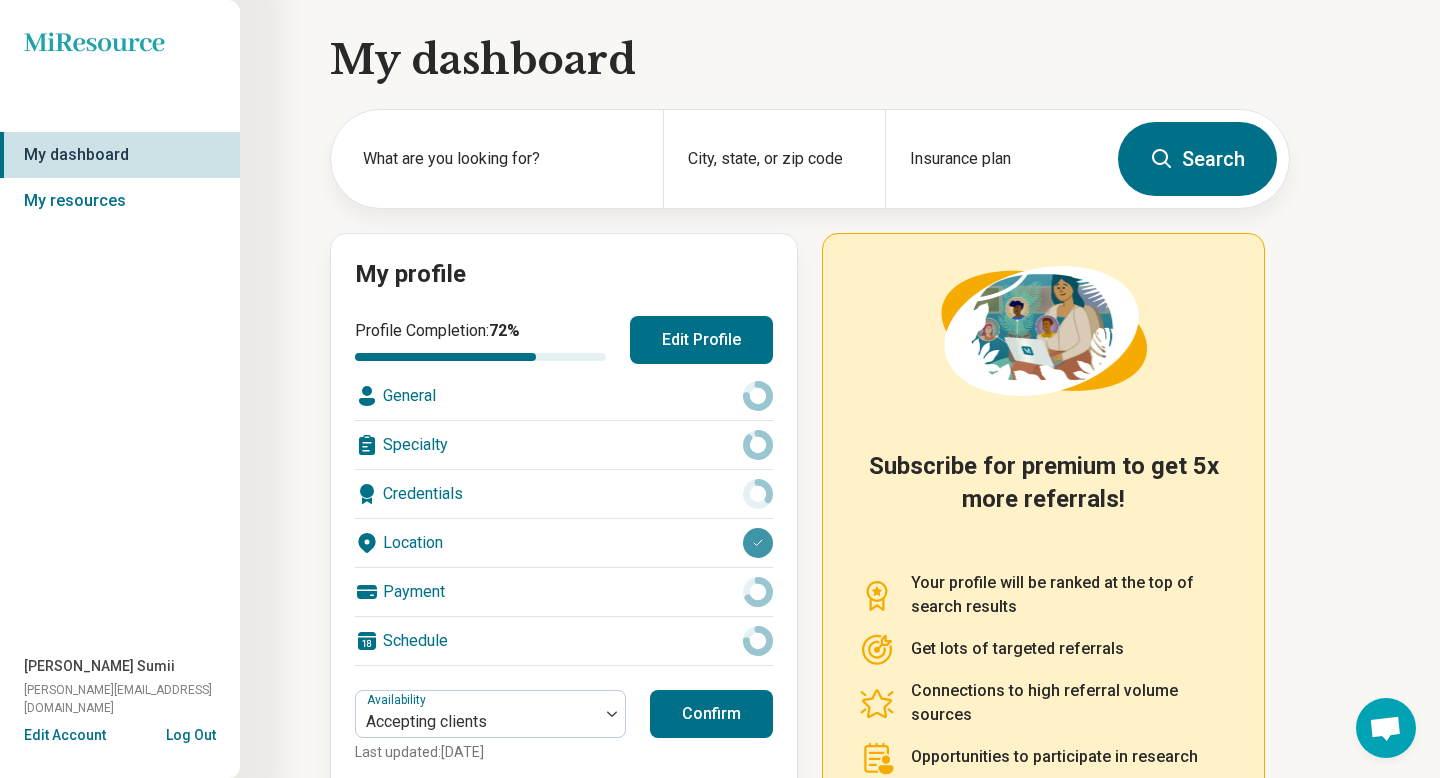 click 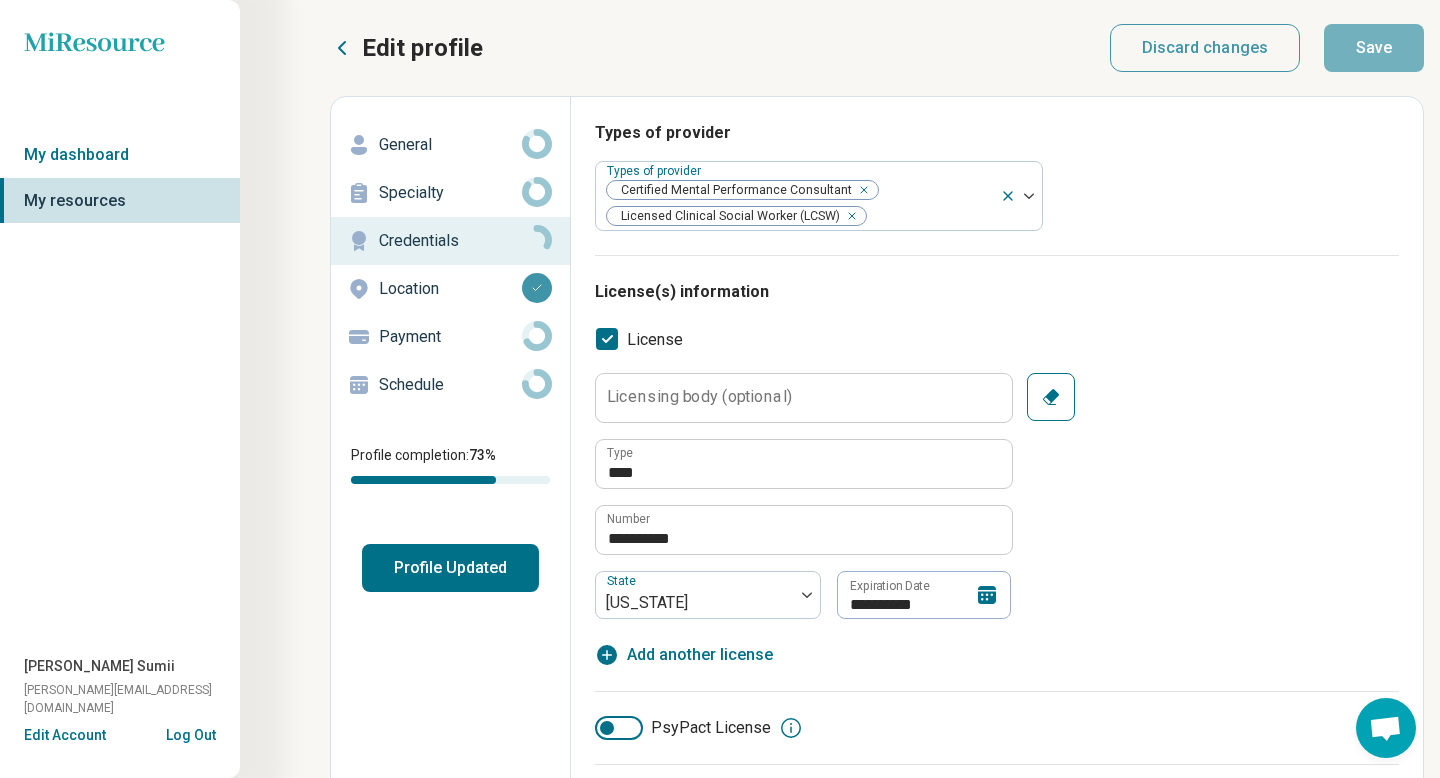 click on "**********" at bounding box center (997, 510) 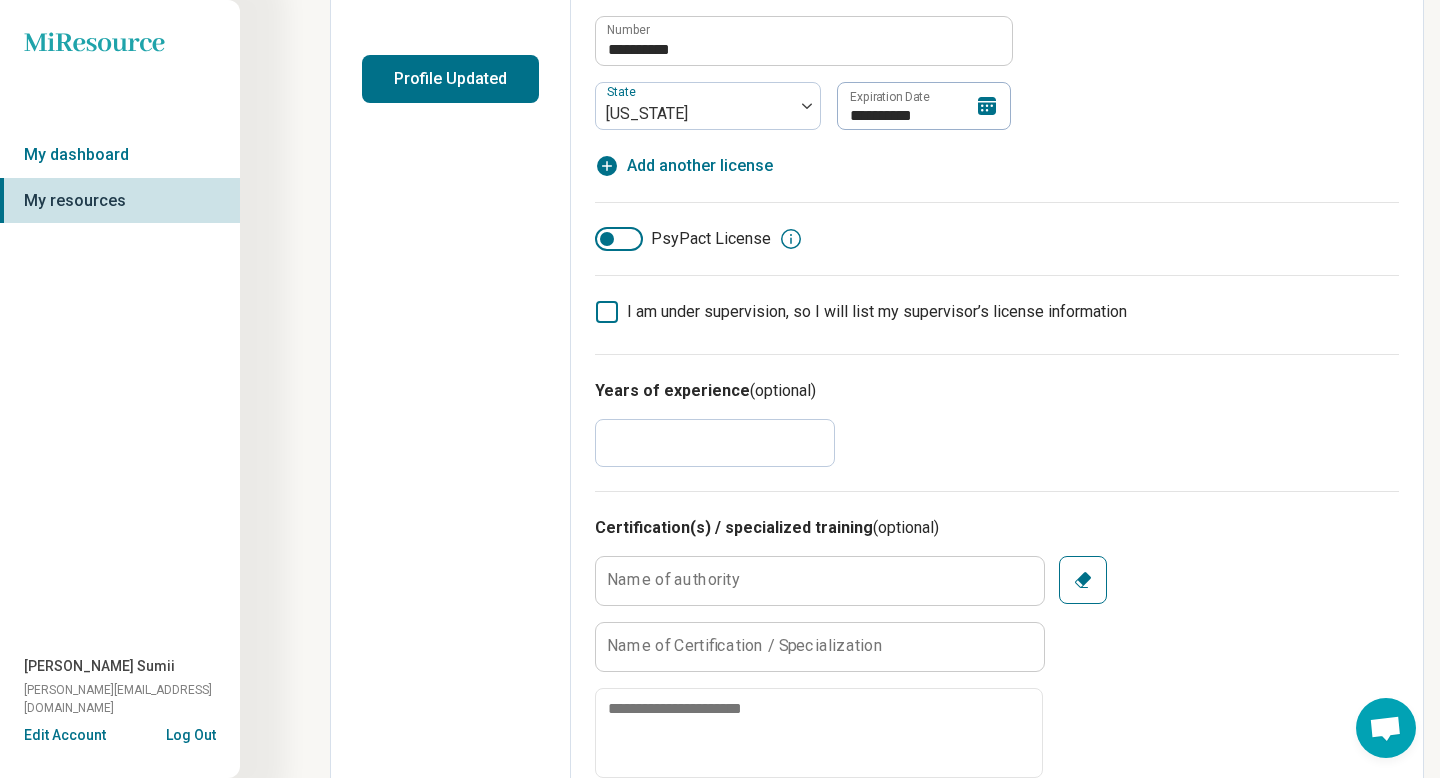 scroll, scrollTop: 520, scrollLeft: 0, axis: vertical 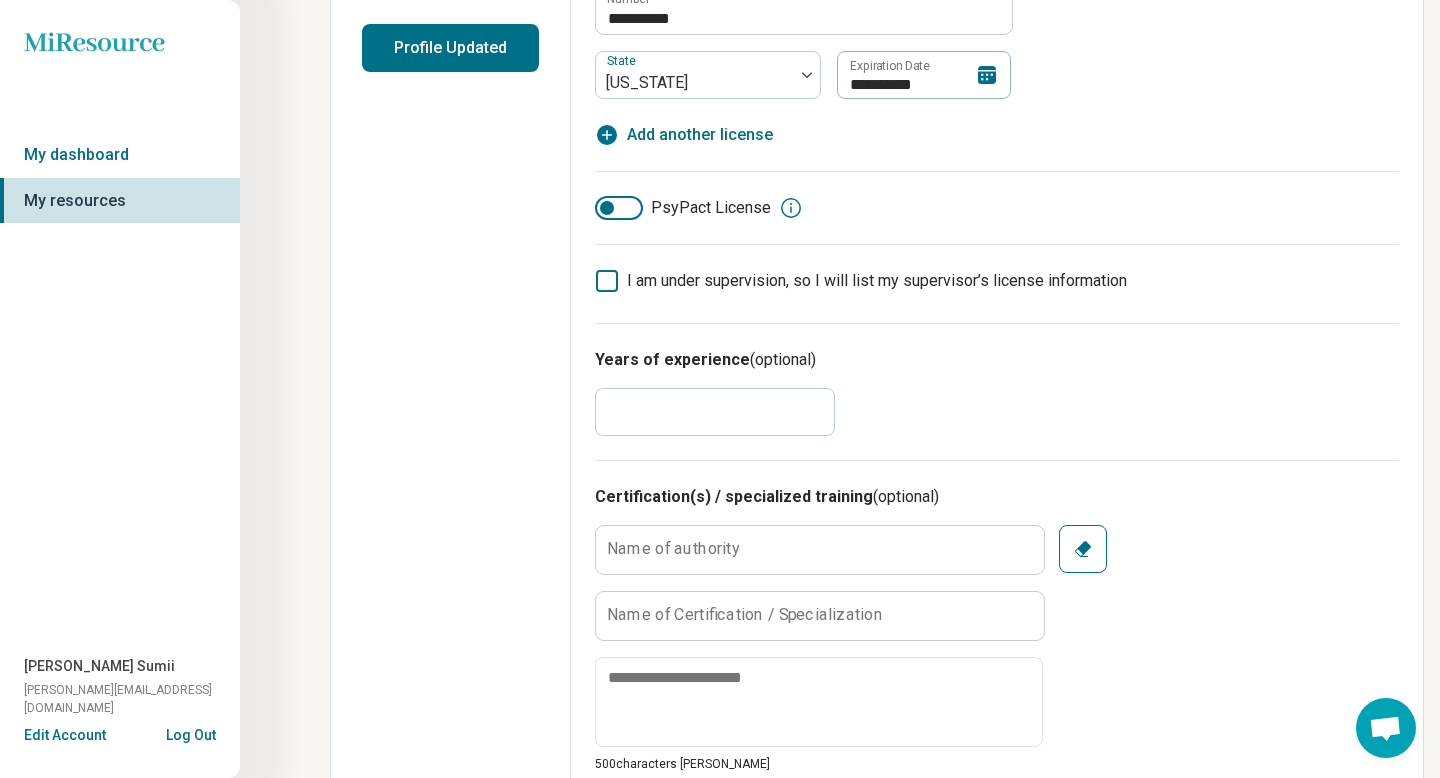 click on "*" at bounding box center [715, 412] 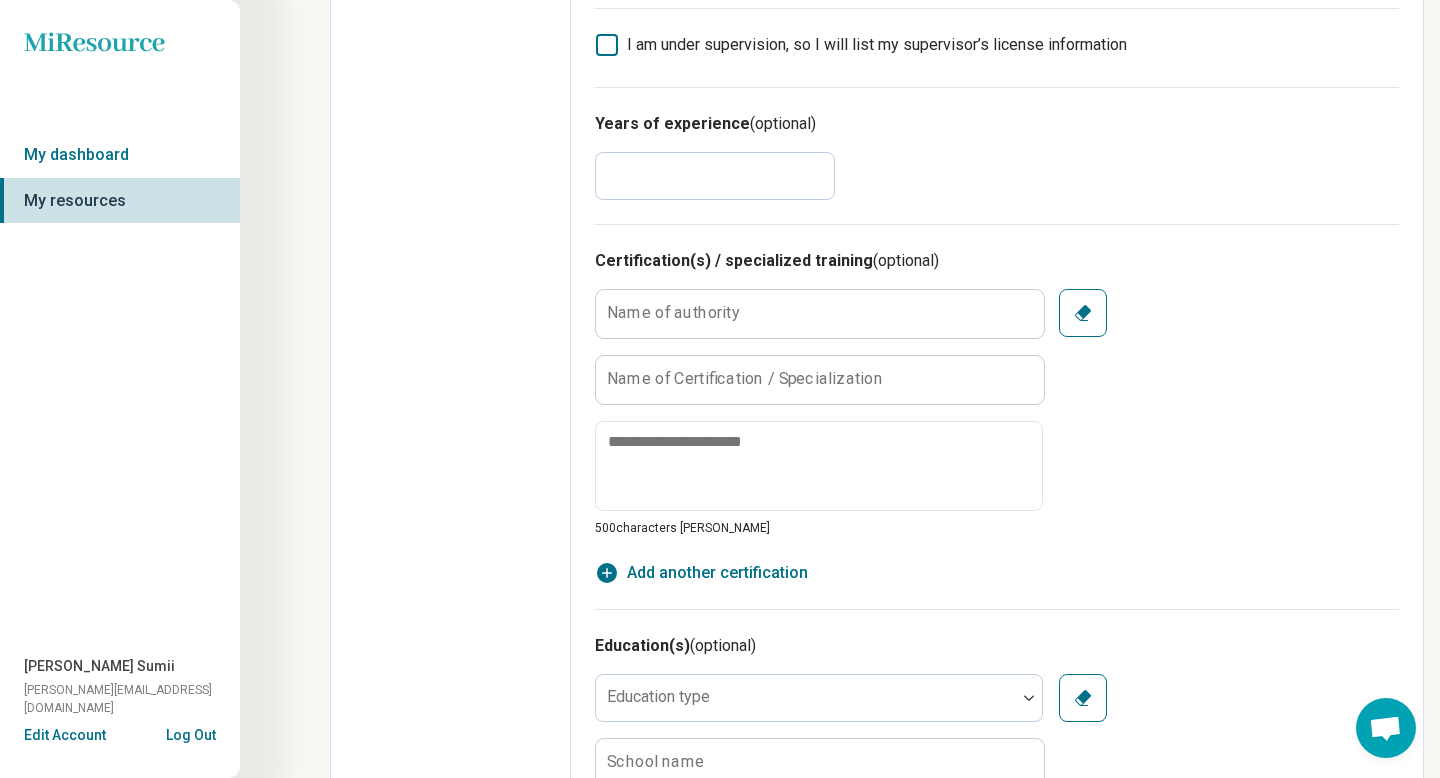 scroll, scrollTop: 760, scrollLeft: 0, axis: vertical 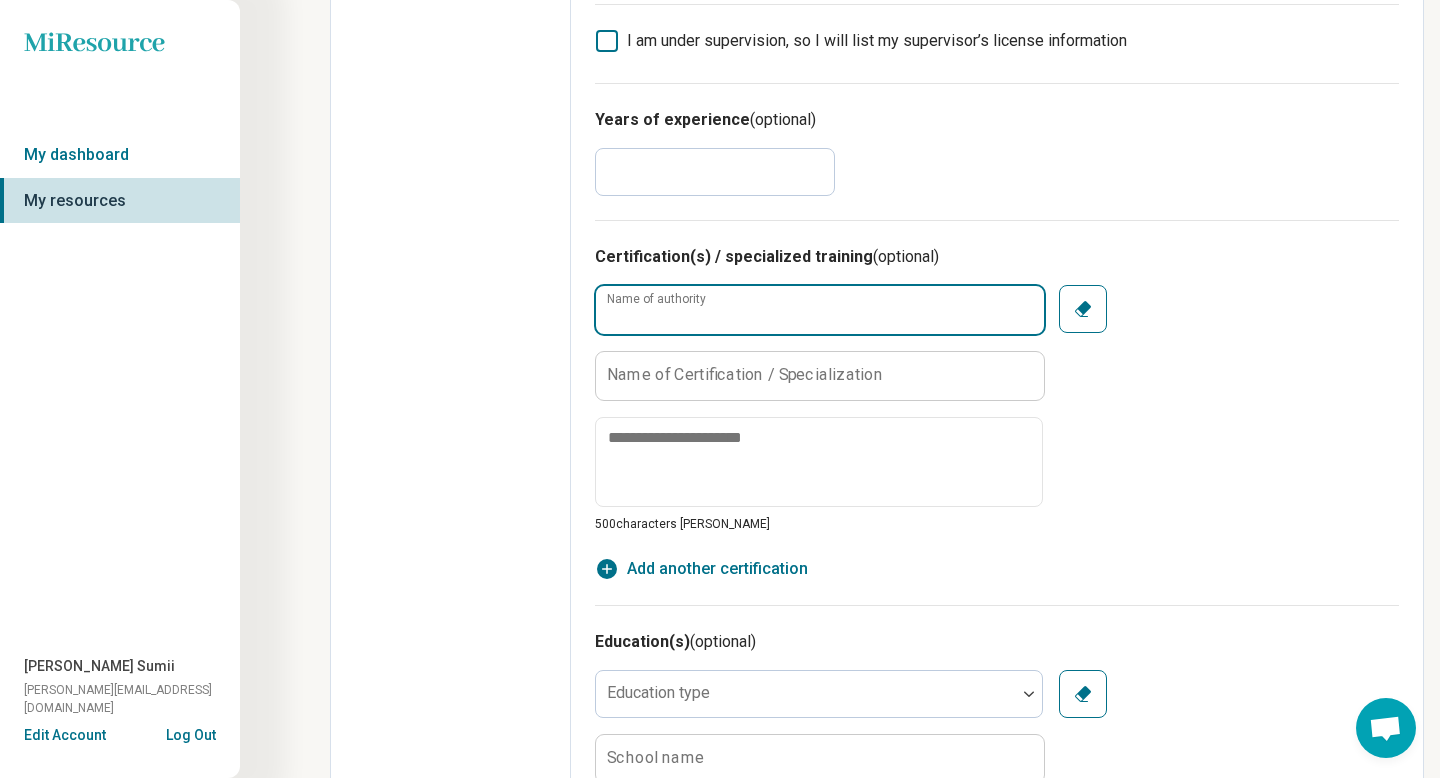 click on "Name of authority" at bounding box center [820, 310] 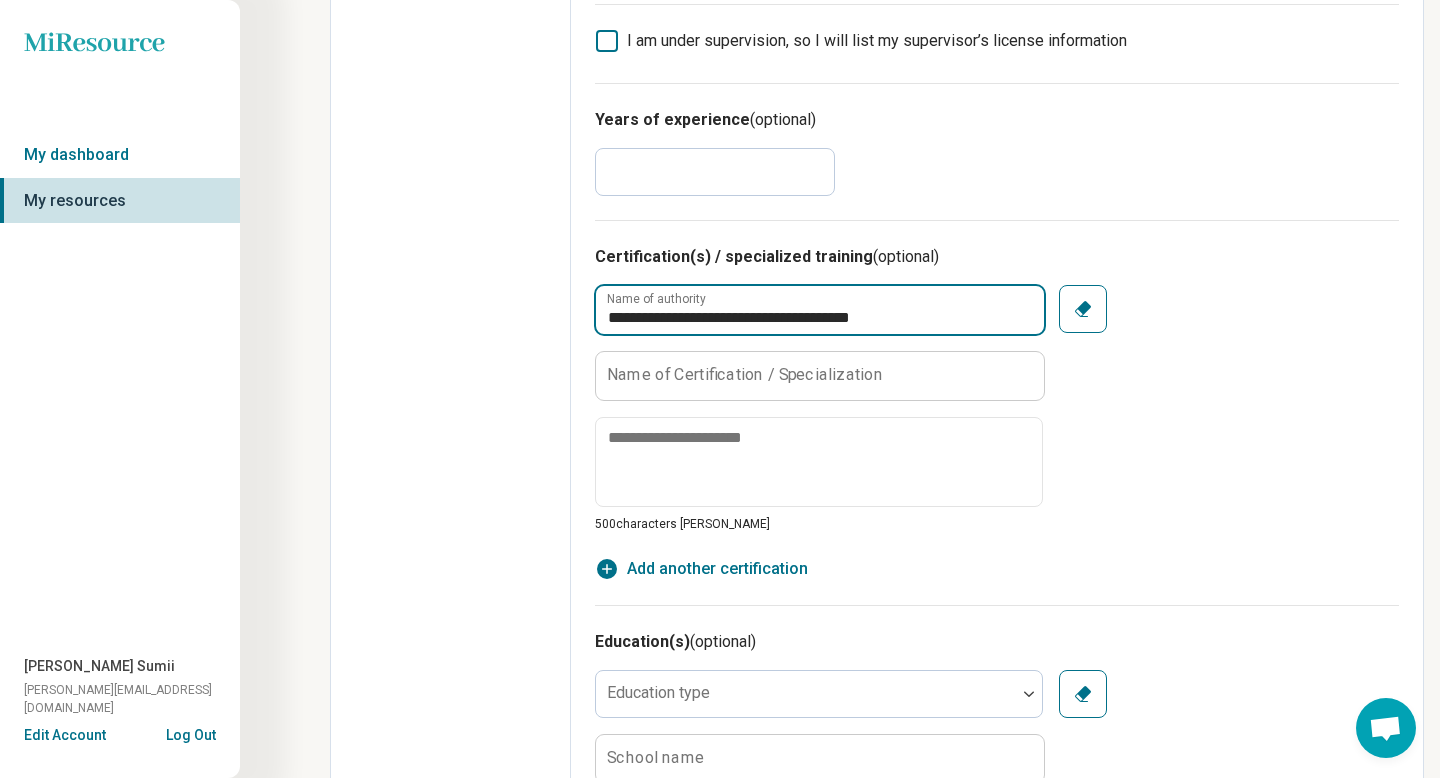 type on "**********" 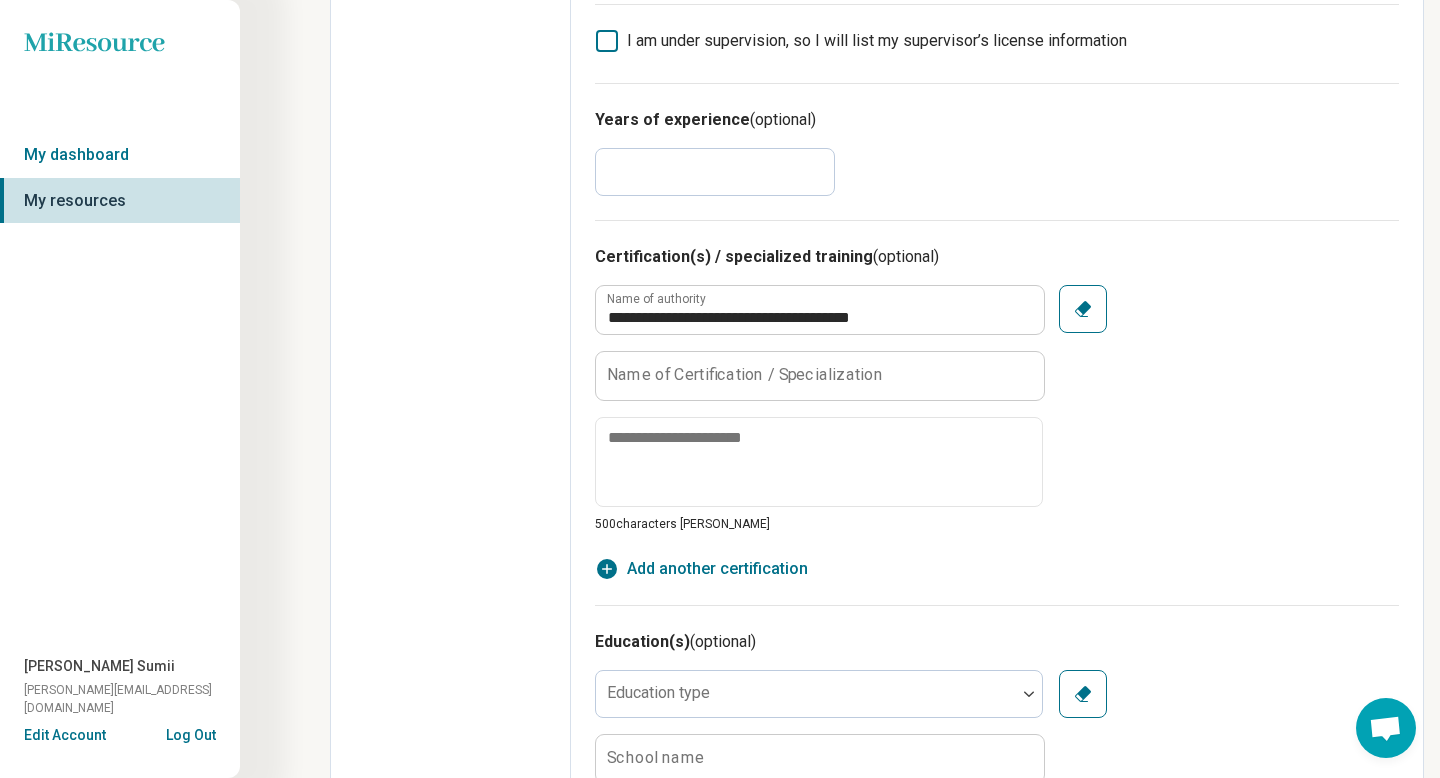 click on "Name of Certification / Specialization" at bounding box center (745, 375) 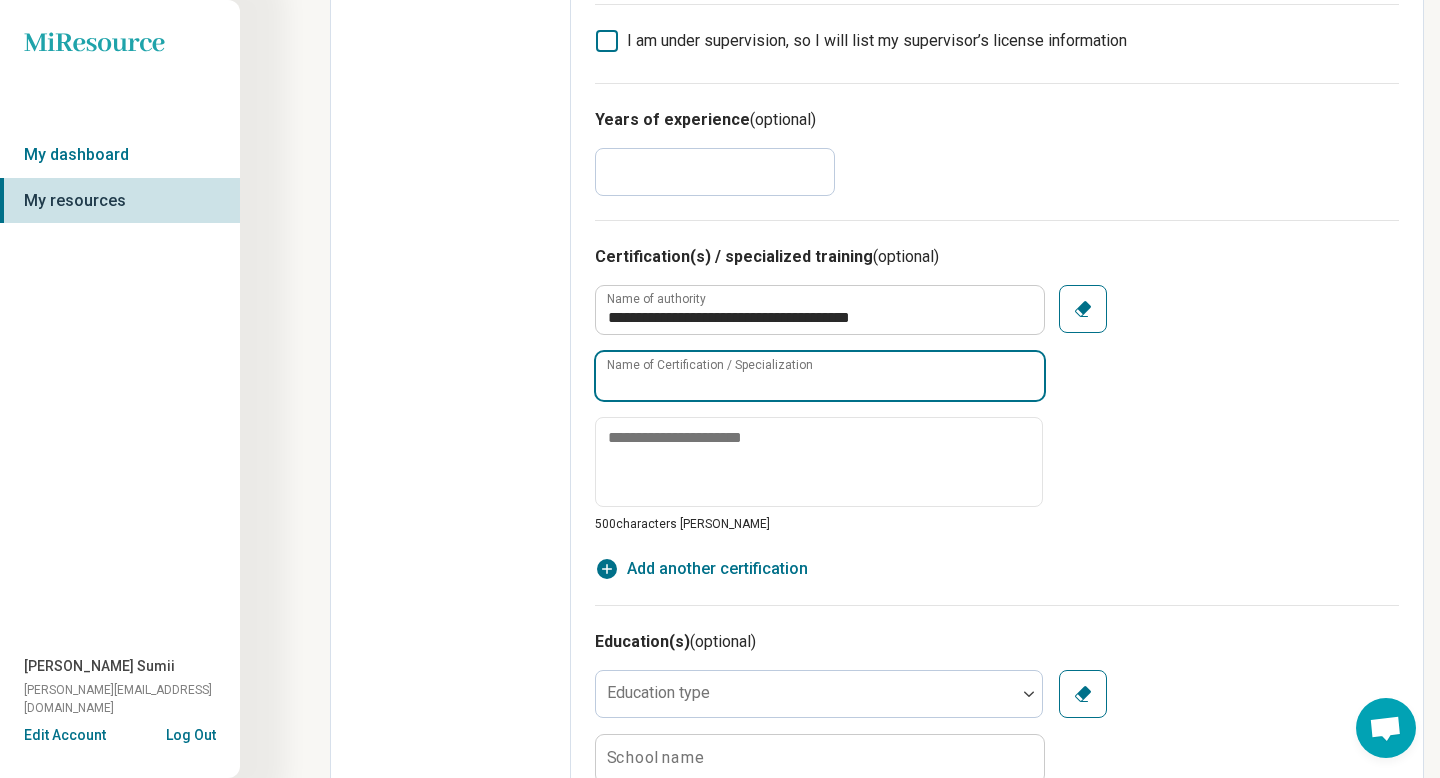 click on "Name of Certification / Specialization" at bounding box center [820, 376] 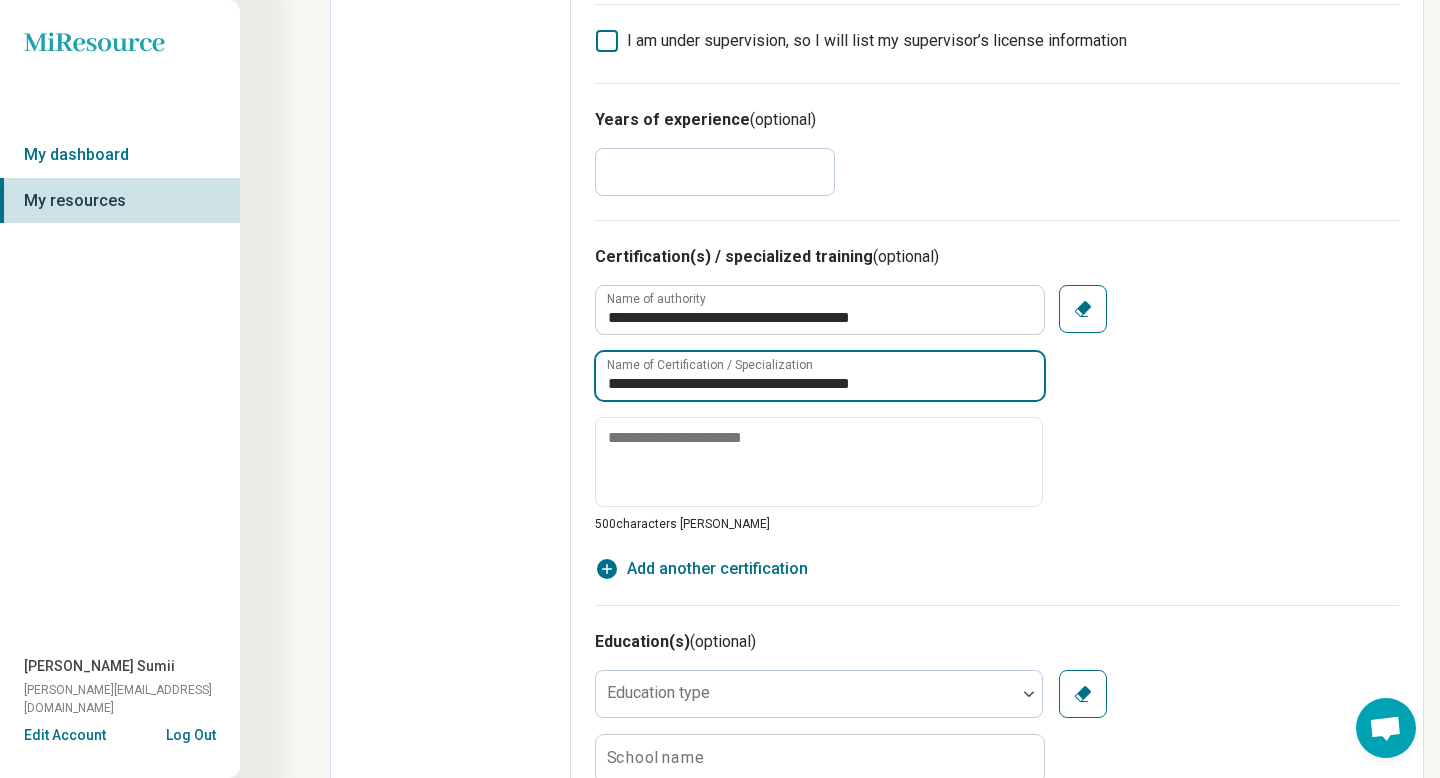 type on "**********" 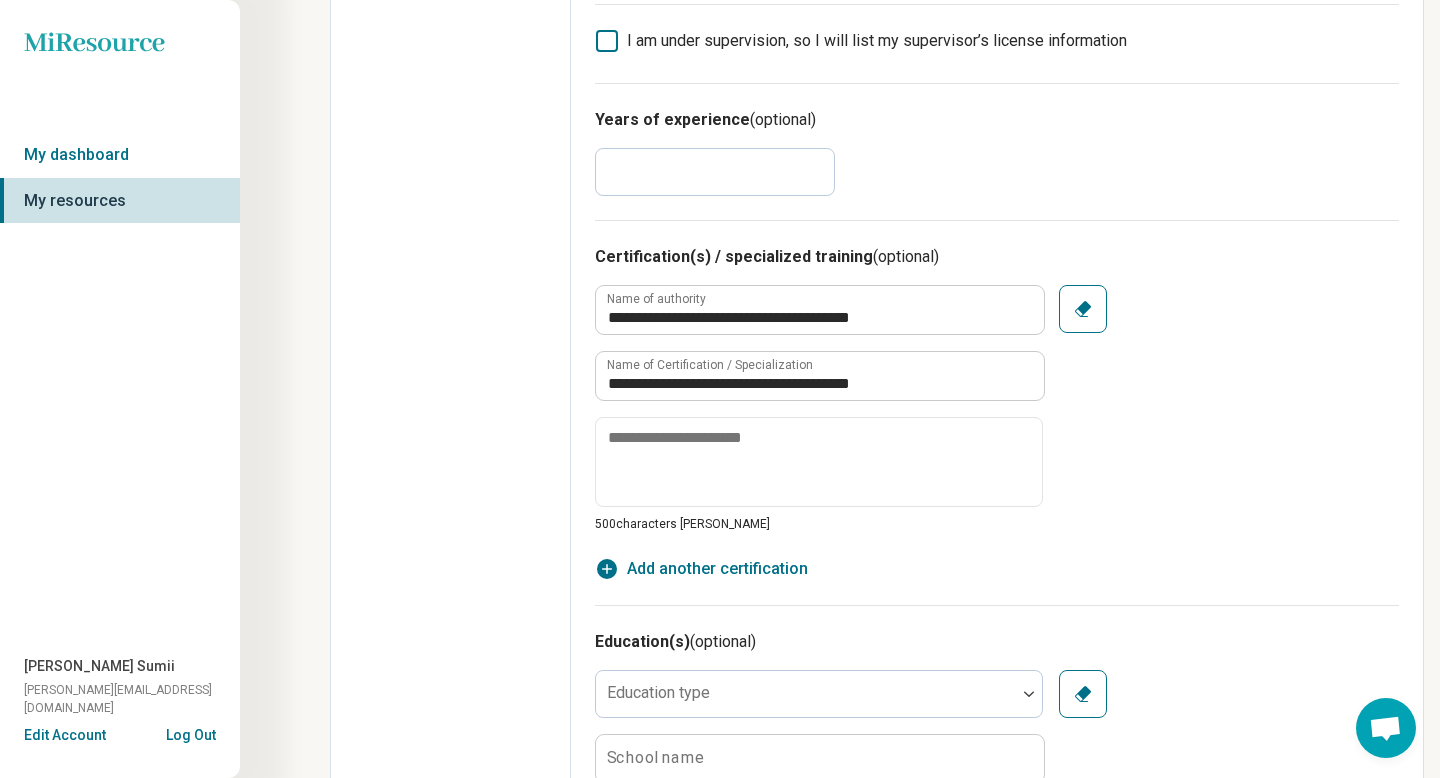 click on "**********" at bounding box center [997, 409] 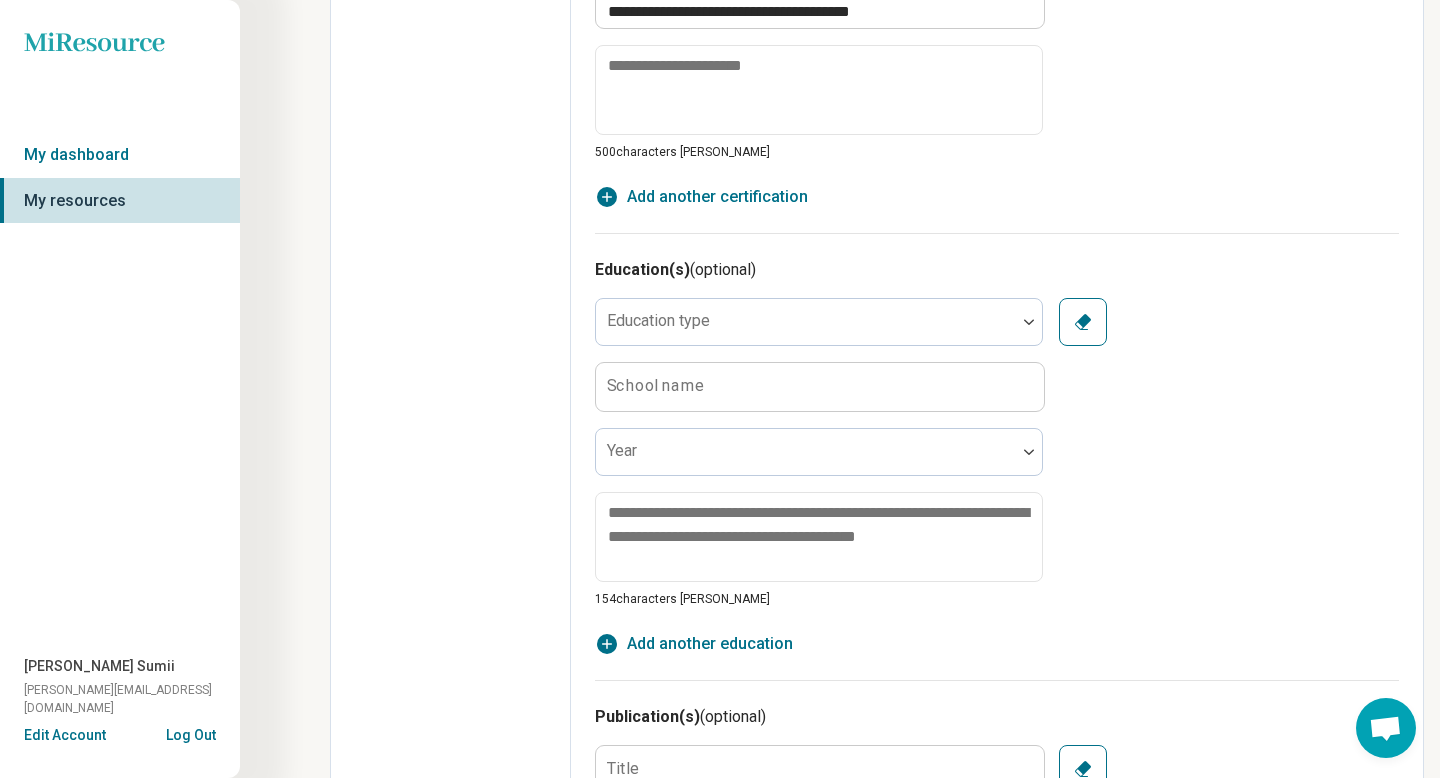scroll, scrollTop: 1120, scrollLeft: 0, axis: vertical 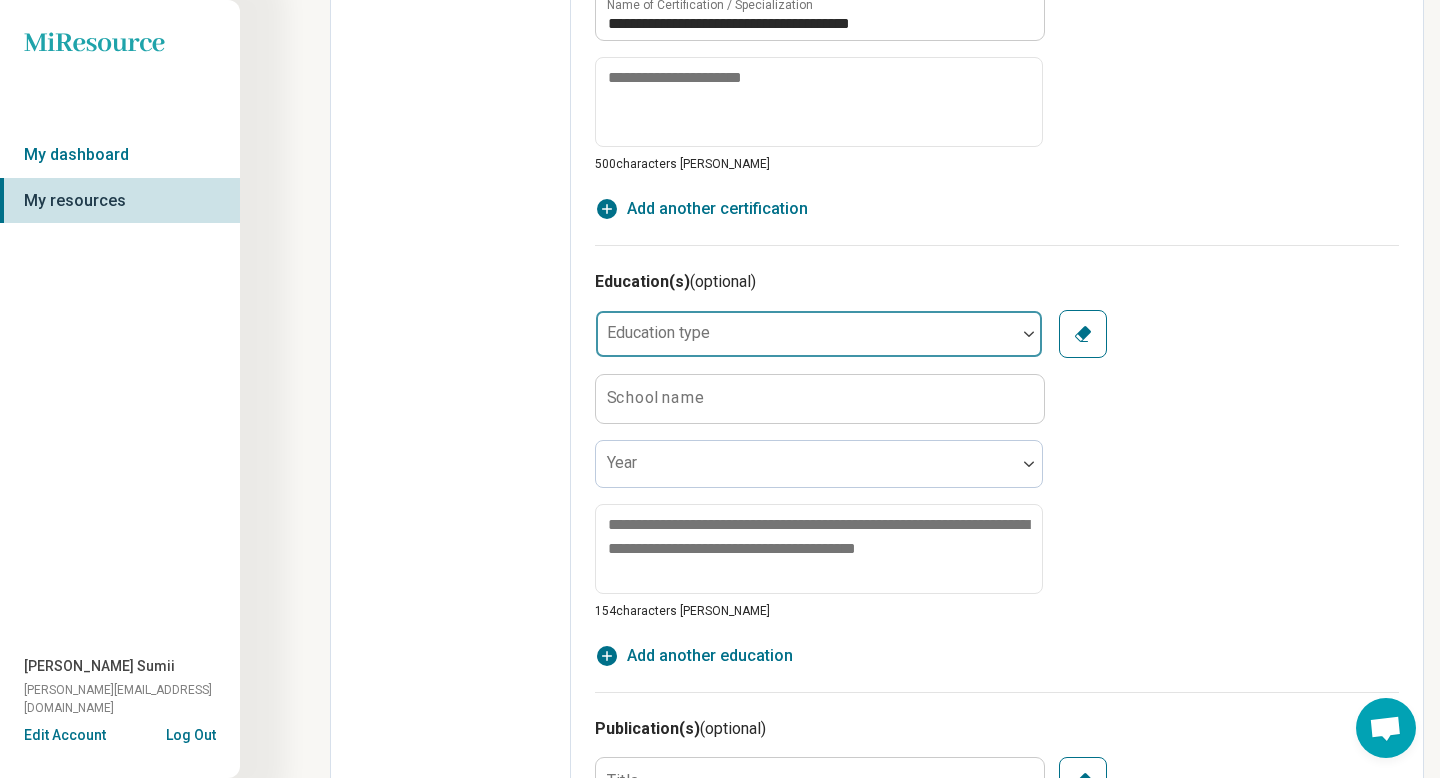 click at bounding box center [1029, 334] 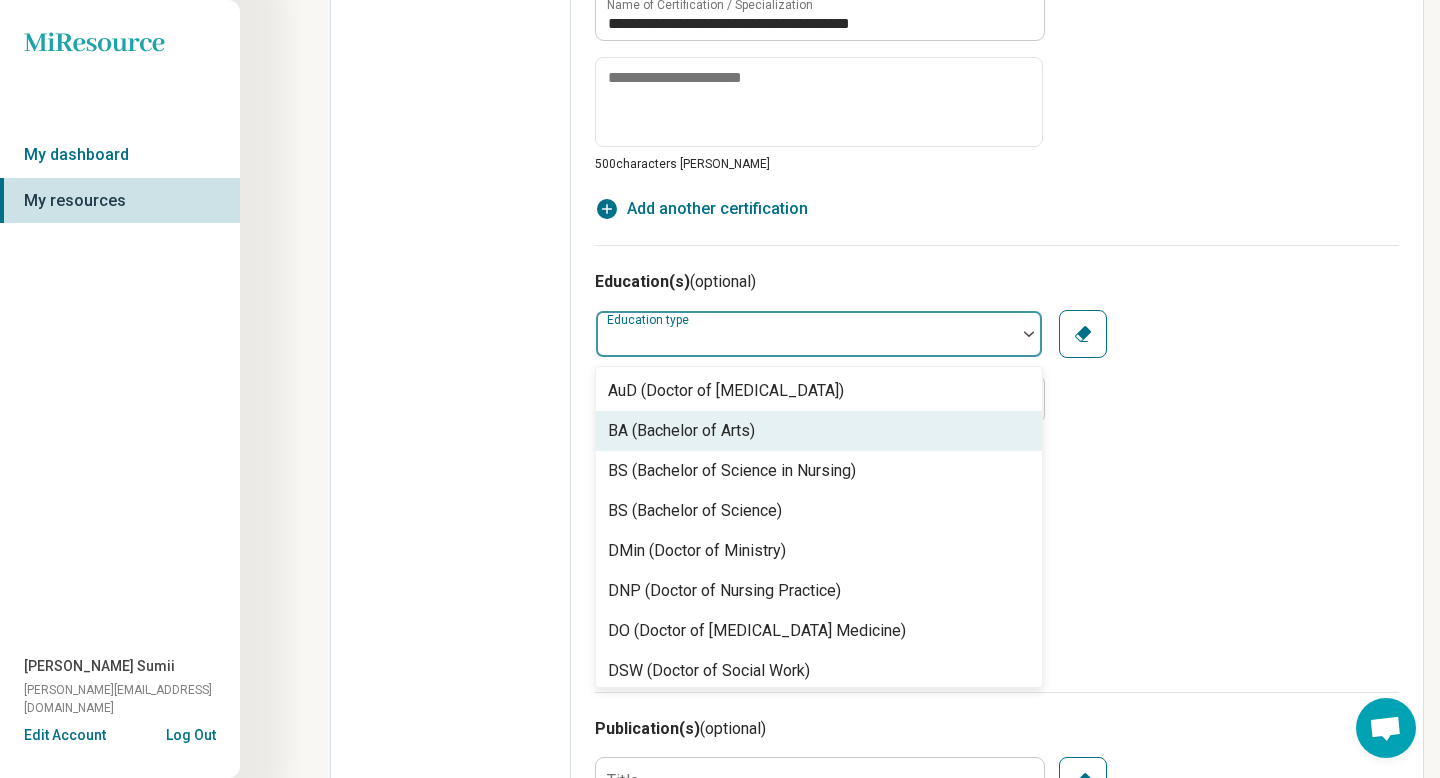 click on "BA (Bachelor of Arts)" at bounding box center [819, 431] 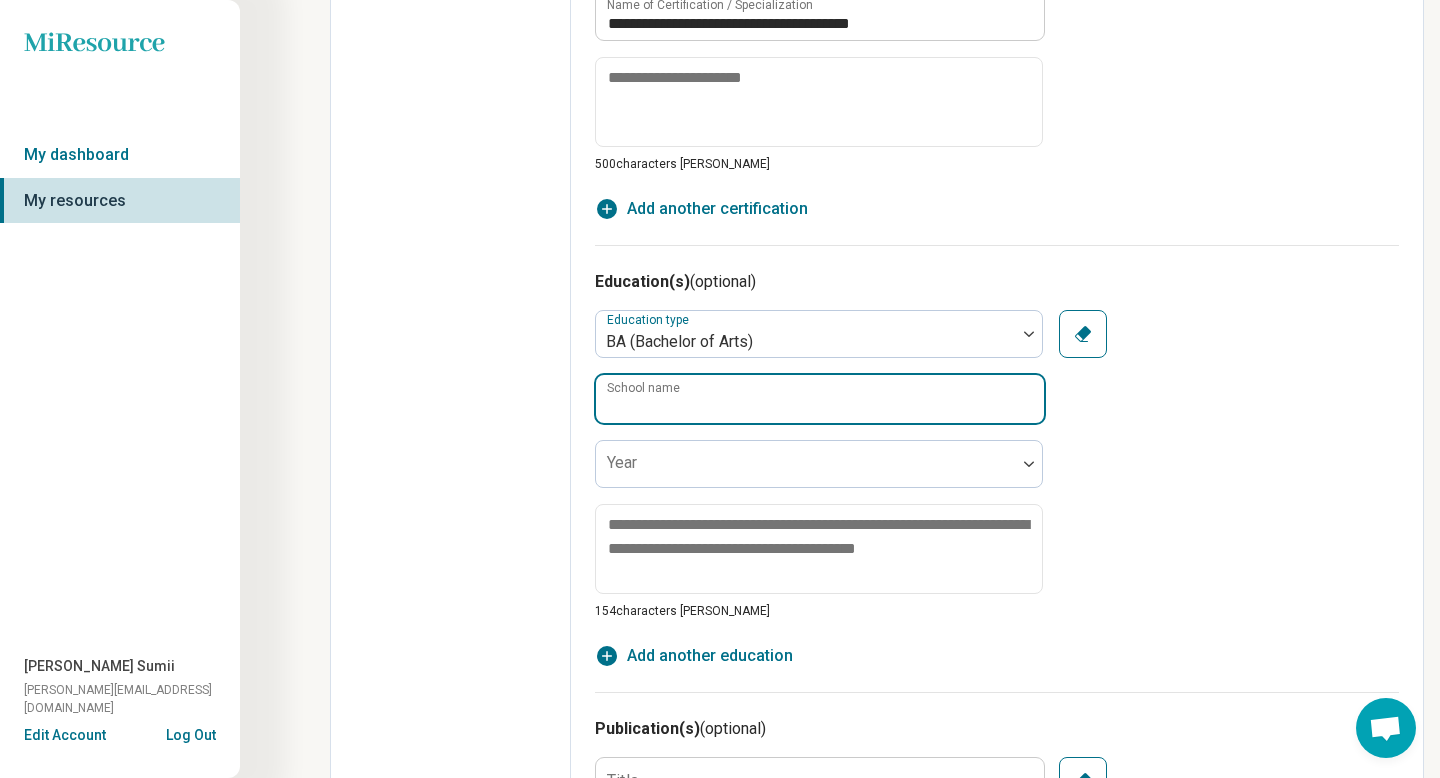 click on "School name" at bounding box center (820, 399) 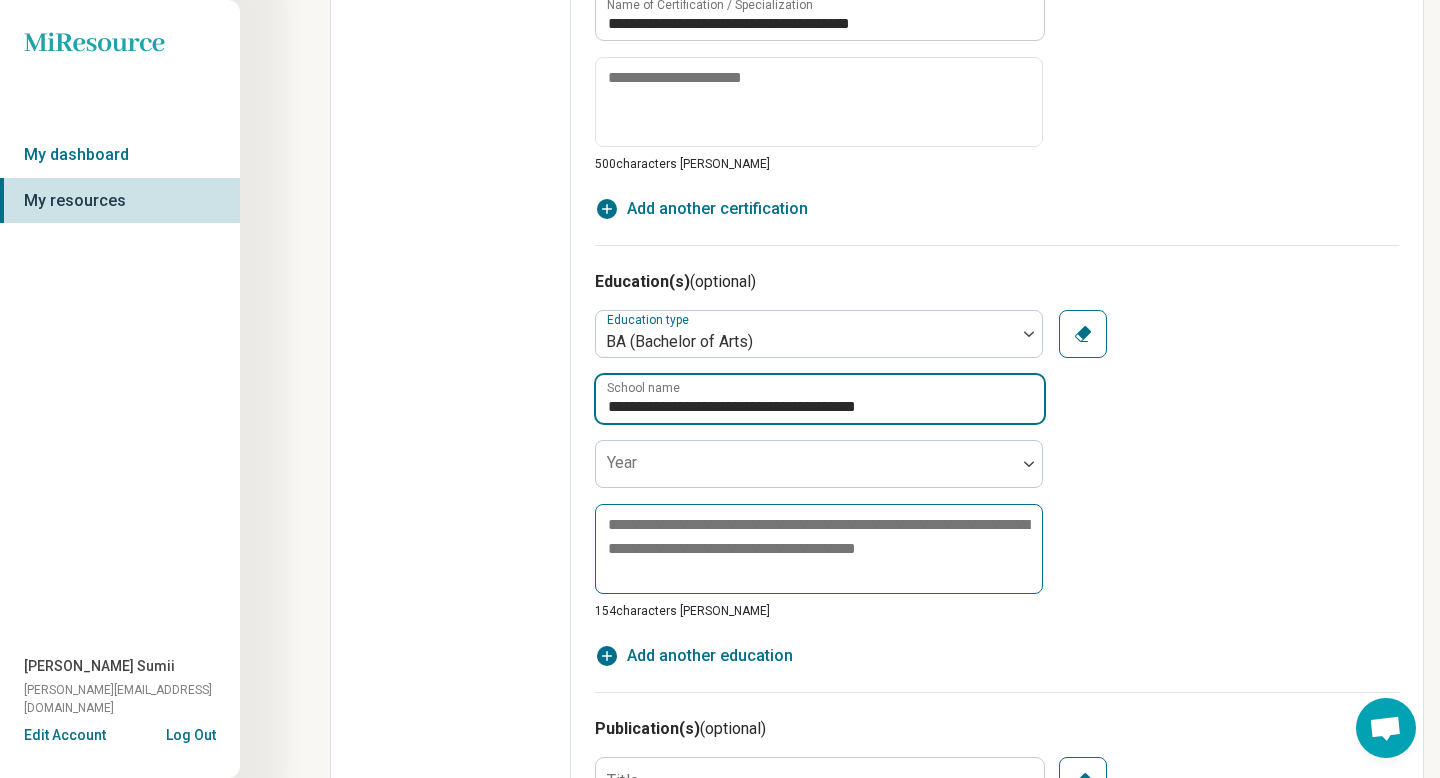 type on "**********" 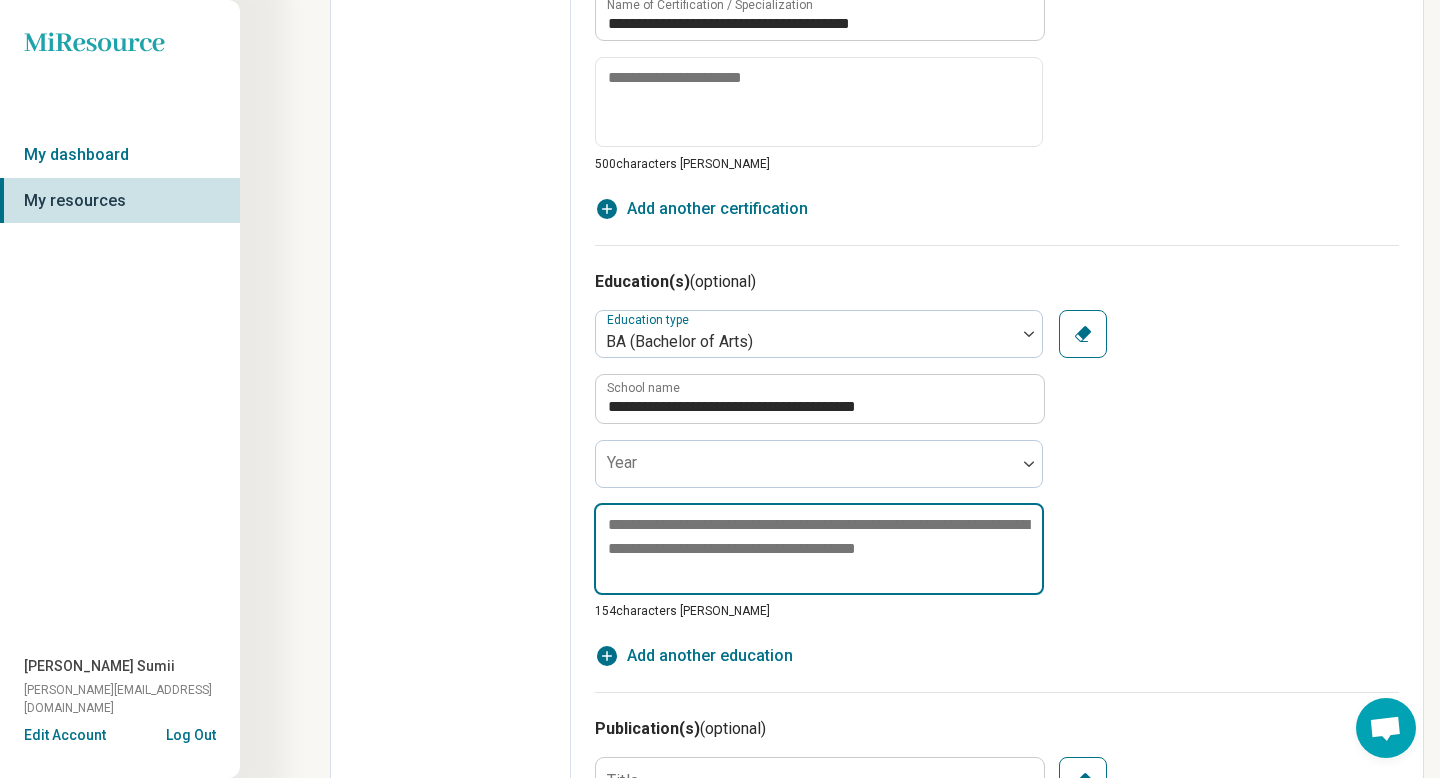 click at bounding box center (819, 549) 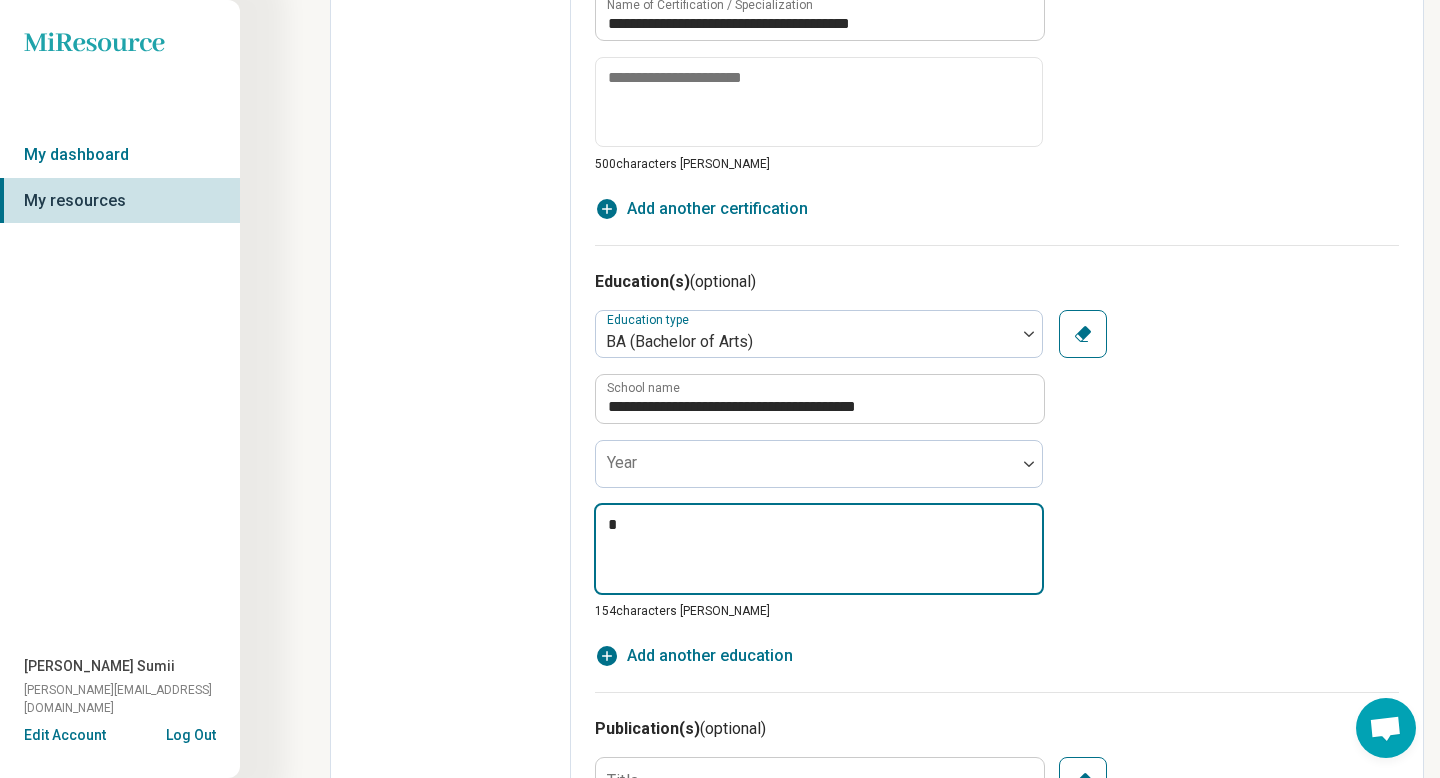 type on "*" 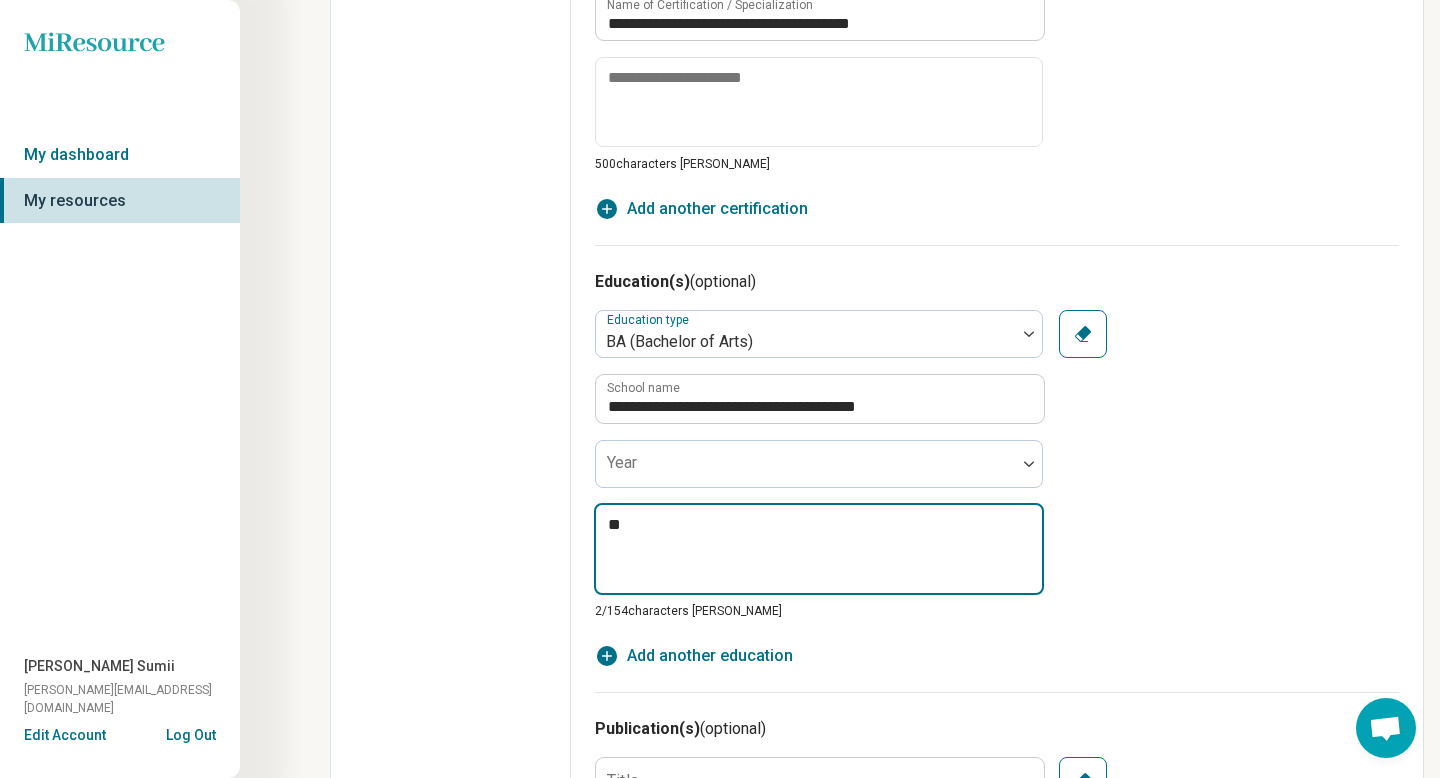 type on "*" 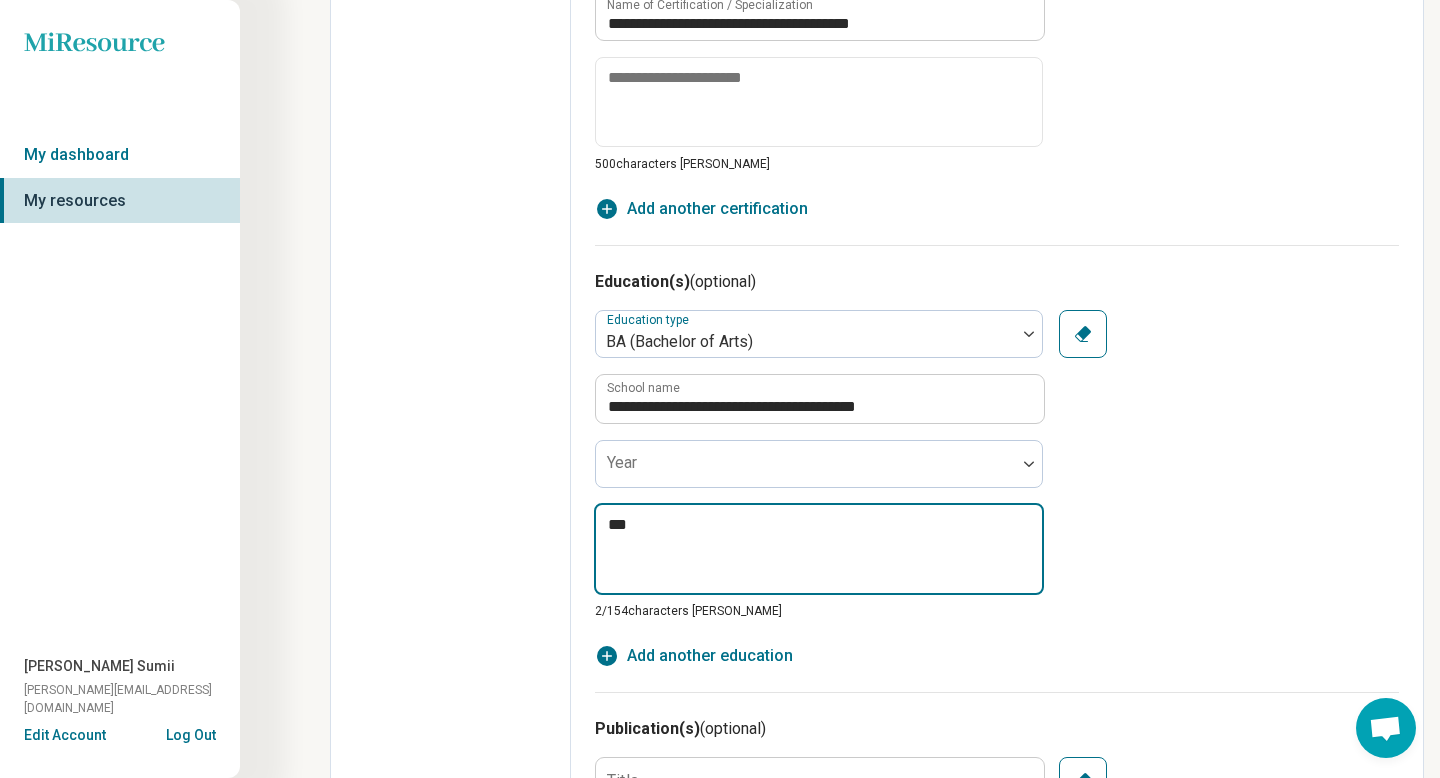 type on "*" 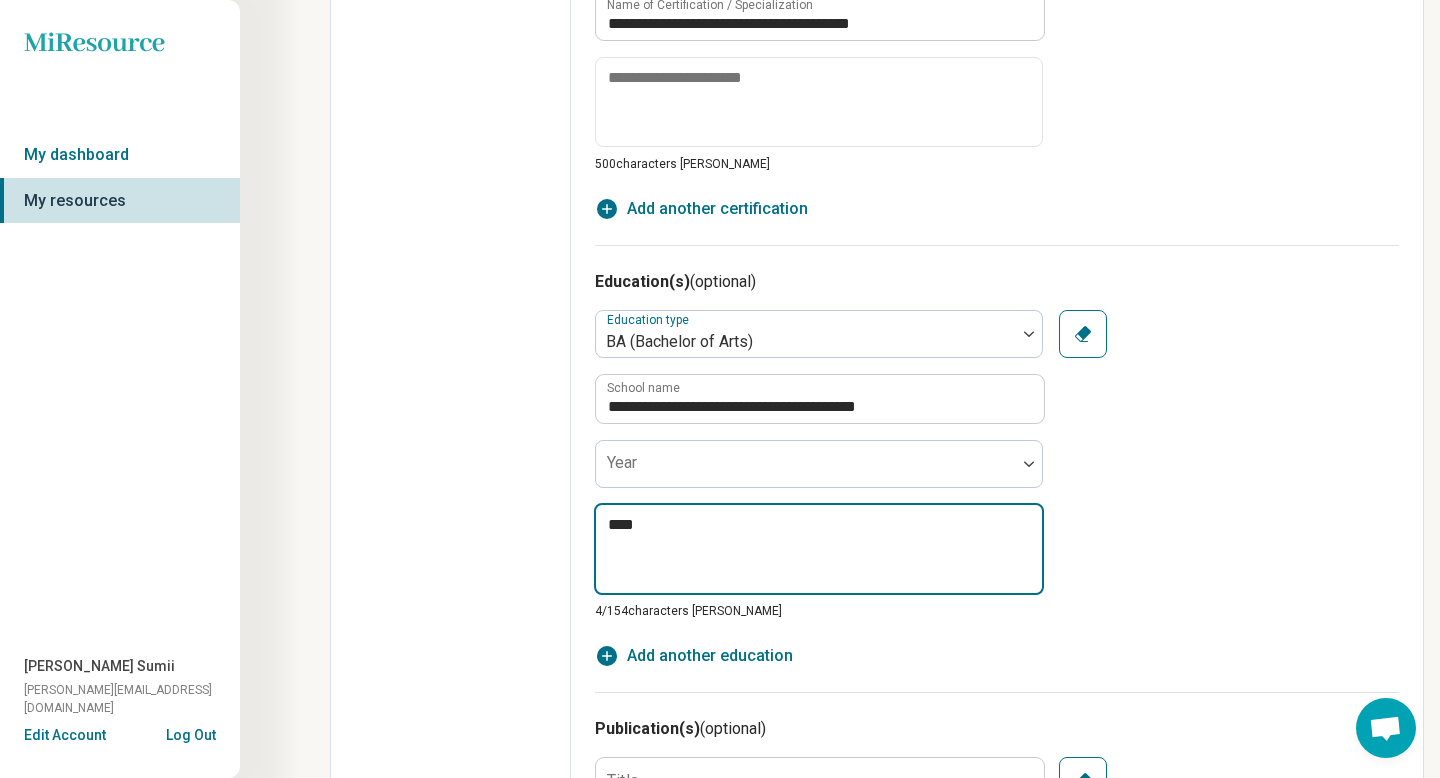 type on "*" 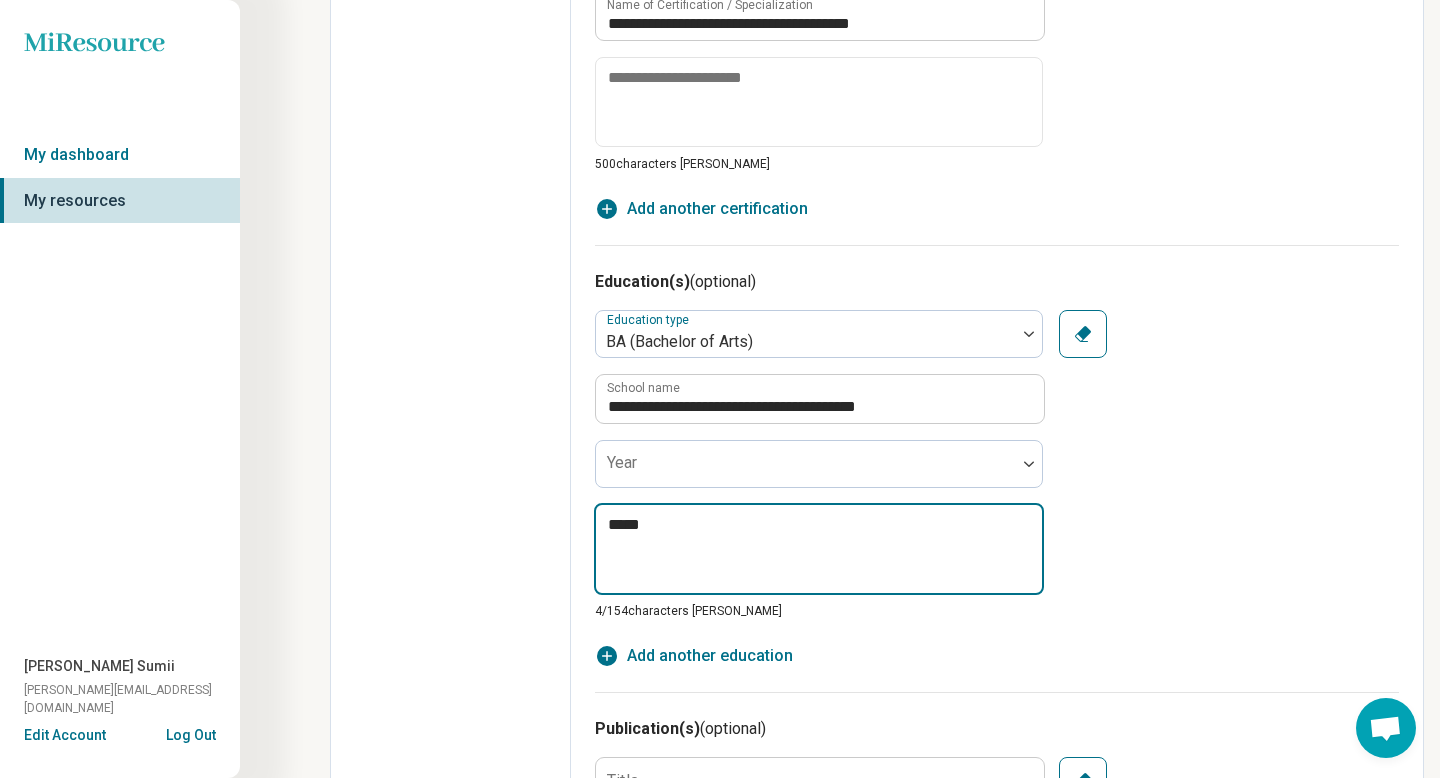 type on "*" 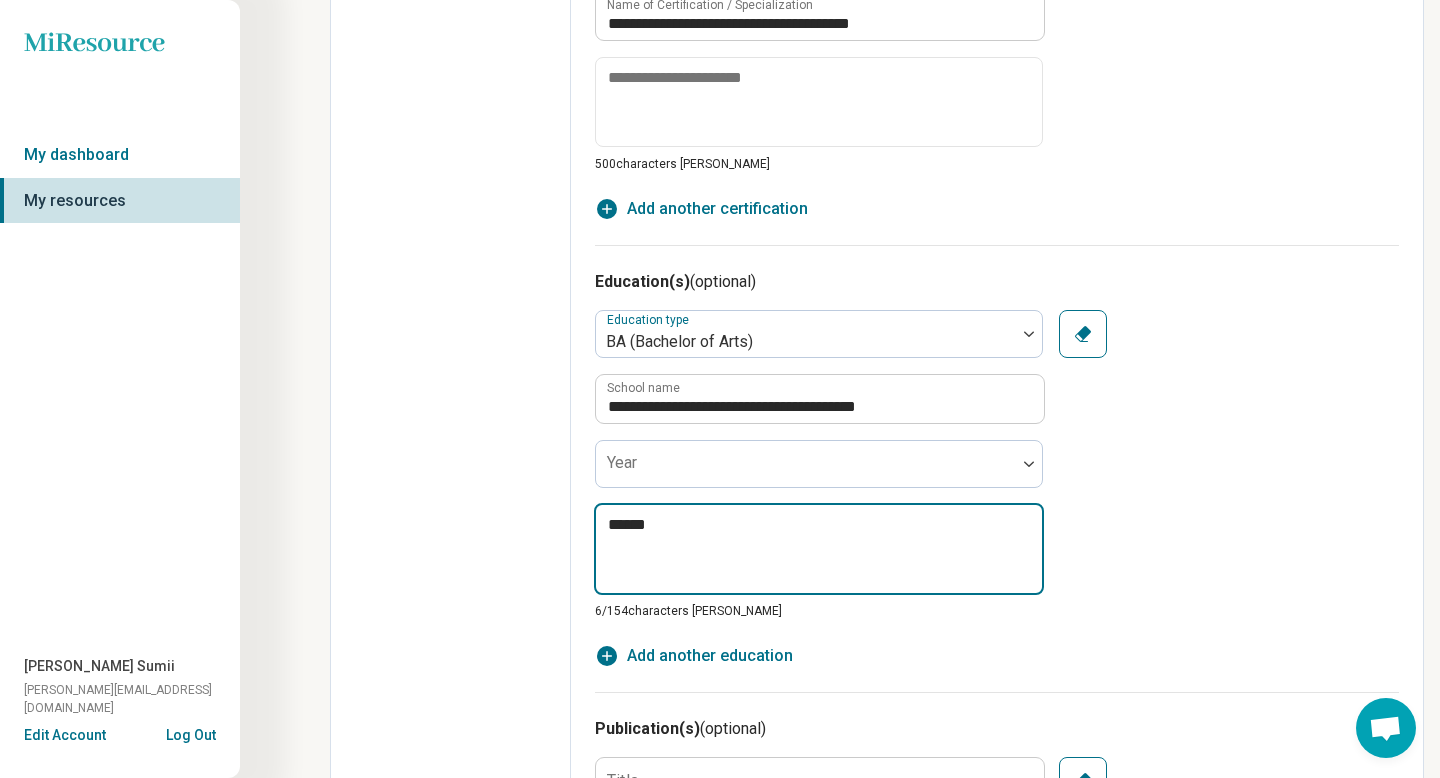 type on "*" 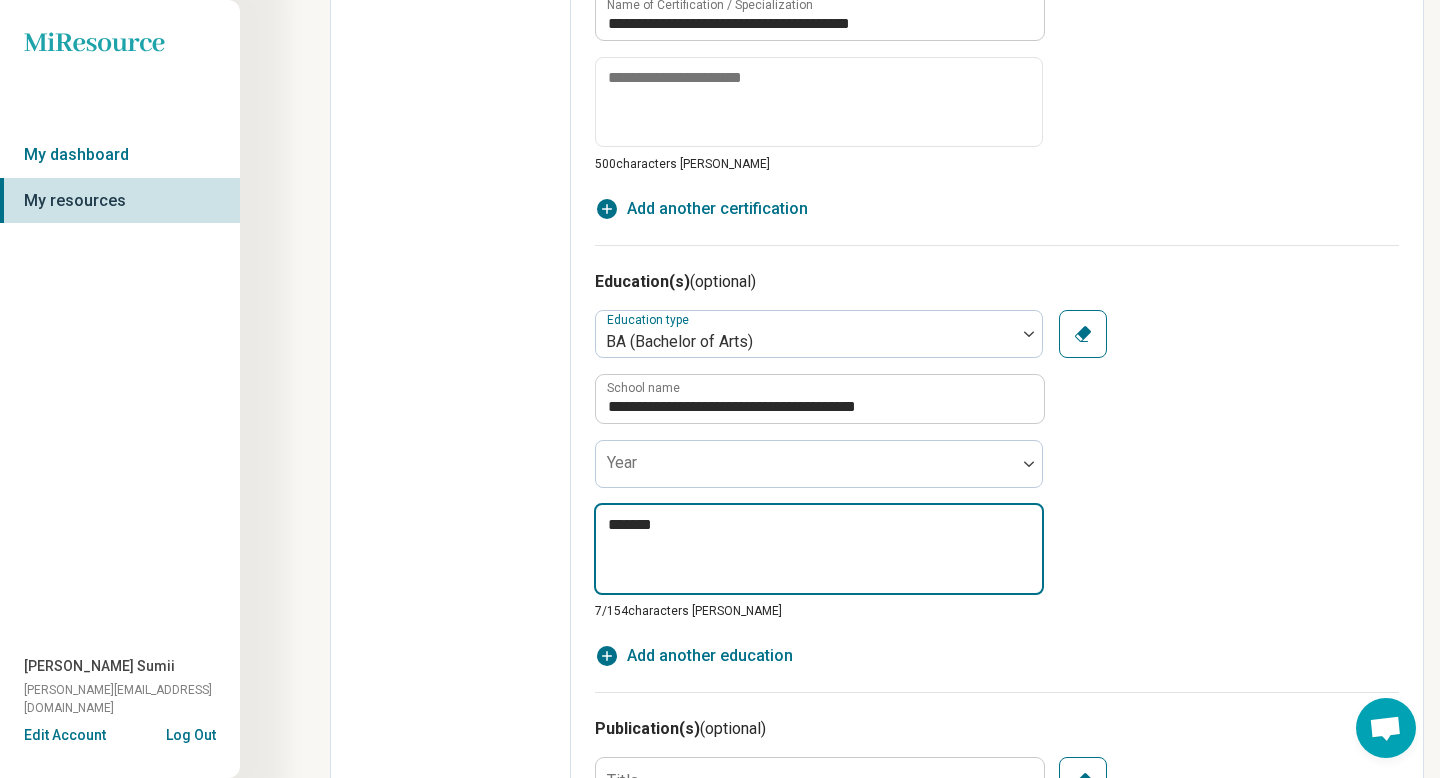 type on "*" 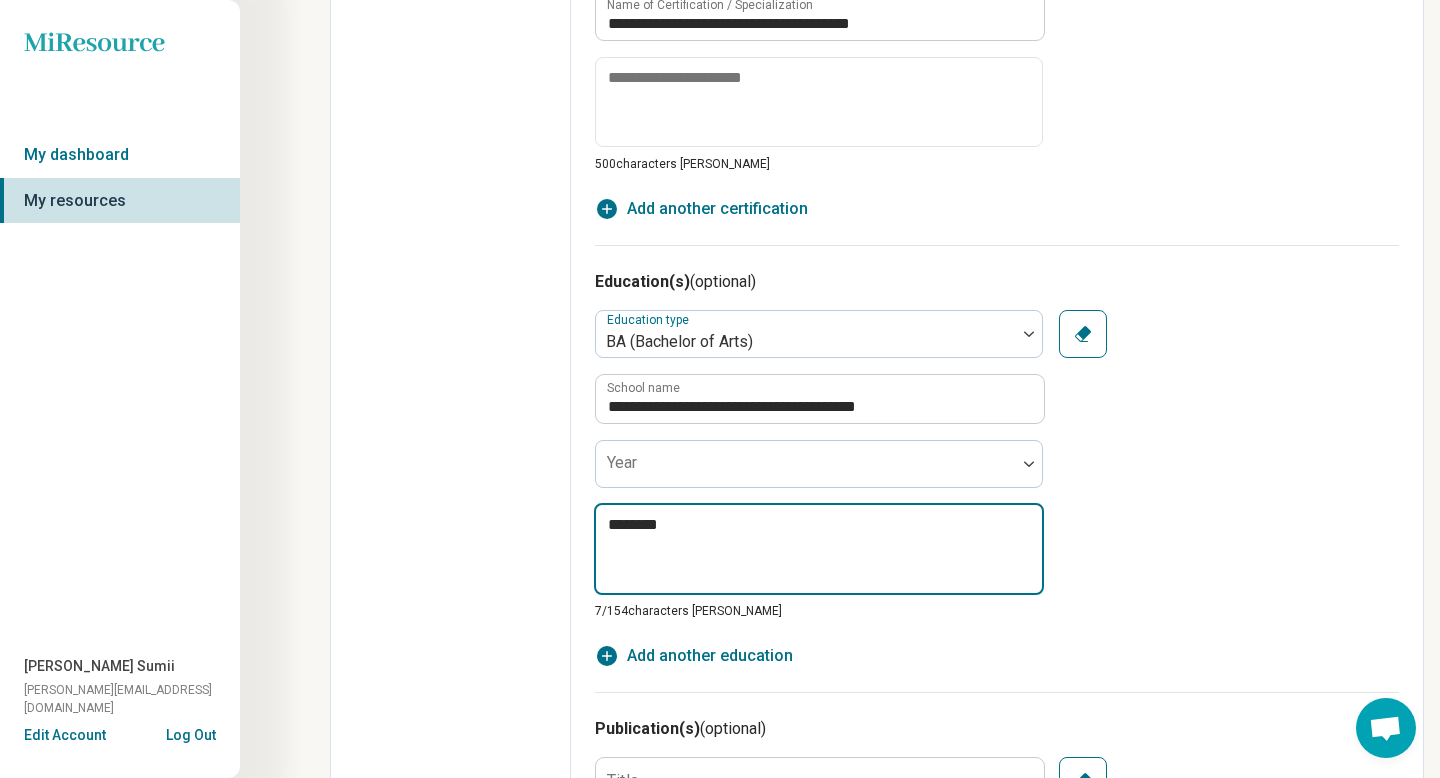 type on "*" 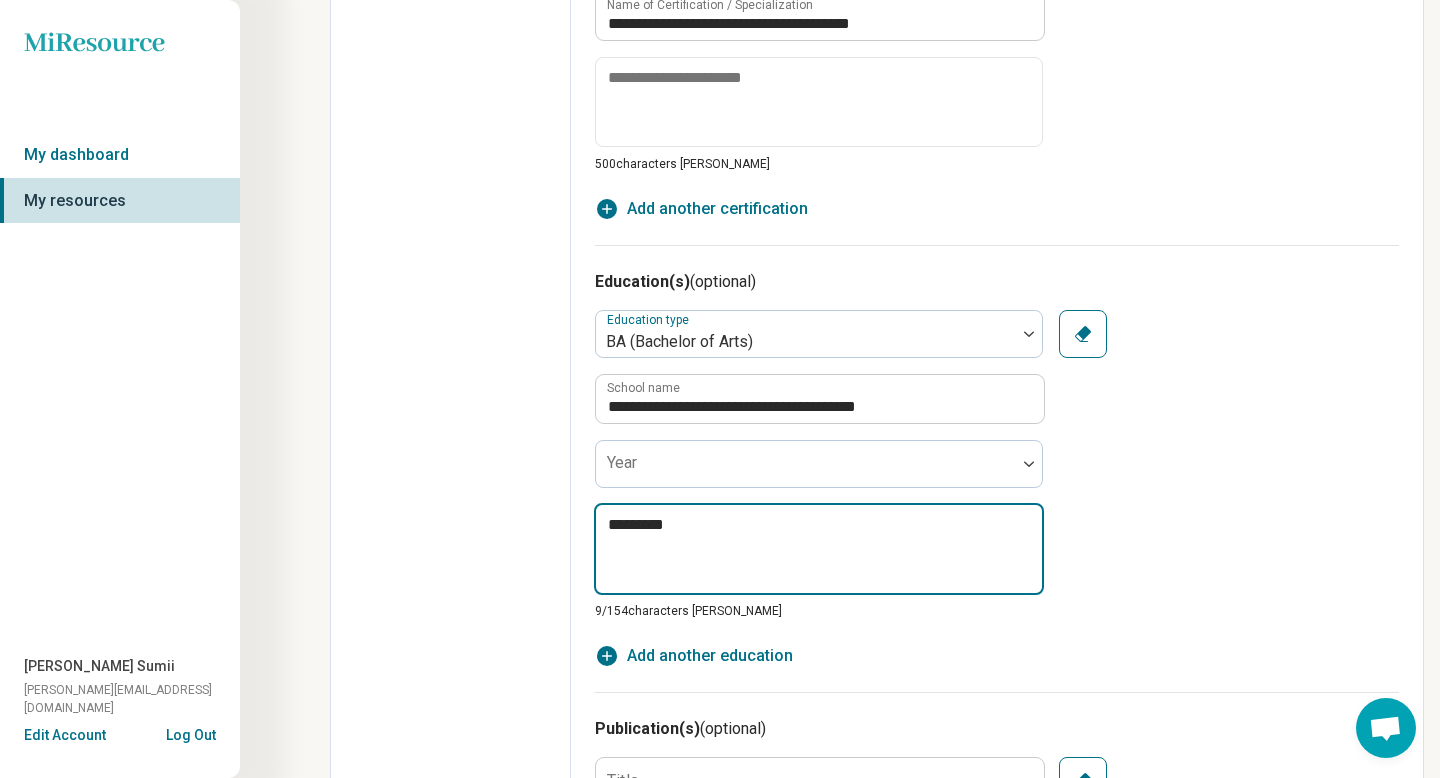 type on "**********" 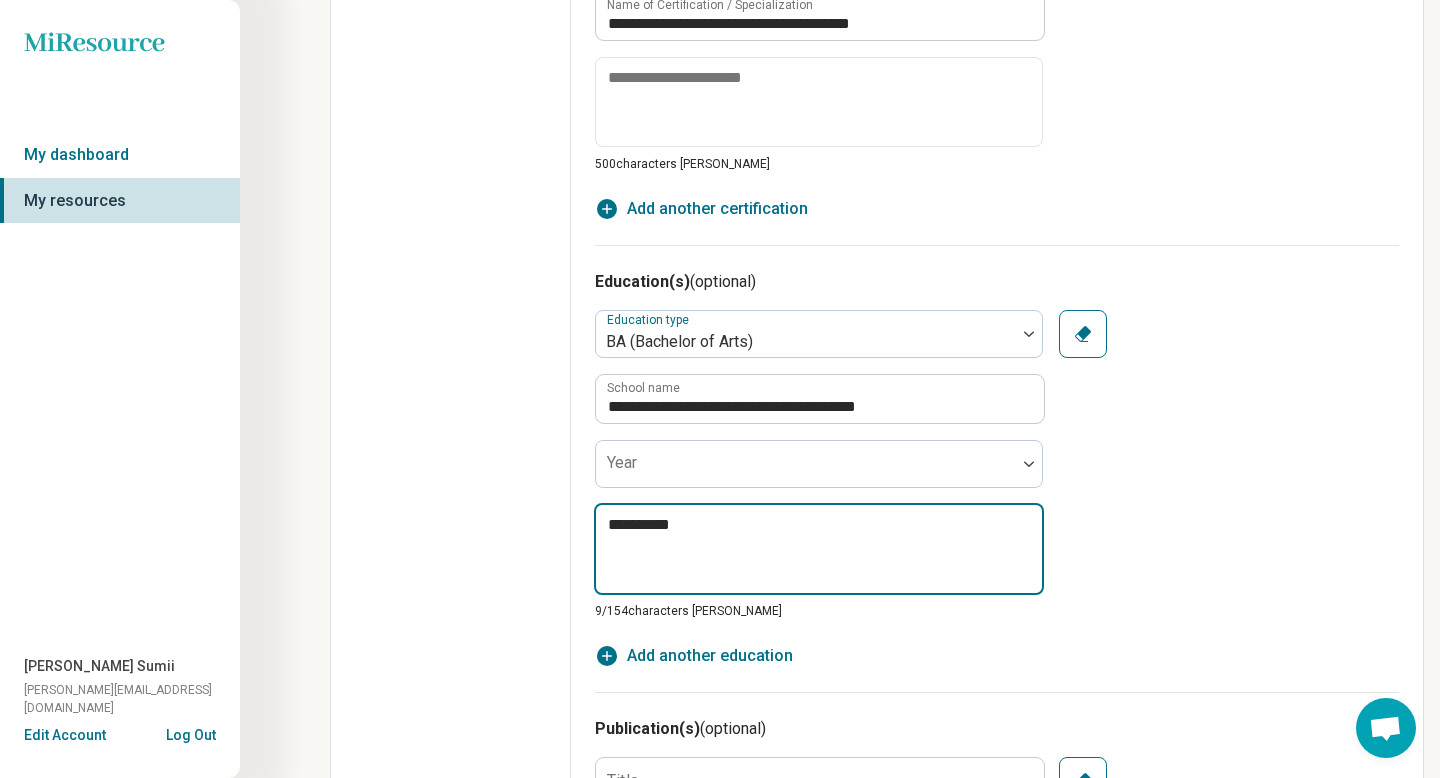 type on "*" 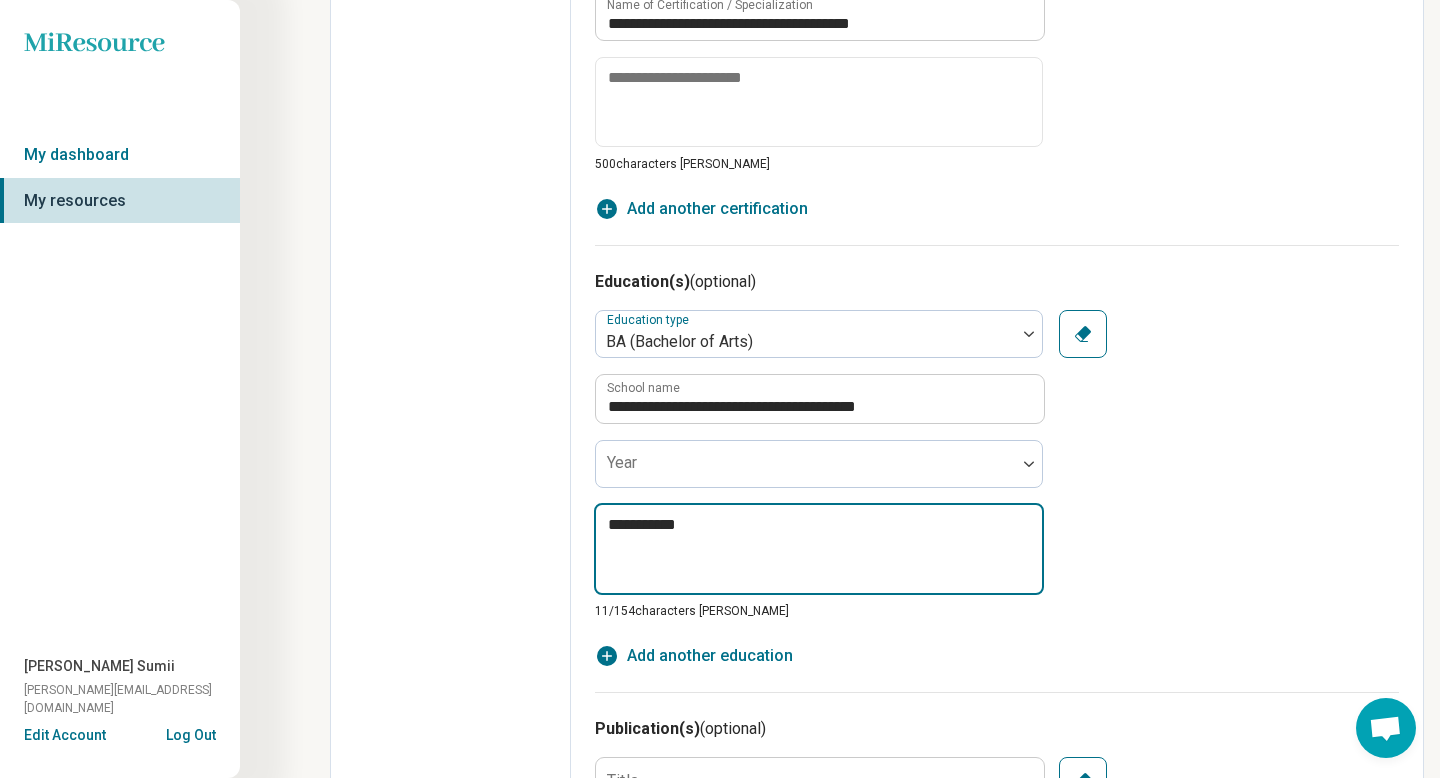 type on "*" 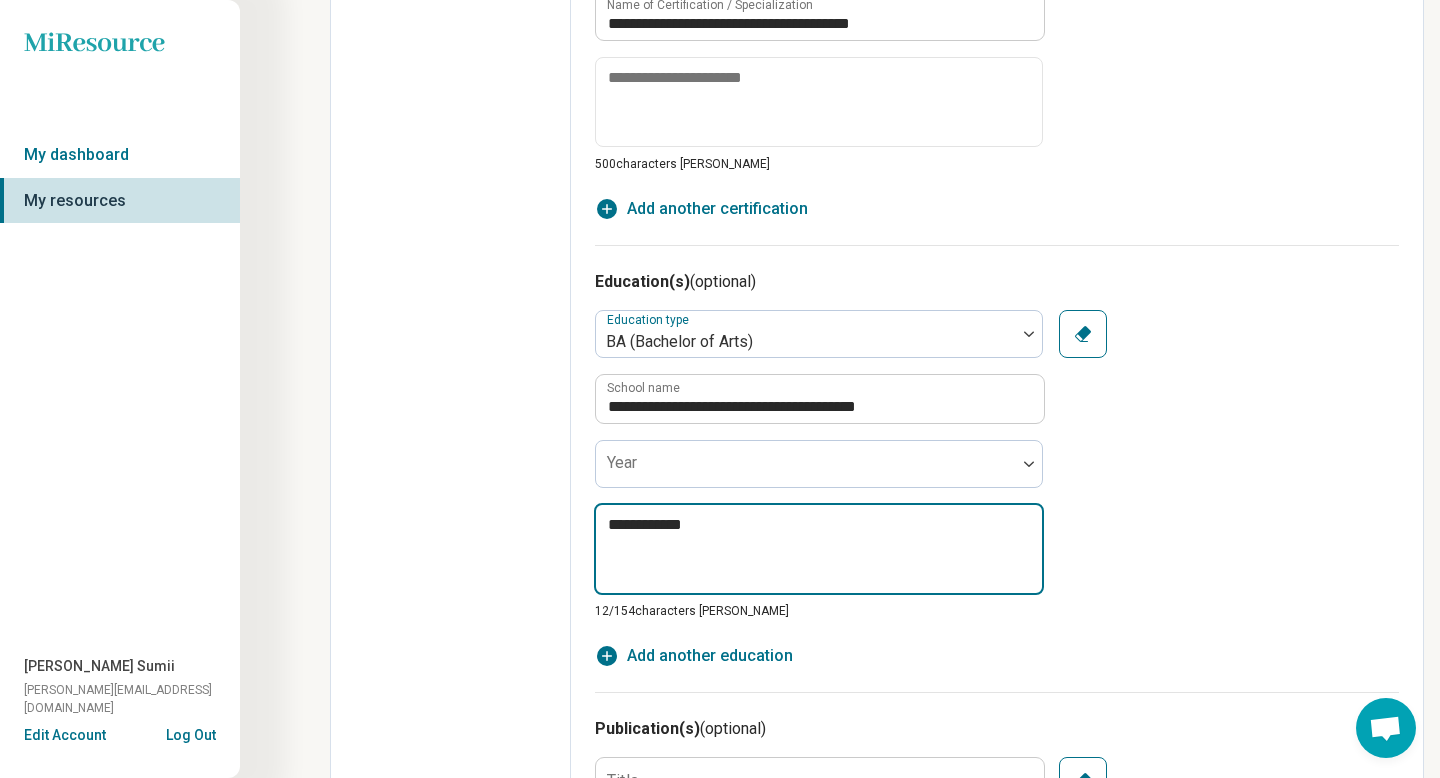 type on "*" 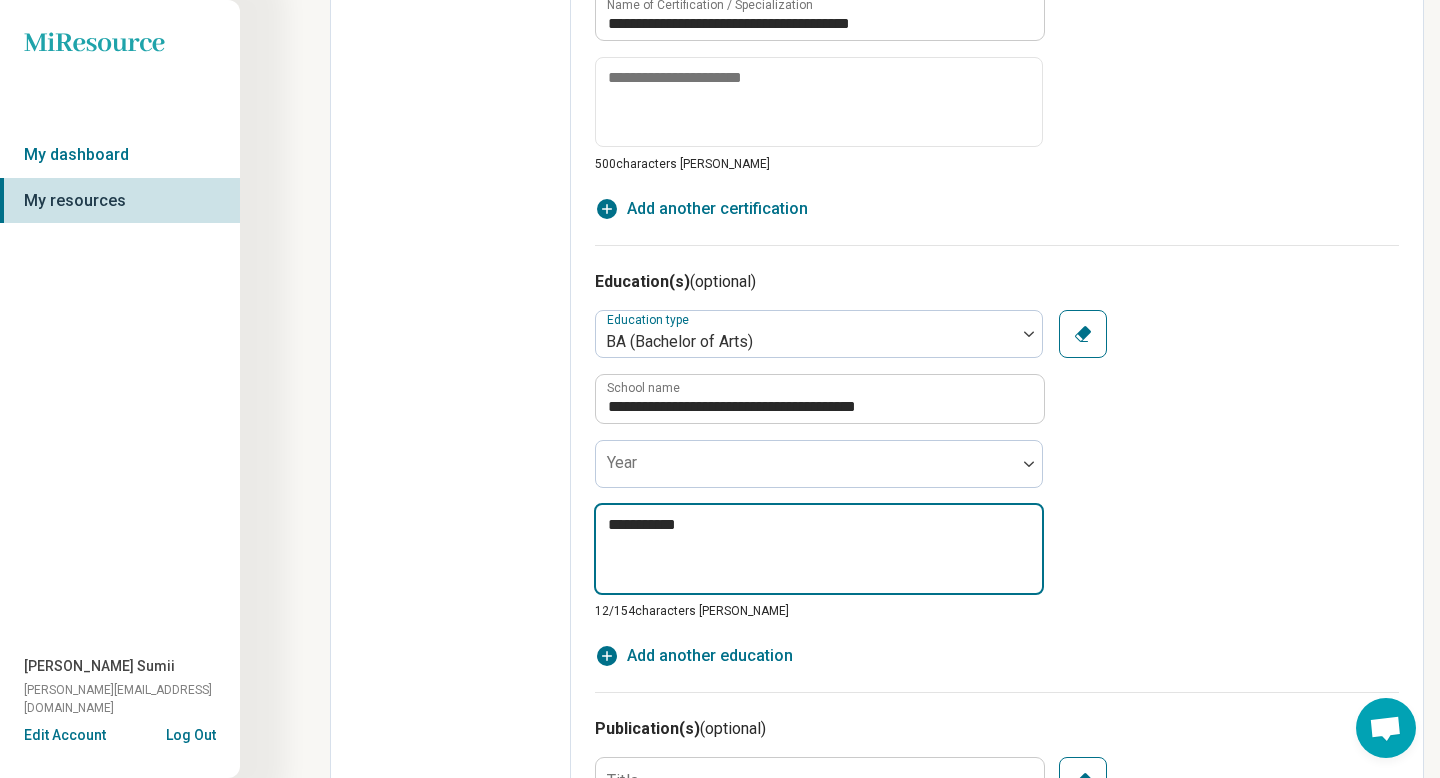 type on "*" 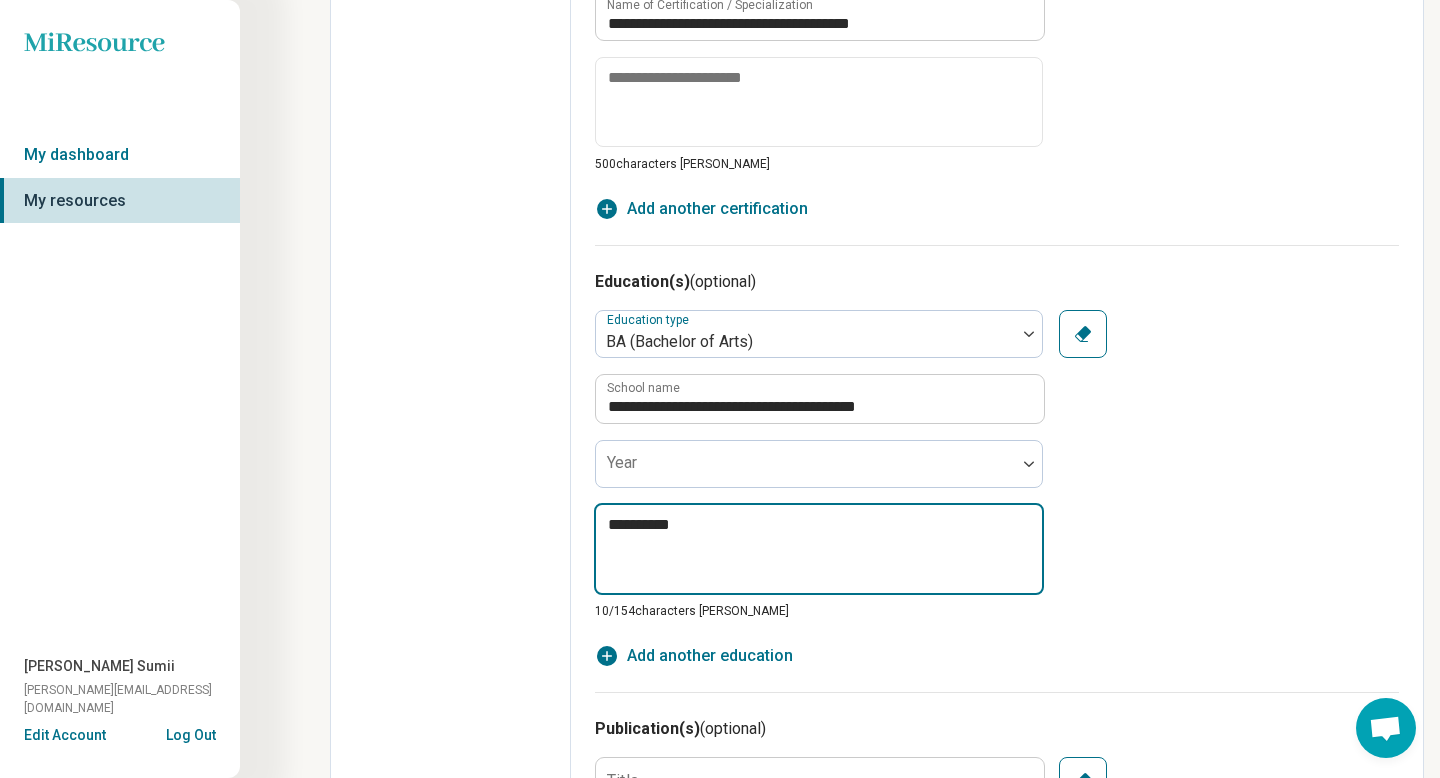type on "*" 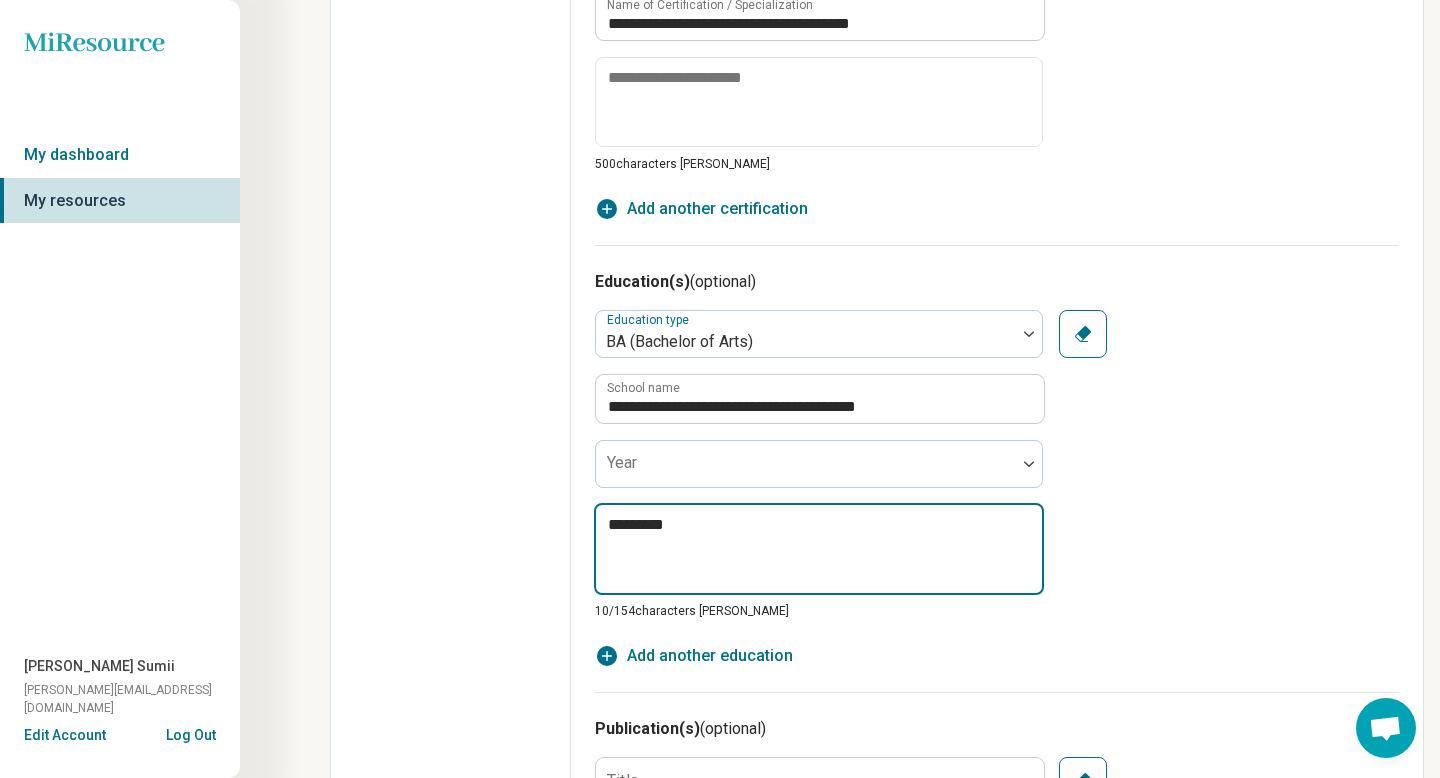 type on "*" 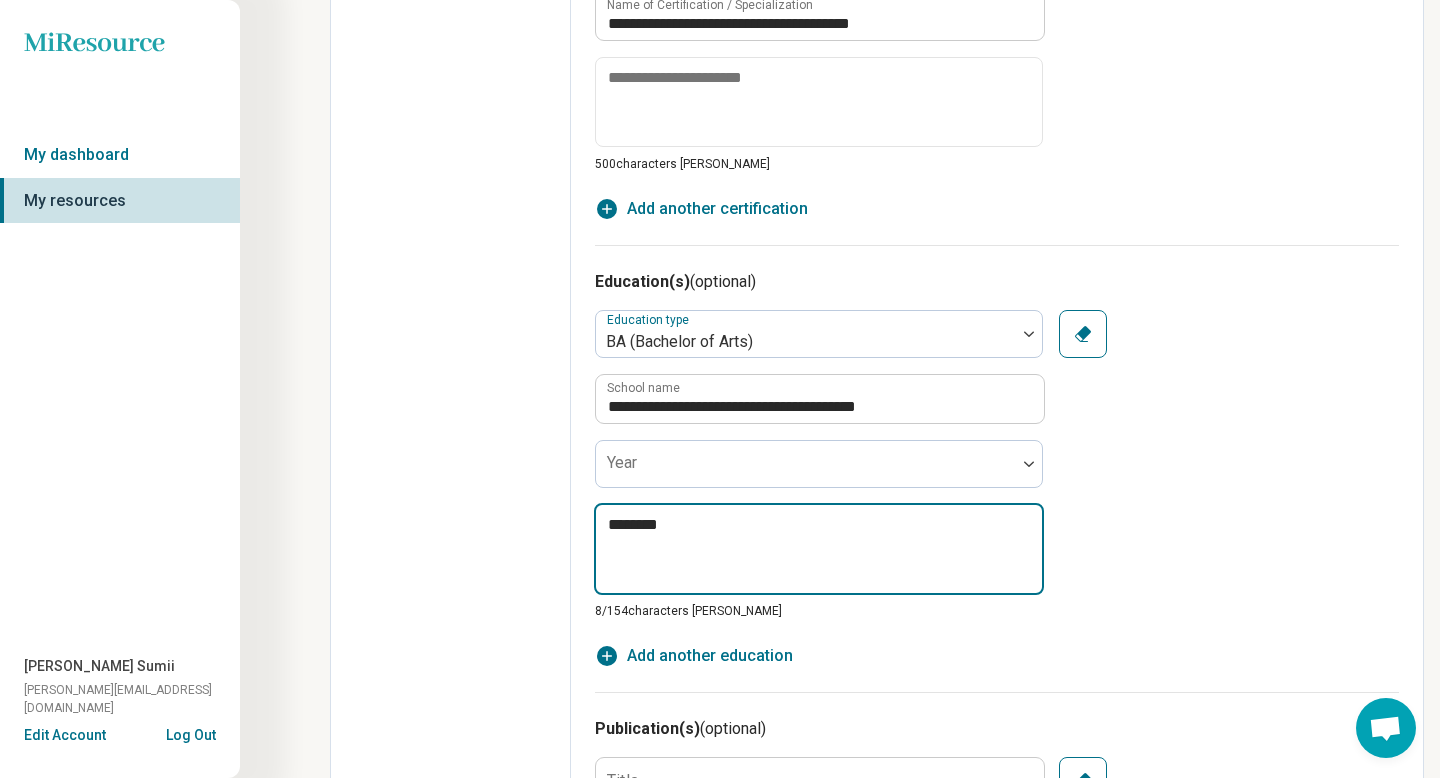 type on "*" 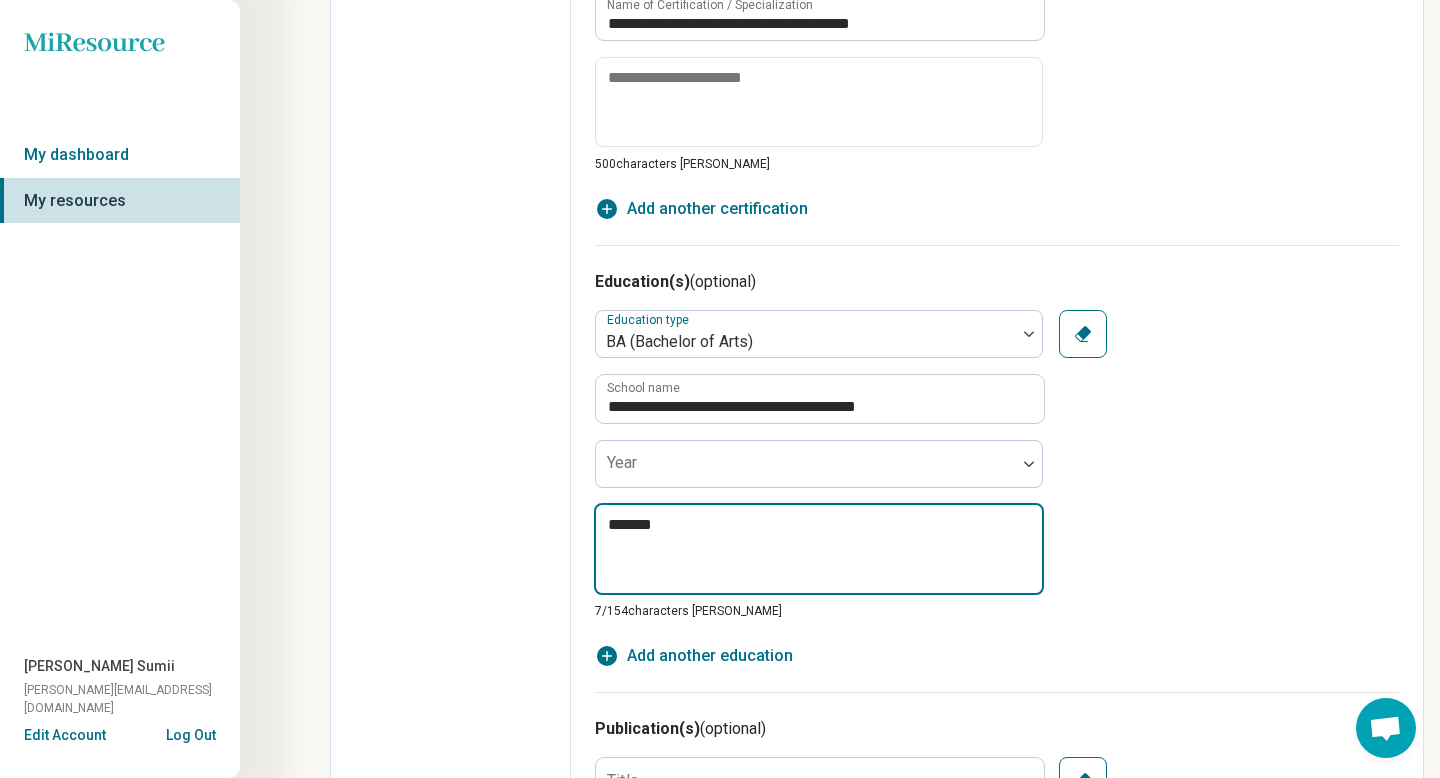 type on "*" 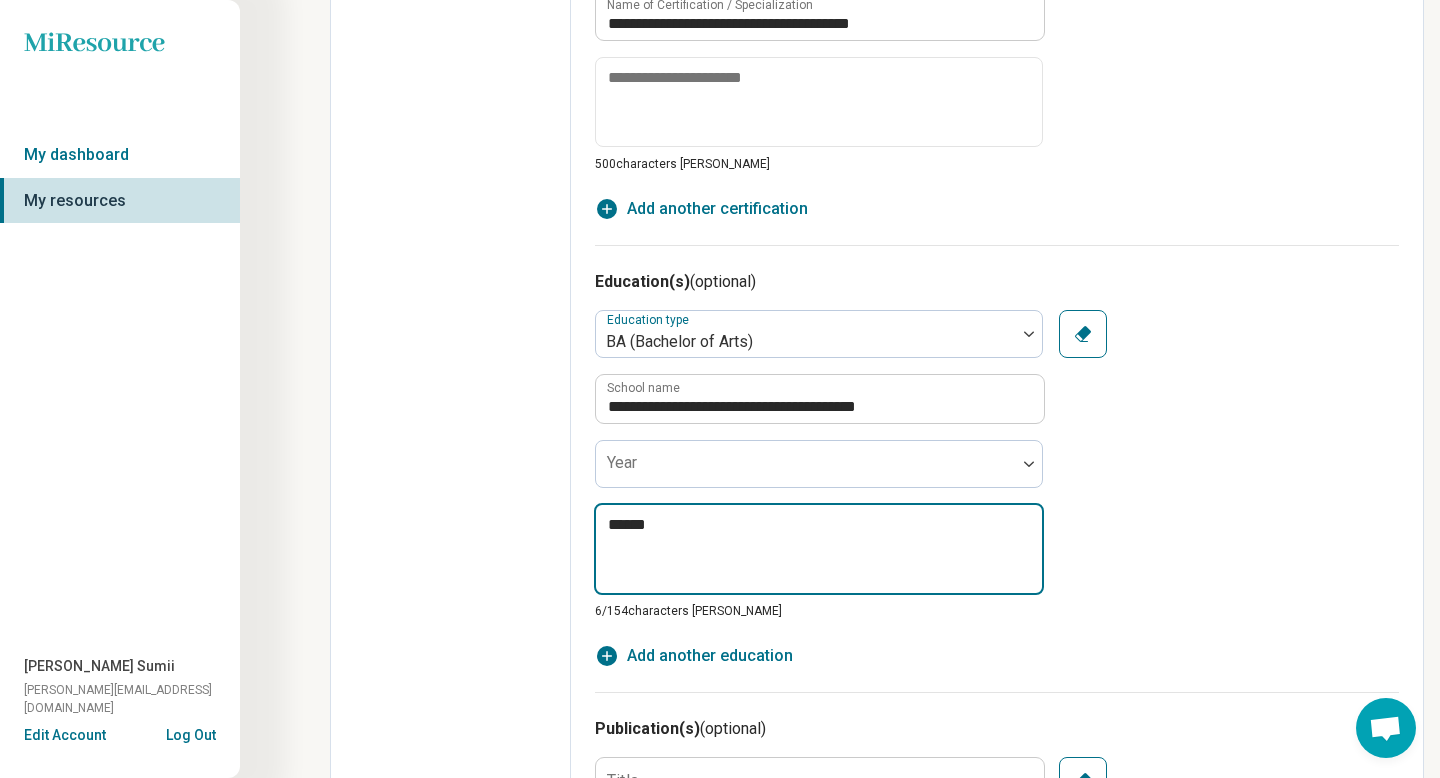 type on "*" 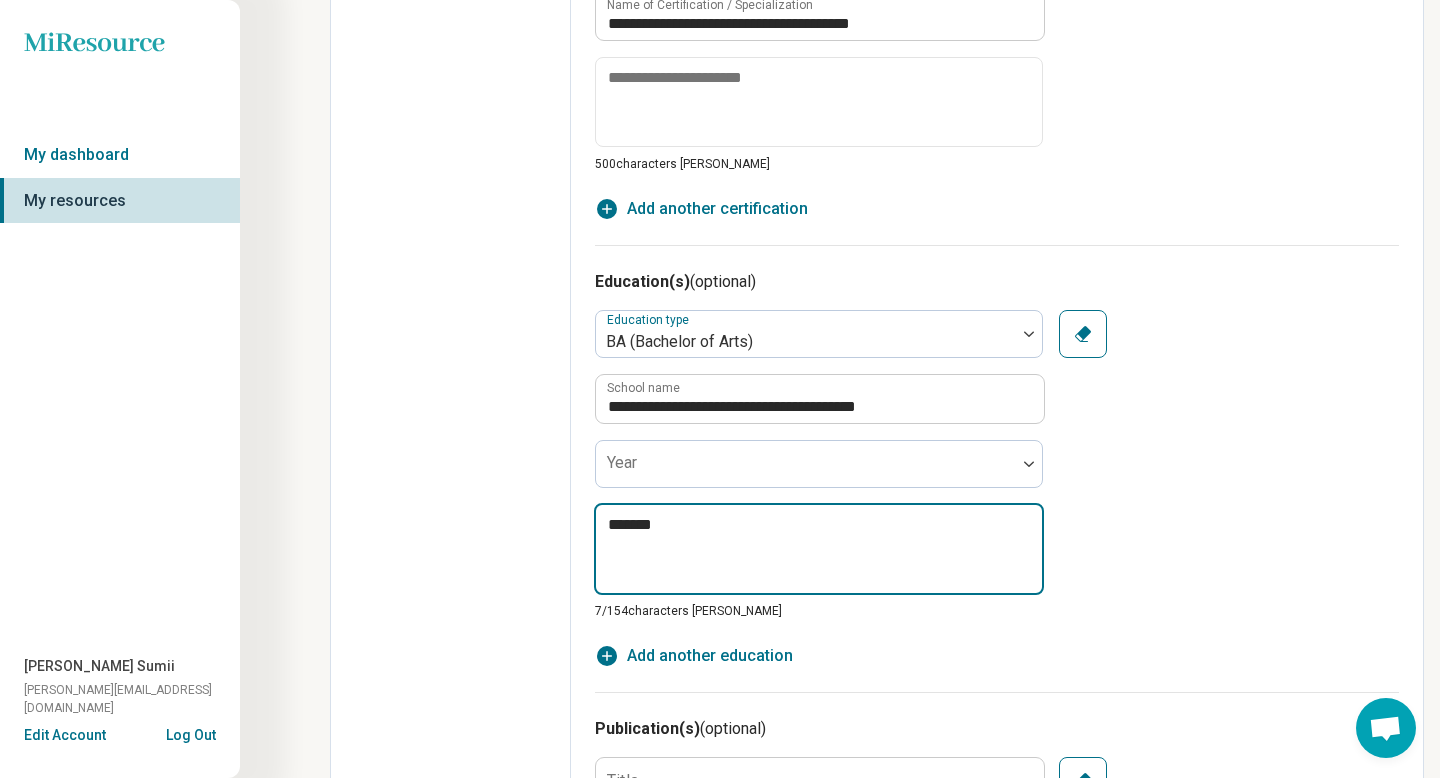 type on "*" 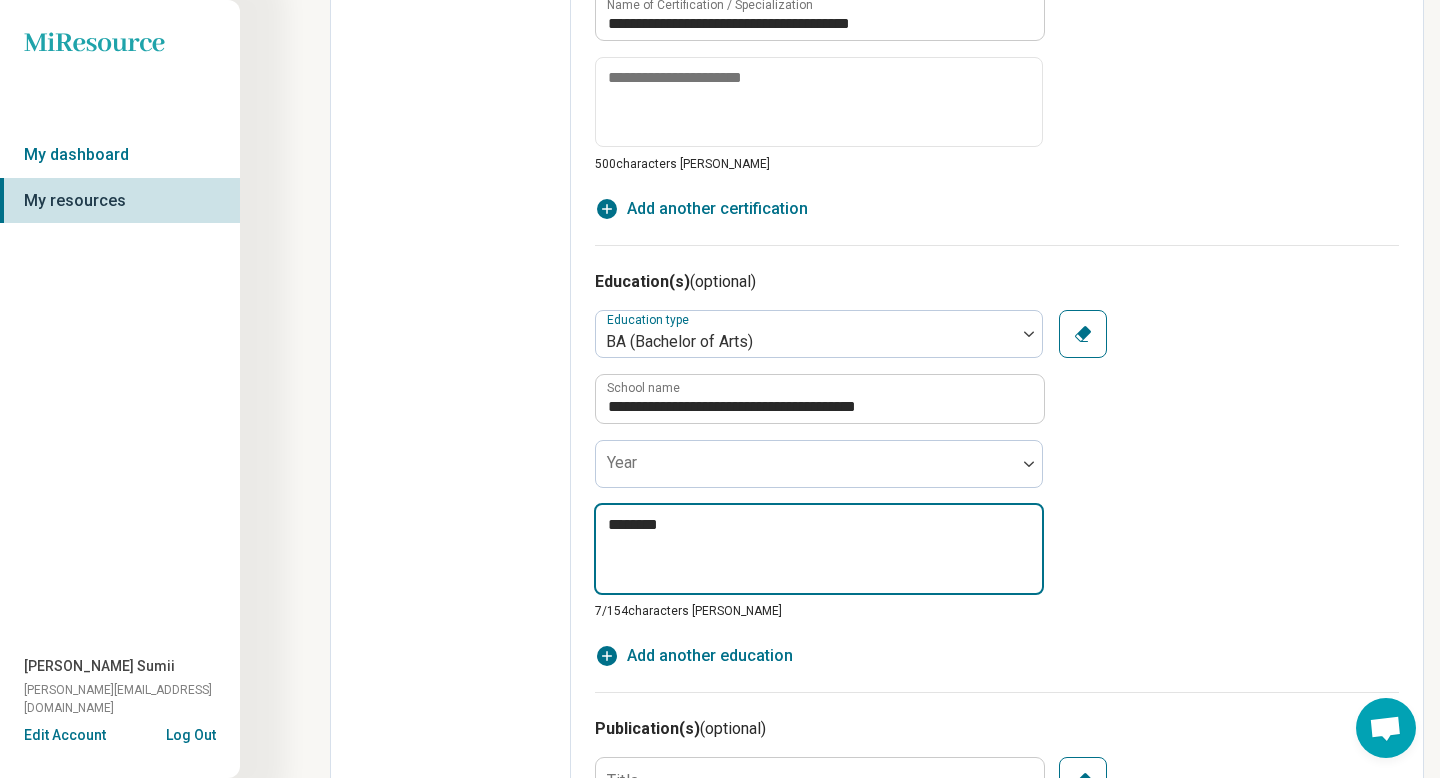 type on "*" 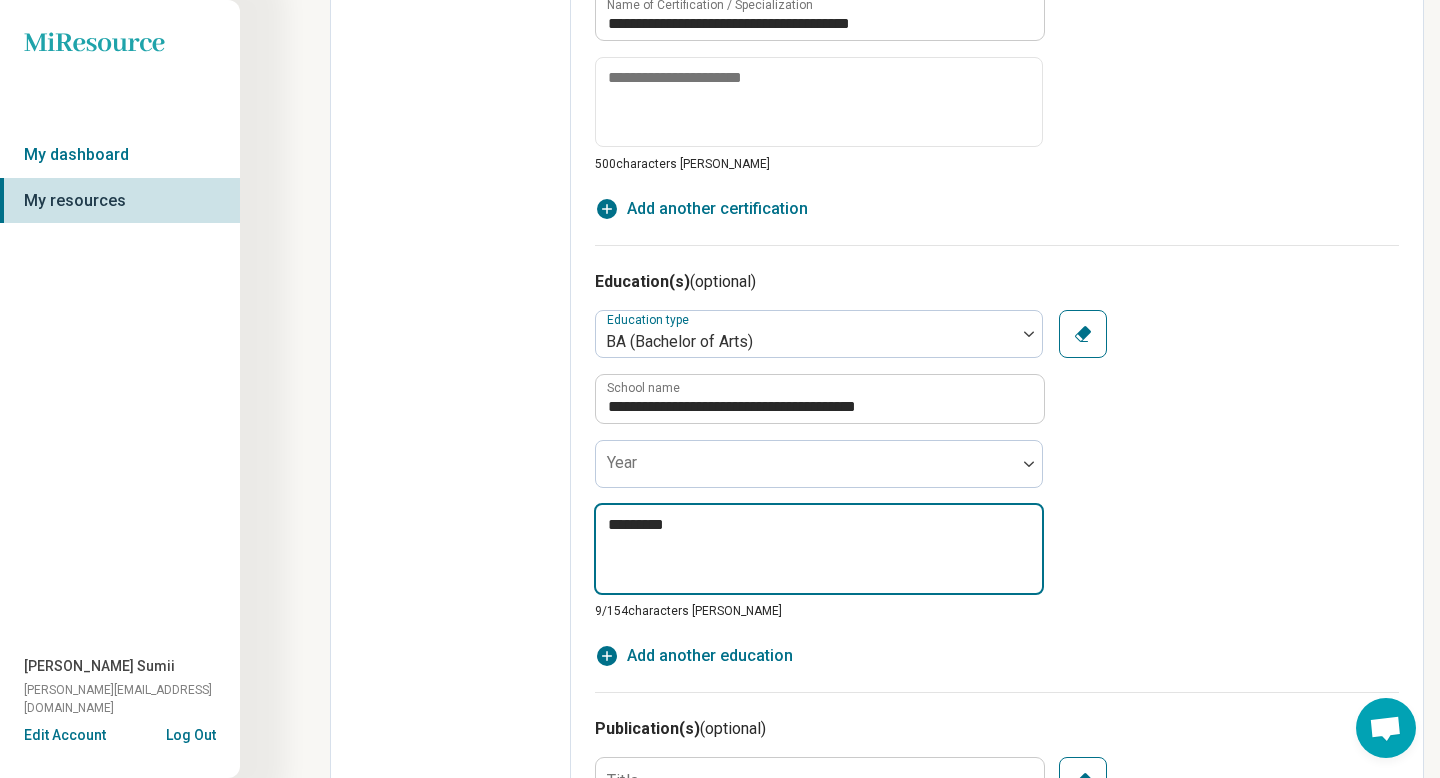 type on "*" 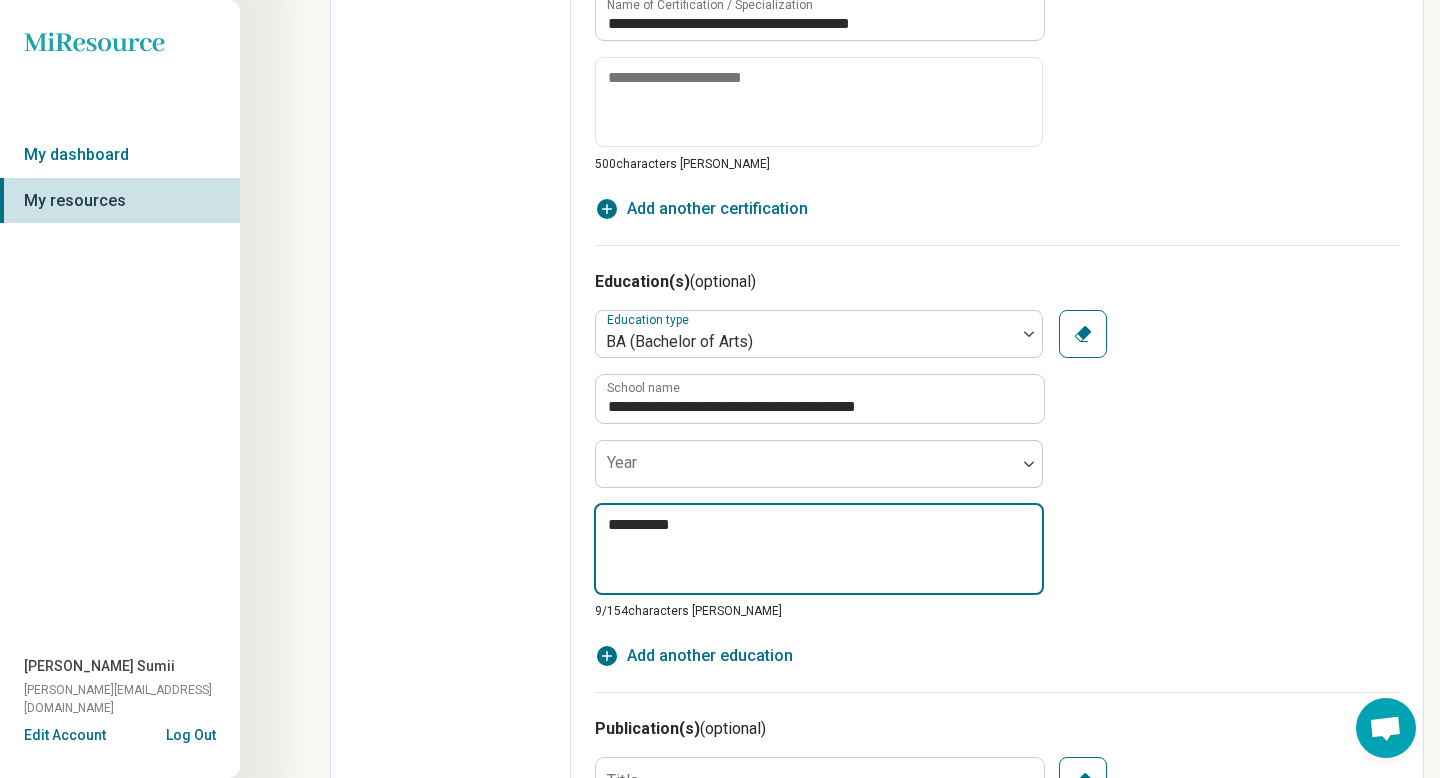 type on "*" 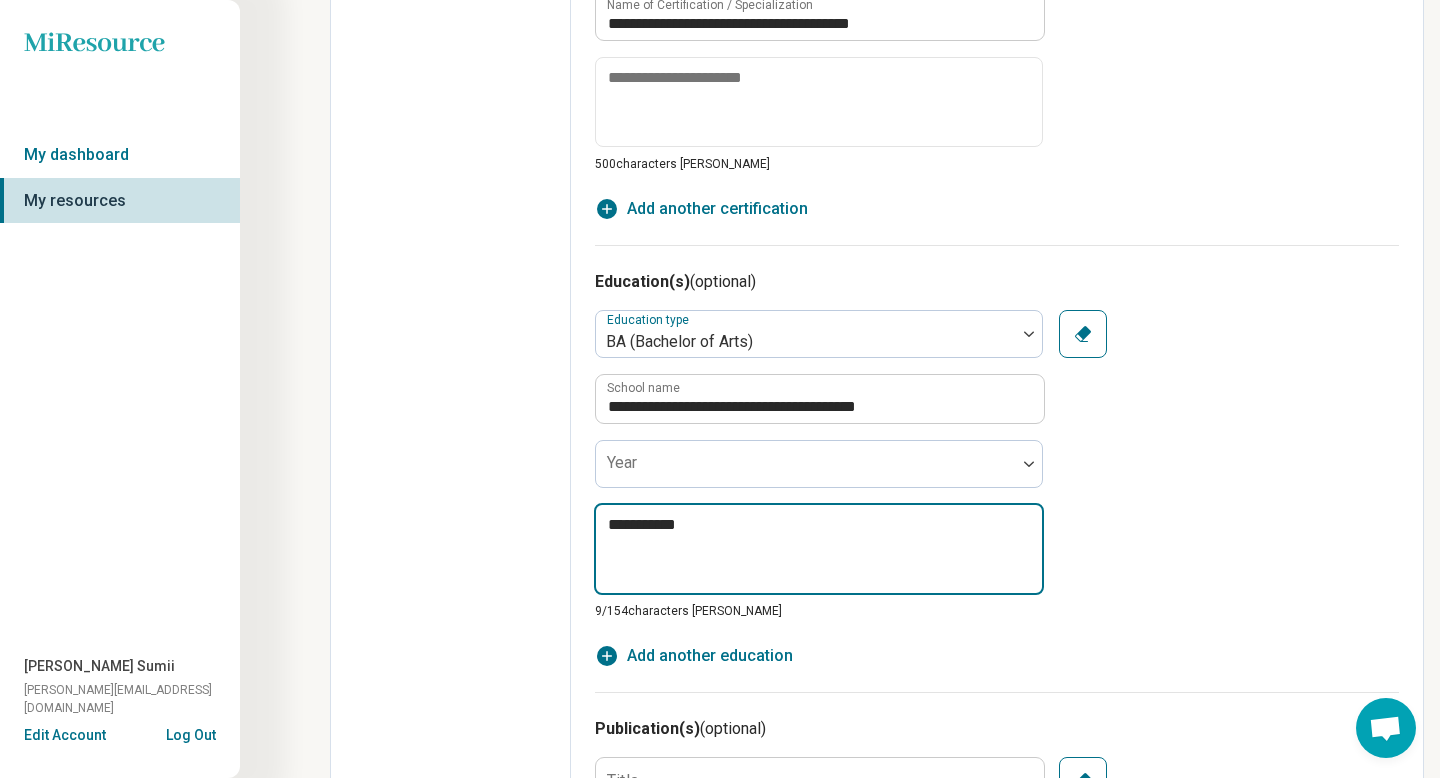 type on "*" 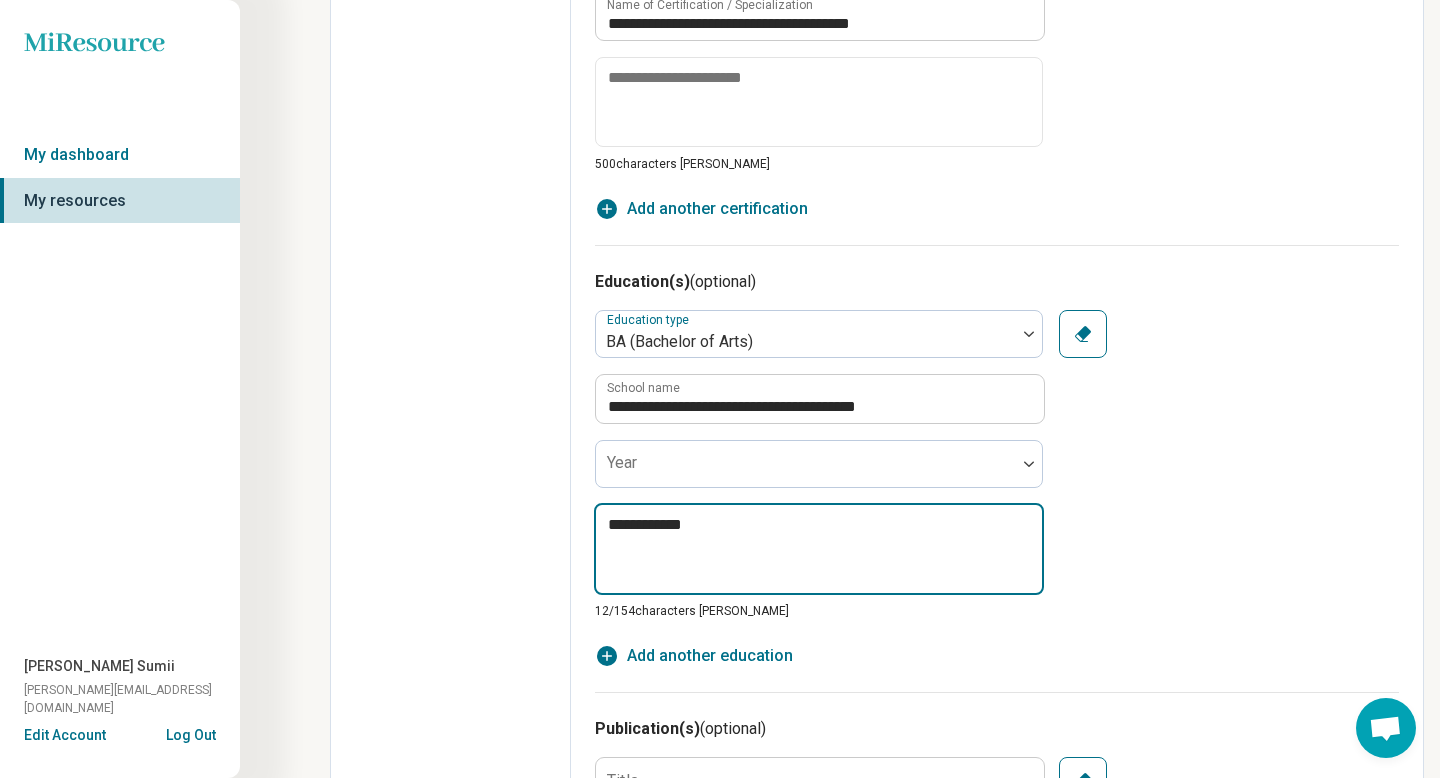 type on "*" 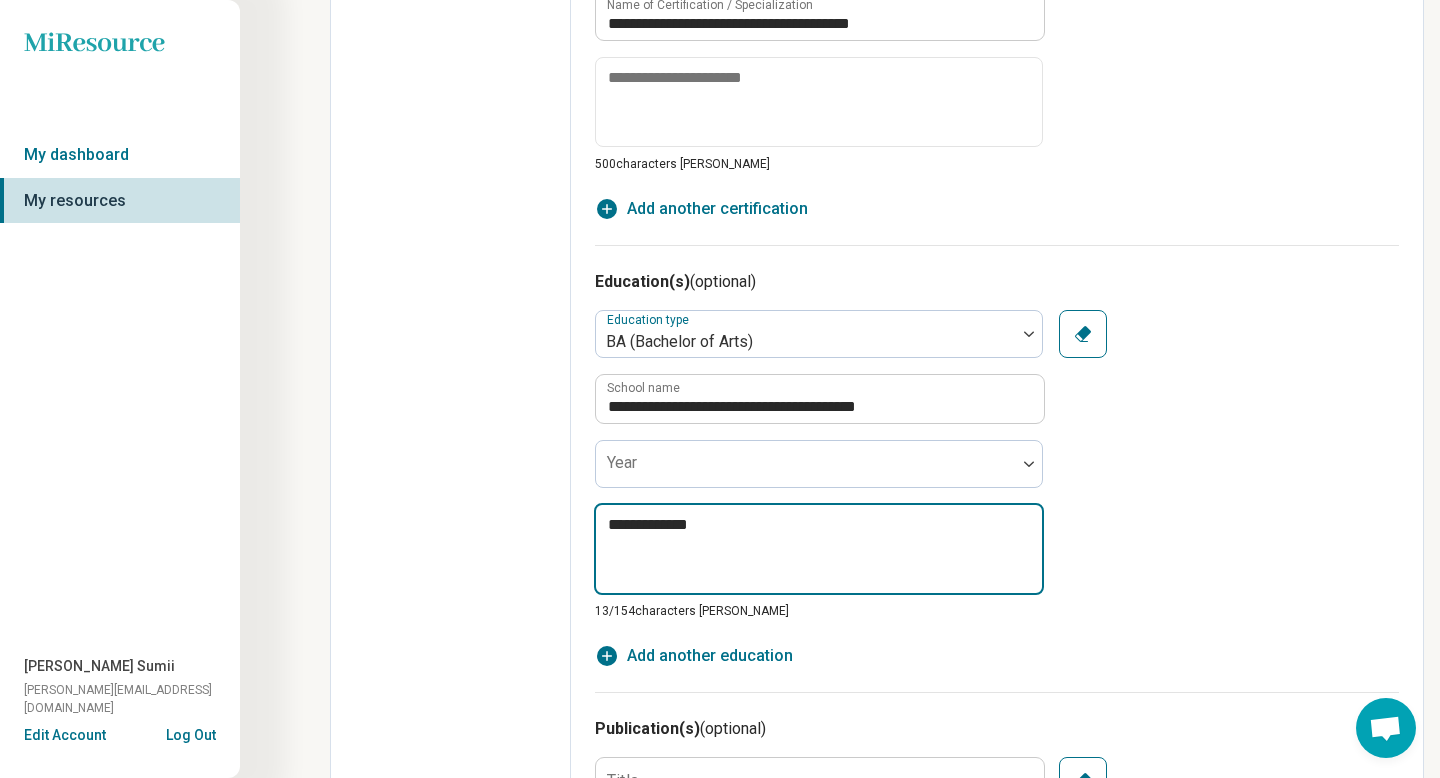type on "*" 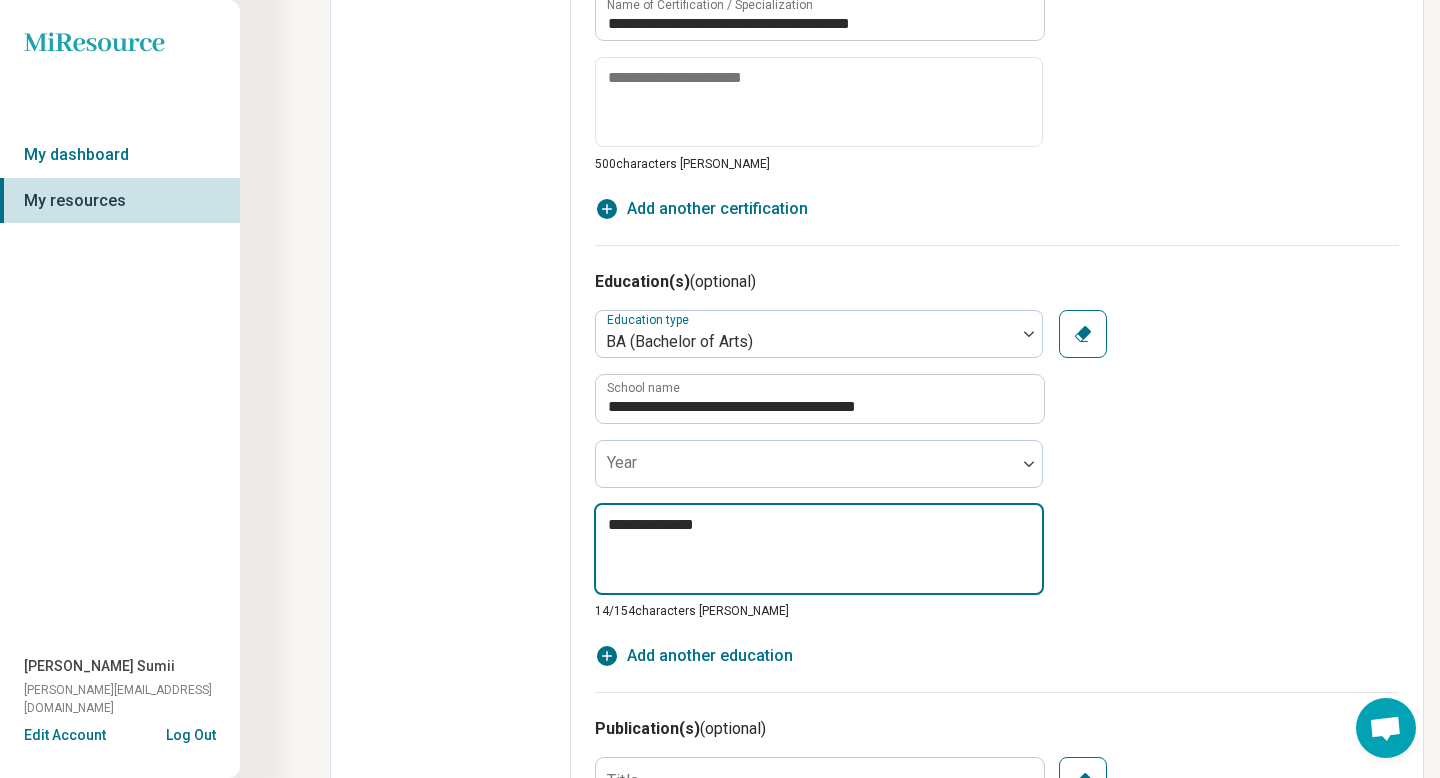 type on "*" 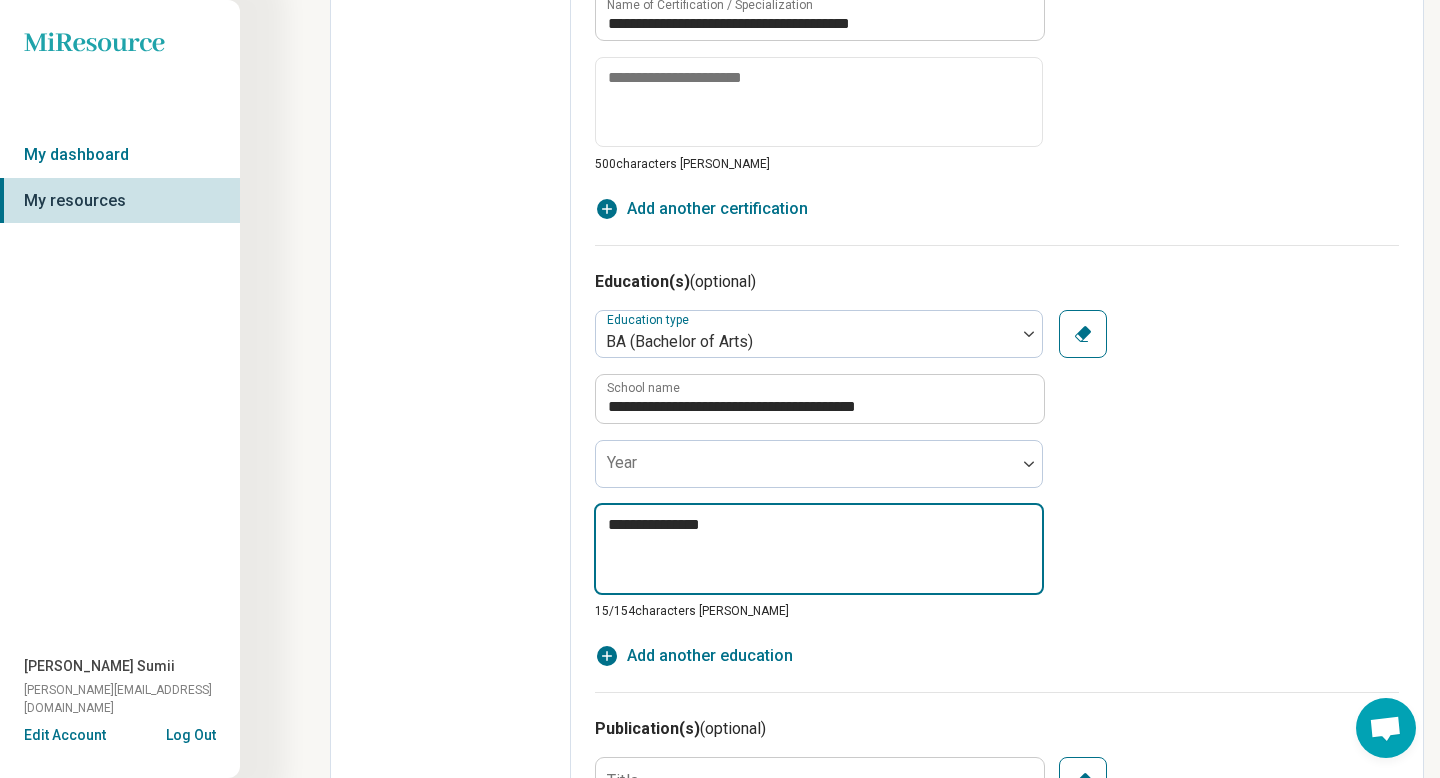 type on "*" 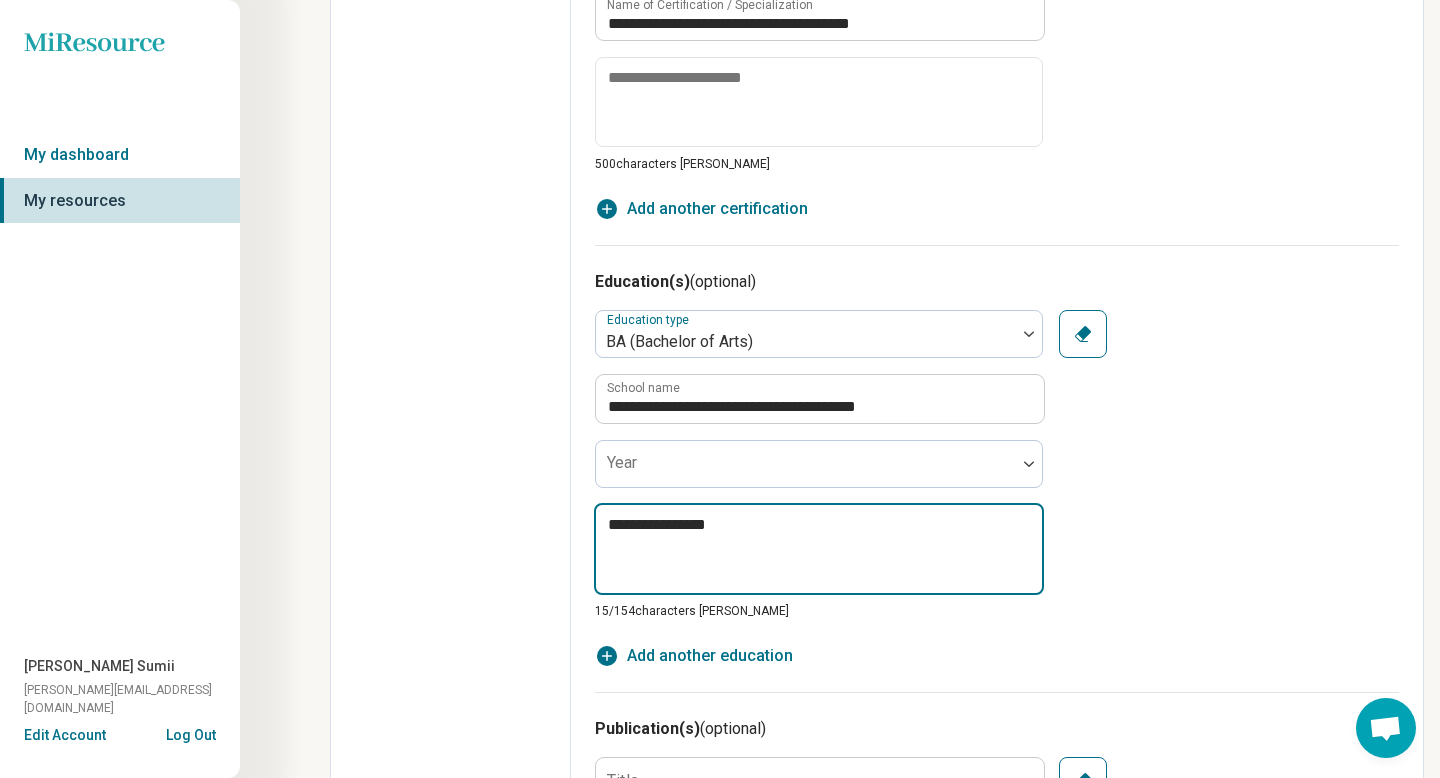 type on "*" 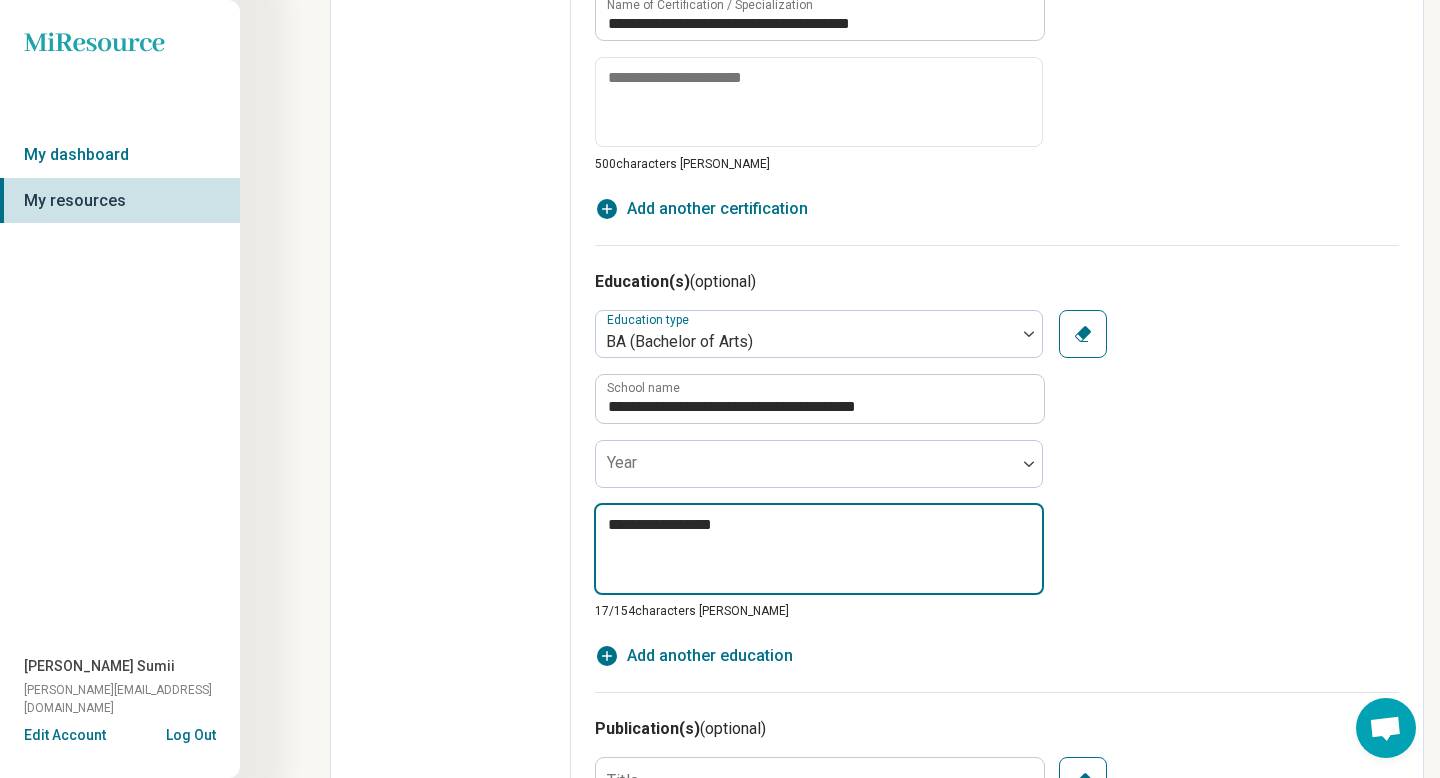 type on "*" 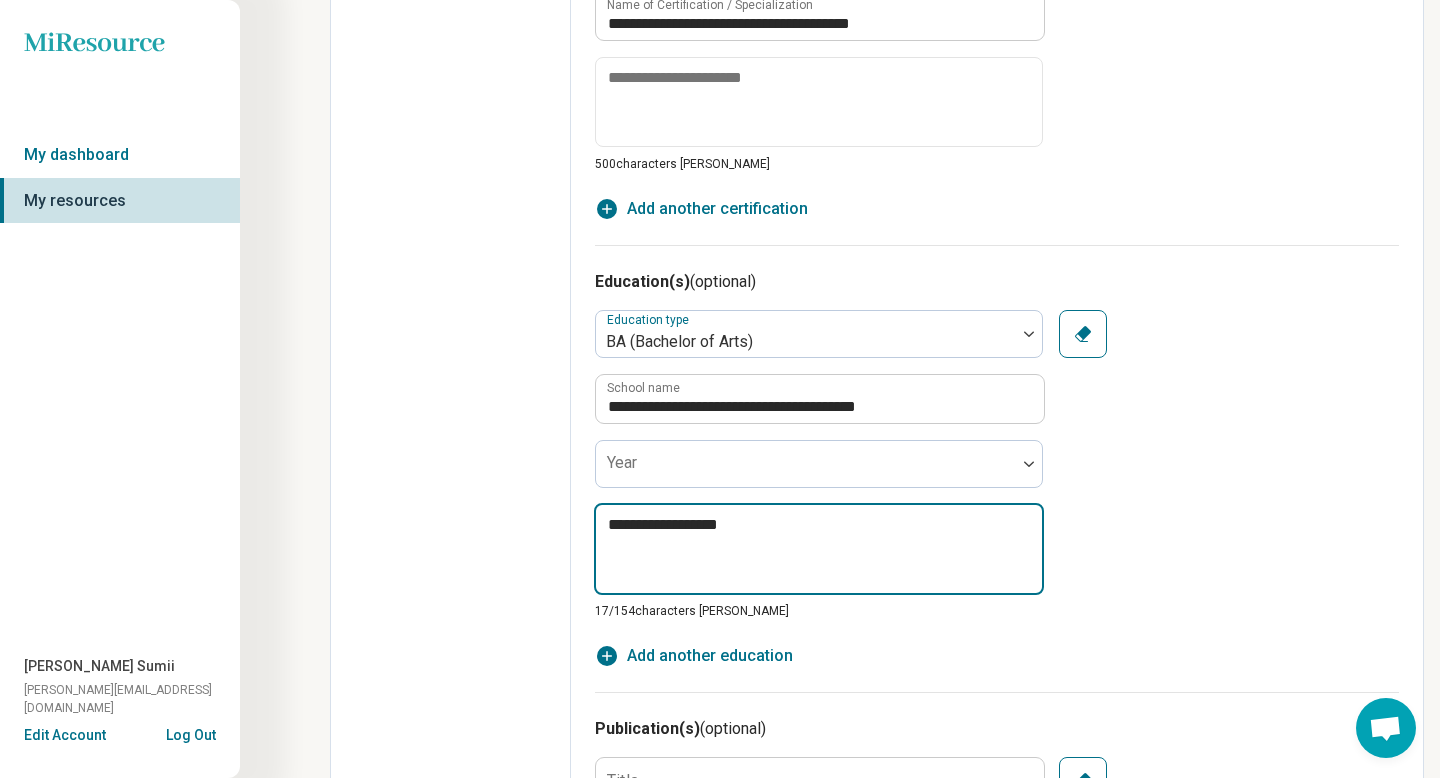 type on "*" 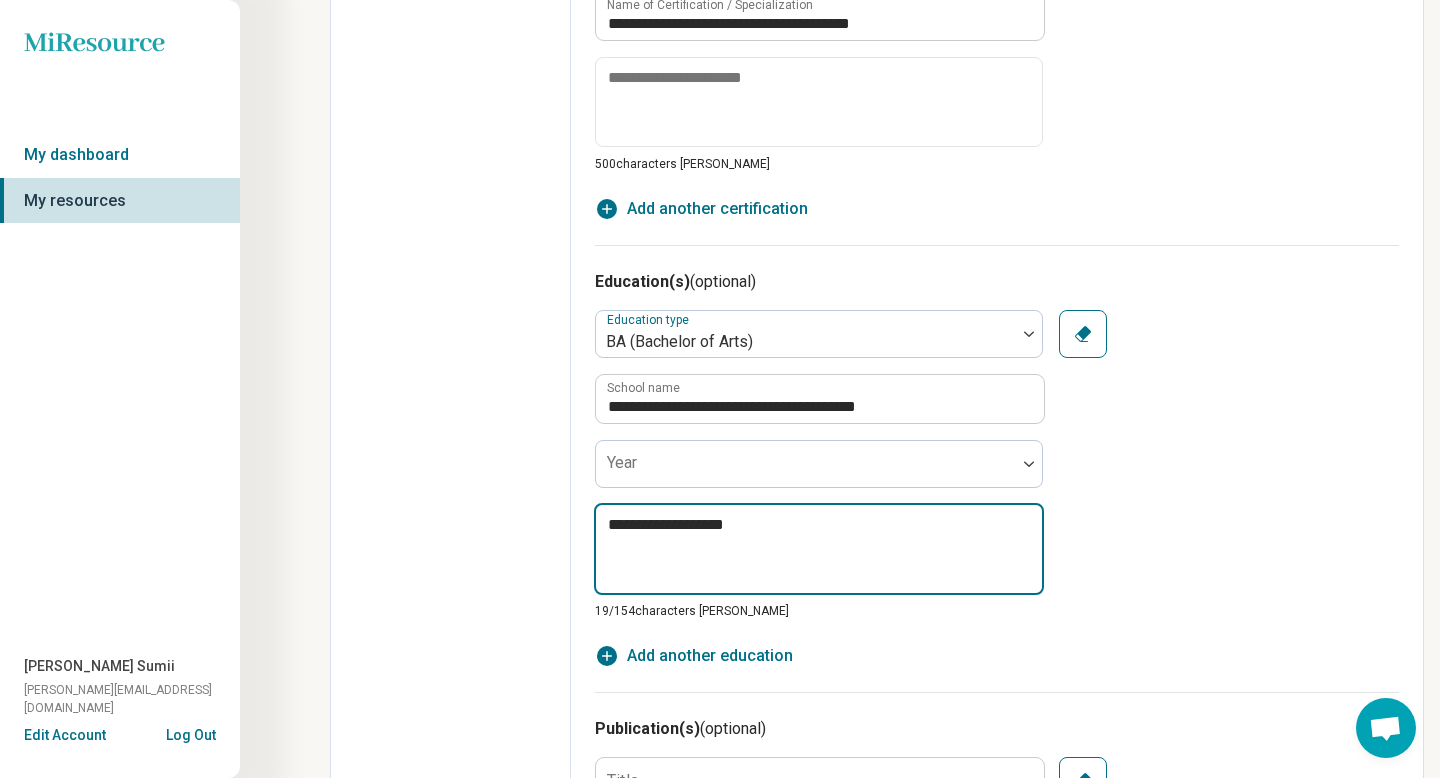 type on "*" 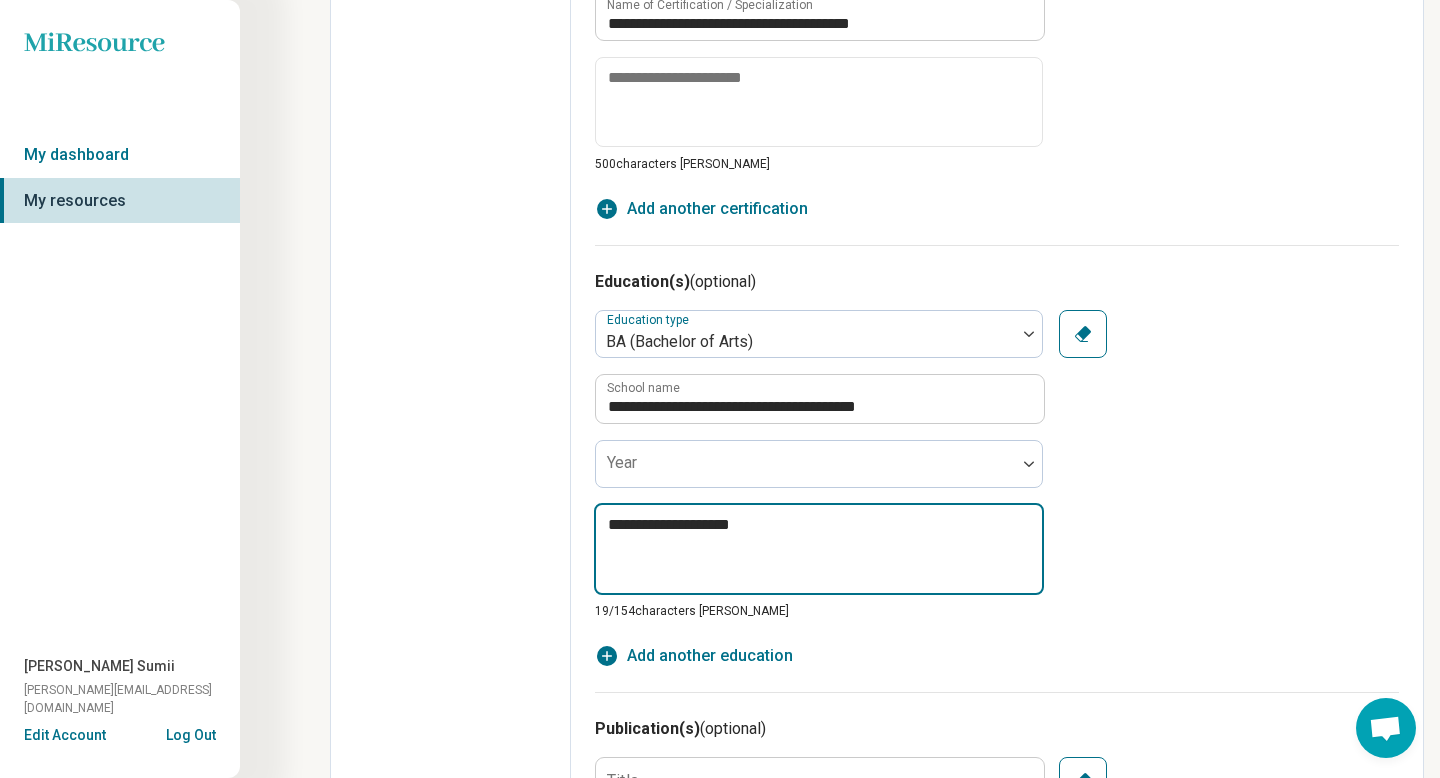type on "*" 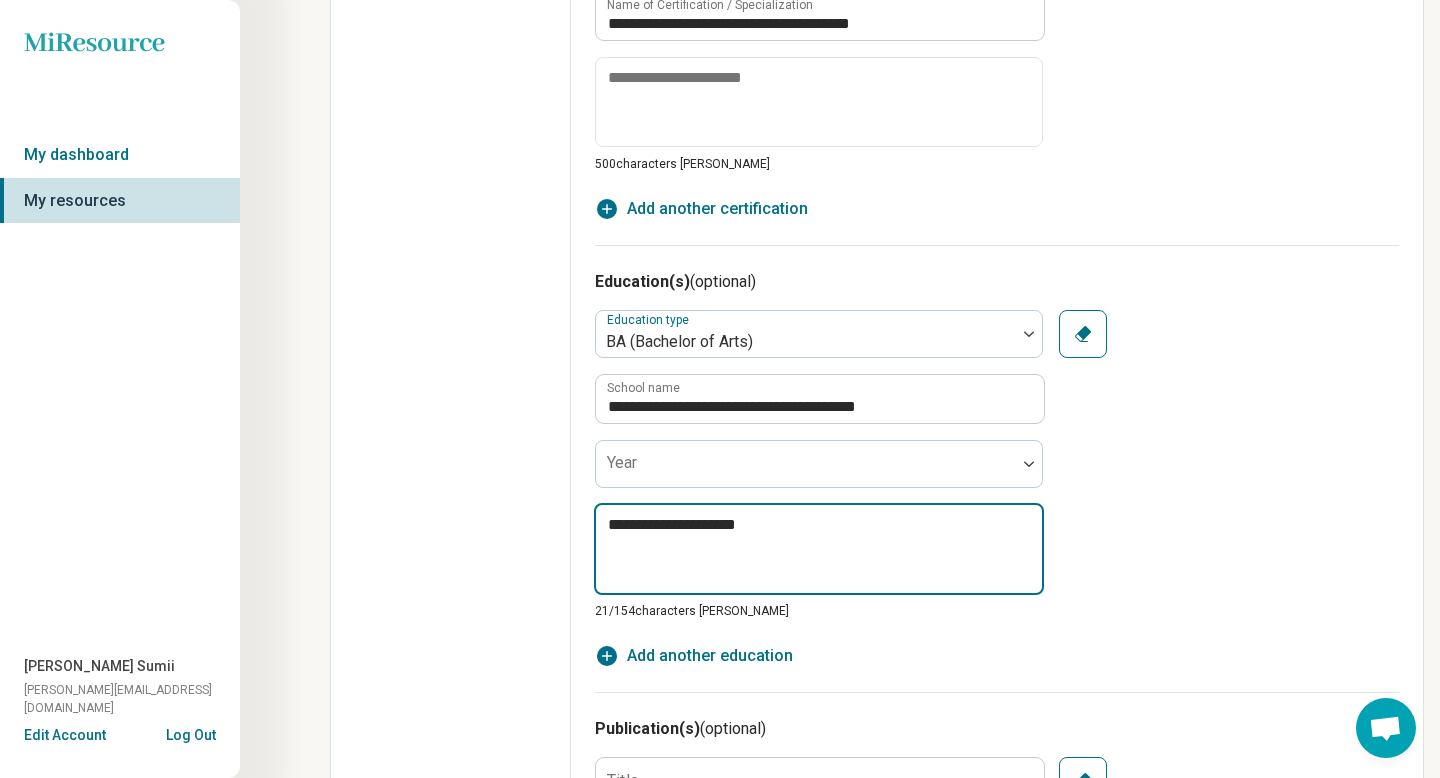 type on "*" 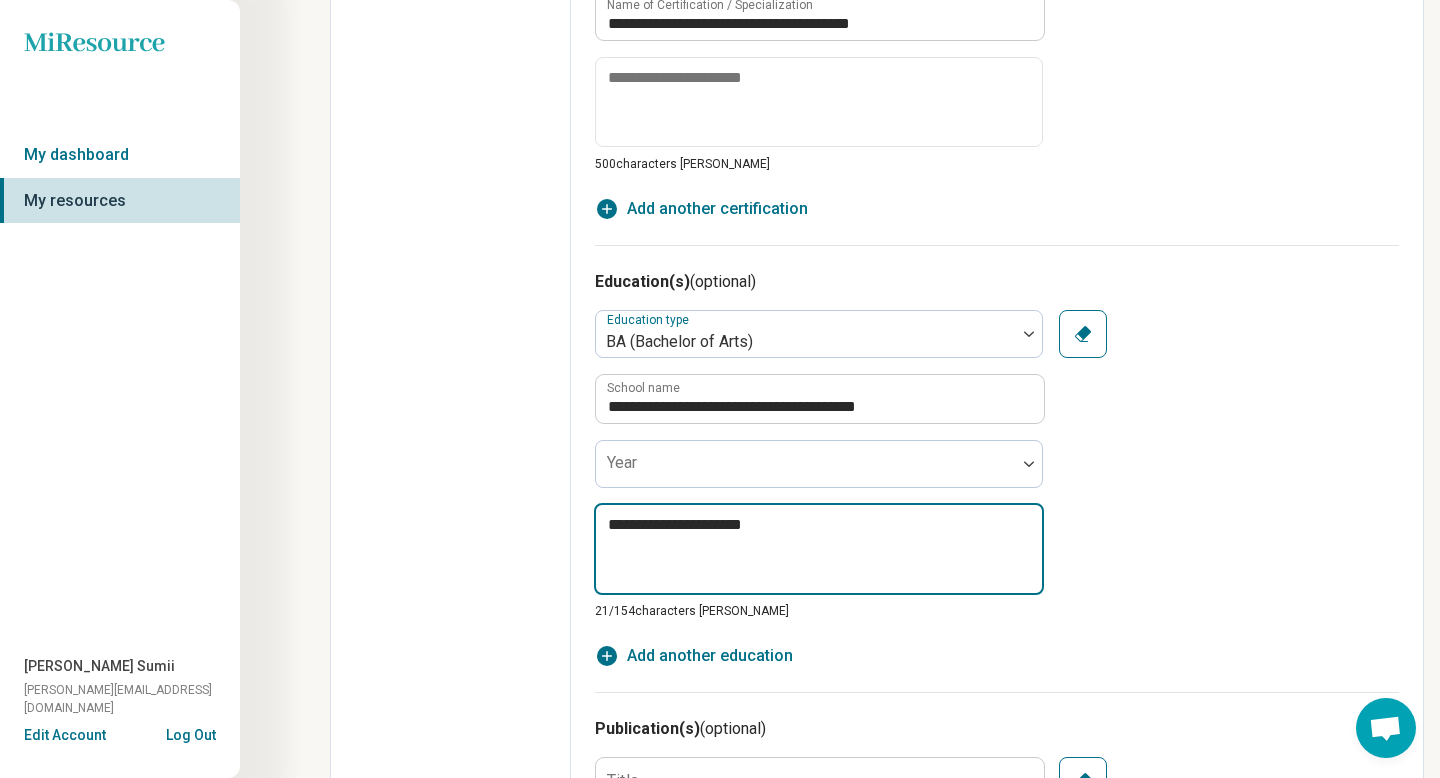 type on "*" 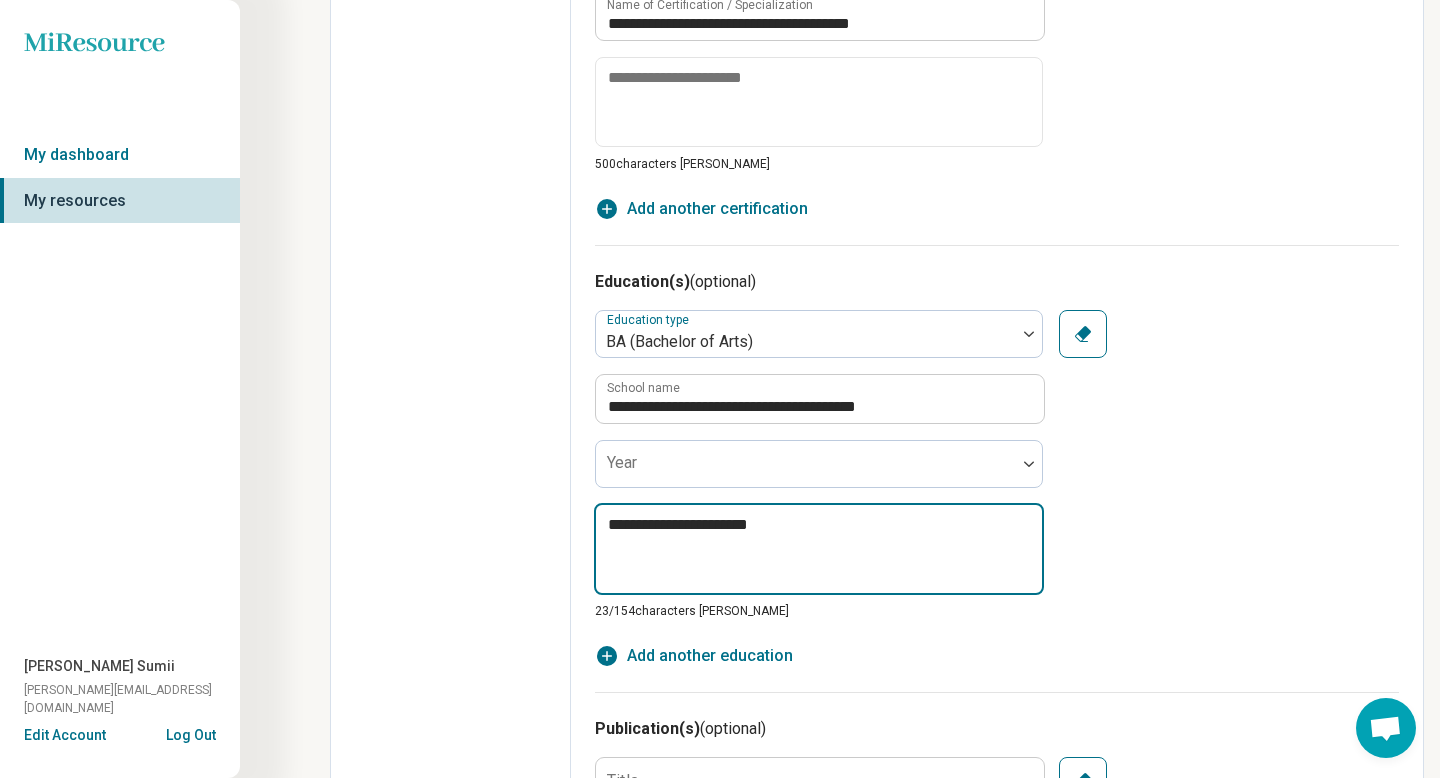 type on "*" 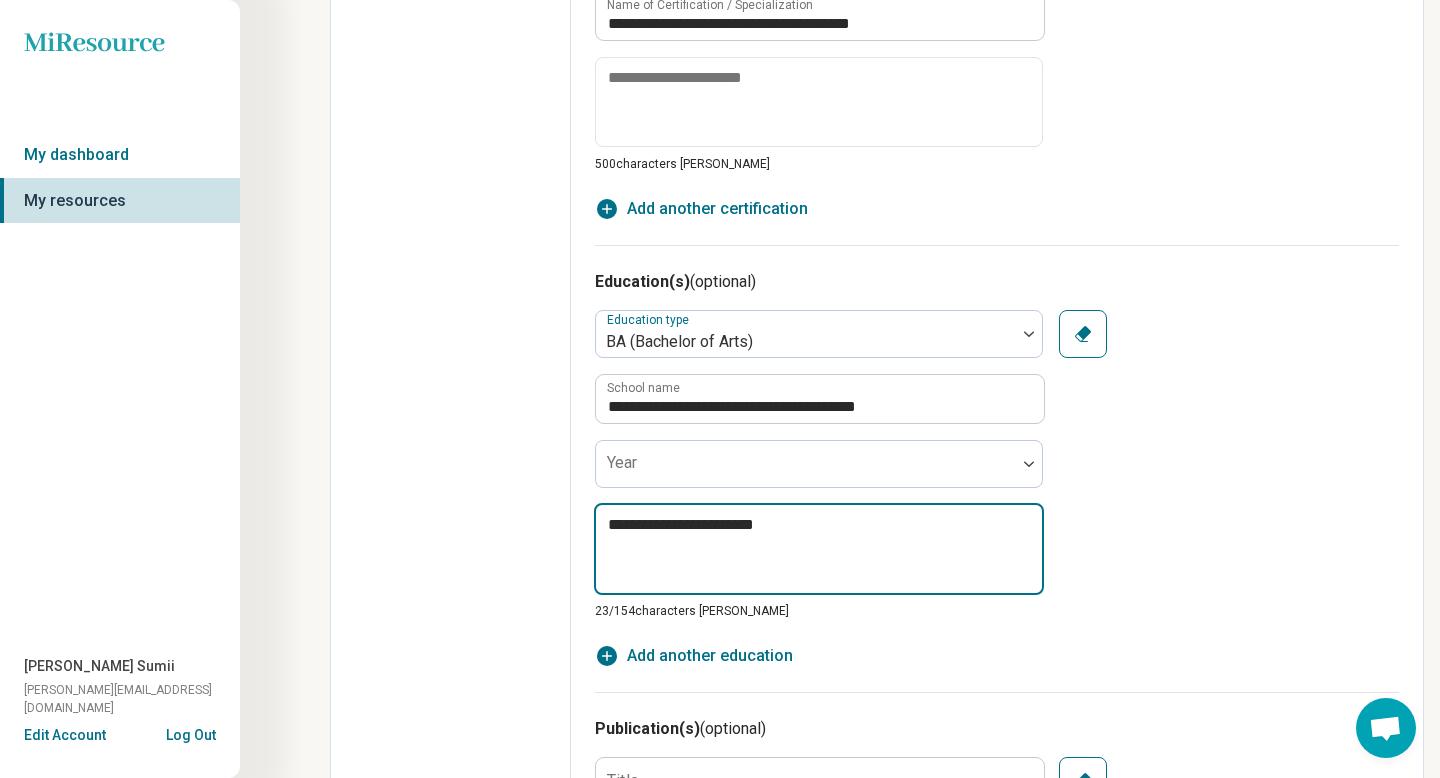 type on "*" 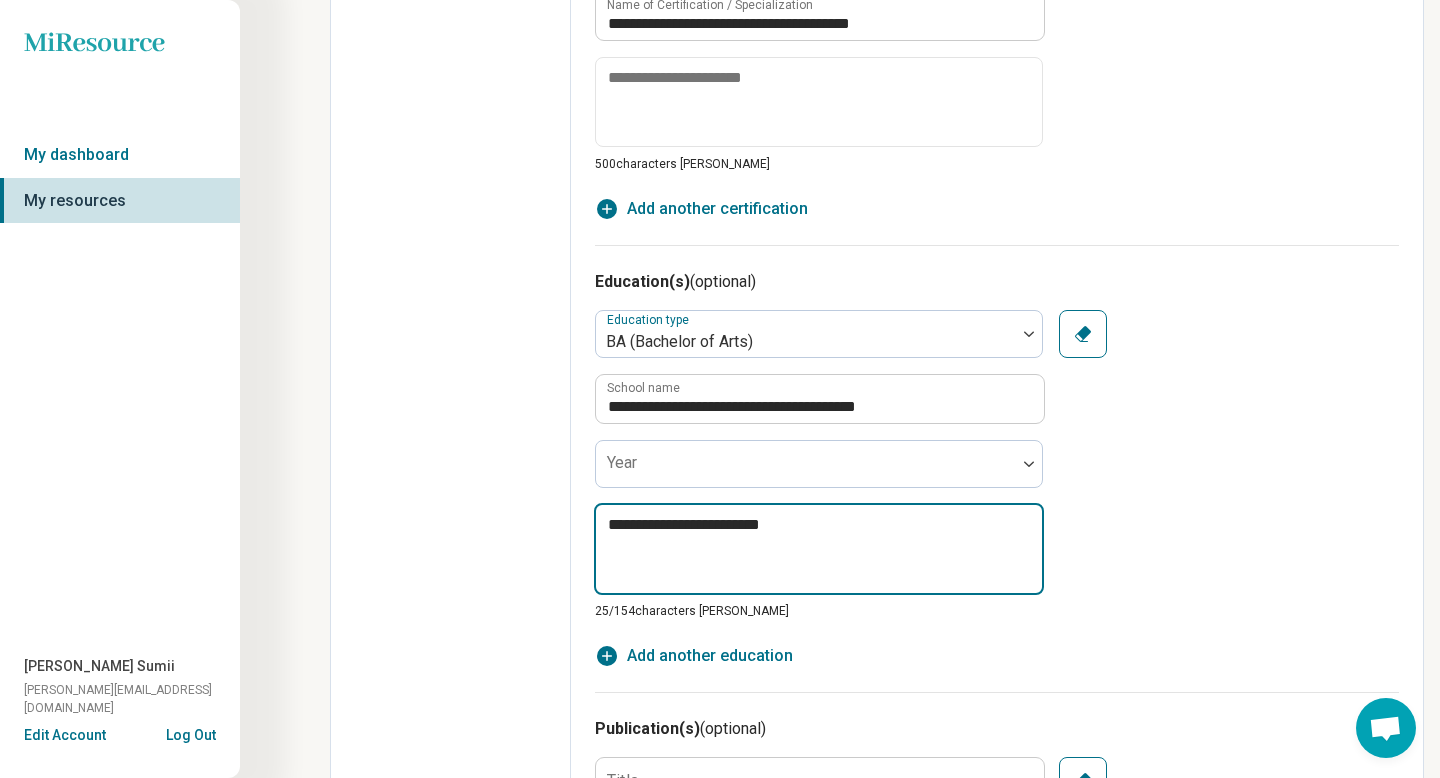 type on "*" 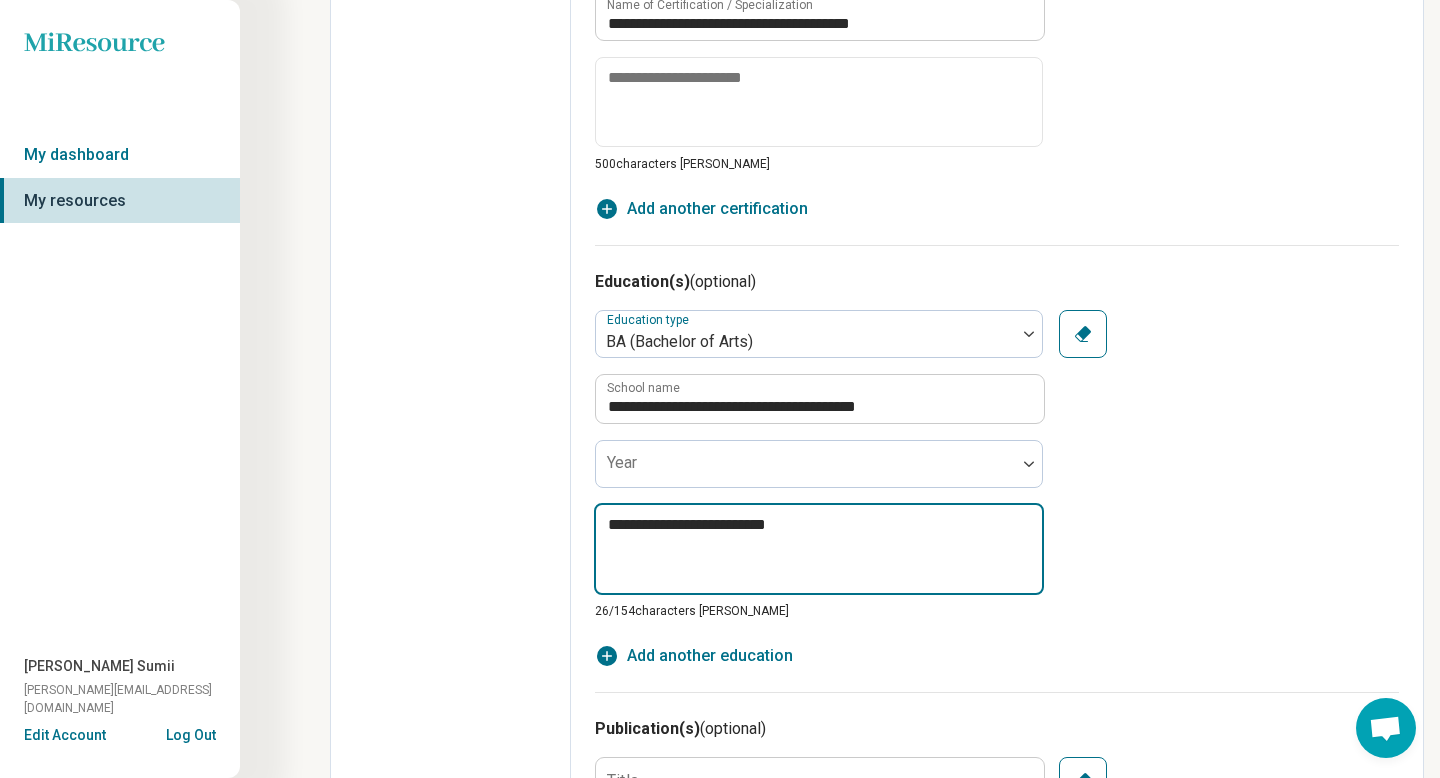 type on "*" 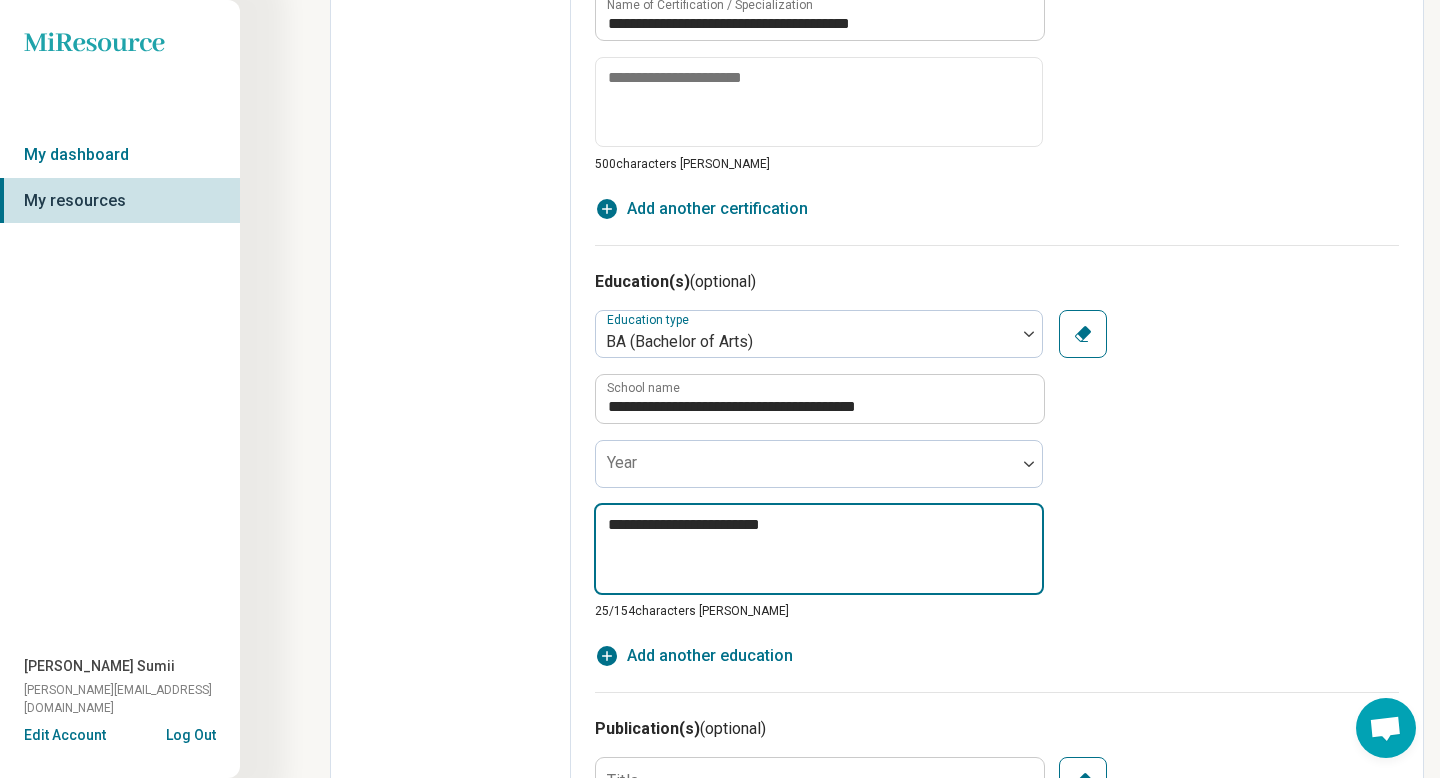 type on "*" 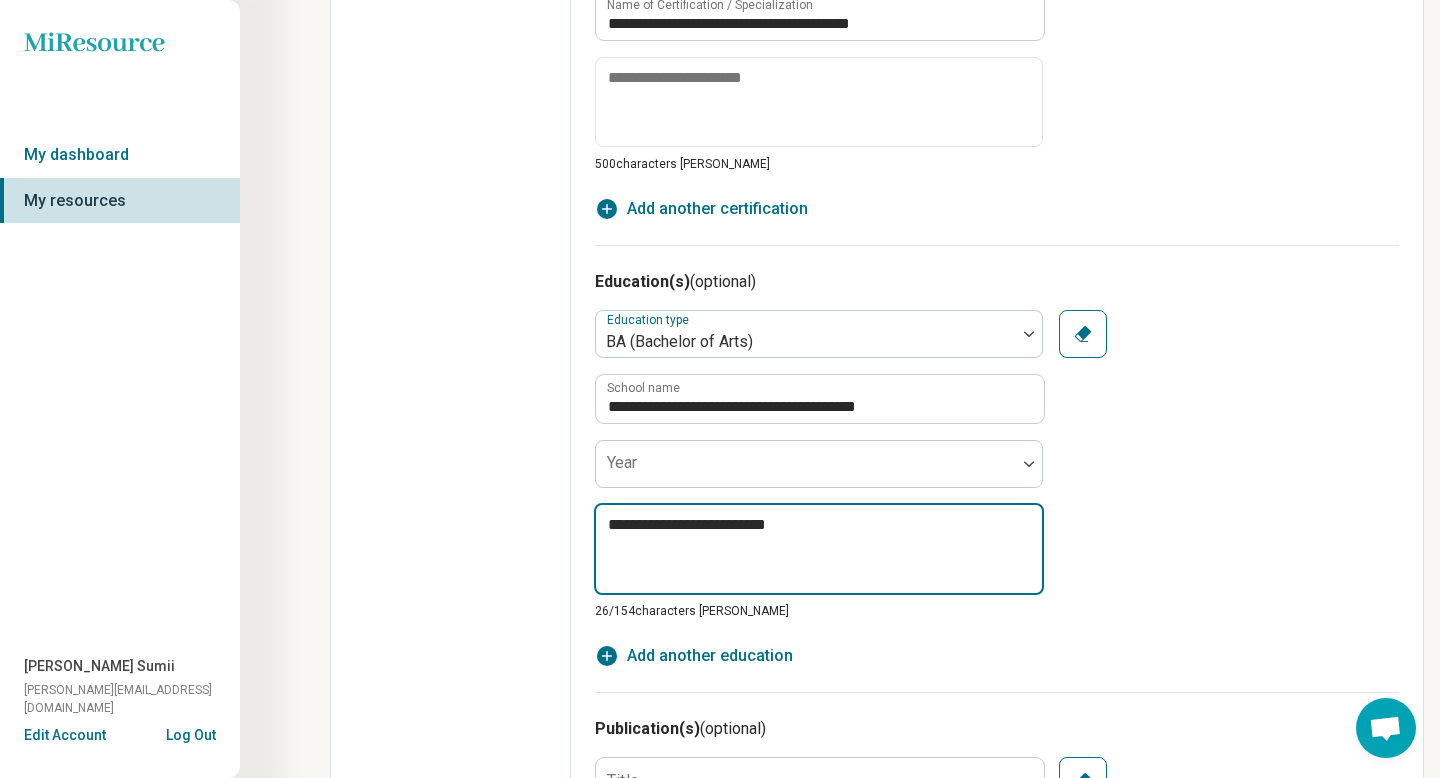 type on "*" 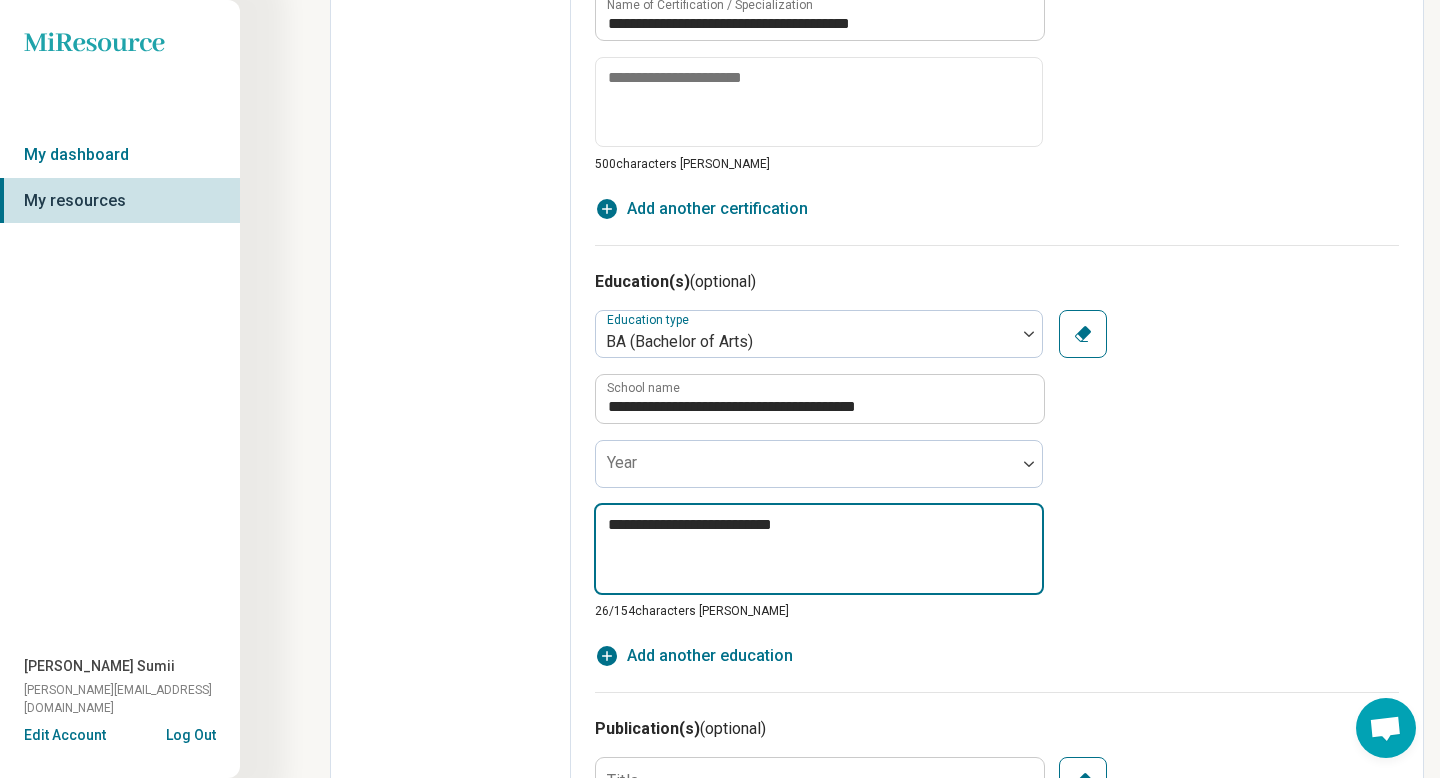 type on "*" 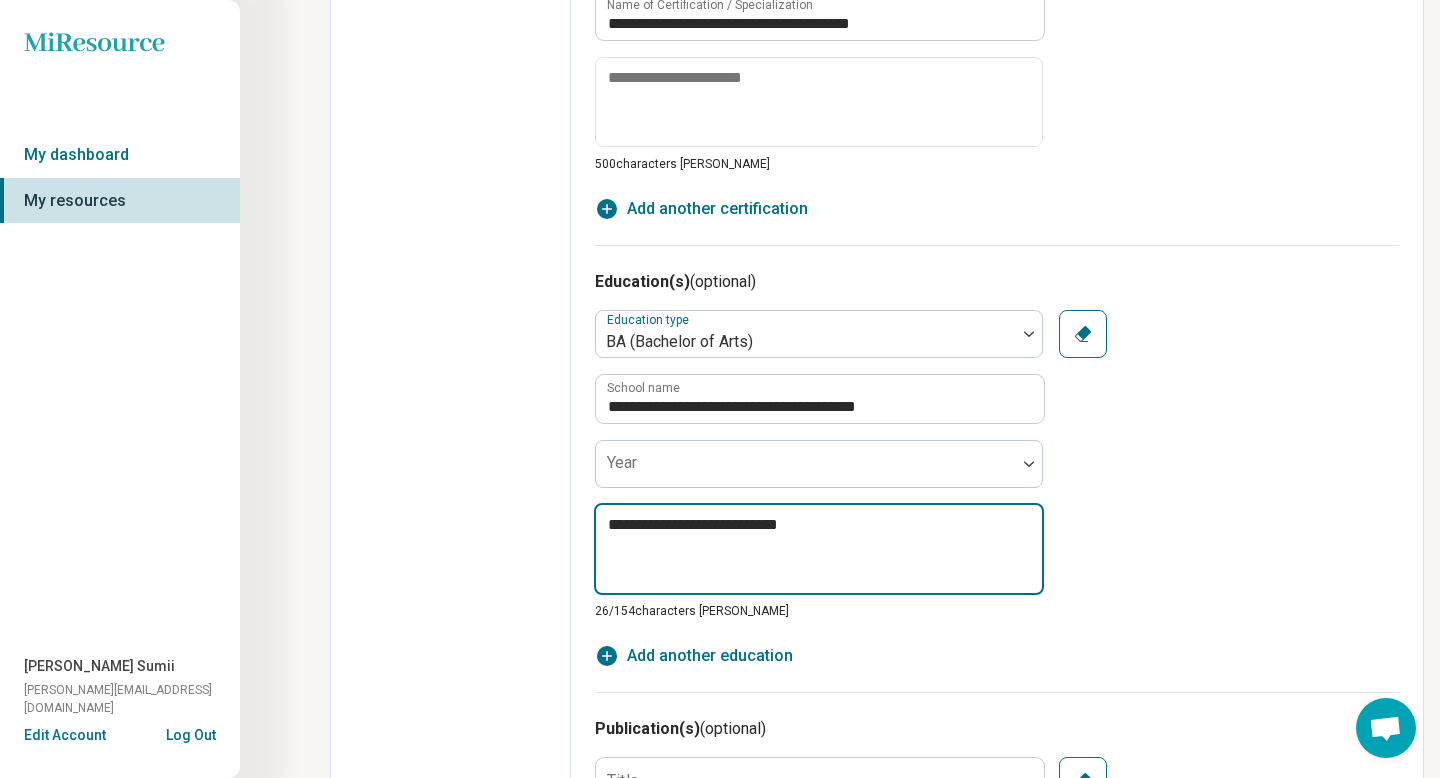 type on "*" 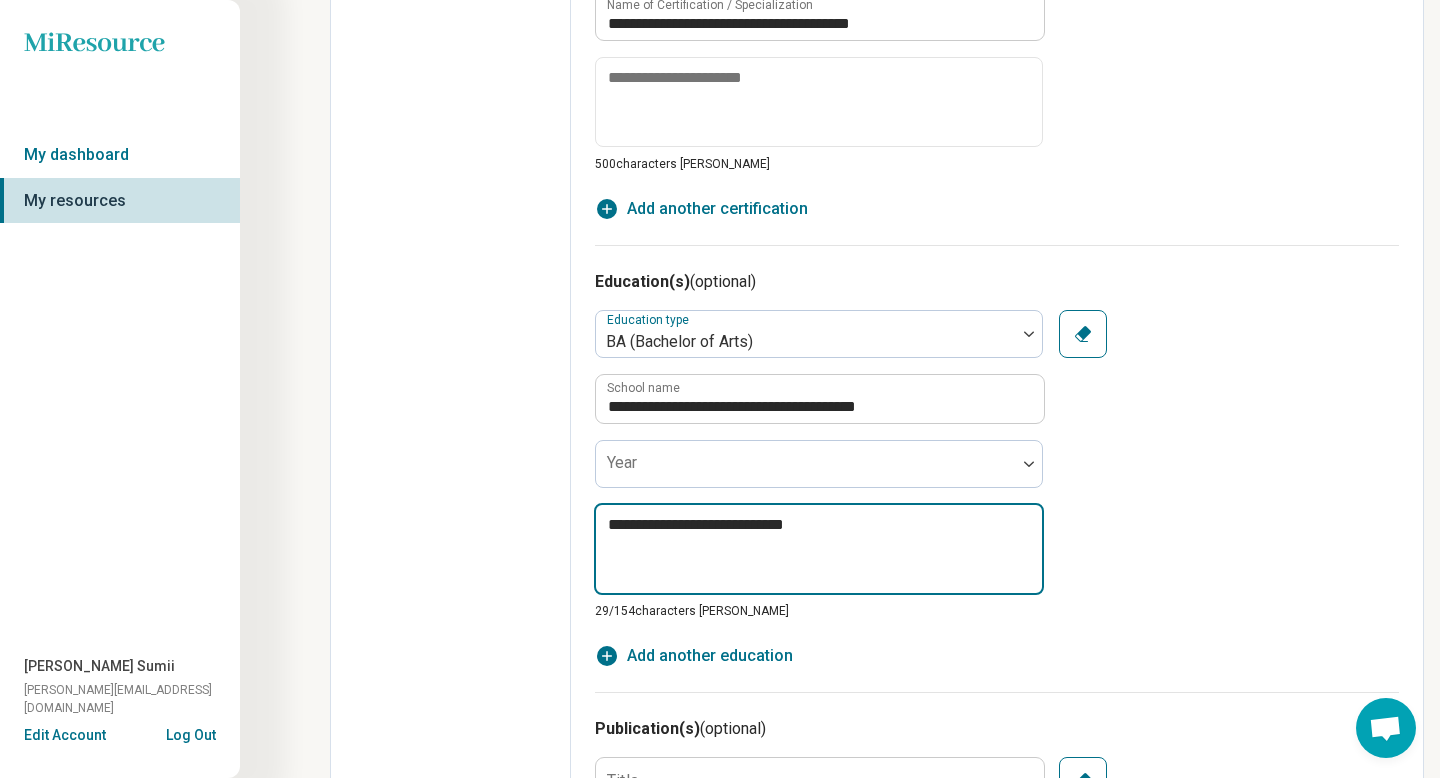 type on "*" 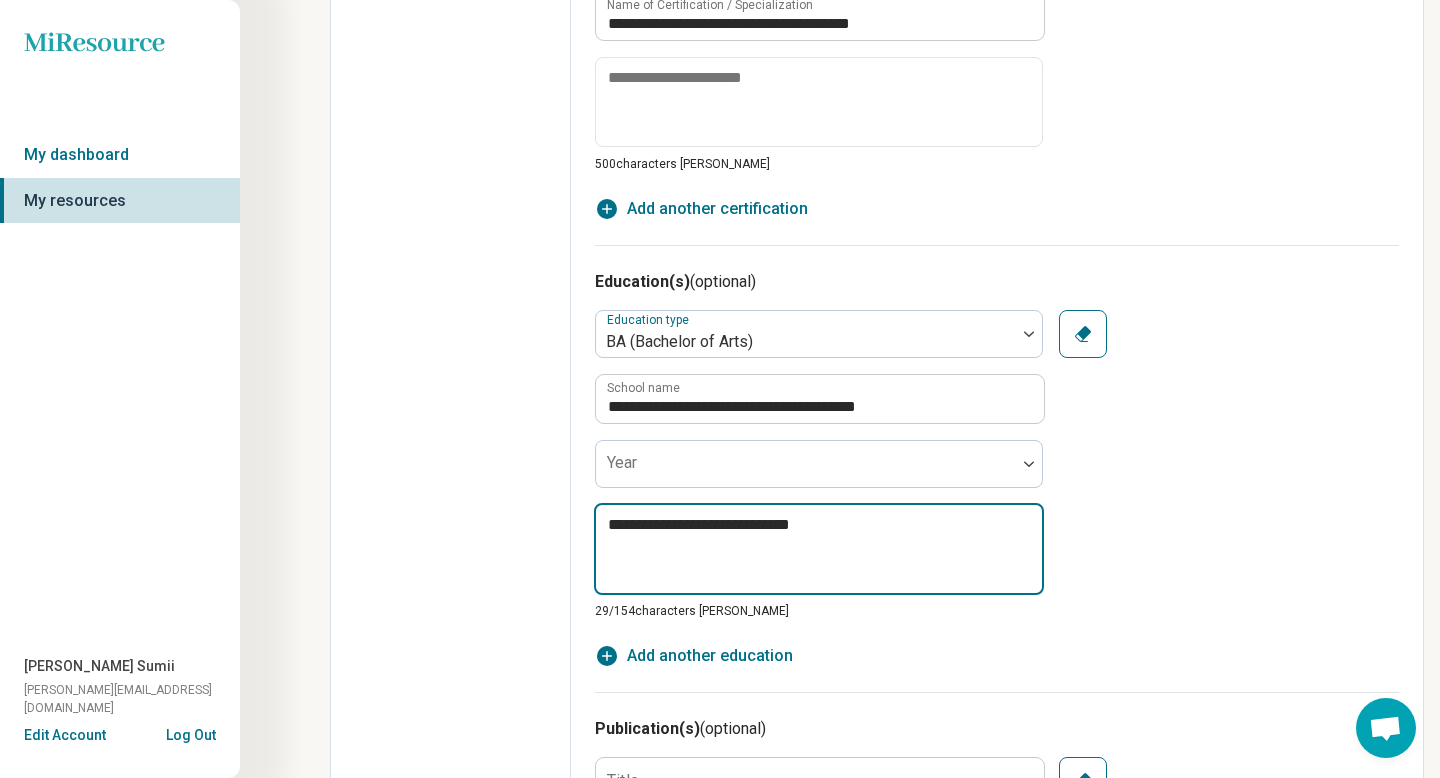 type on "*" 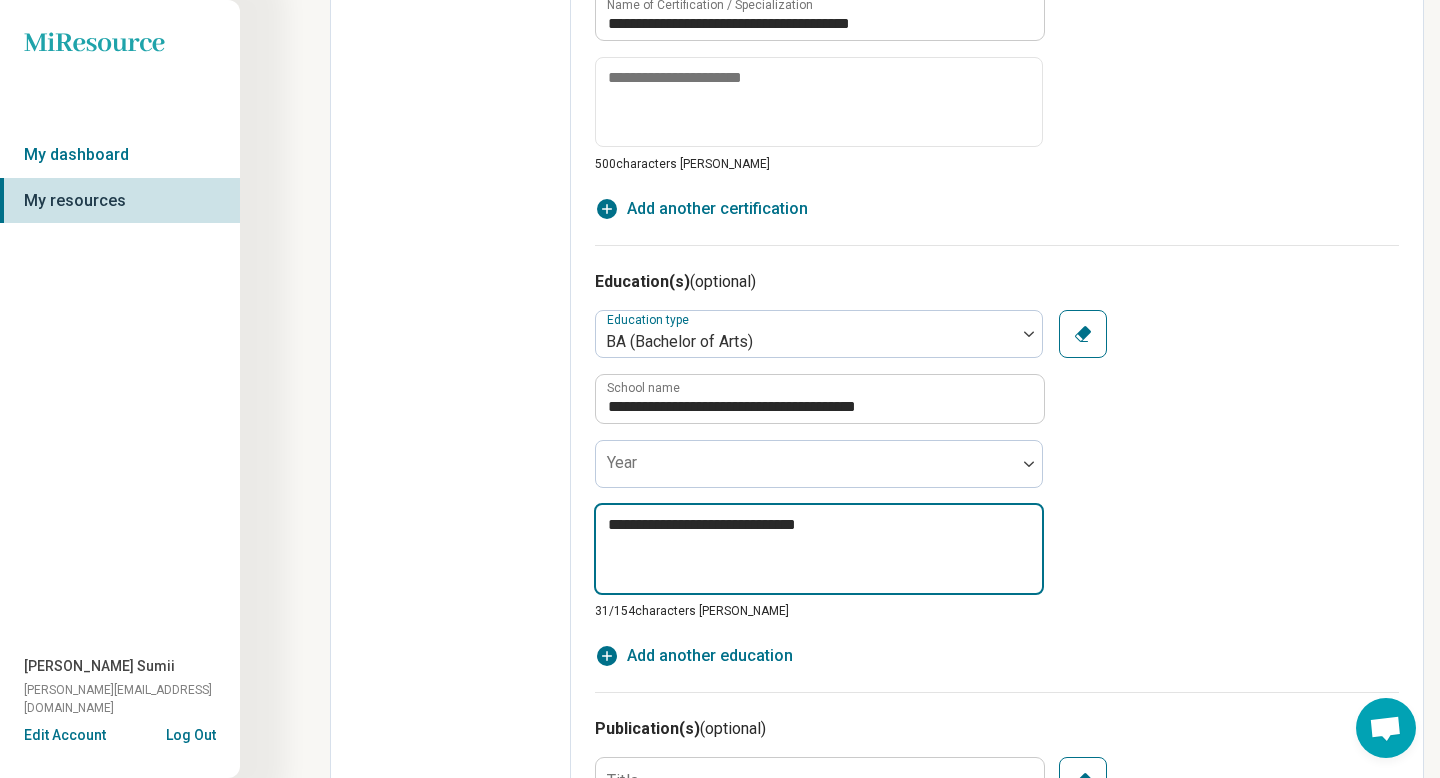 type on "*" 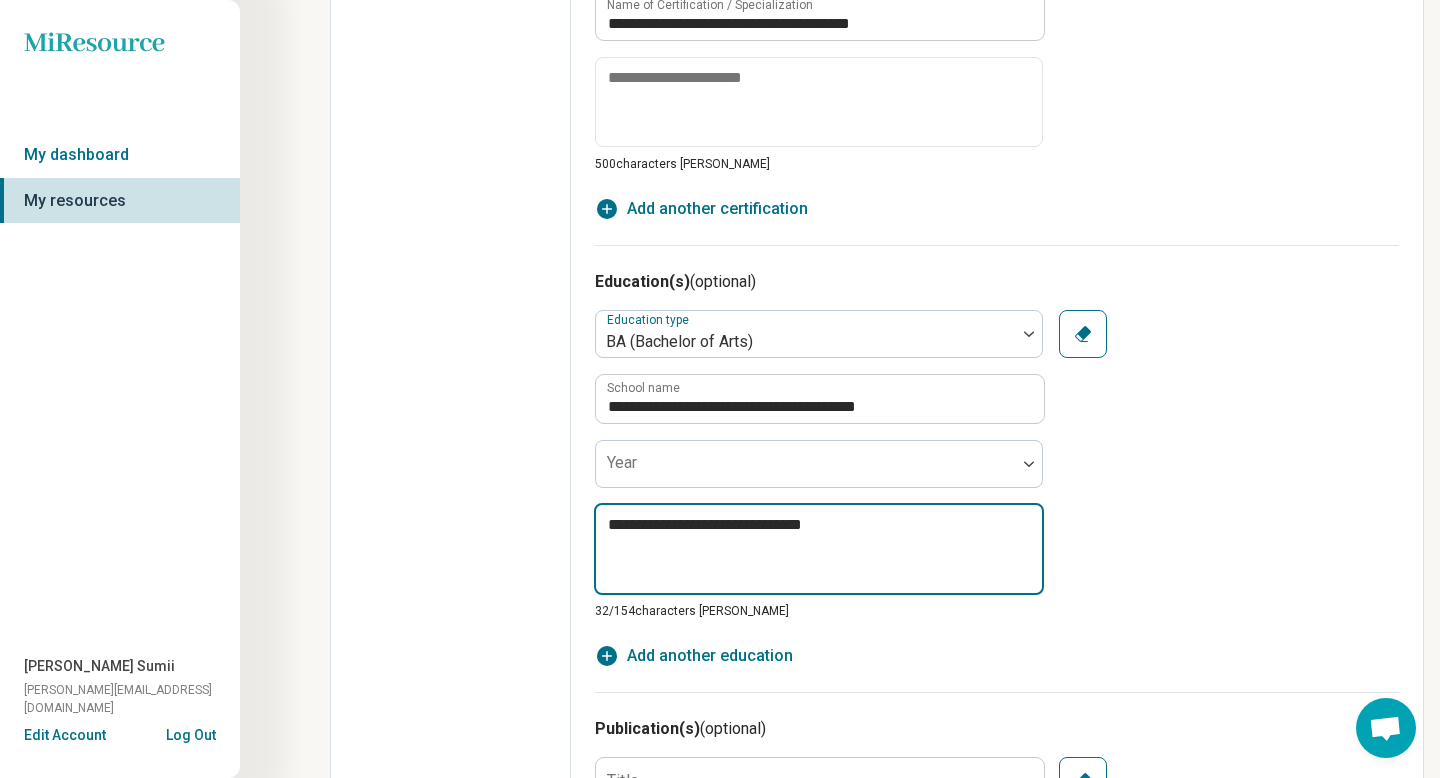 type on "*" 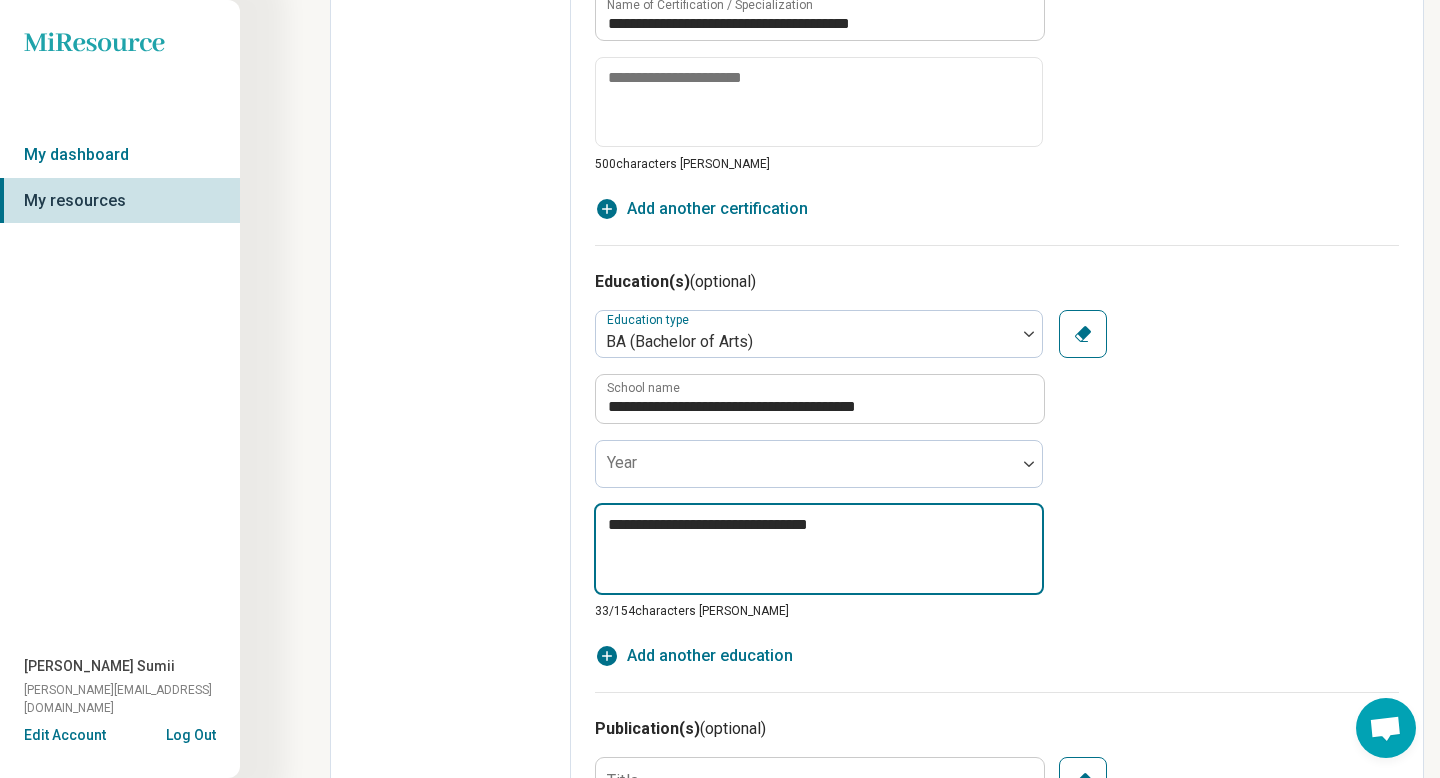type on "*" 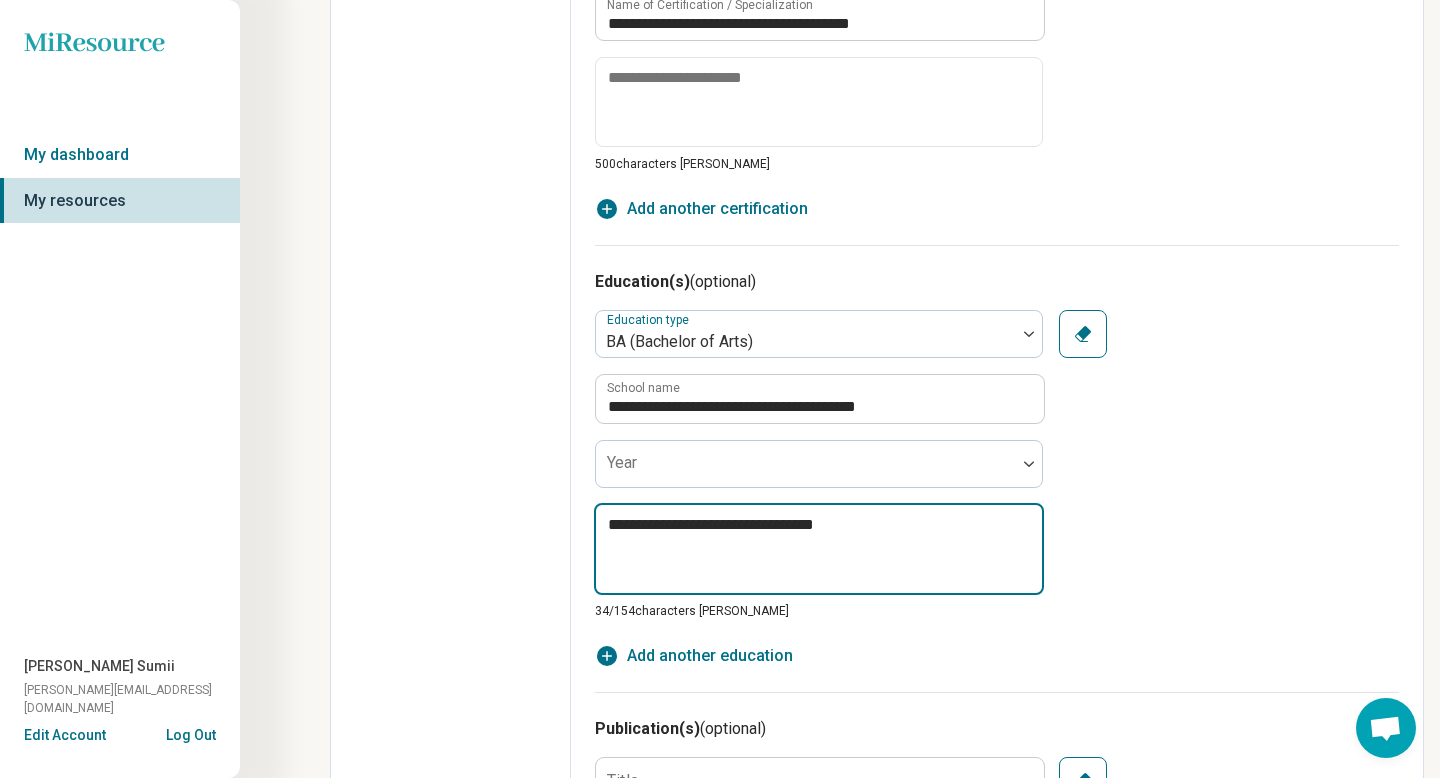 type on "*" 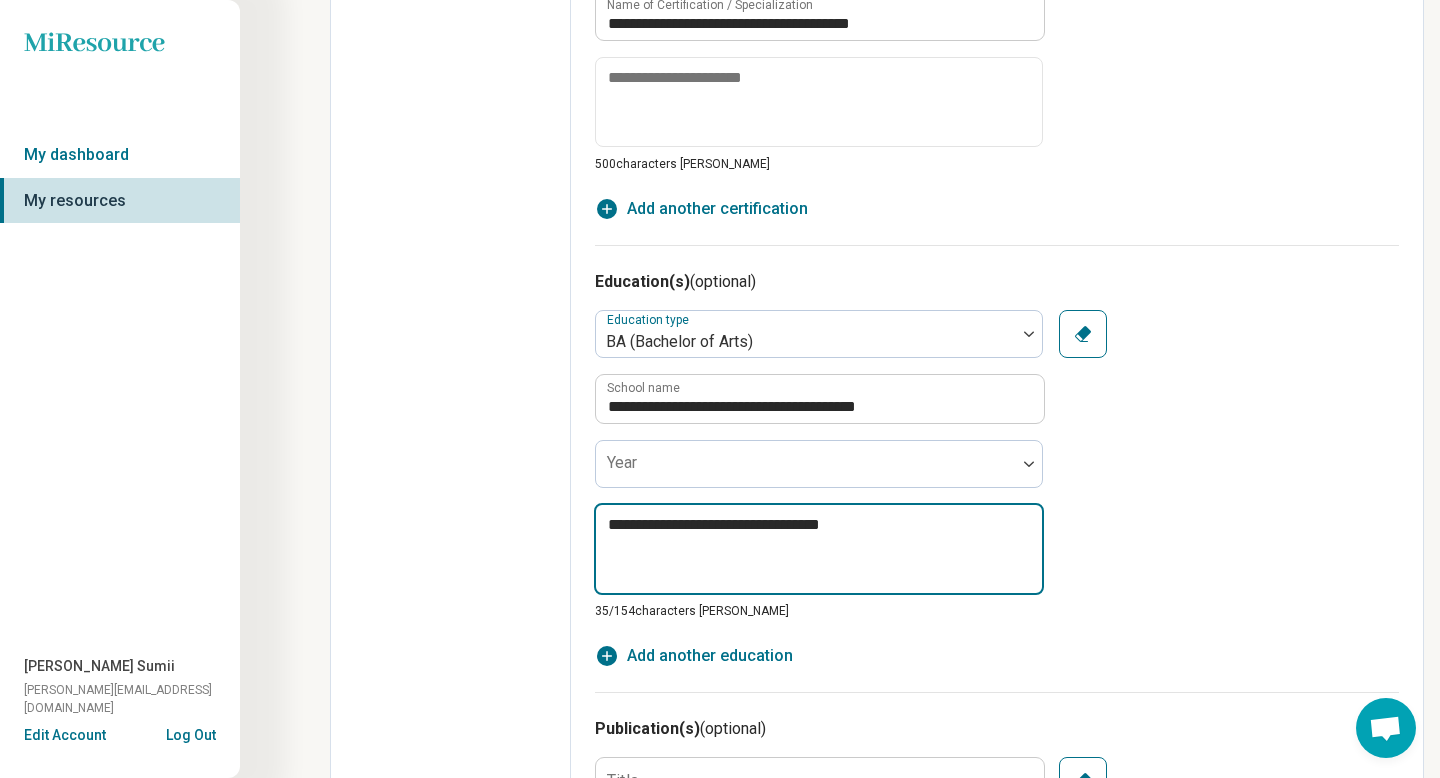 type on "*" 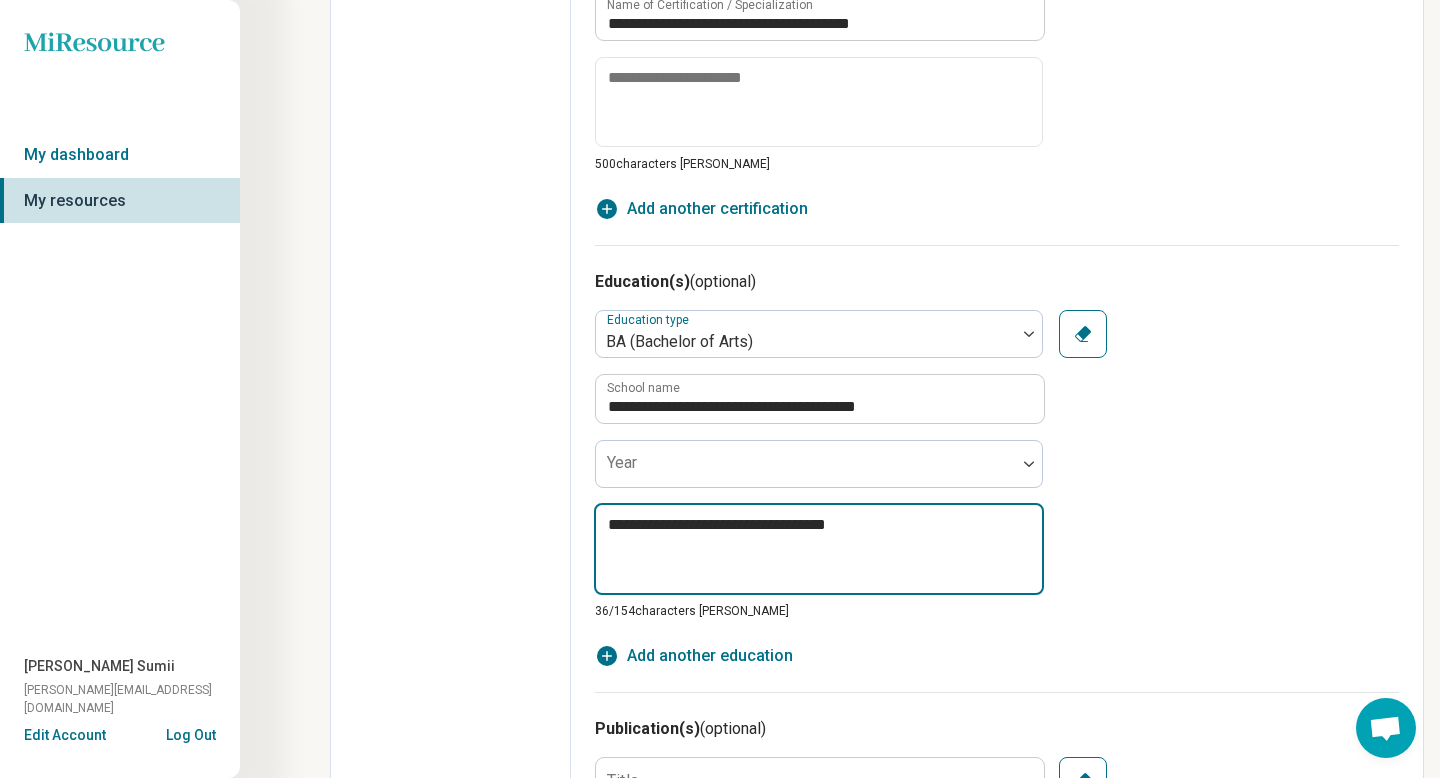 type on "*" 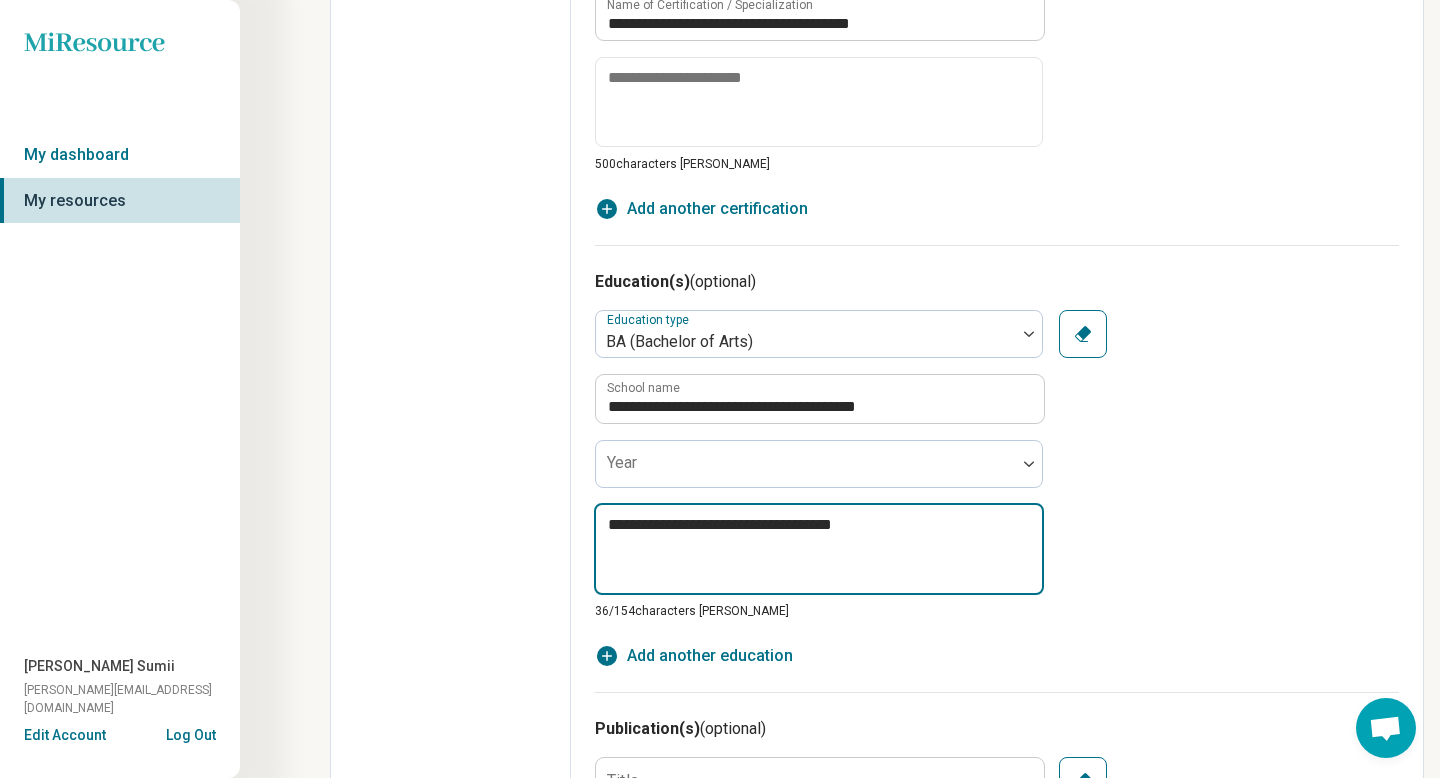 type on "*" 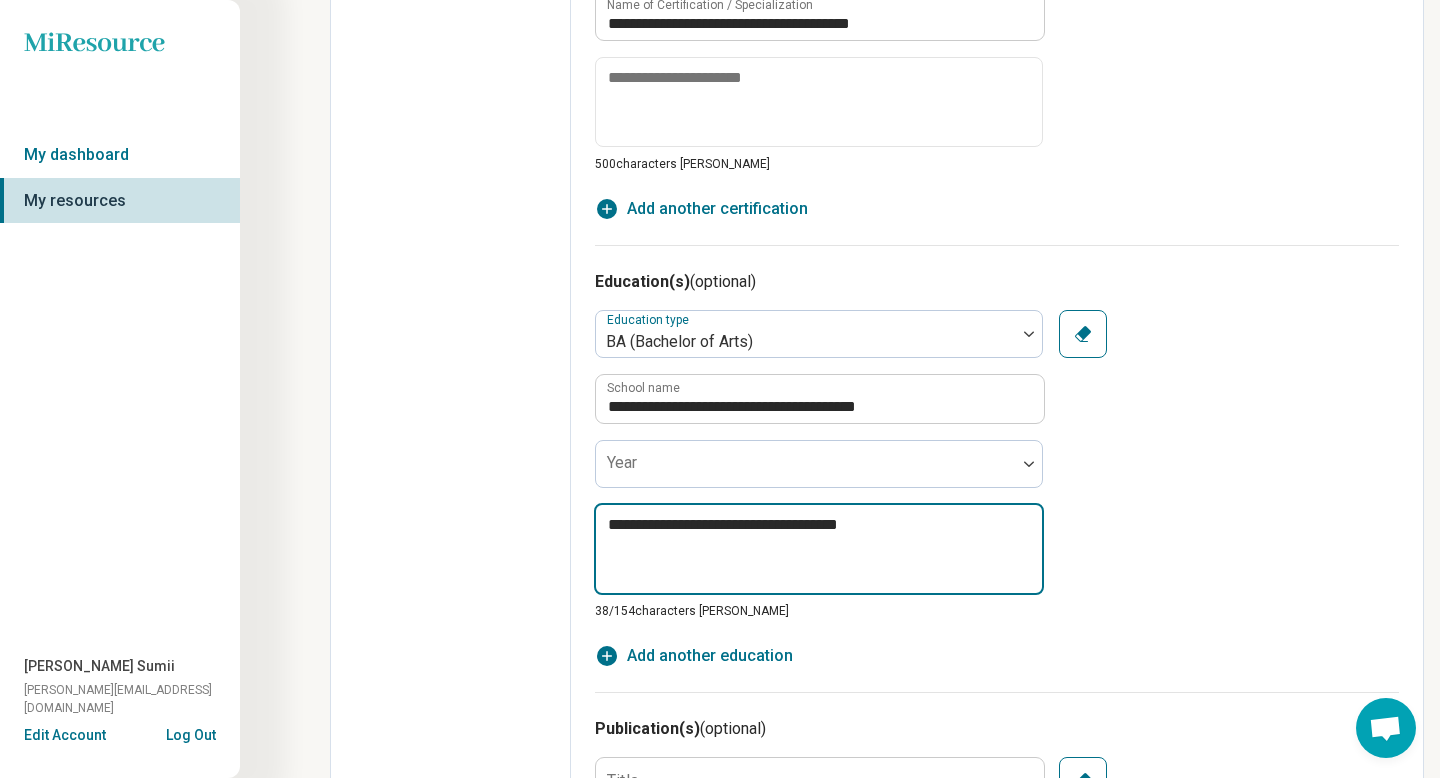 type on "**********" 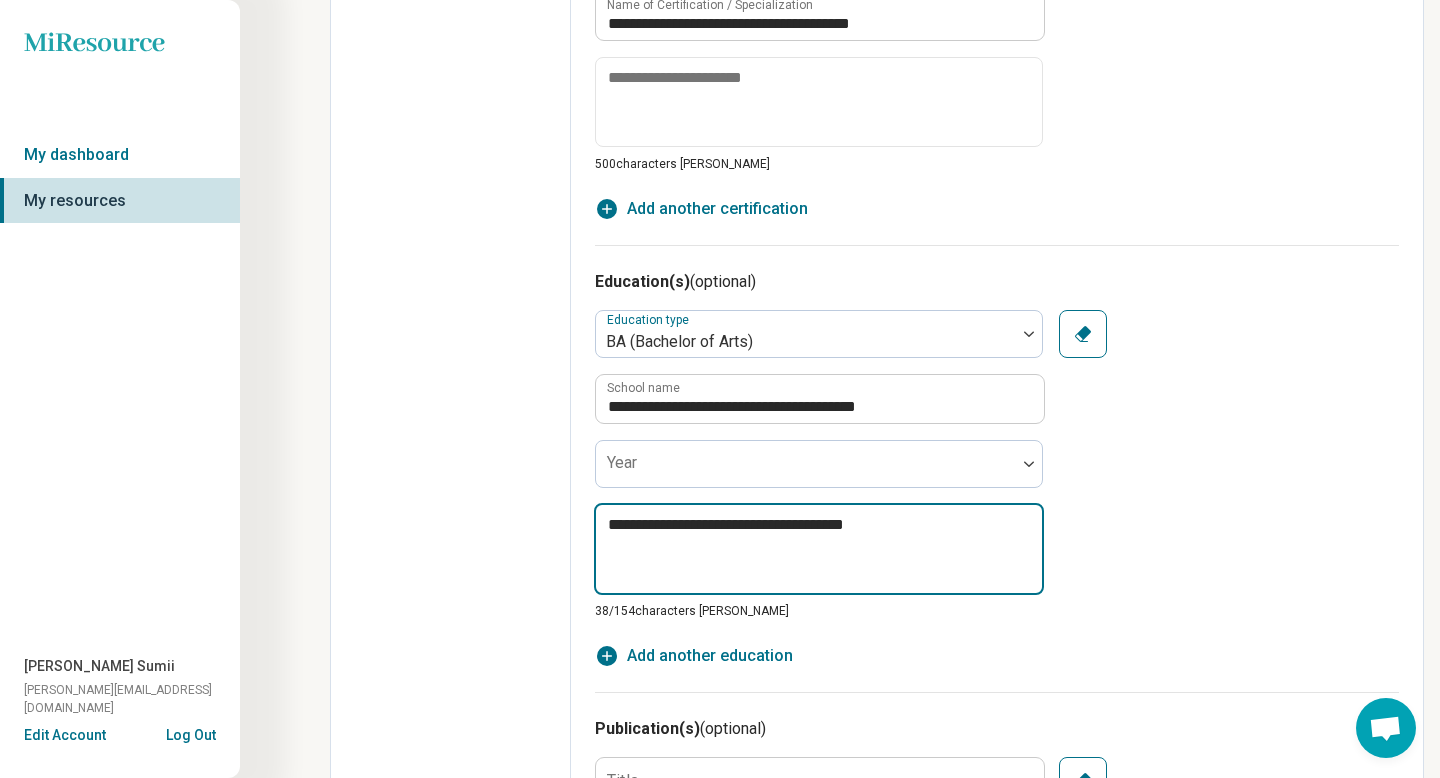 type on "*" 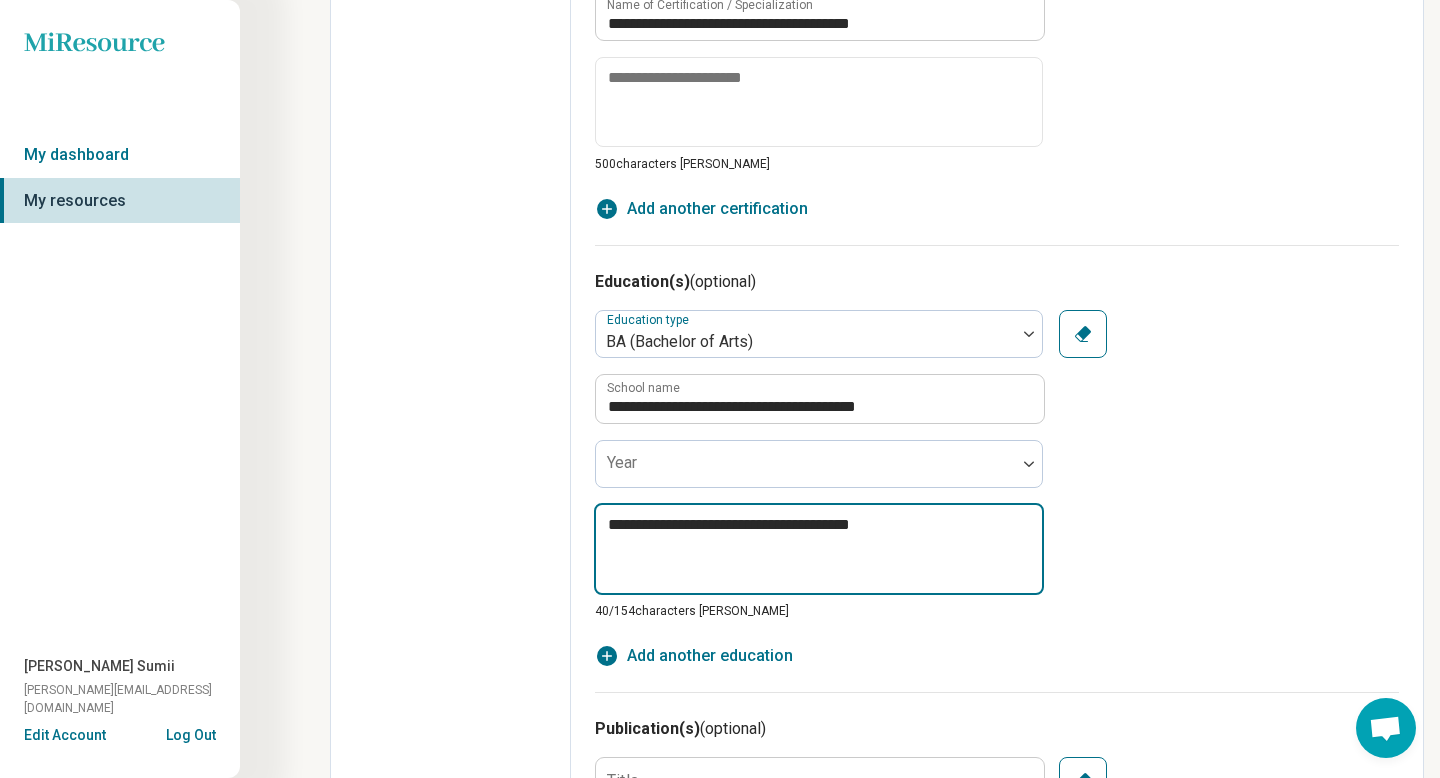 type on "*" 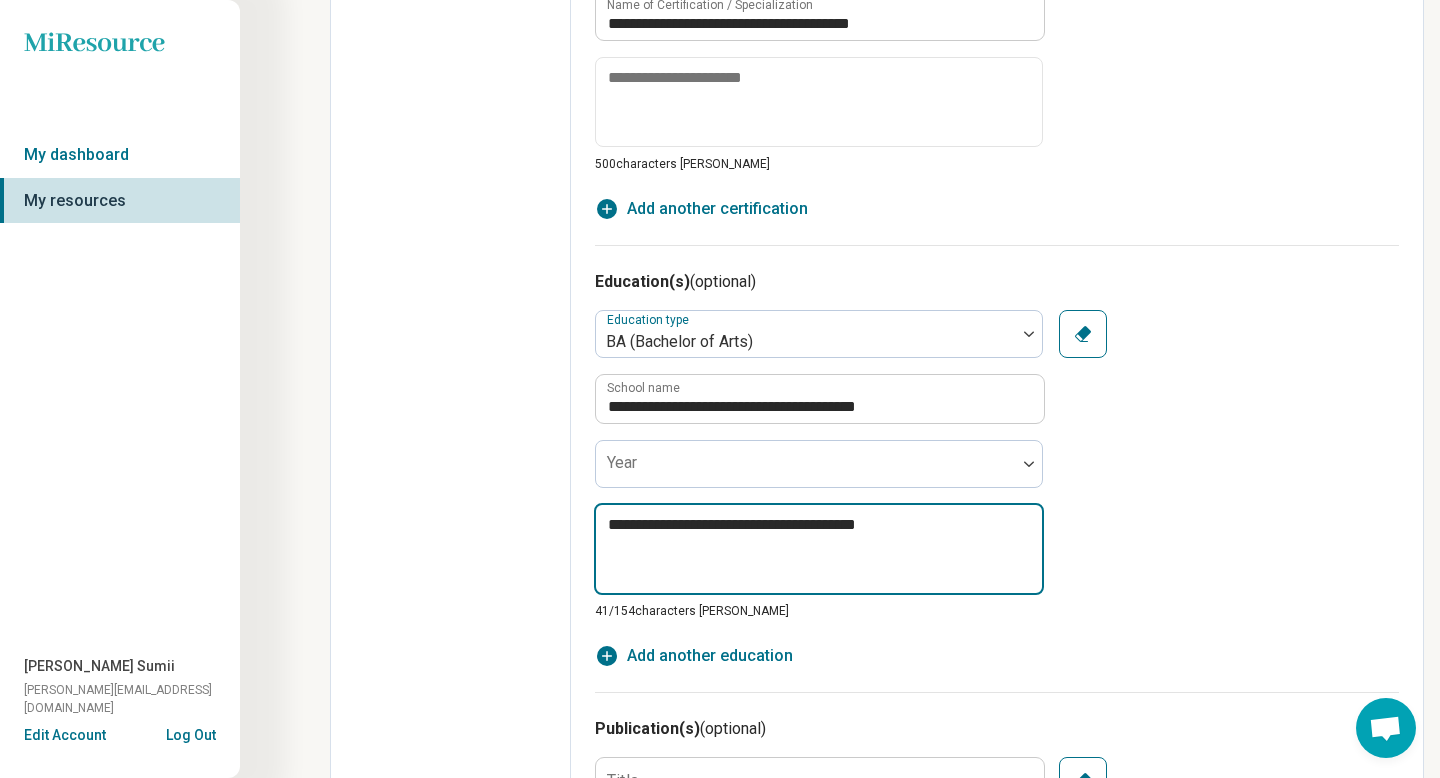 type on "*" 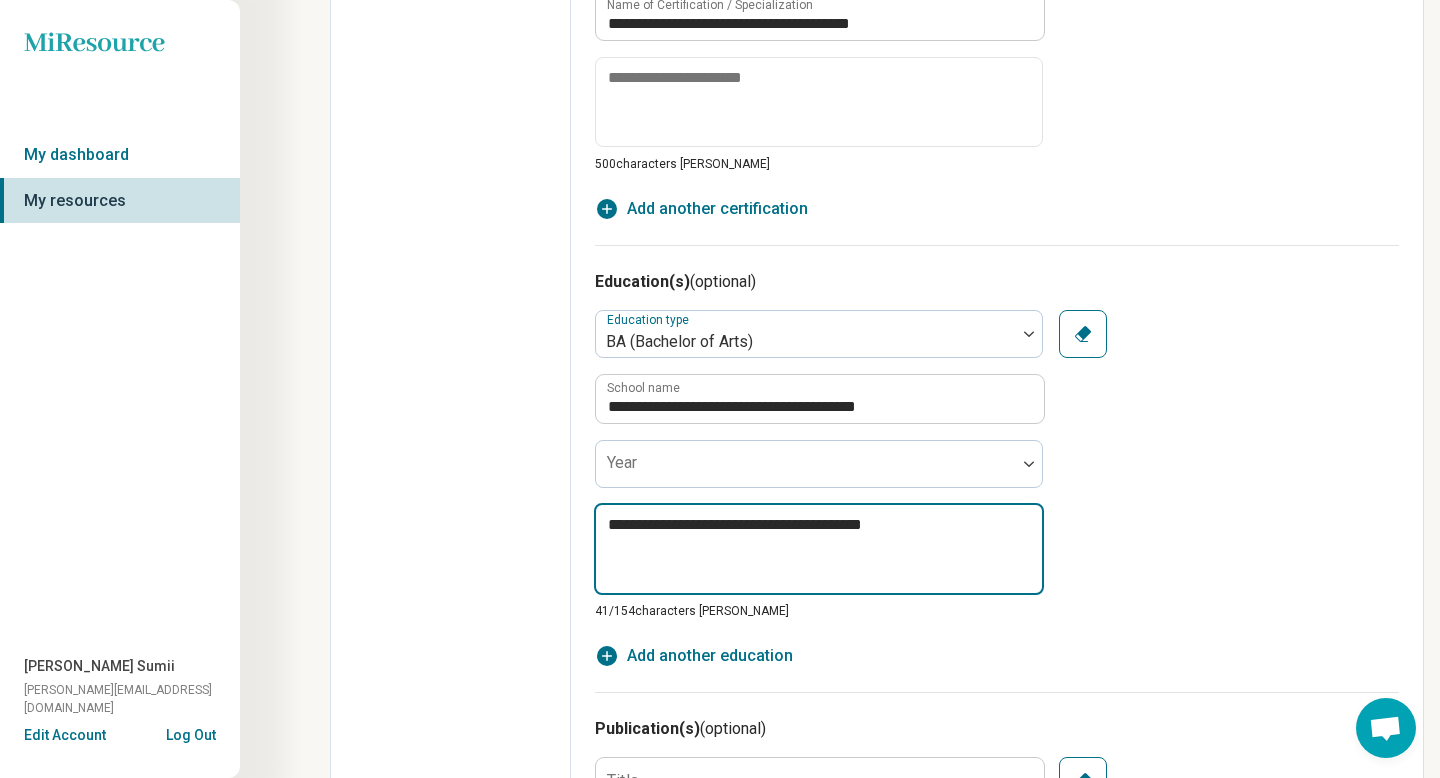 type on "*" 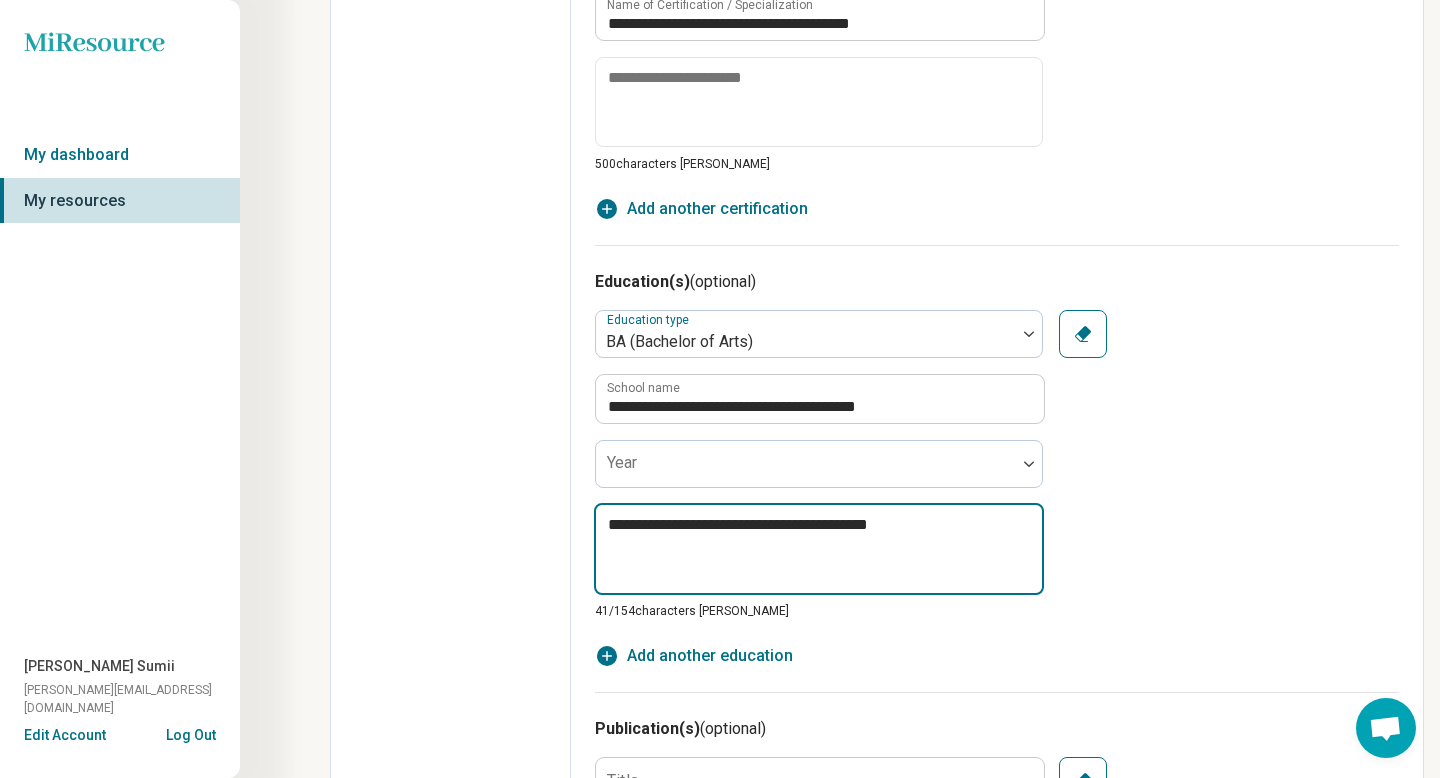 type on "*" 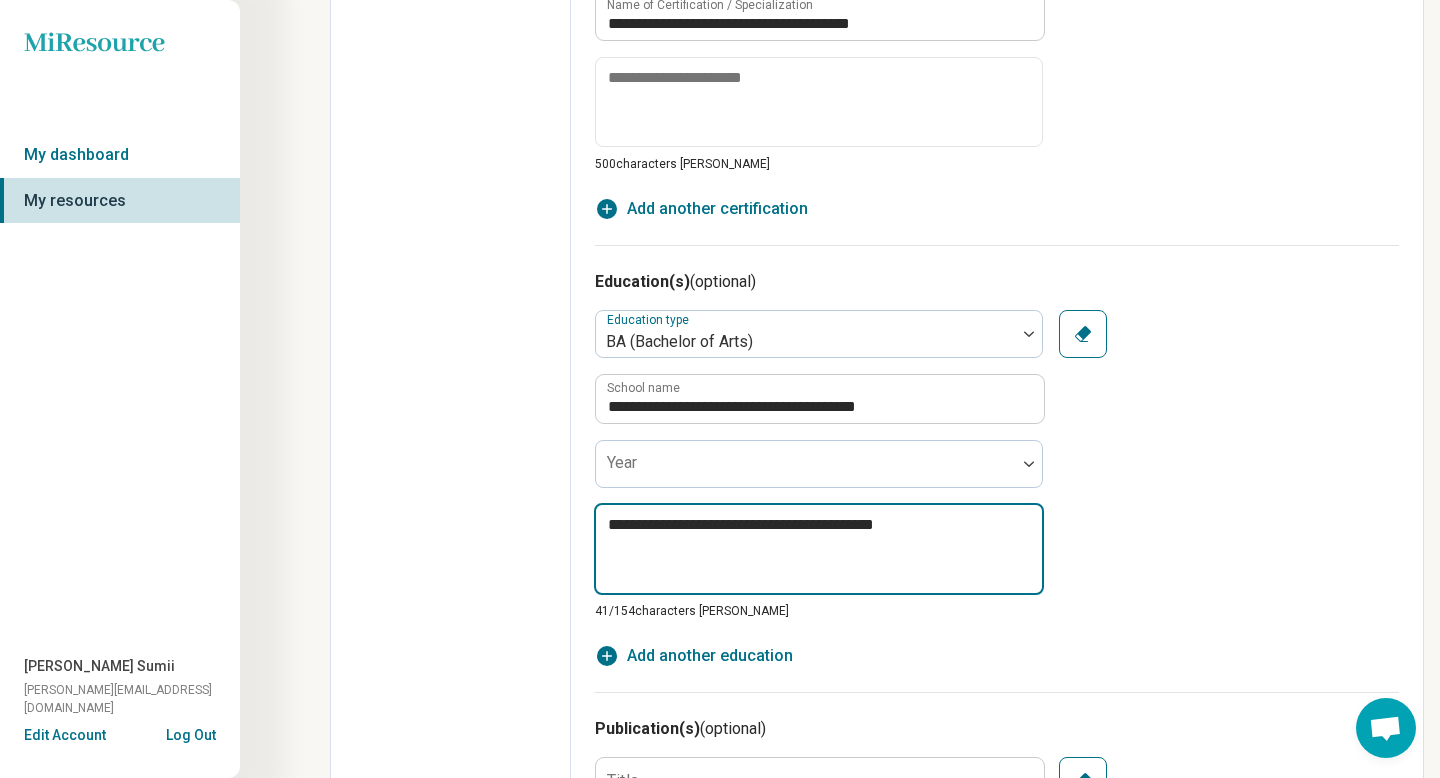type on "**********" 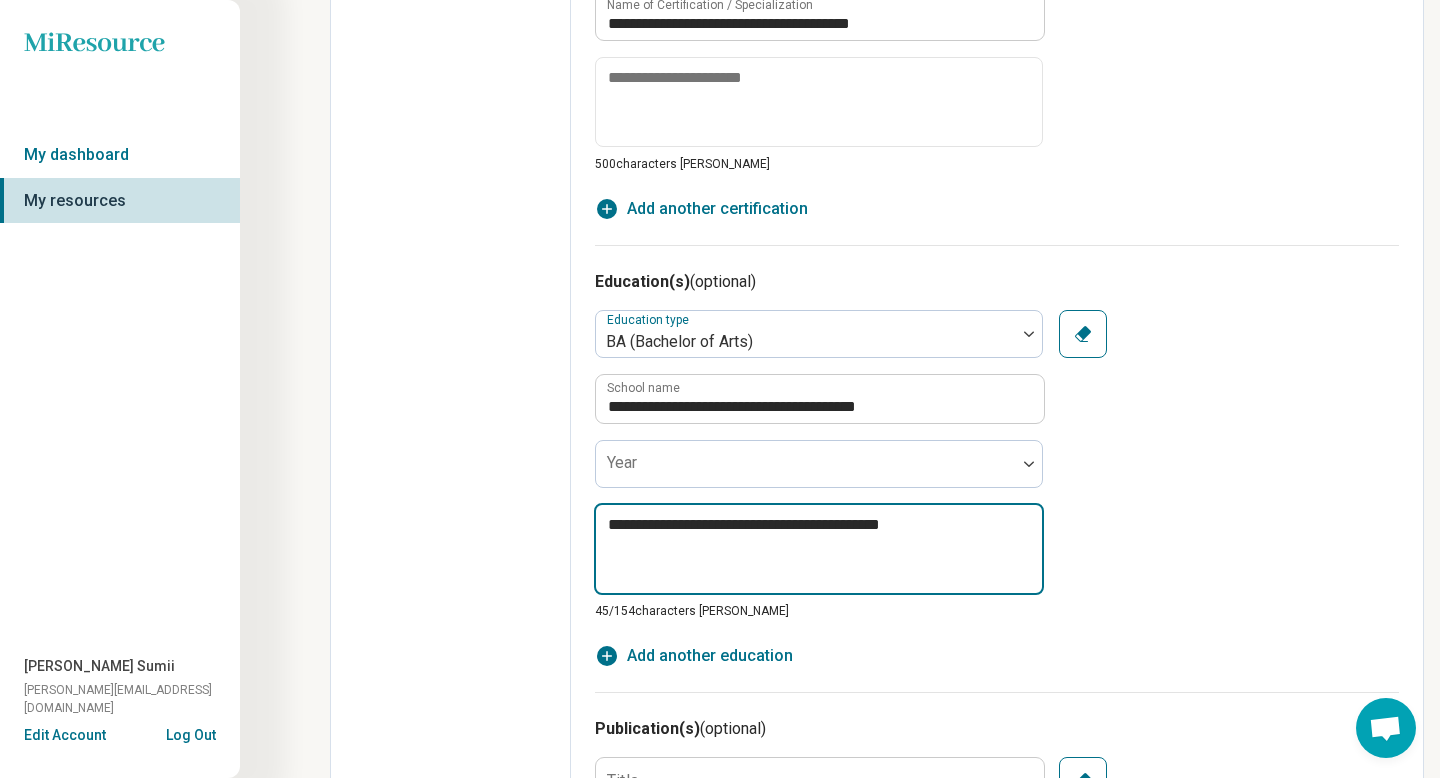 type on "*" 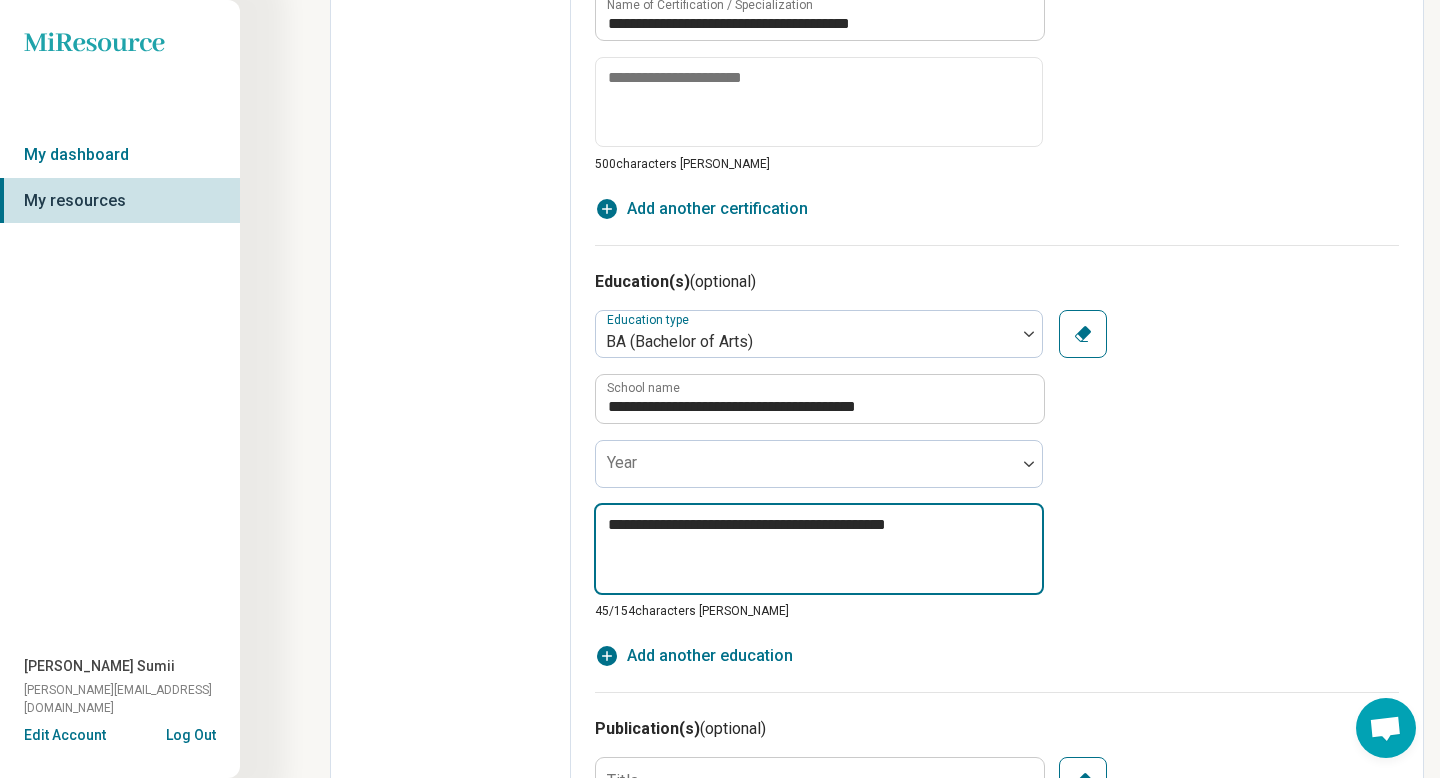 type on "*" 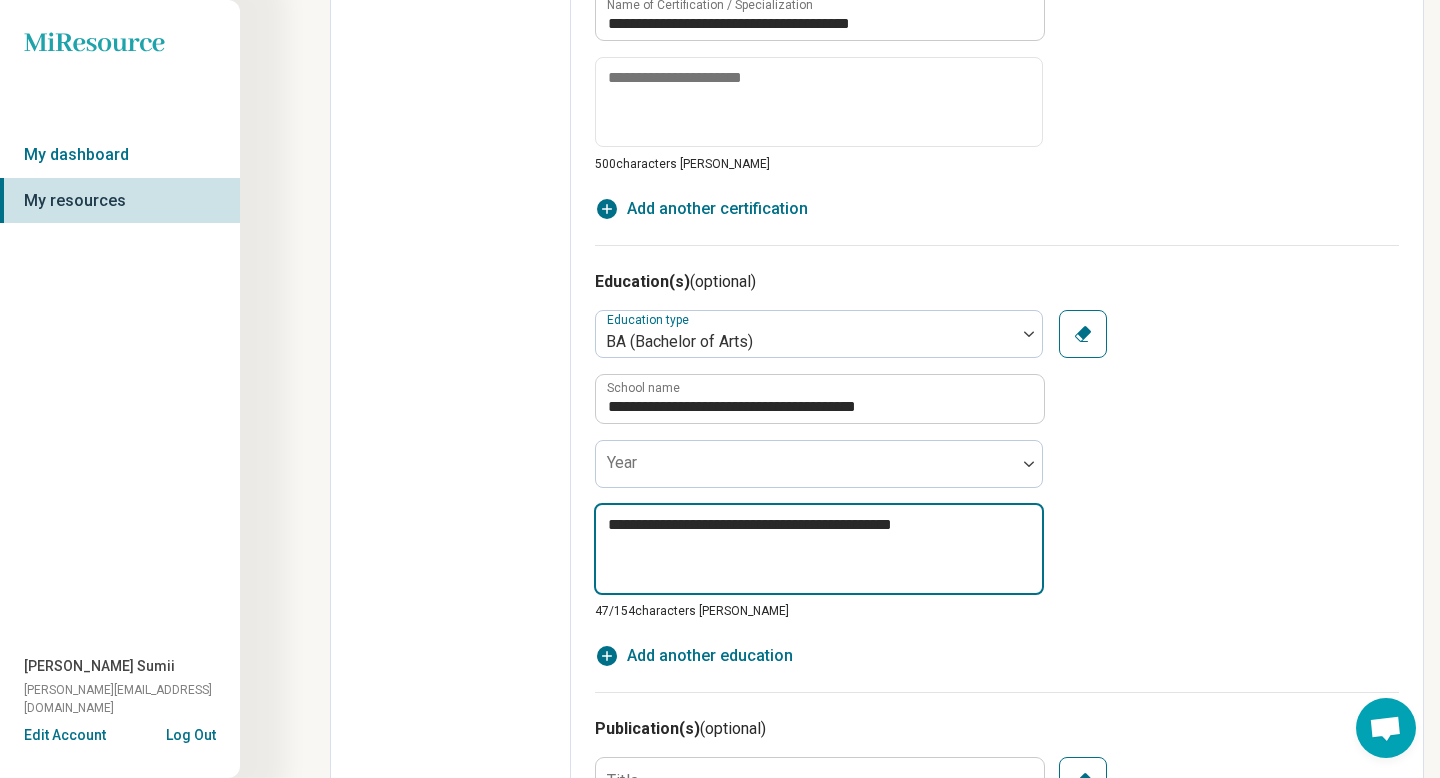 type on "*" 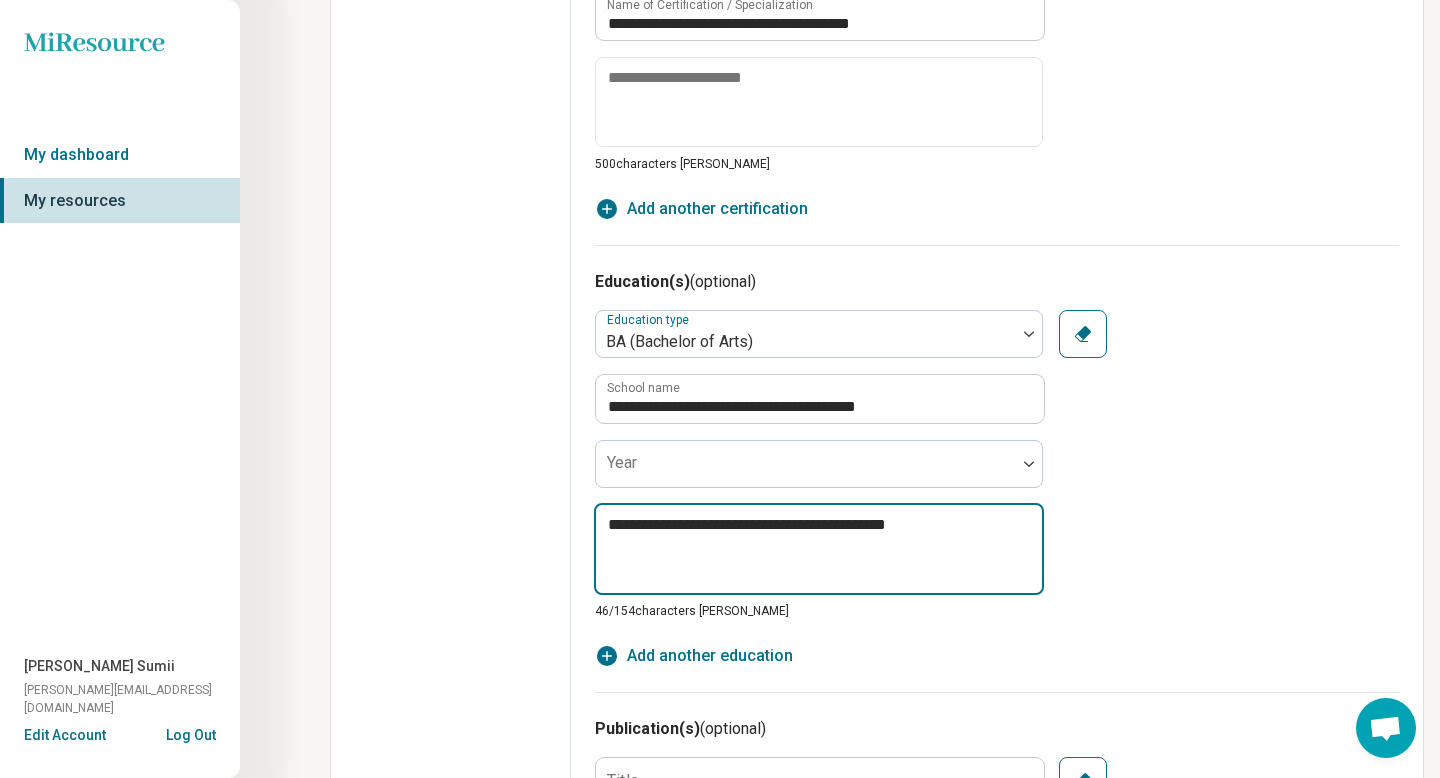 type on "*" 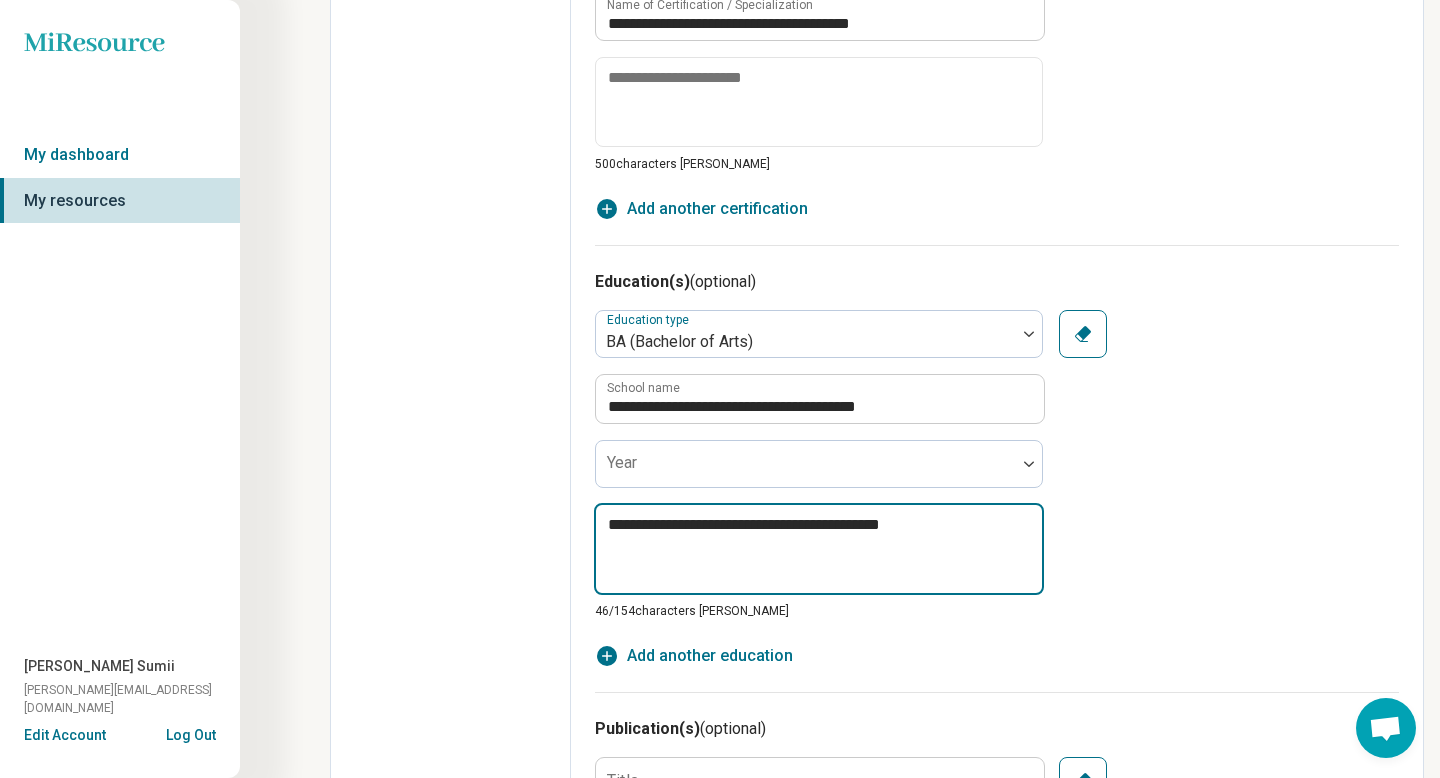 type on "*" 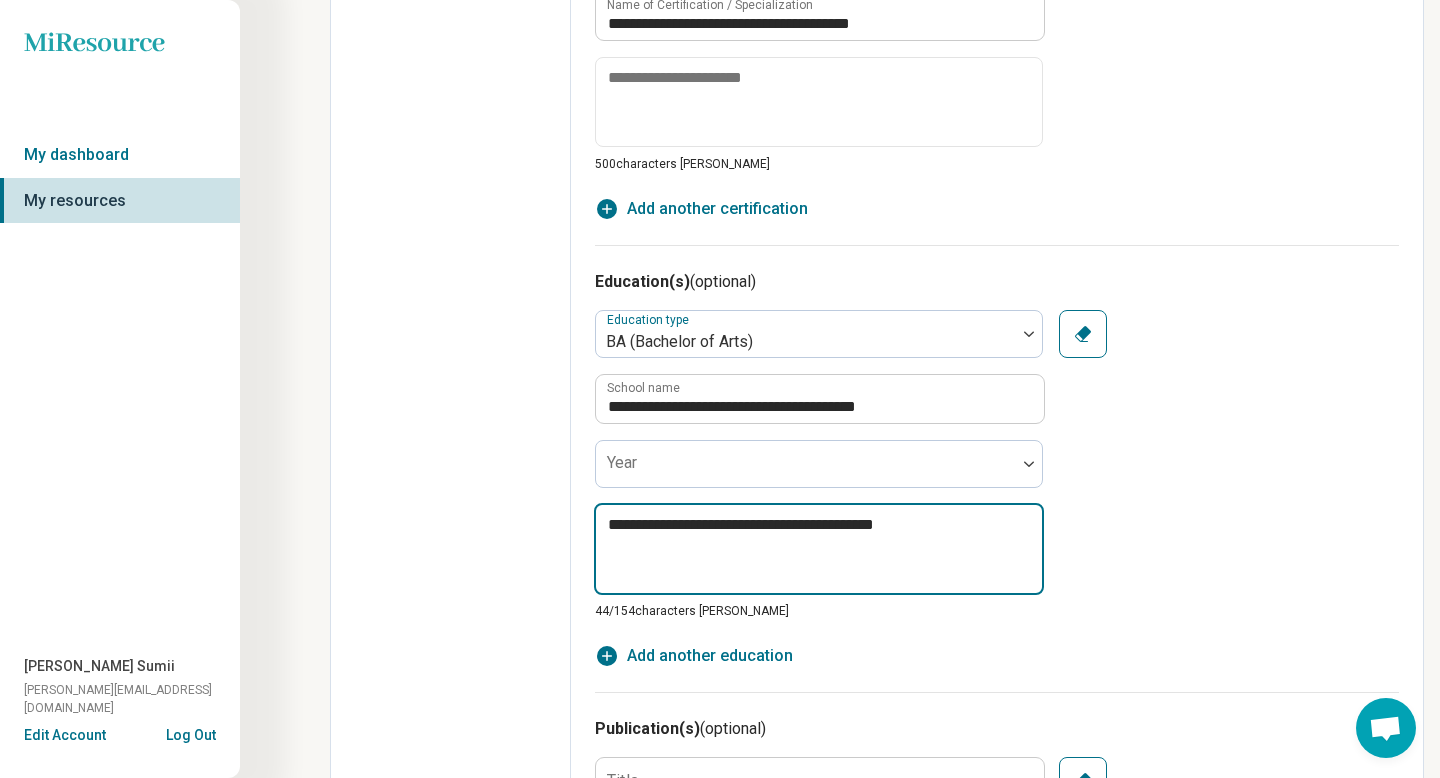 type on "*" 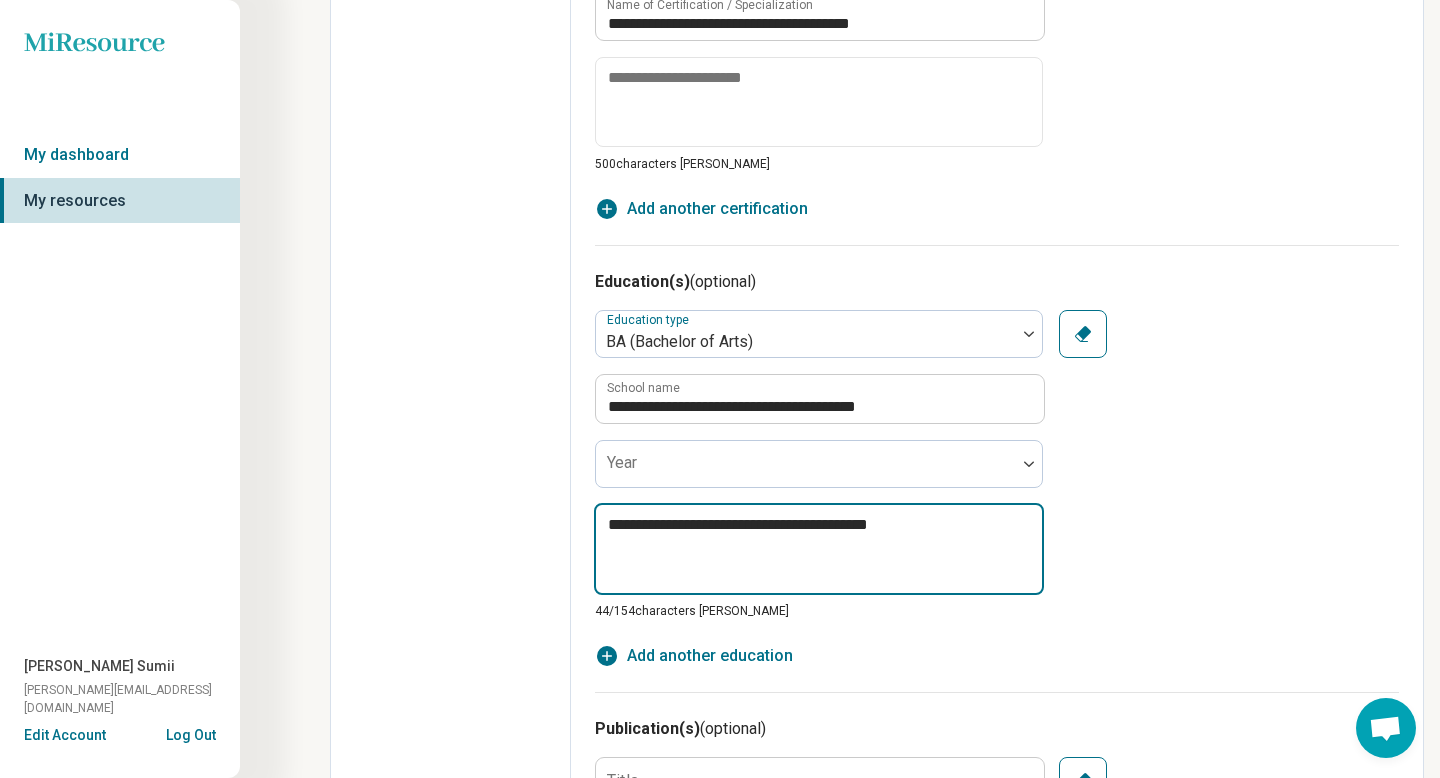 type on "*" 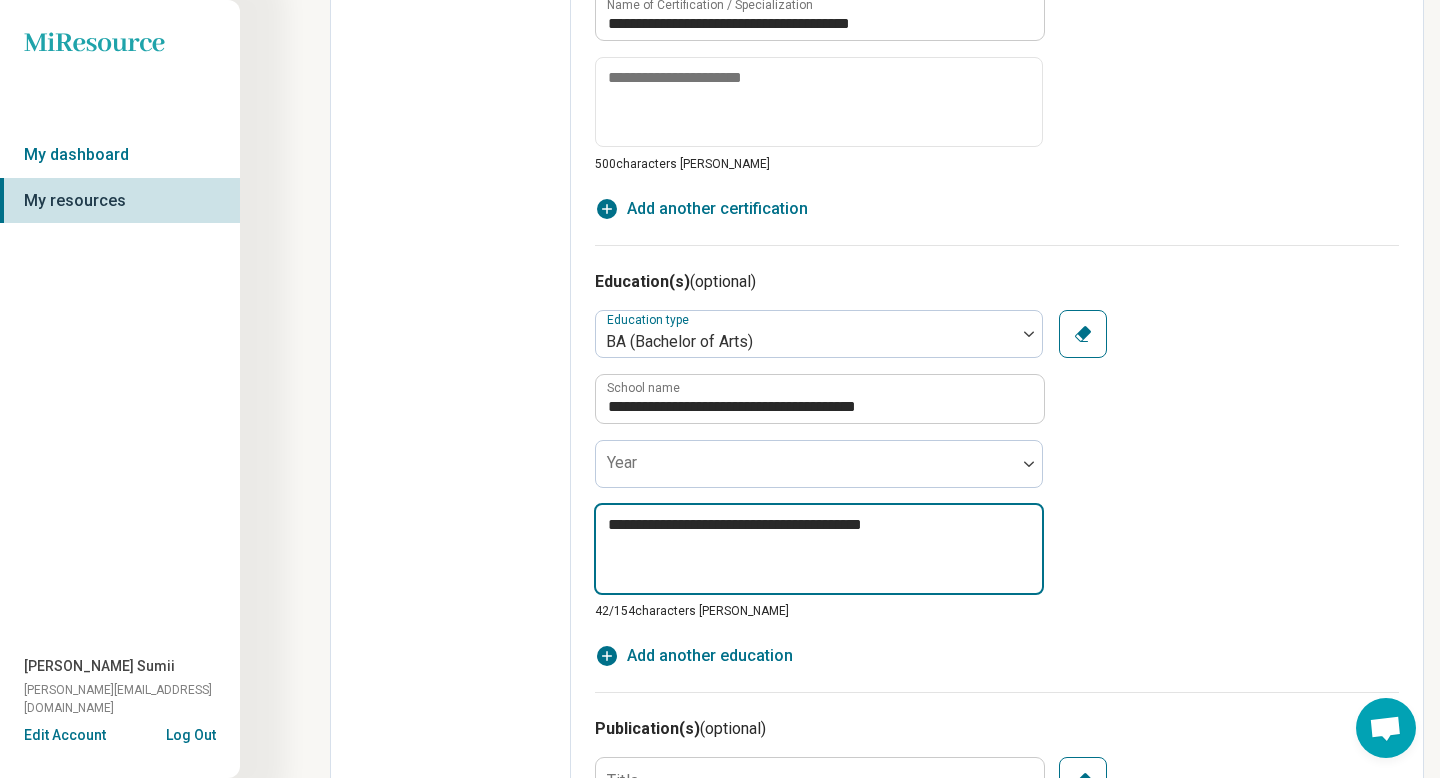 type on "*" 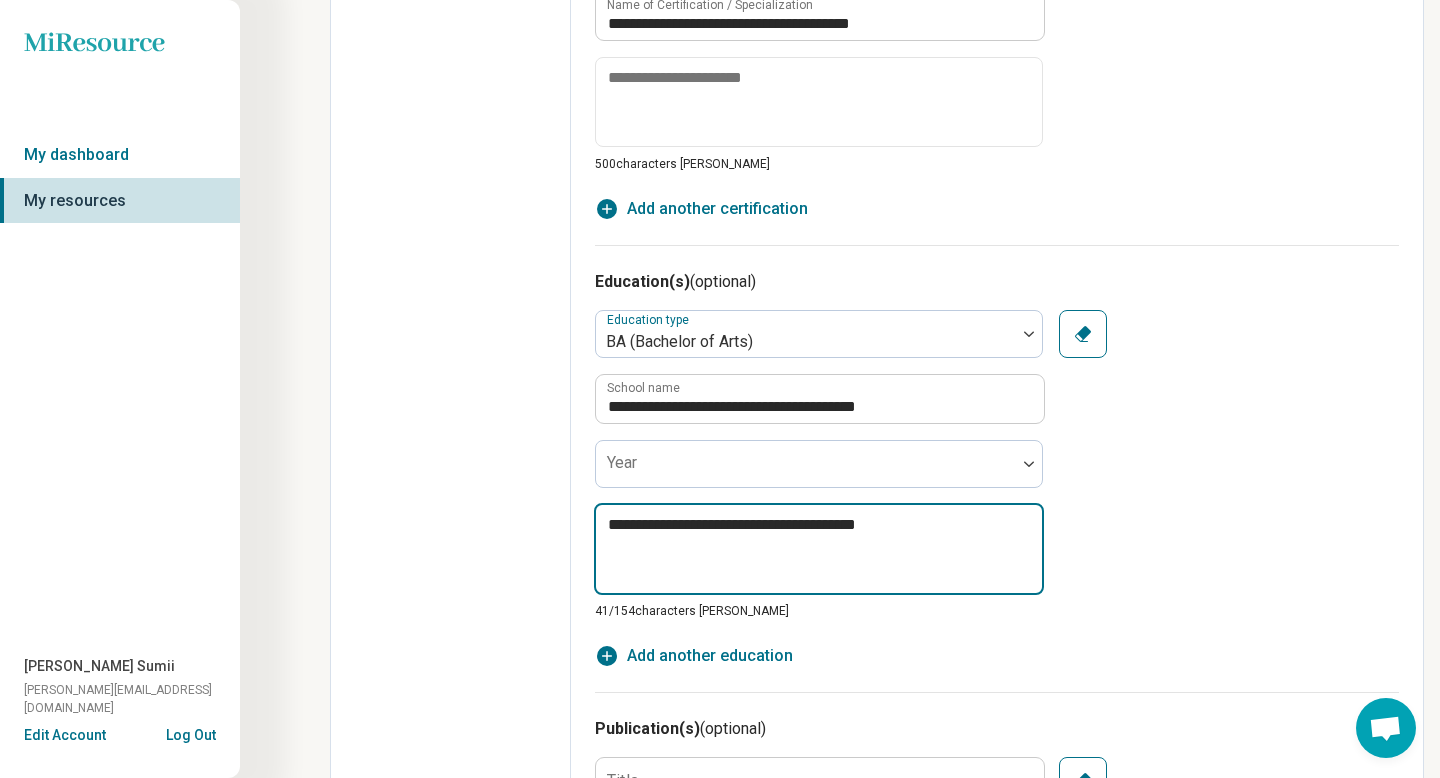type on "*" 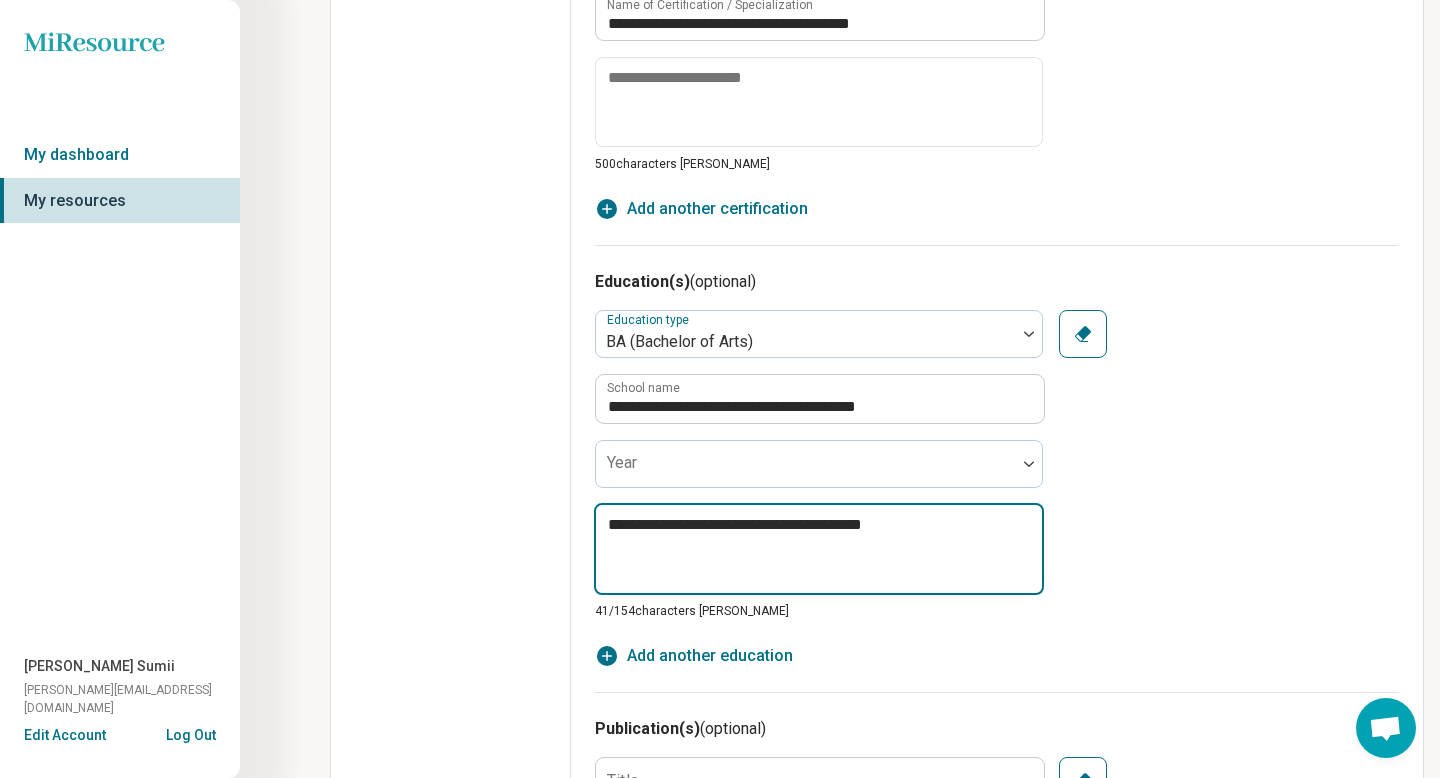 type on "*" 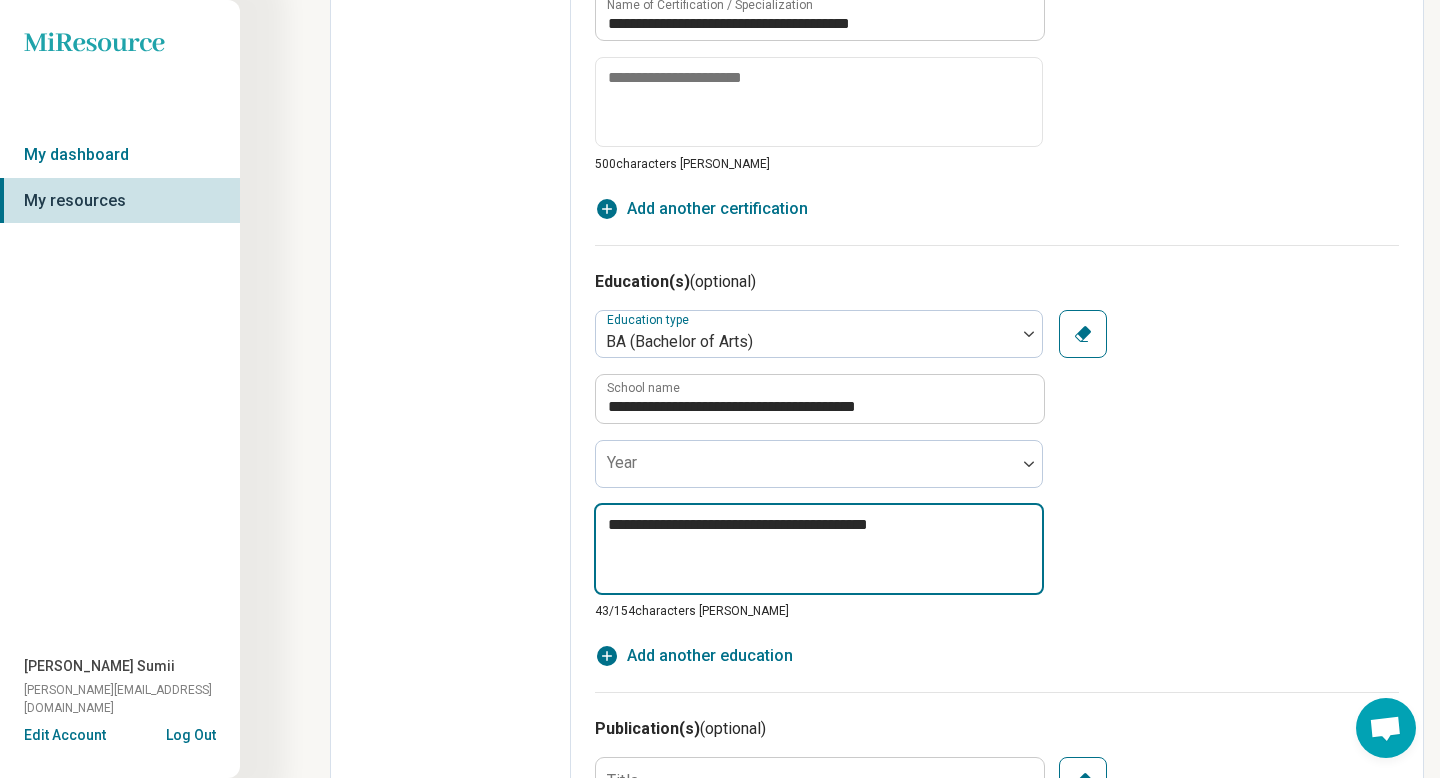 type on "**********" 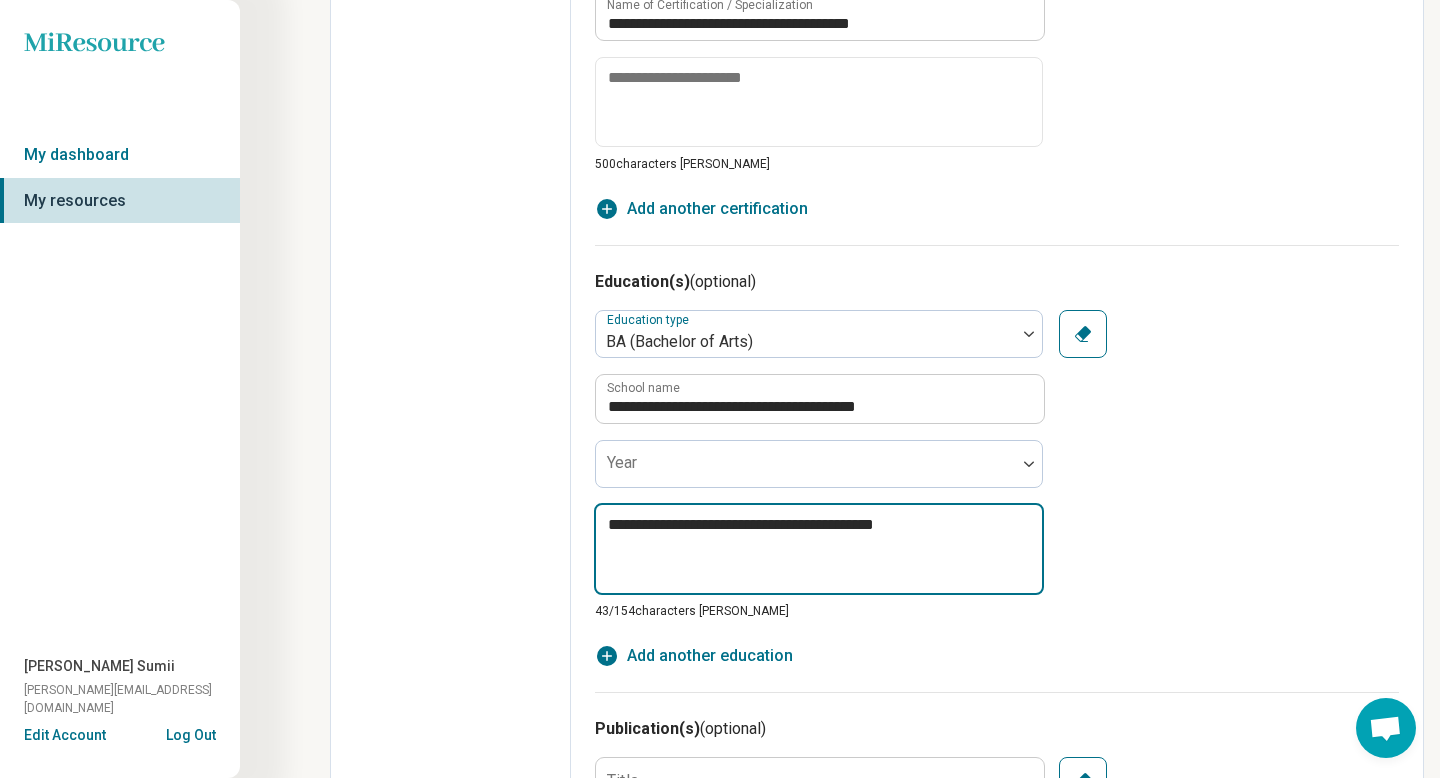 type on "*" 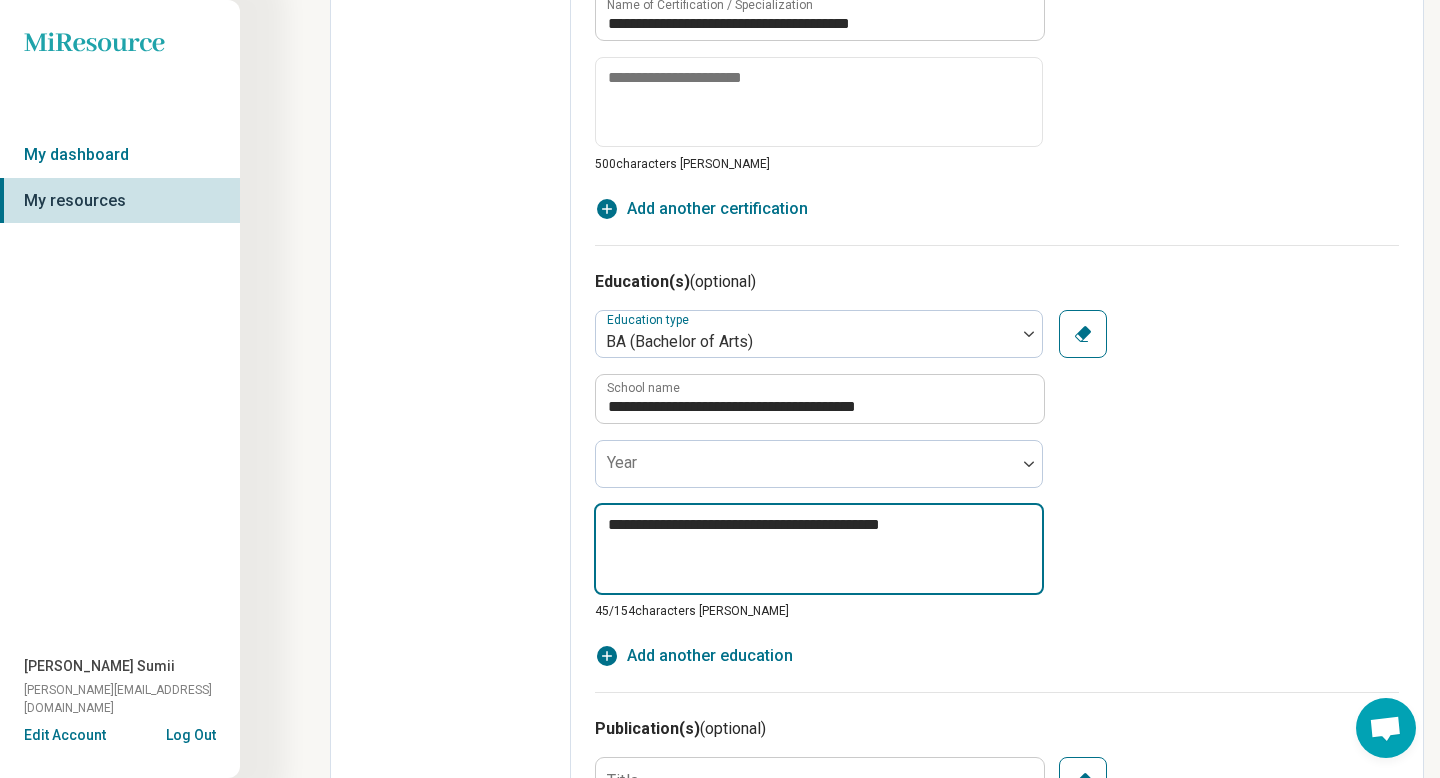 type on "*" 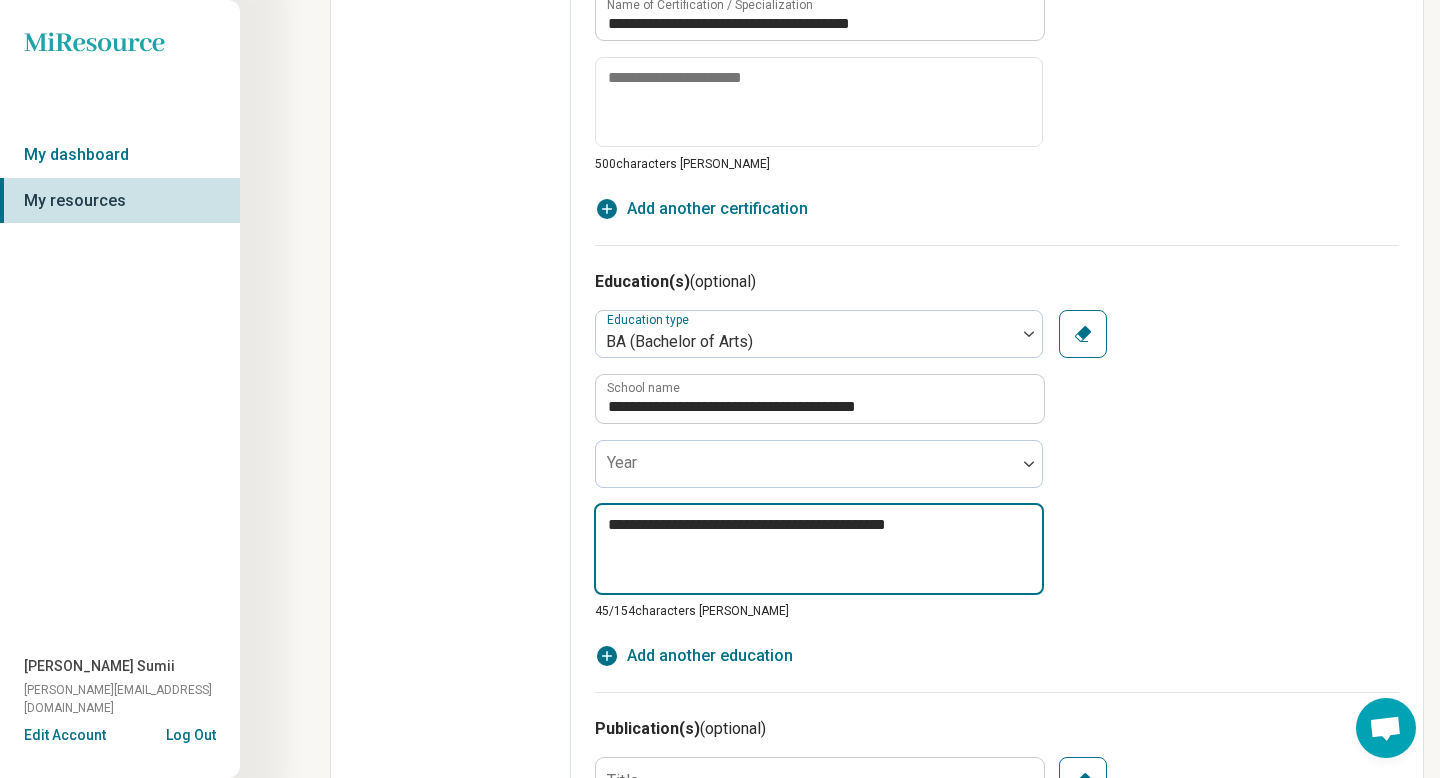 type on "*" 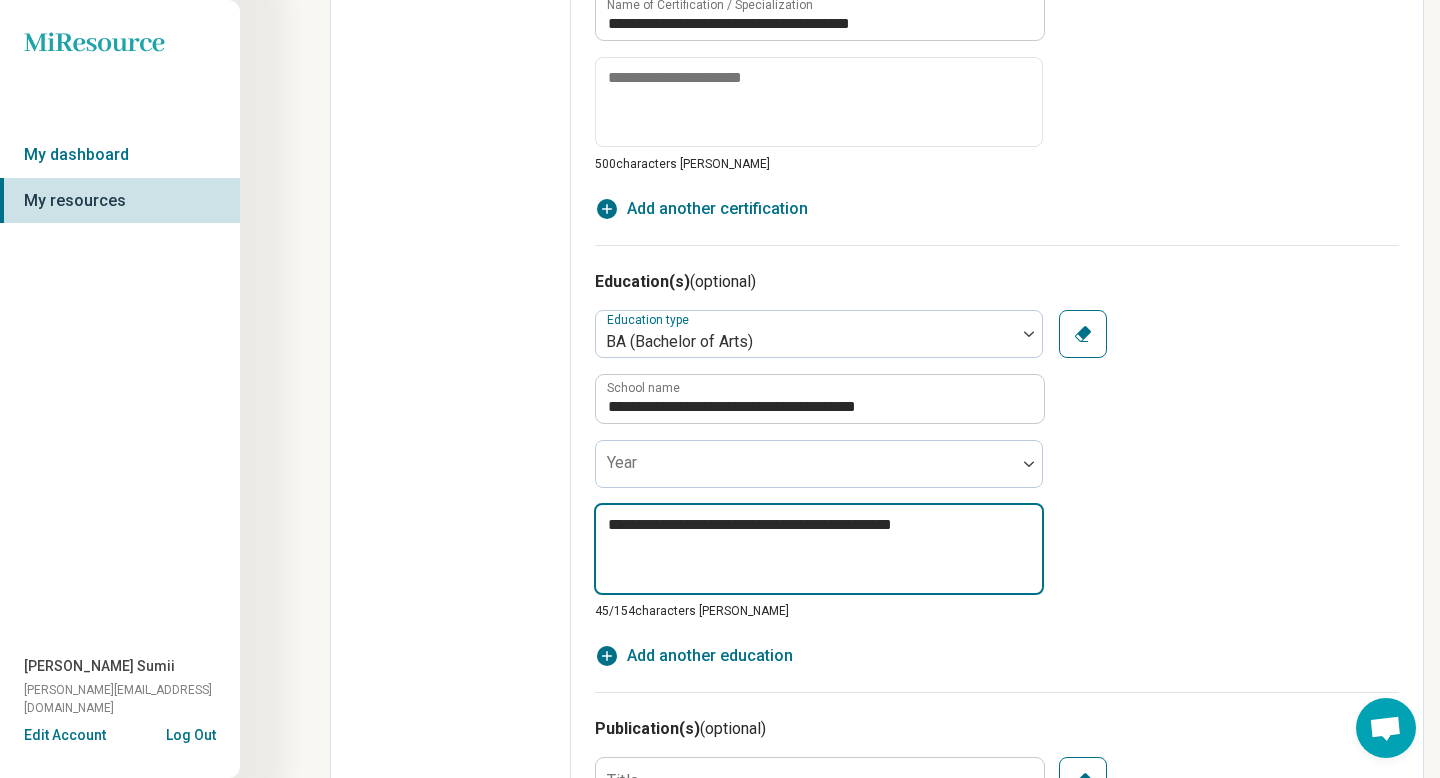 type on "*" 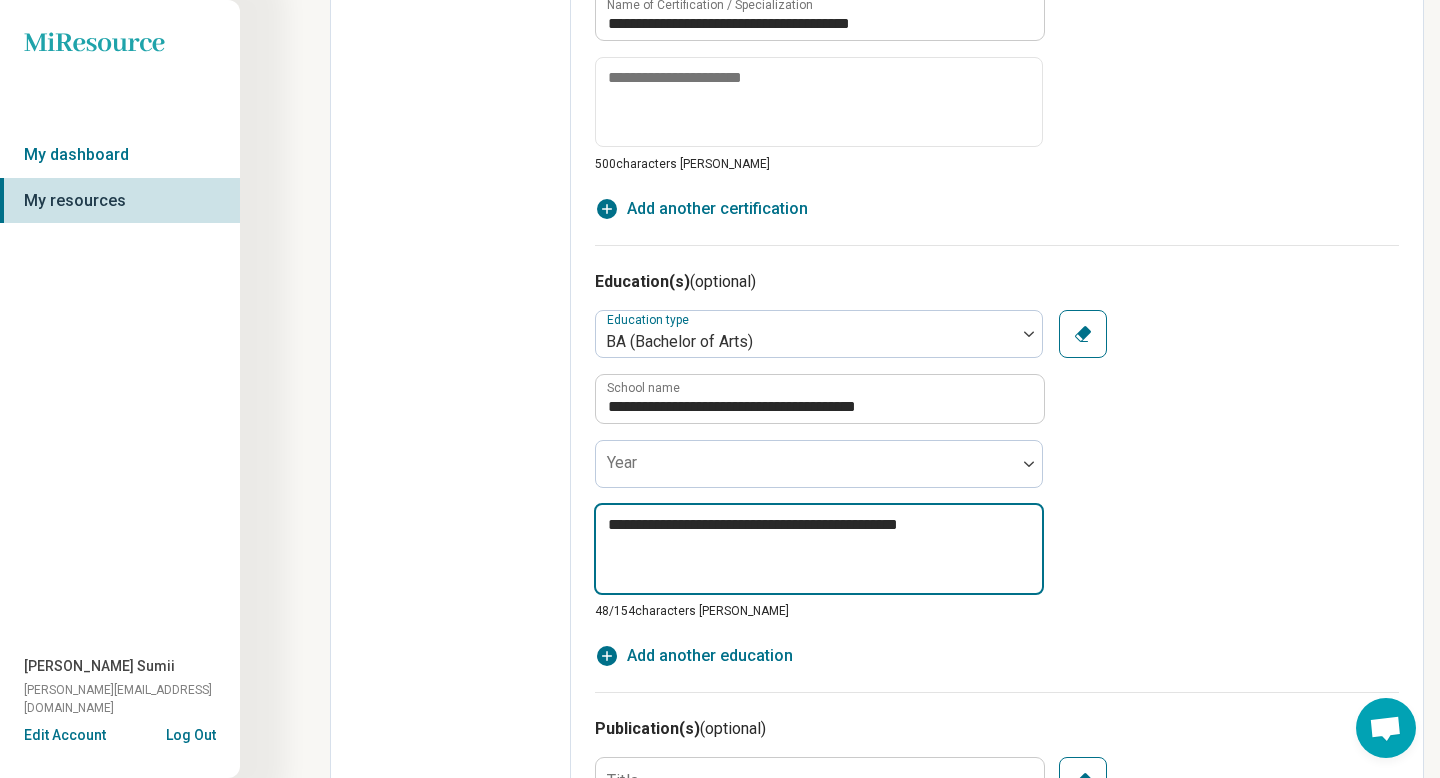 type on "*" 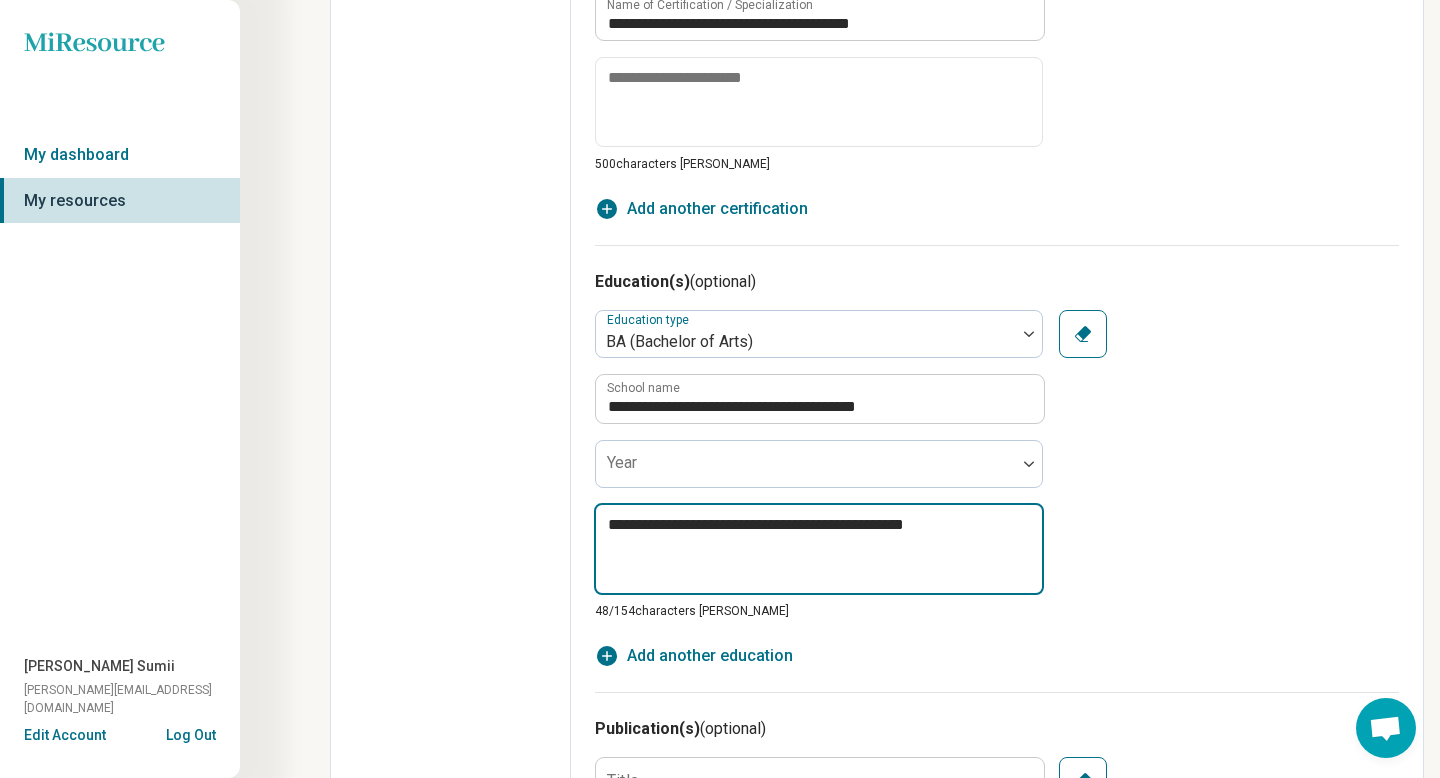type on "*" 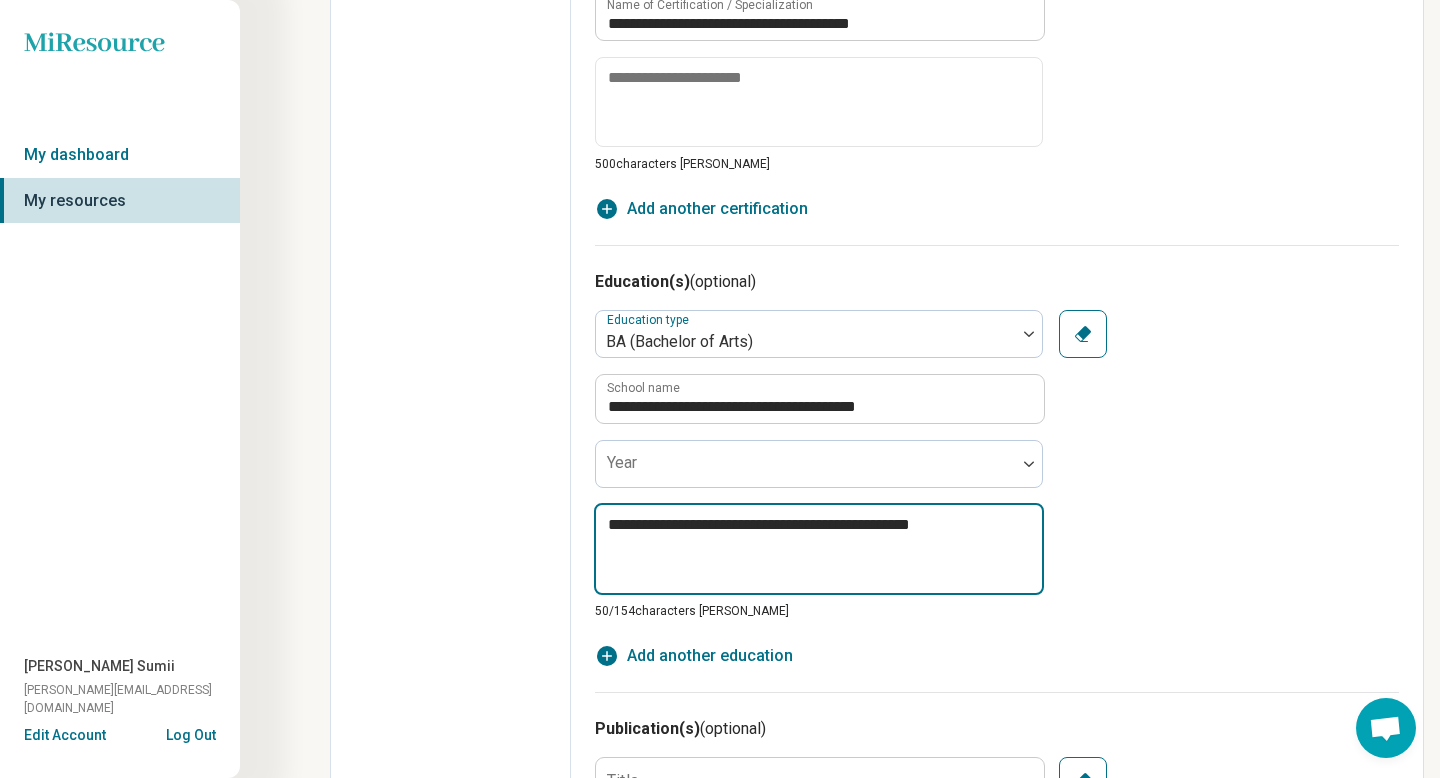 type on "*" 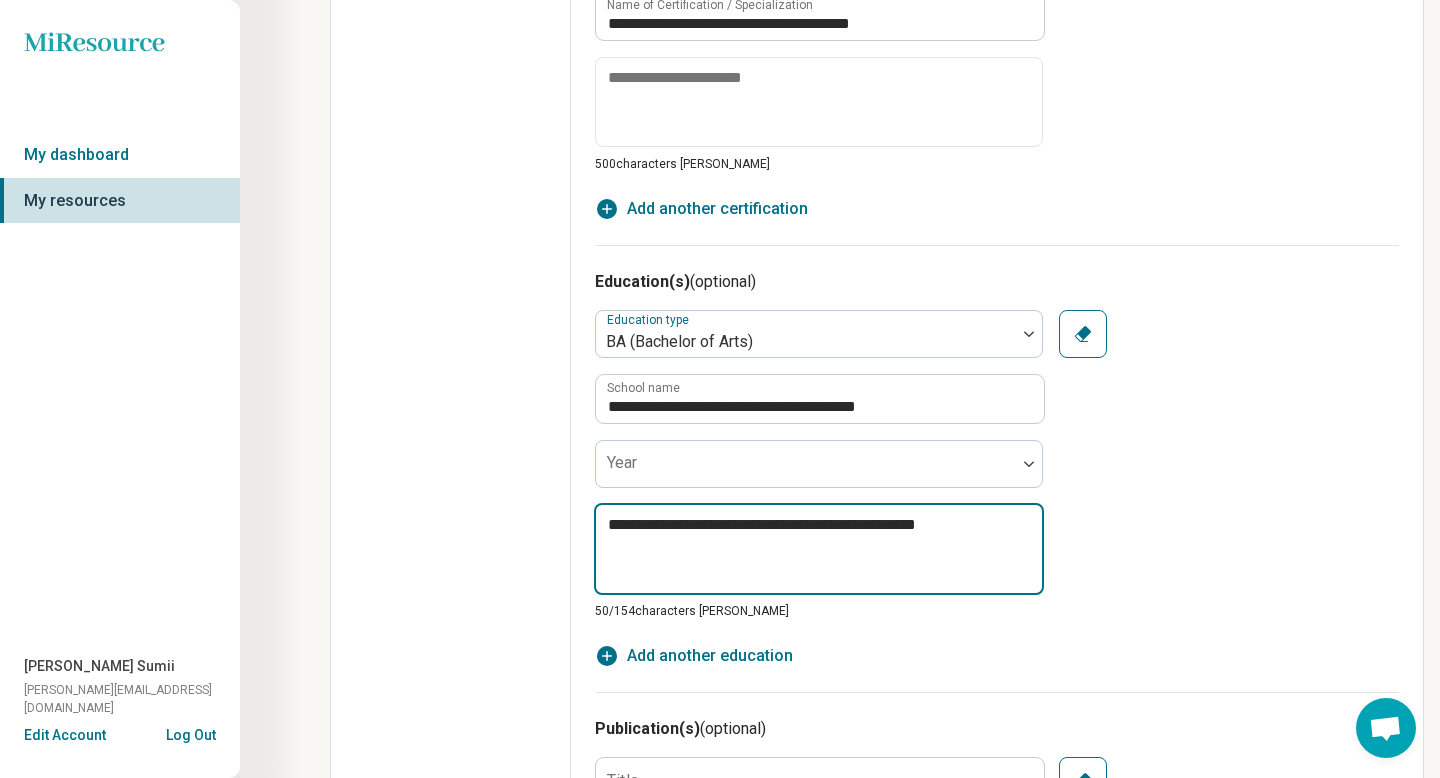 type on "*" 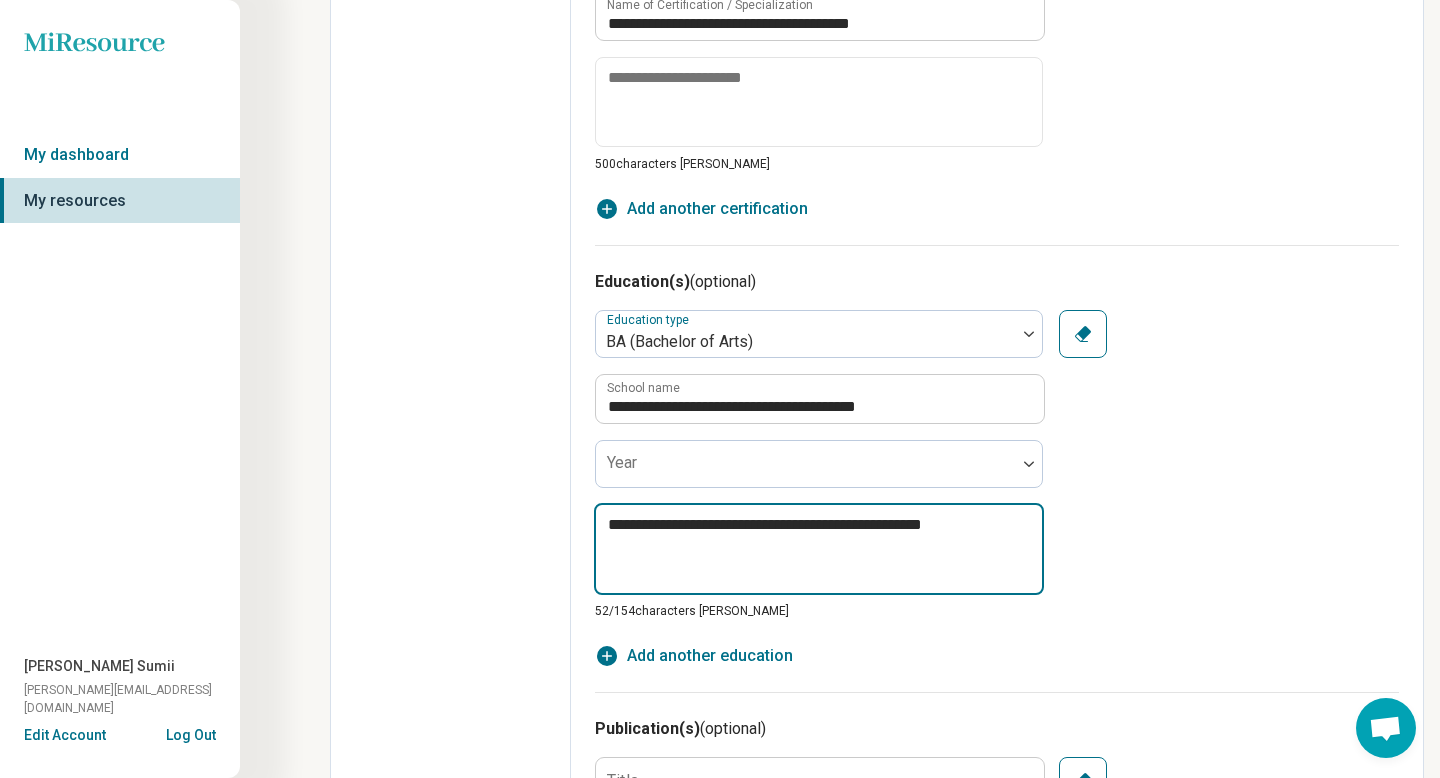 type on "*" 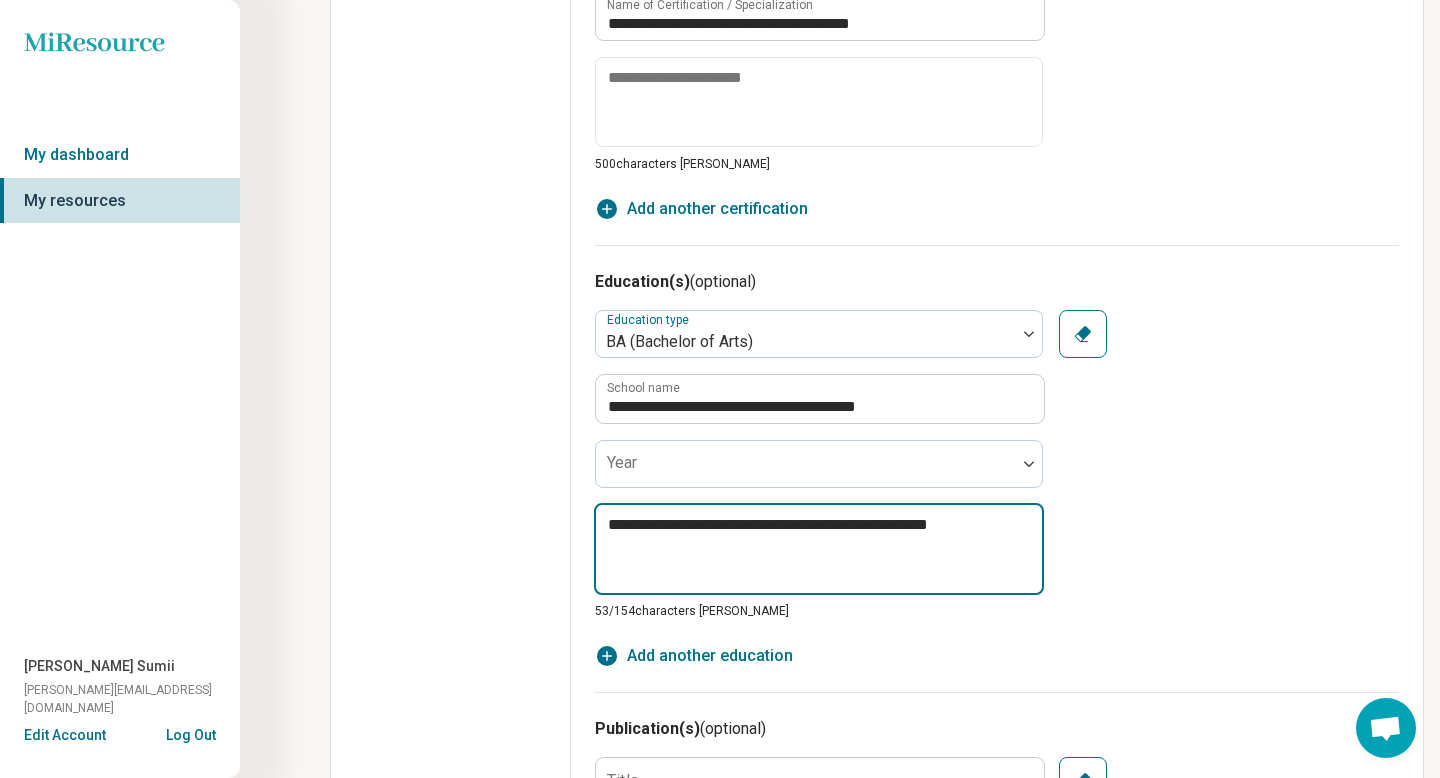 type on "*" 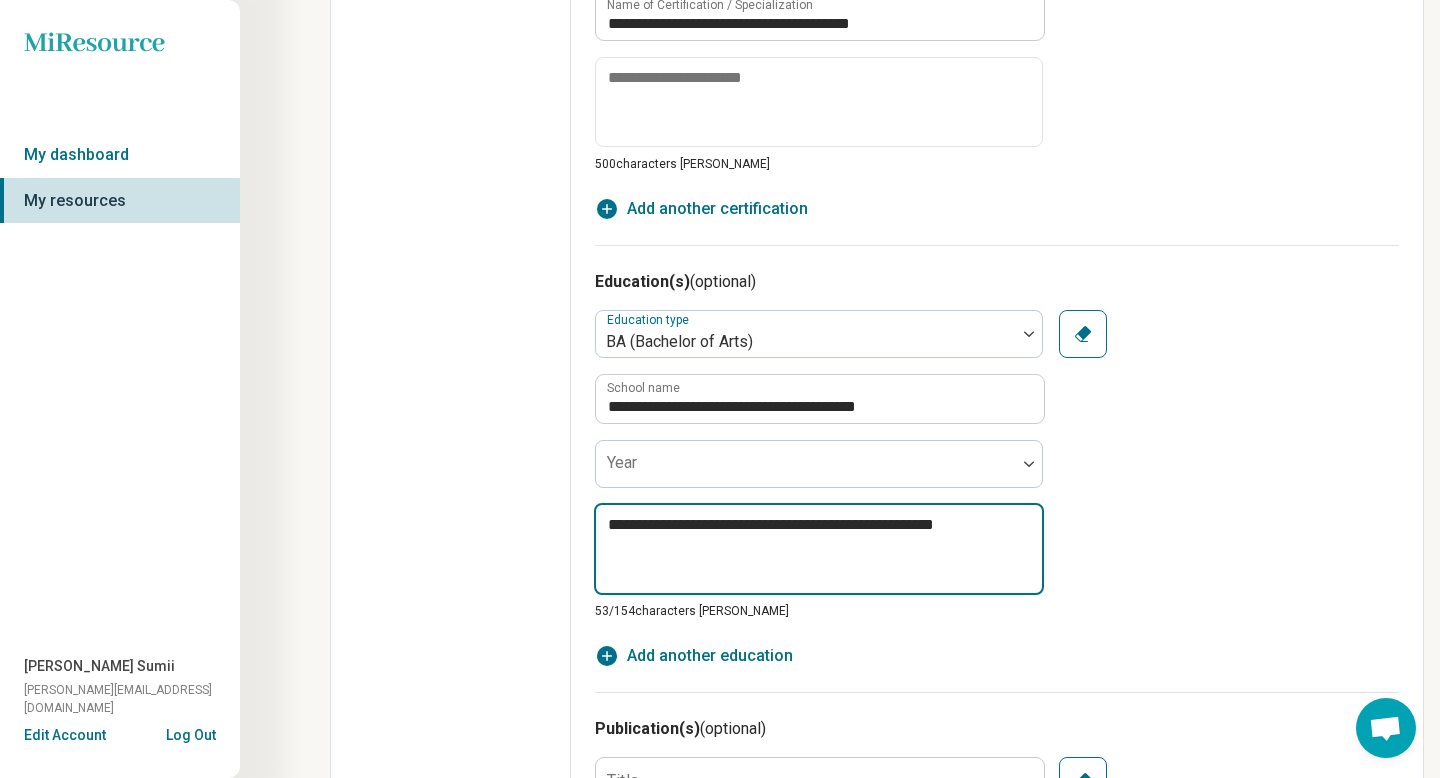 type on "*" 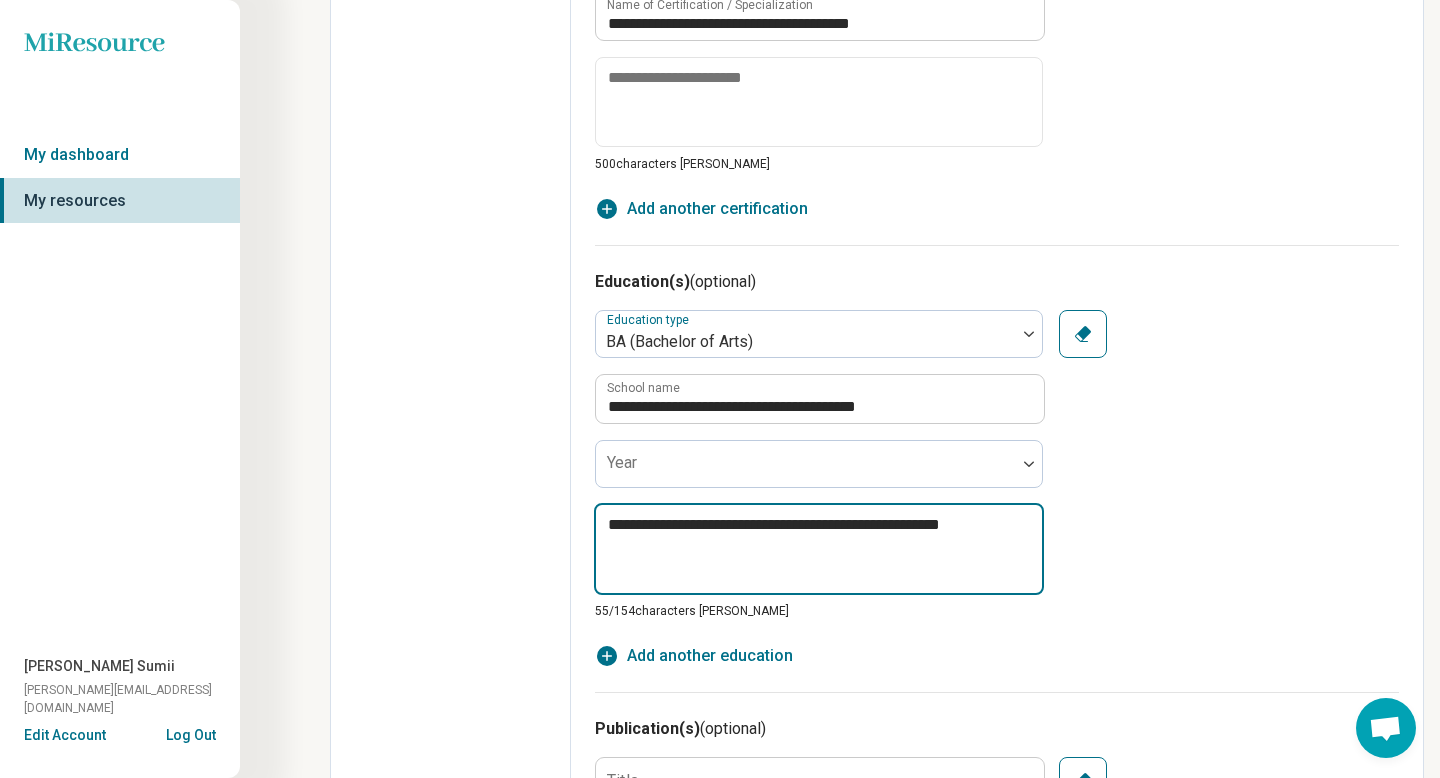 type on "*" 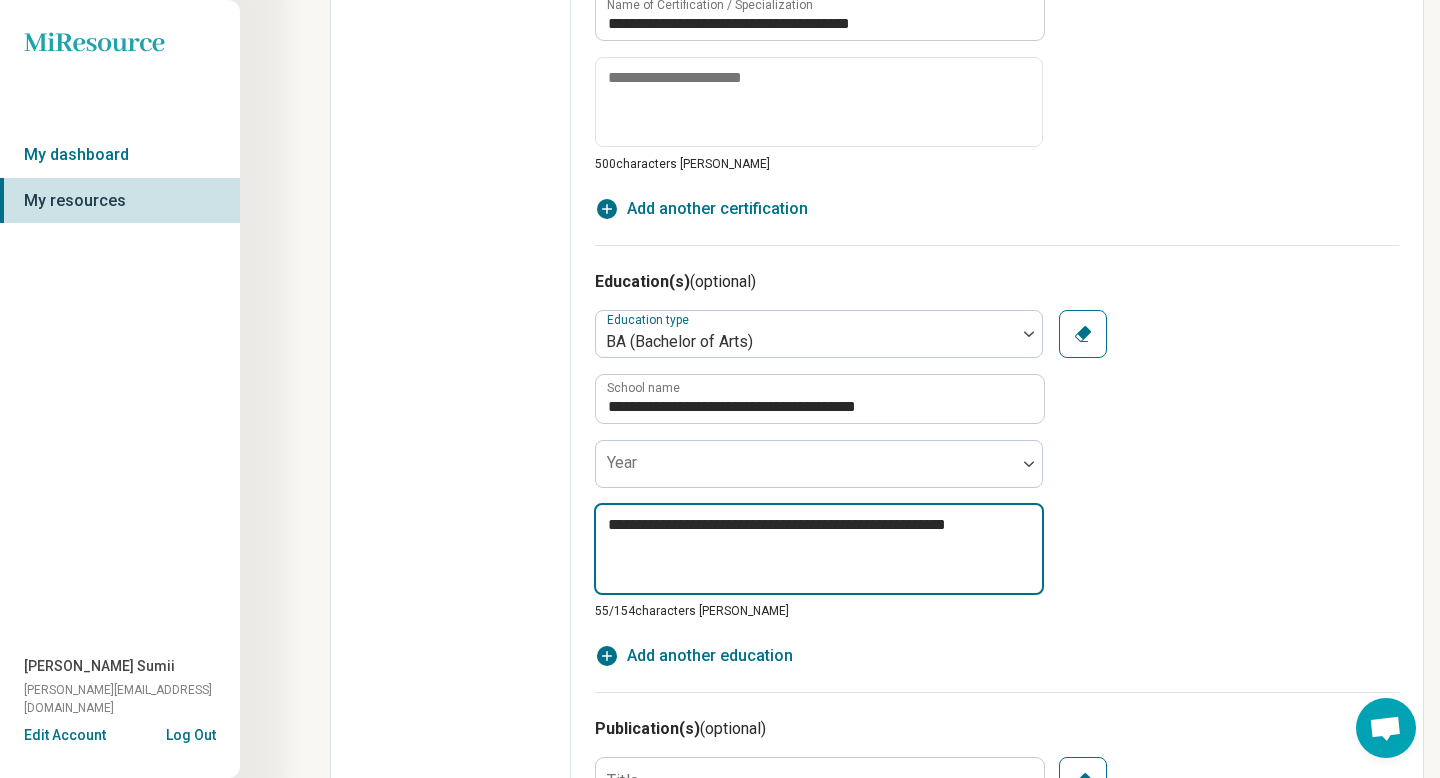 type on "*" 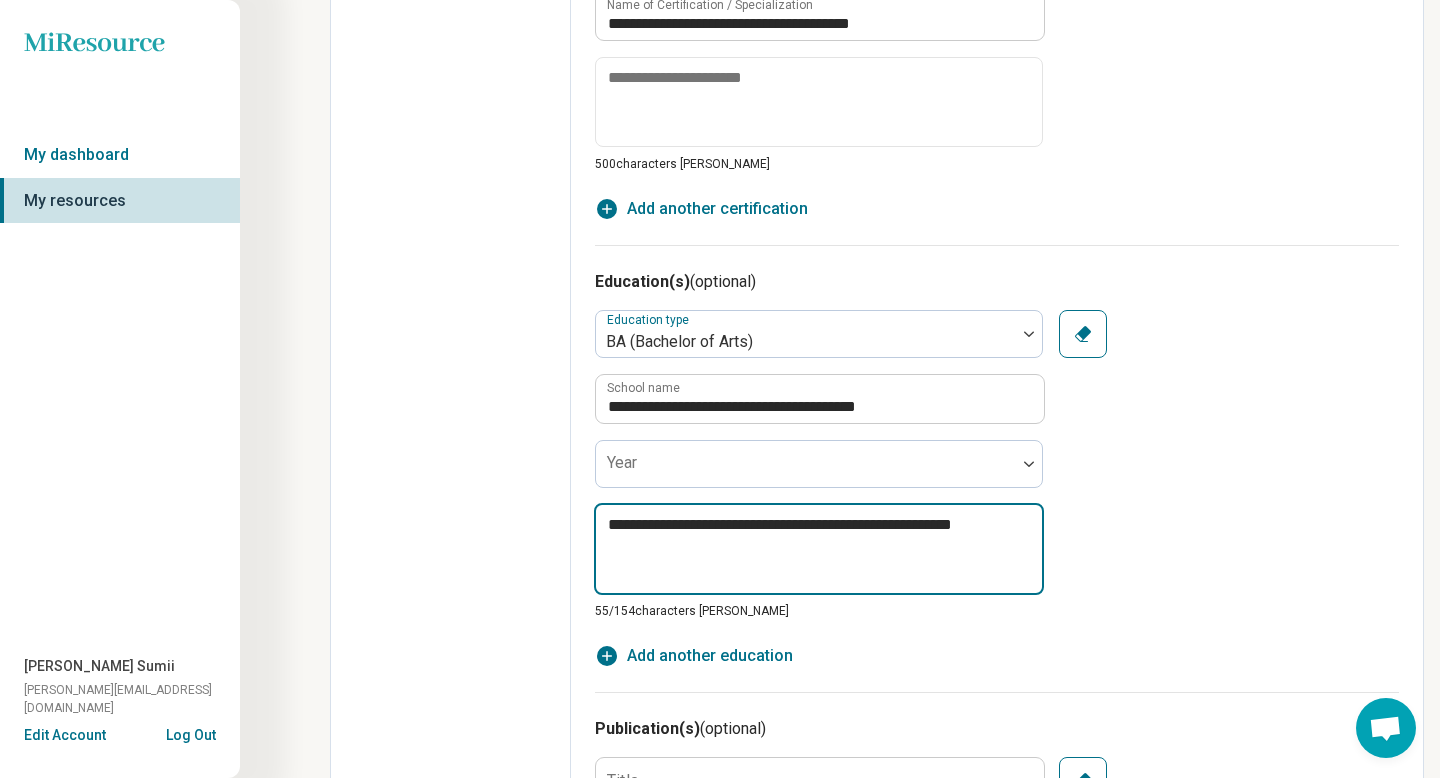 type on "**********" 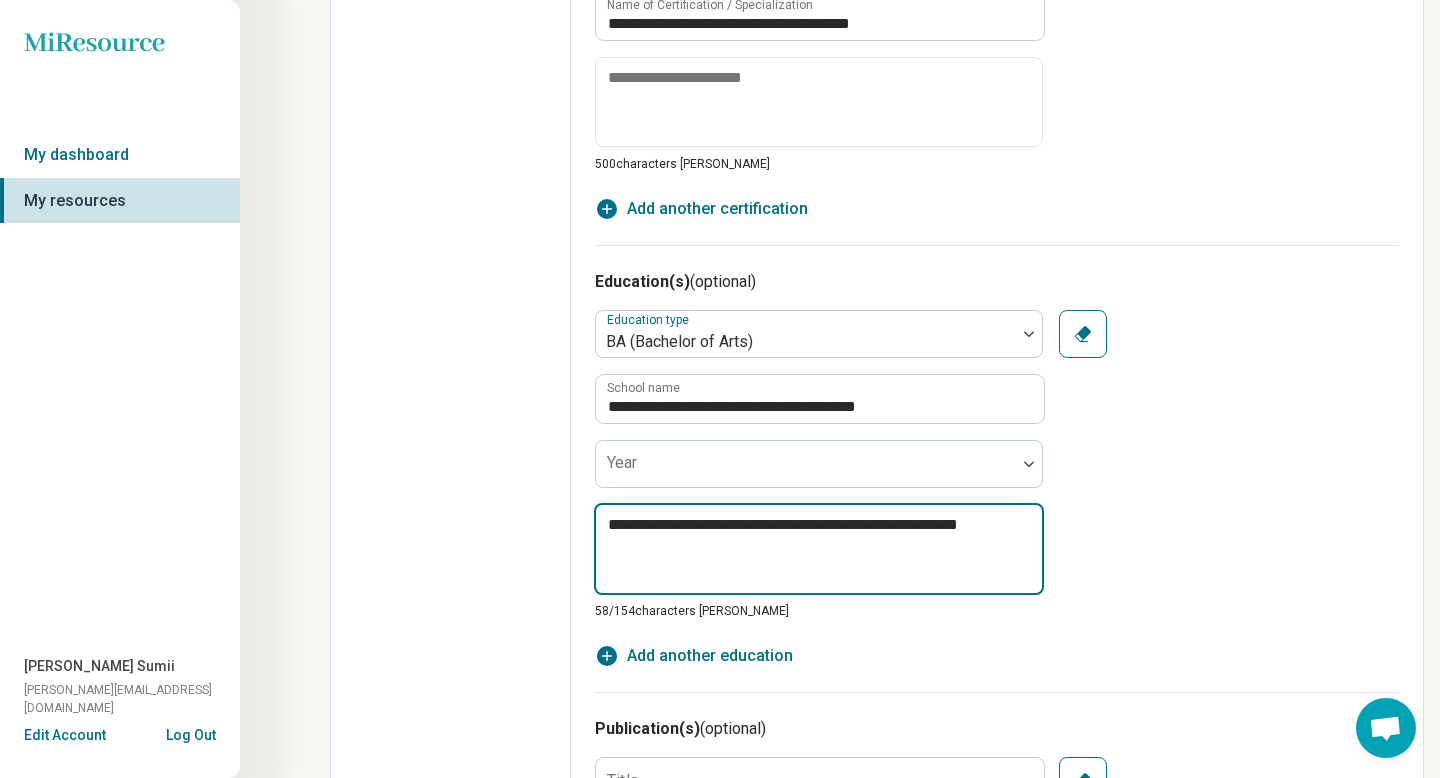 type on "*" 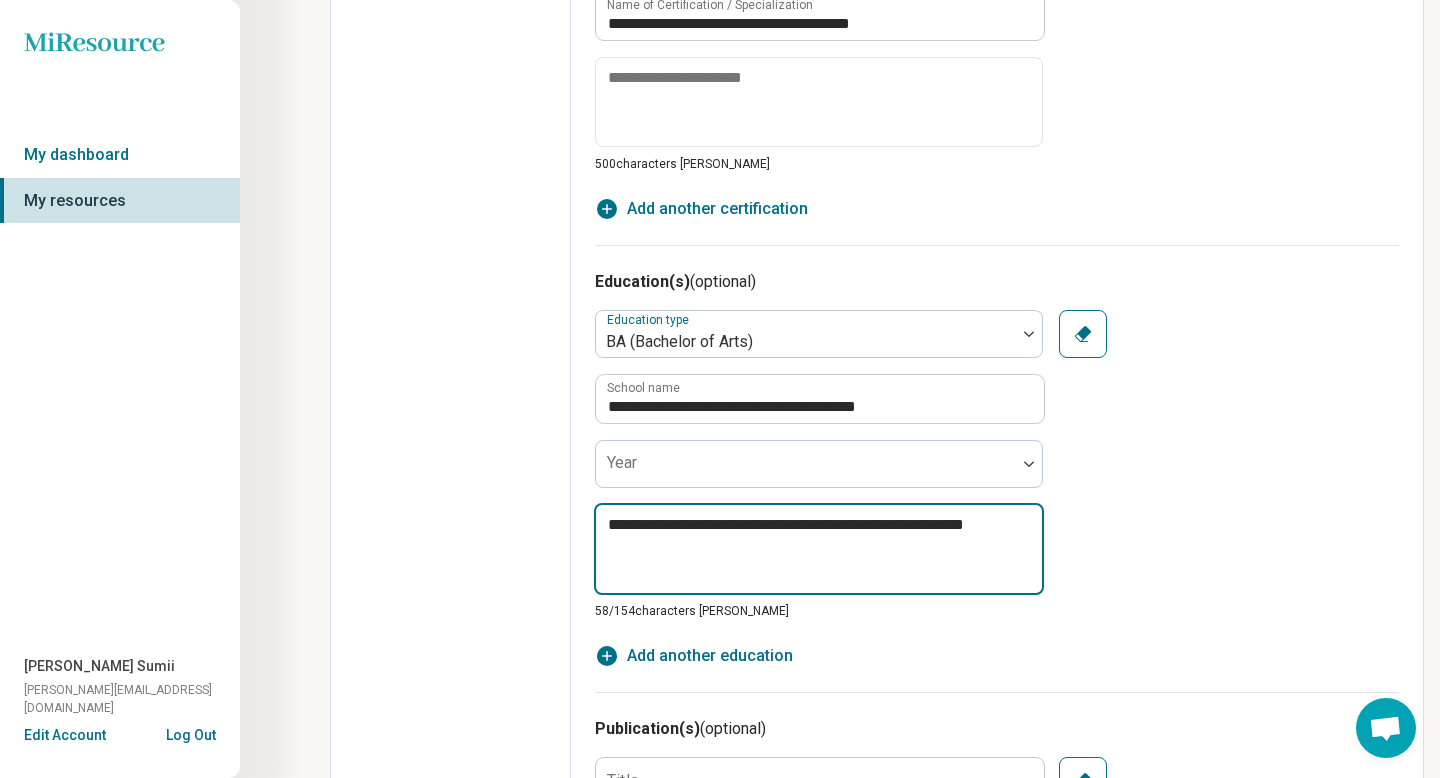 type on "*" 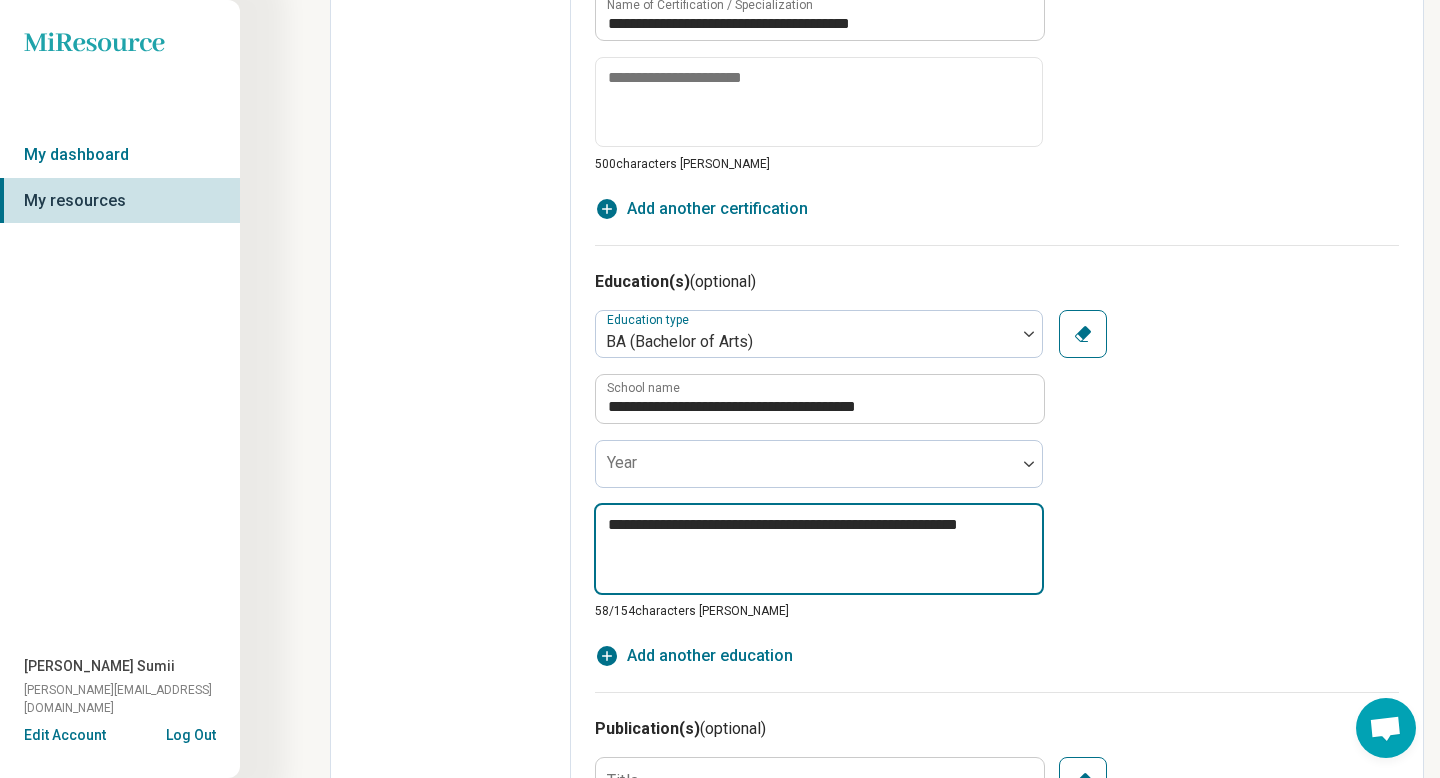 type on "*" 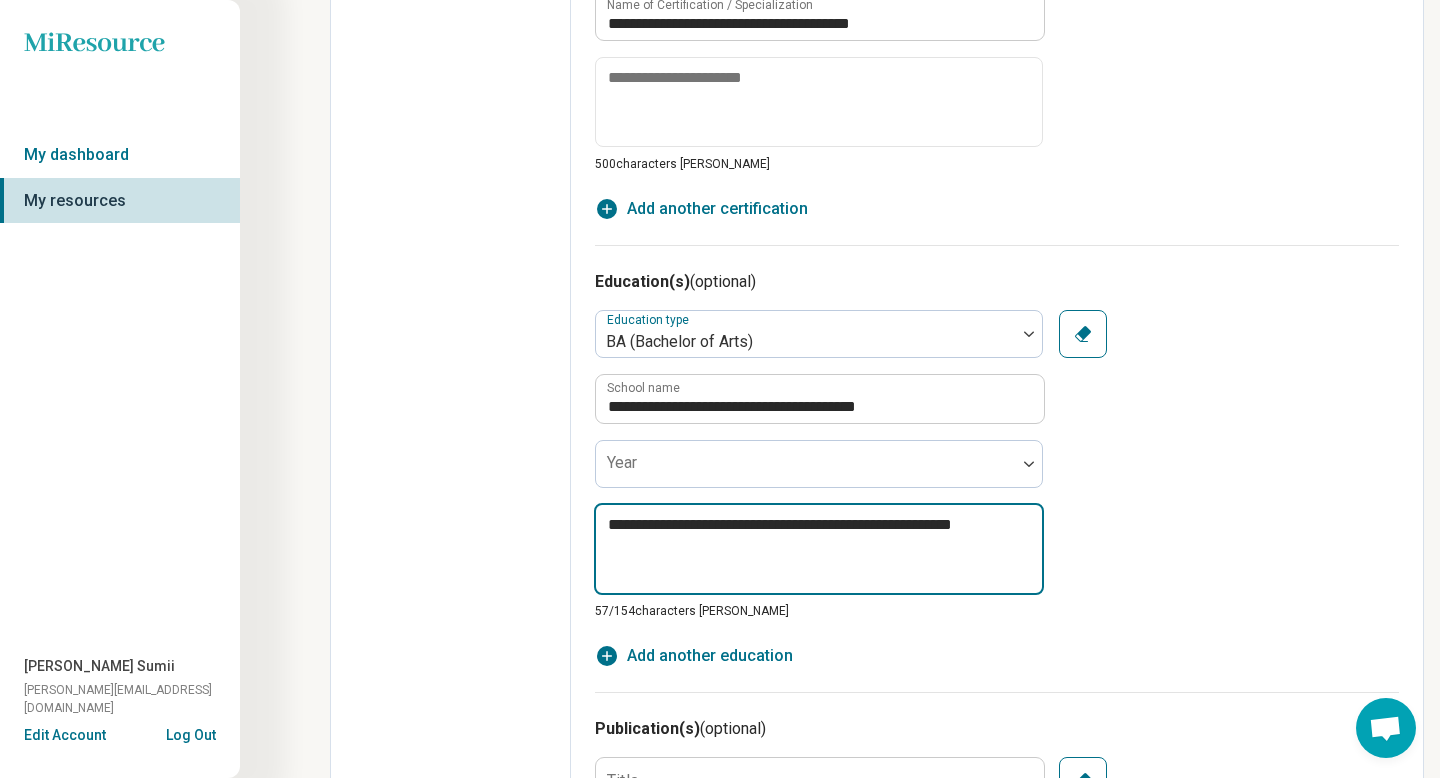 type on "*" 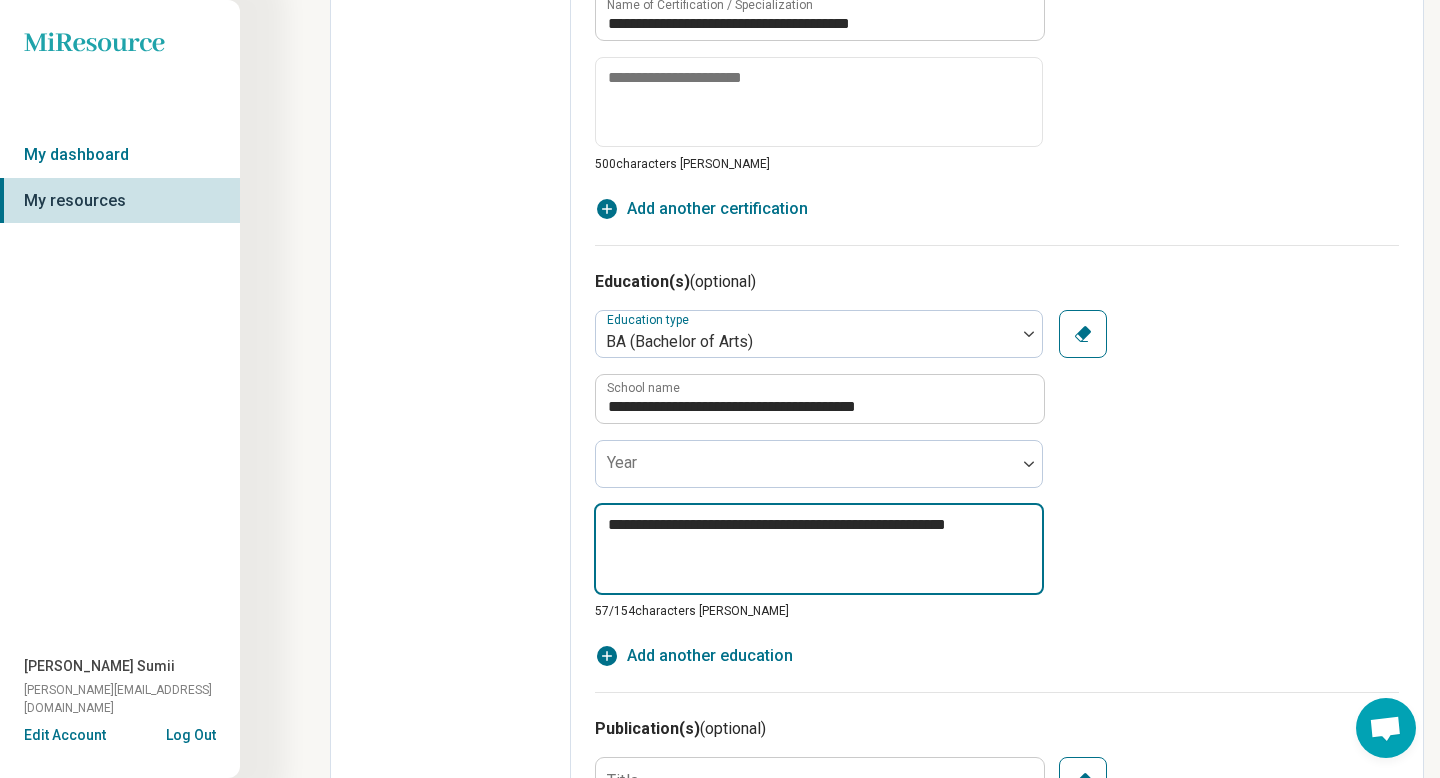 type on "*" 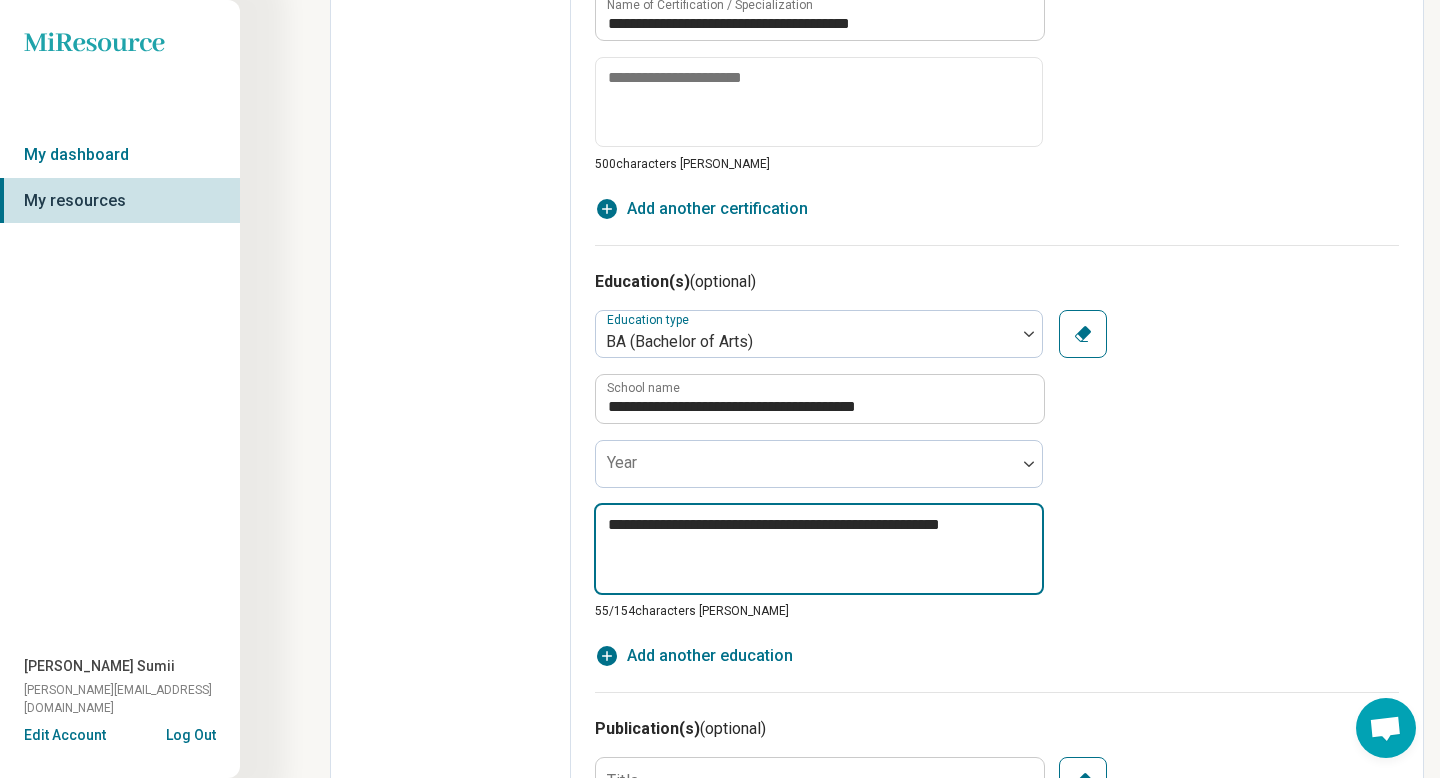 type on "*" 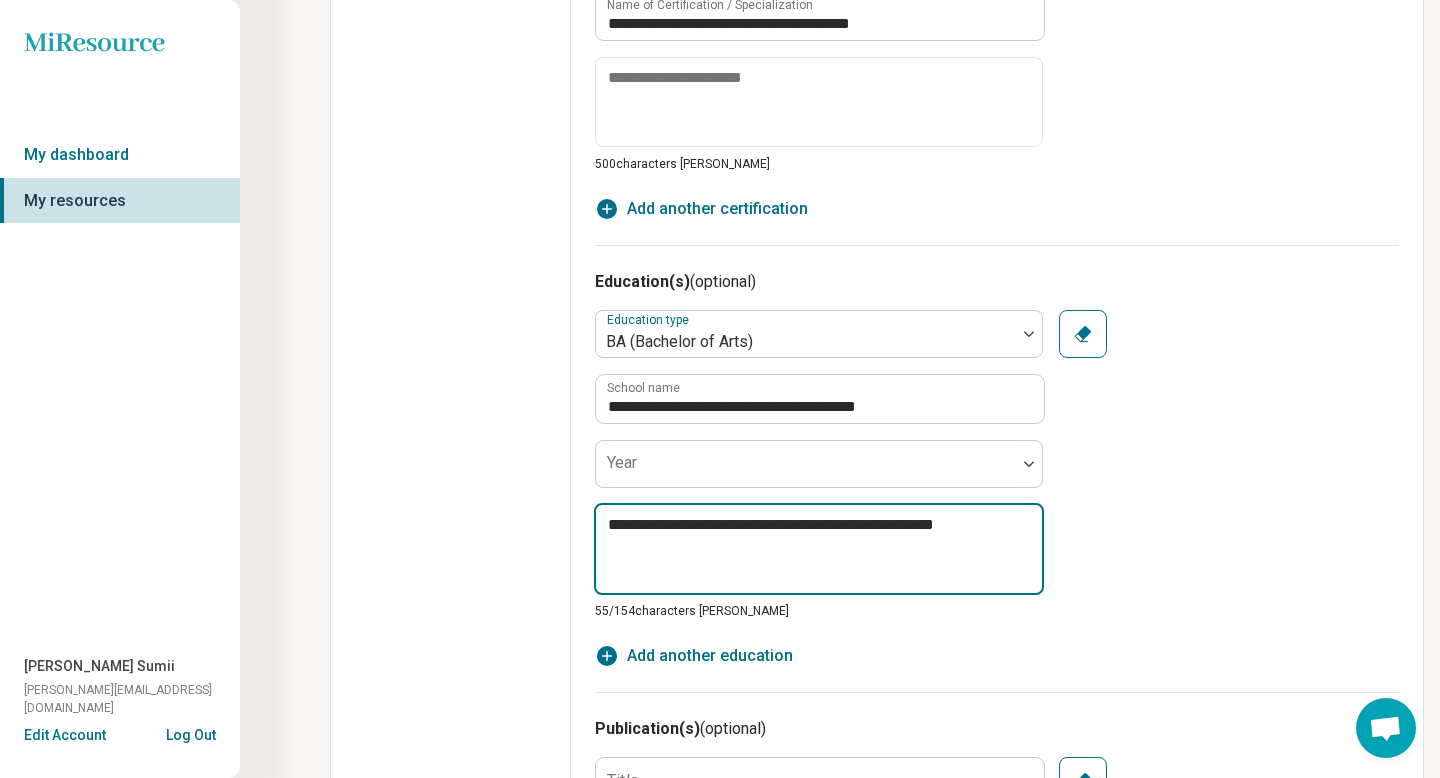 type on "*" 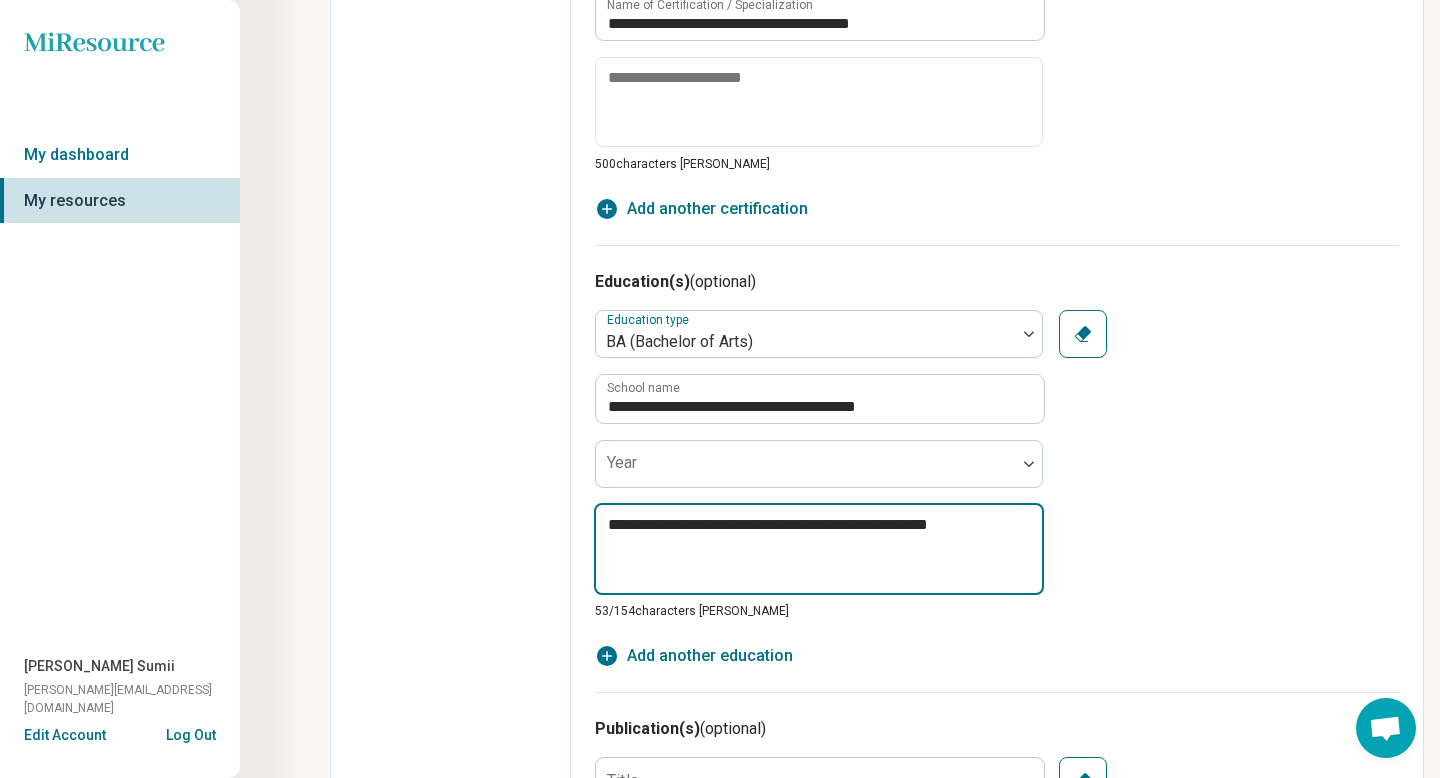 type on "*" 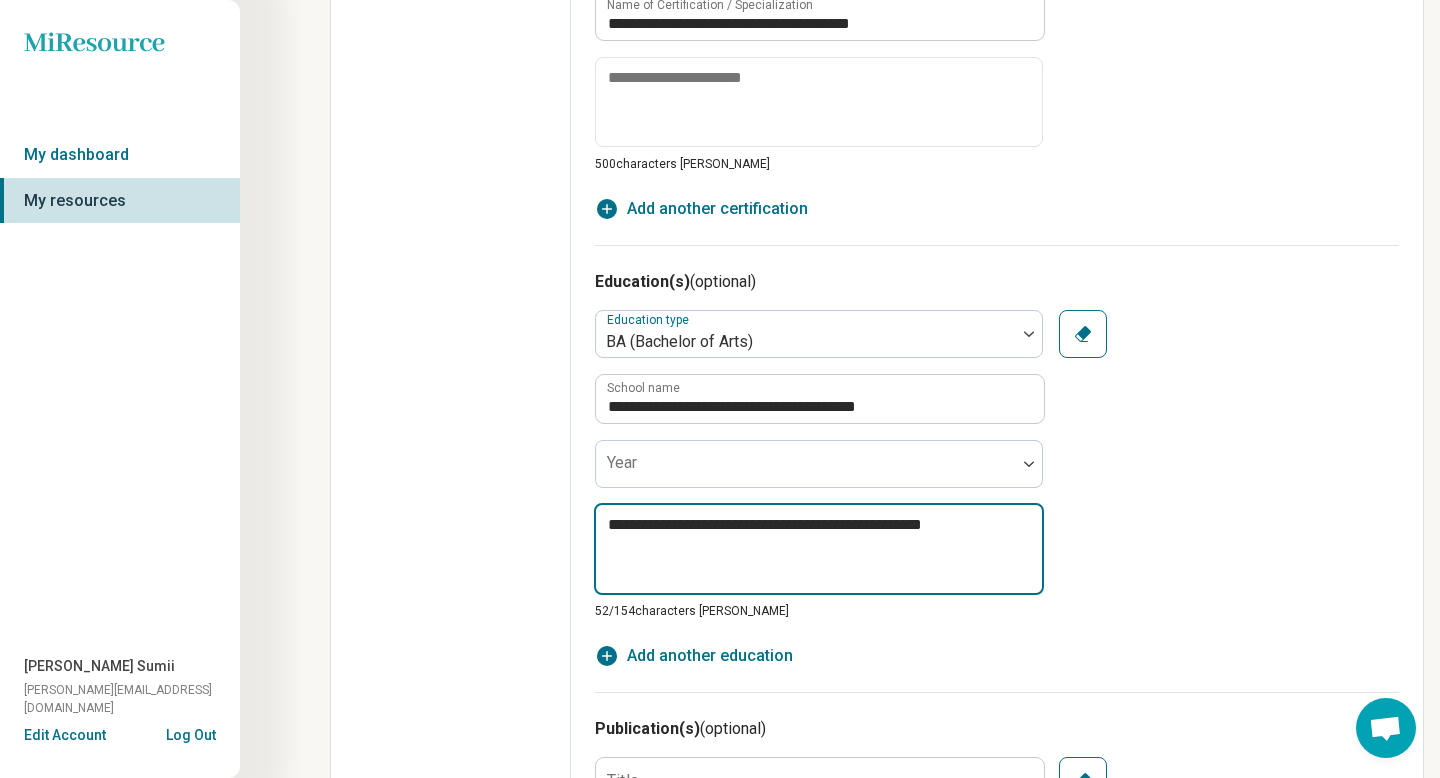 type on "*" 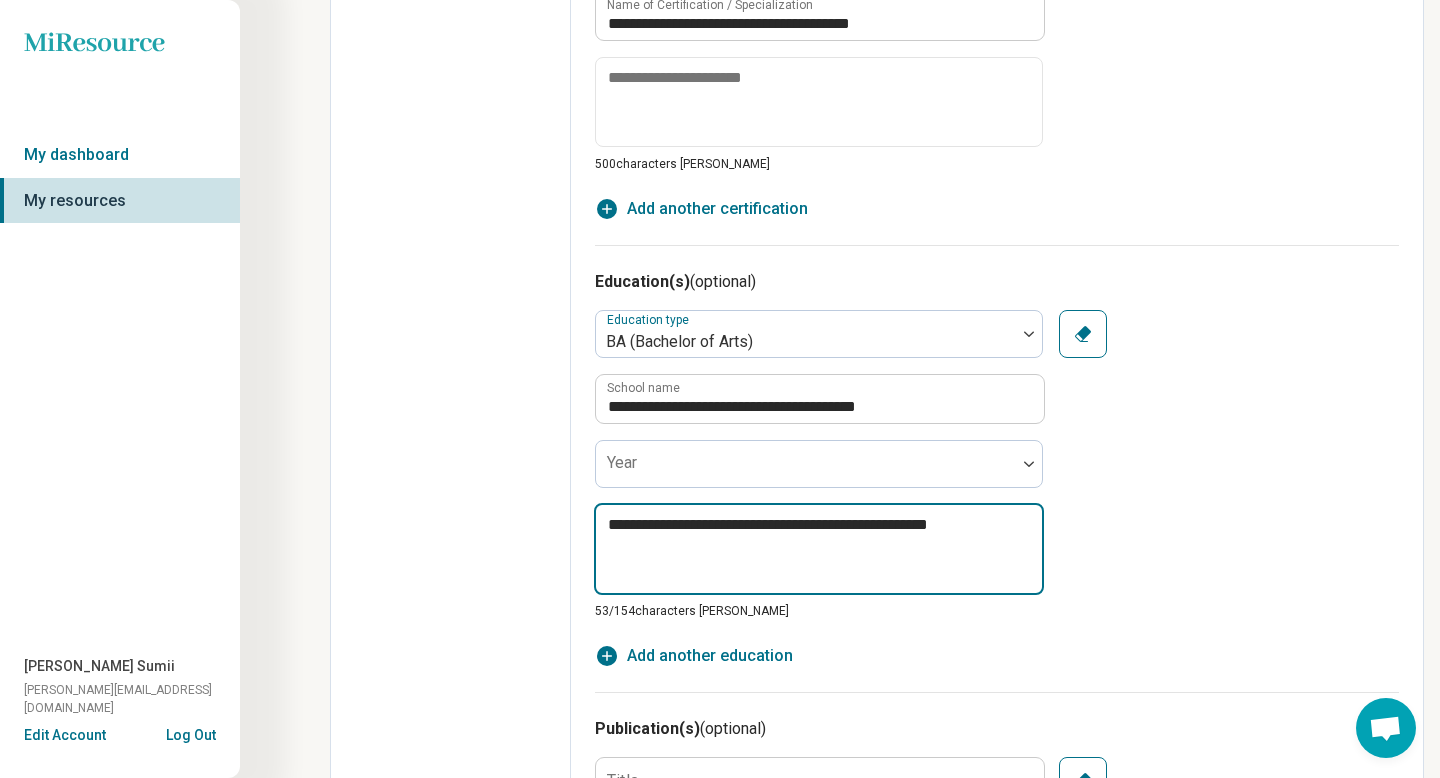 type on "*" 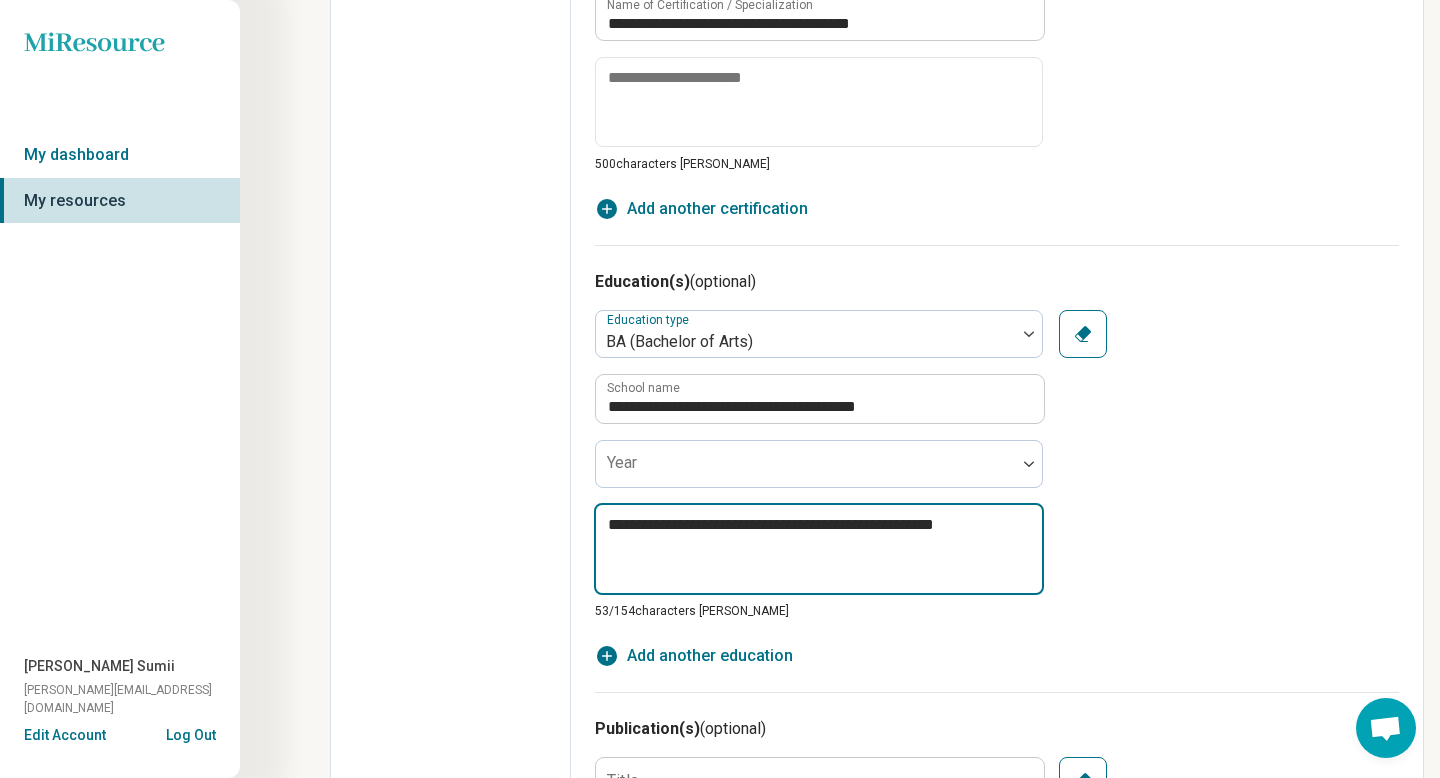 type on "*" 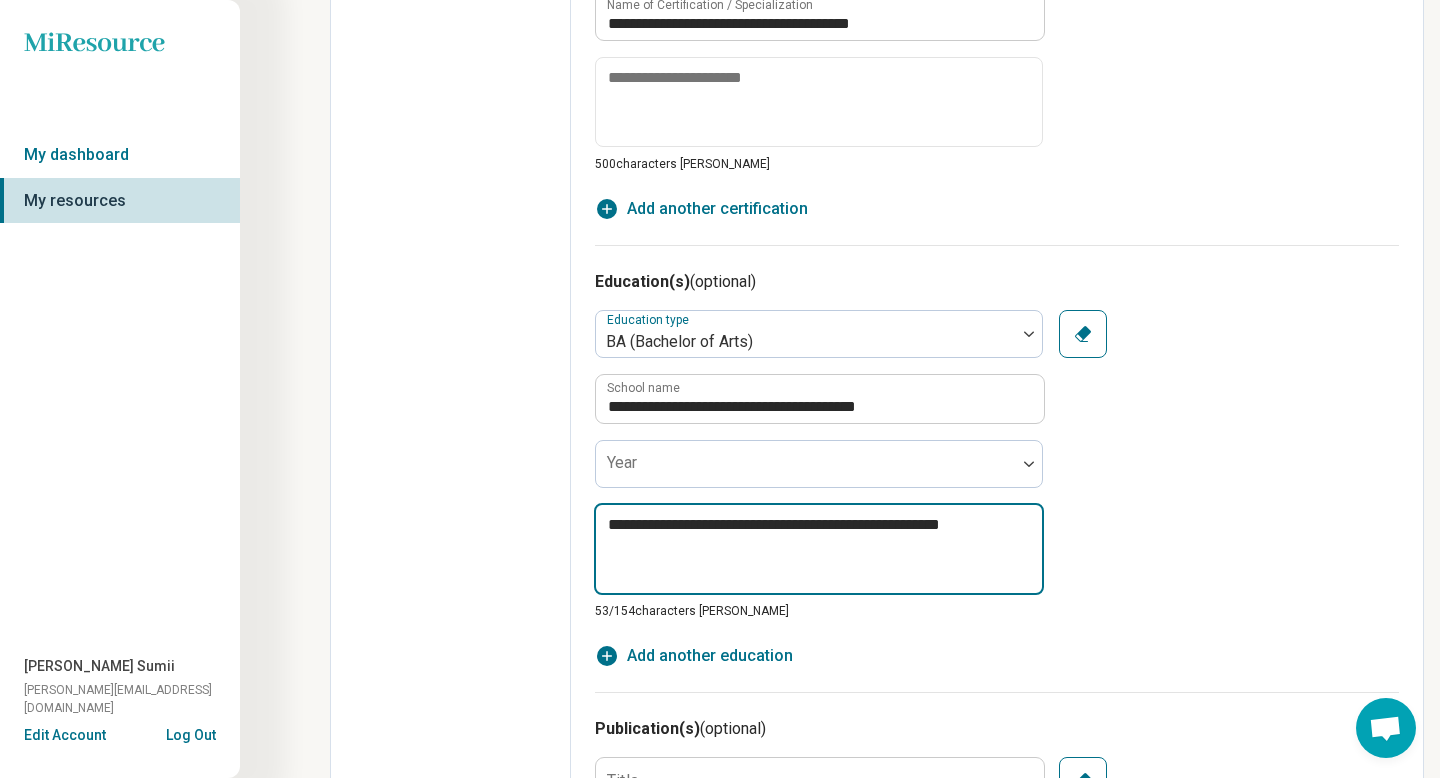 type on "*" 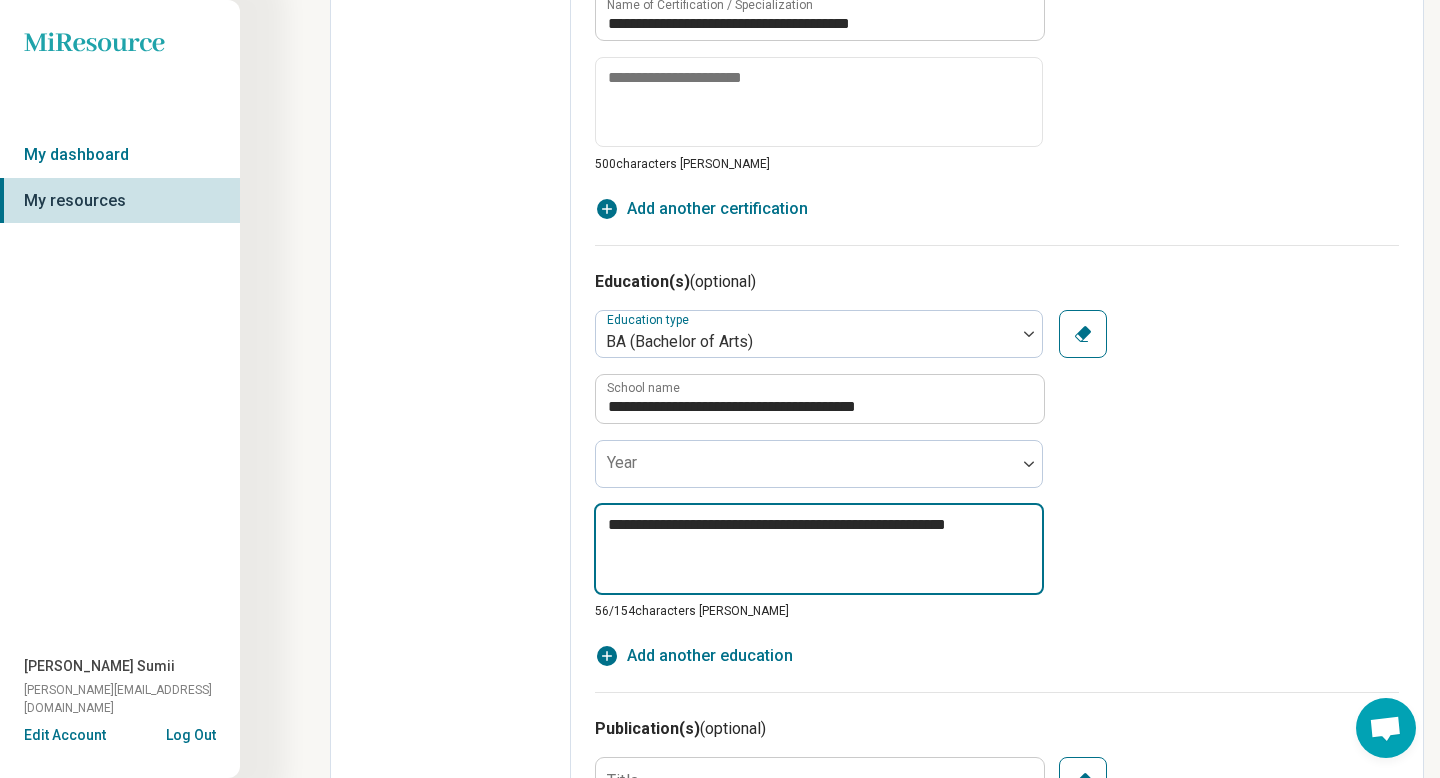 type on "*" 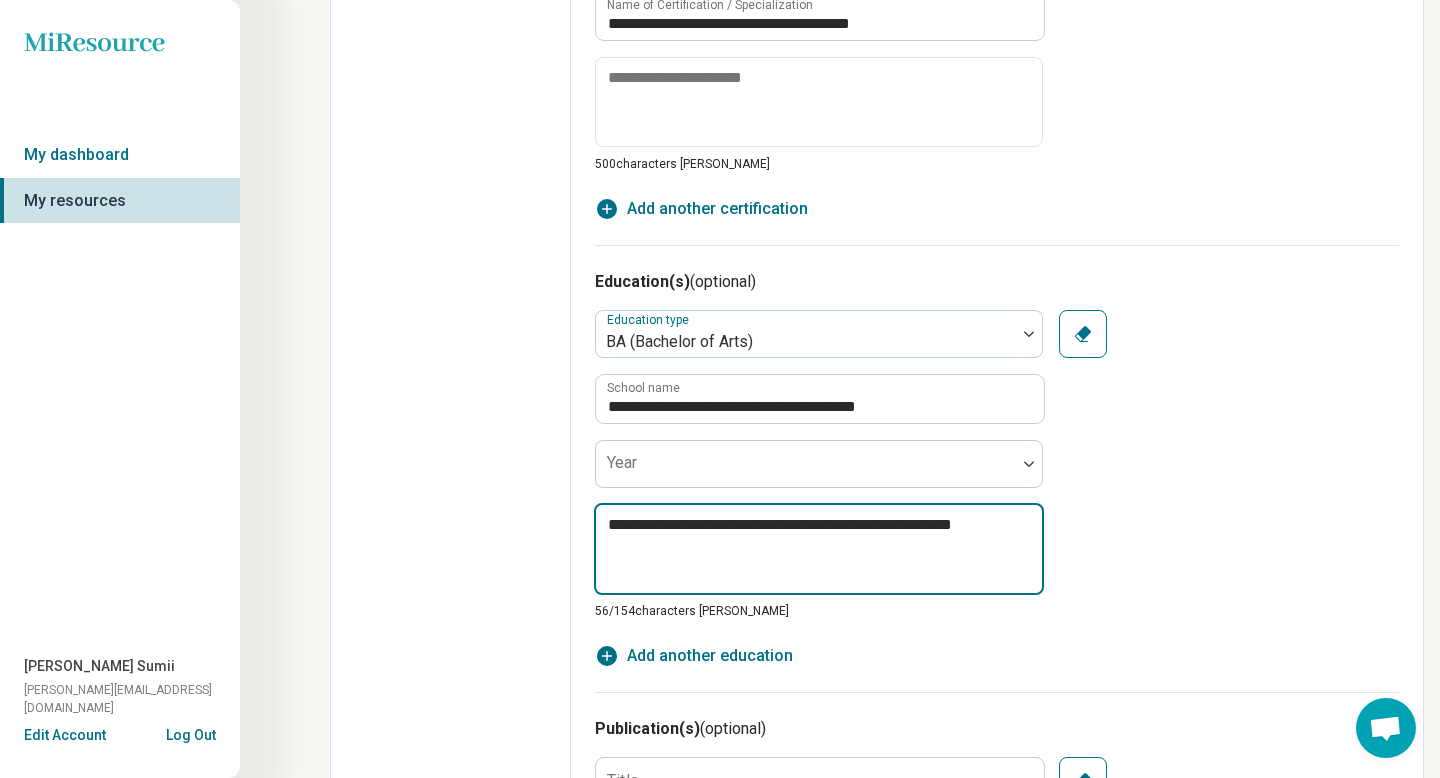 type on "*" 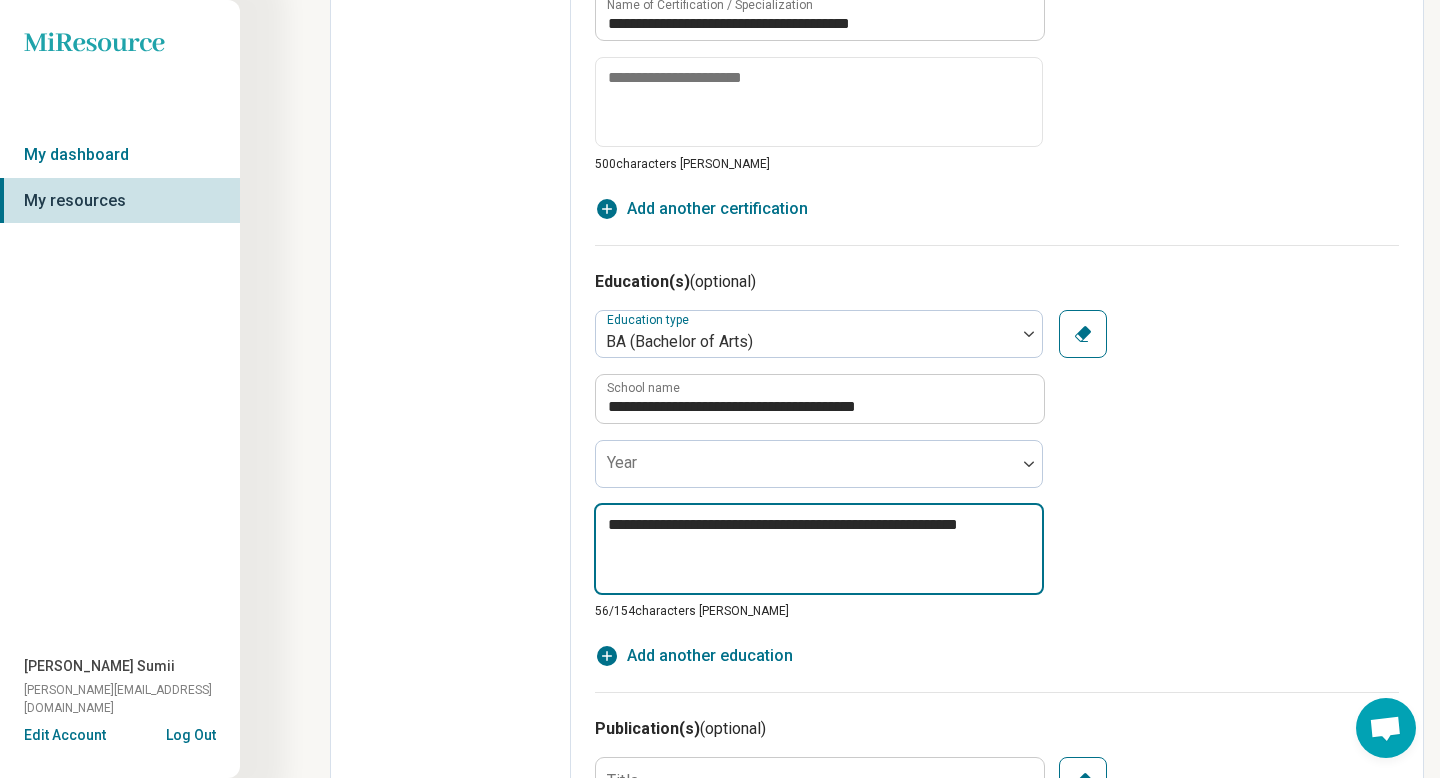 type on "*" 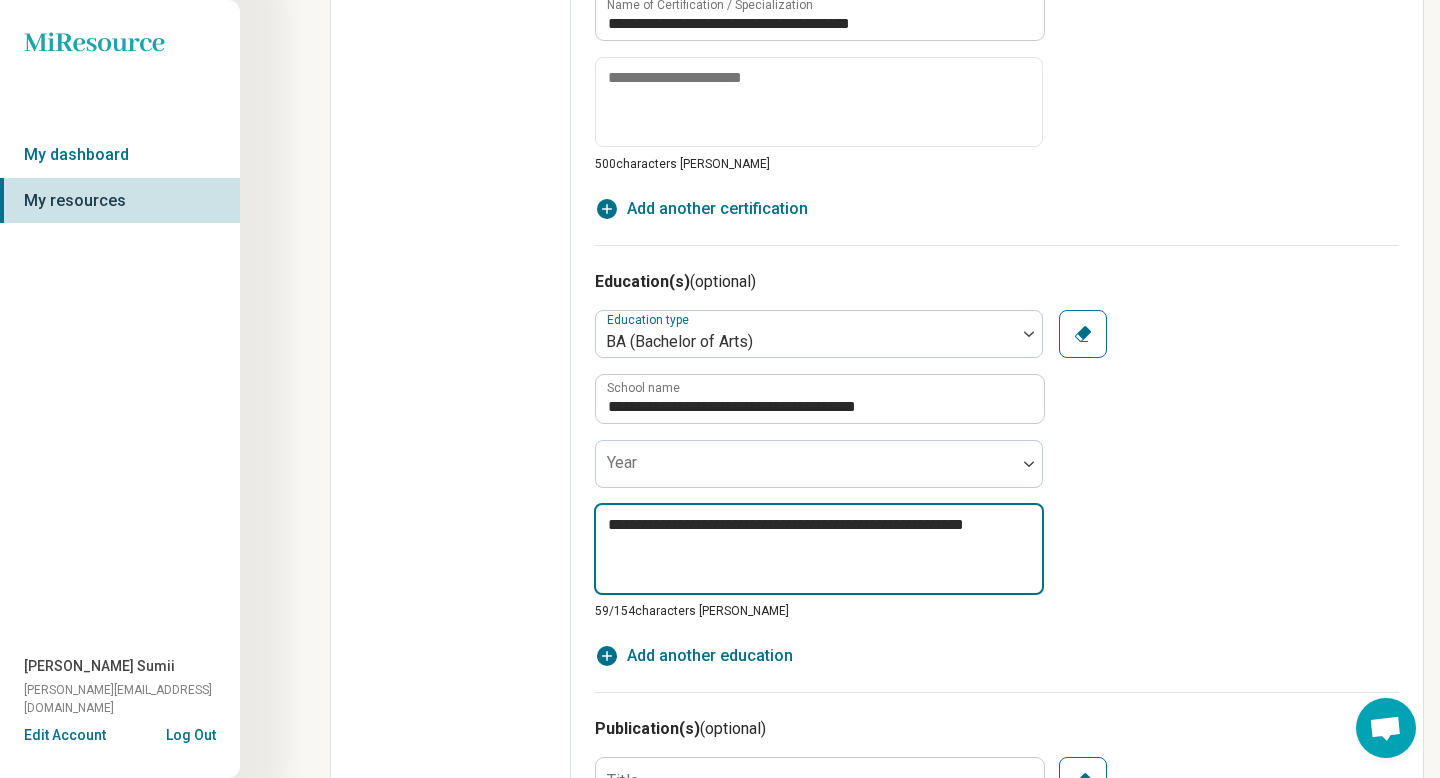 type on "*" 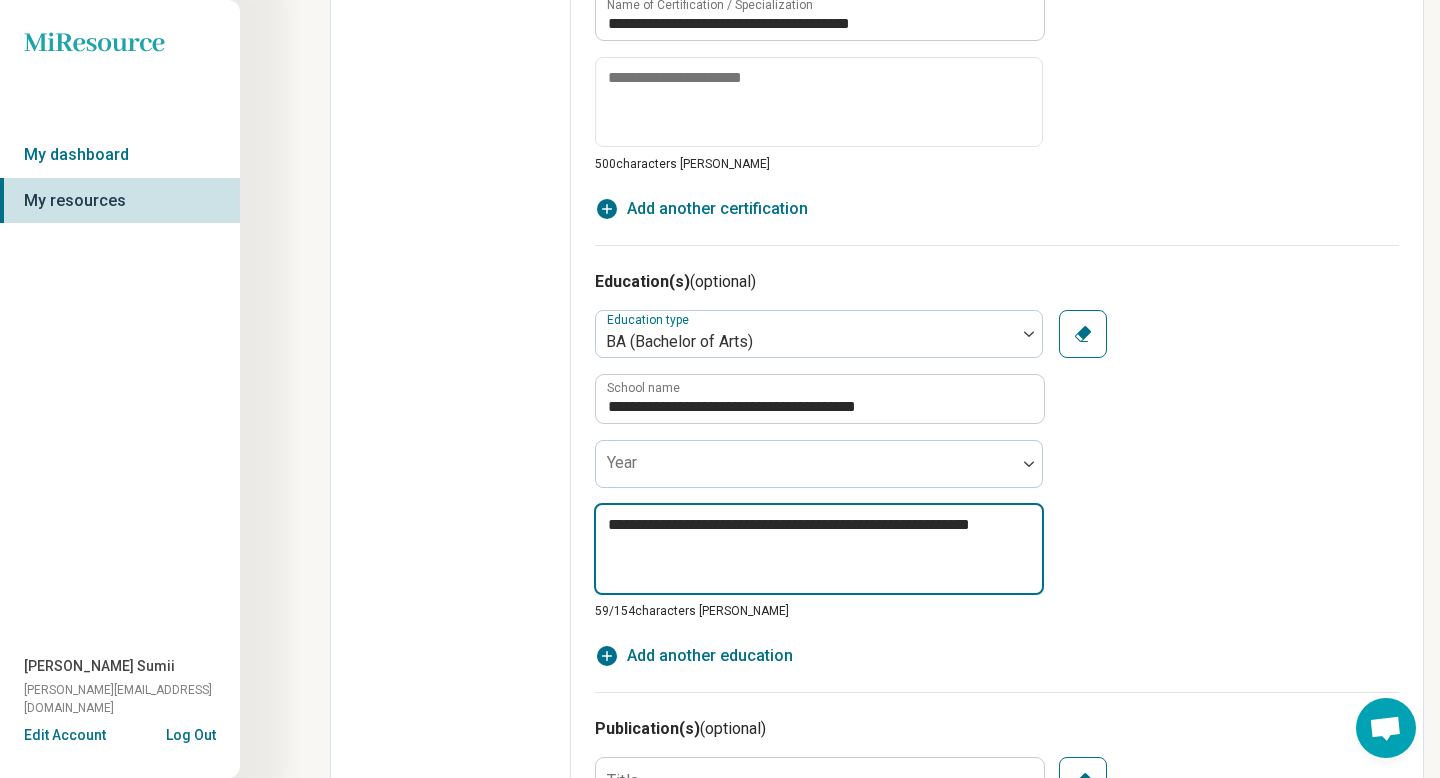 type on "*" 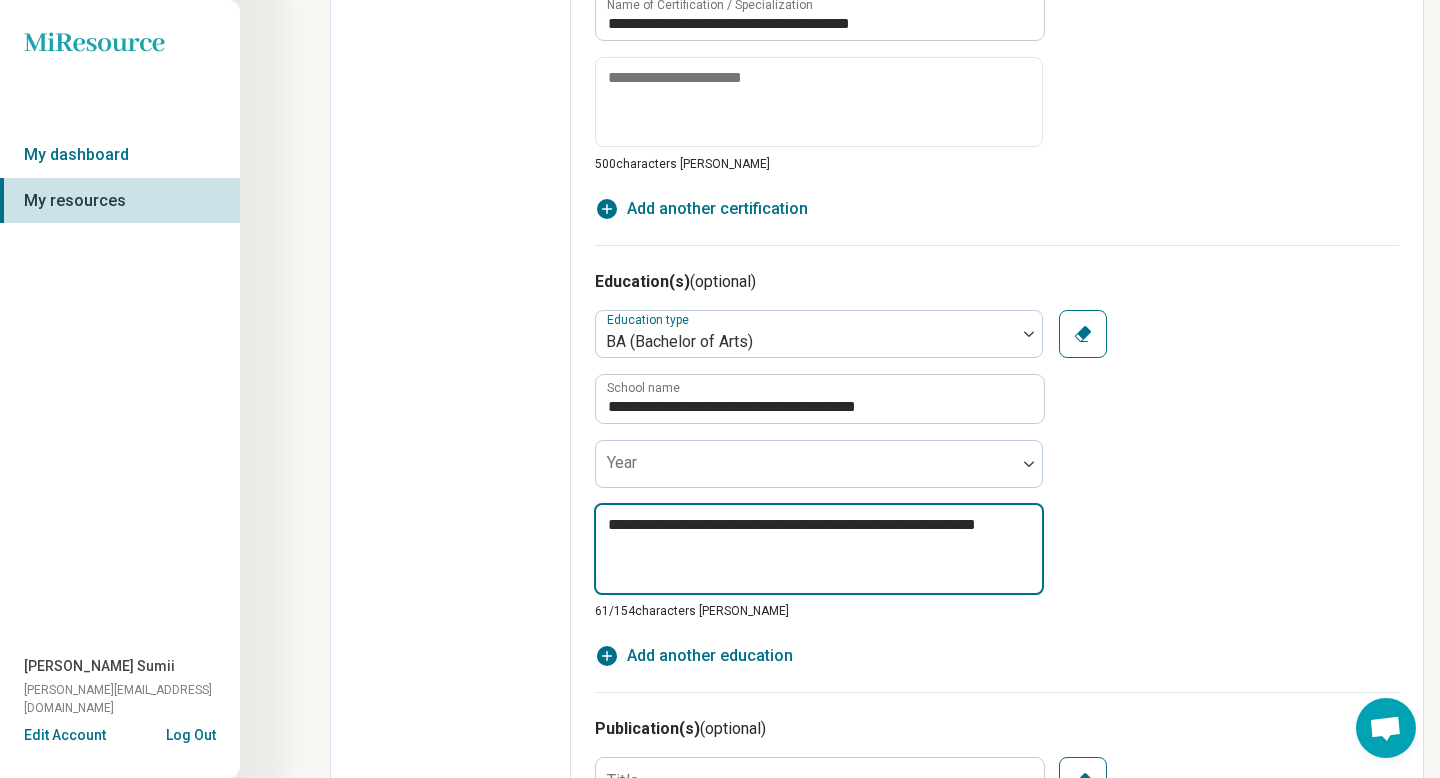 type on "*" 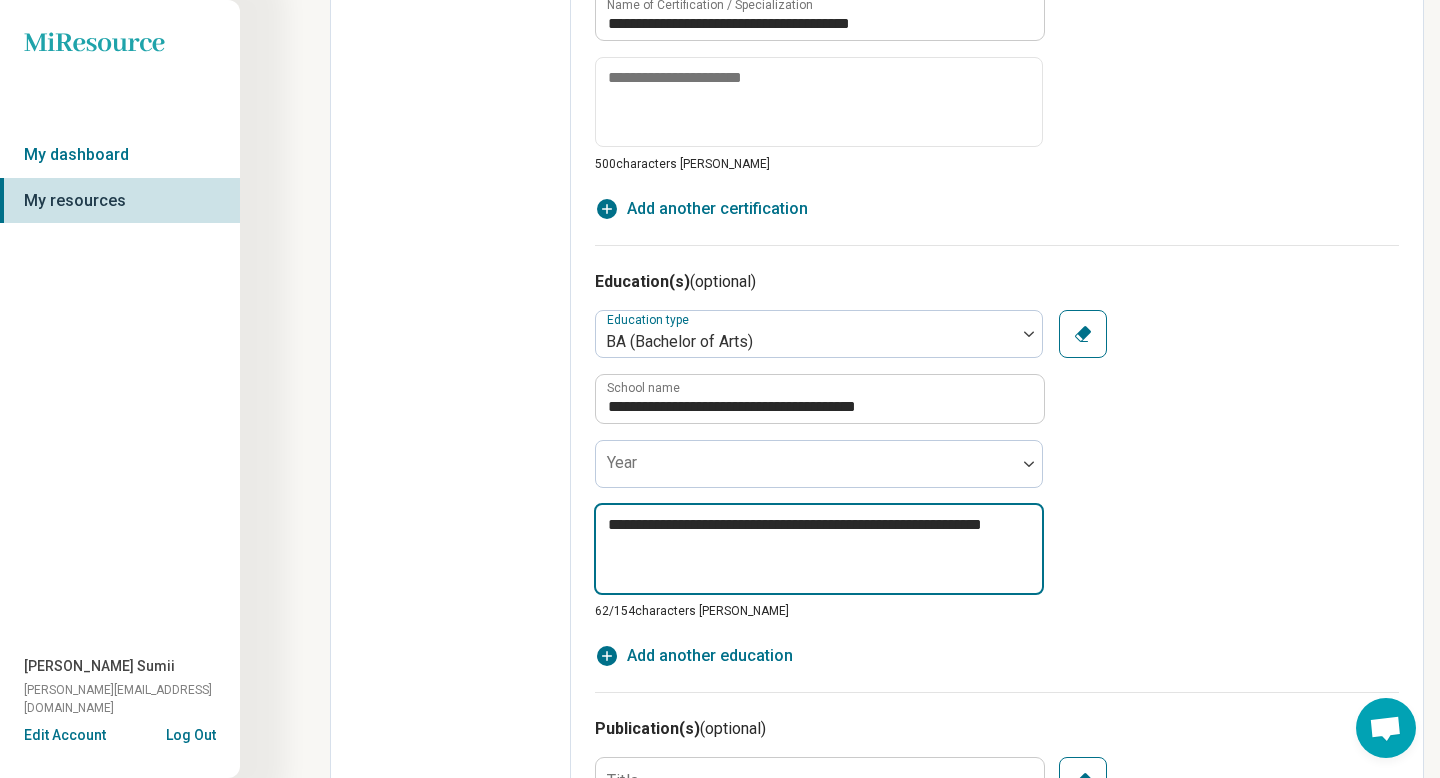 type on "*" 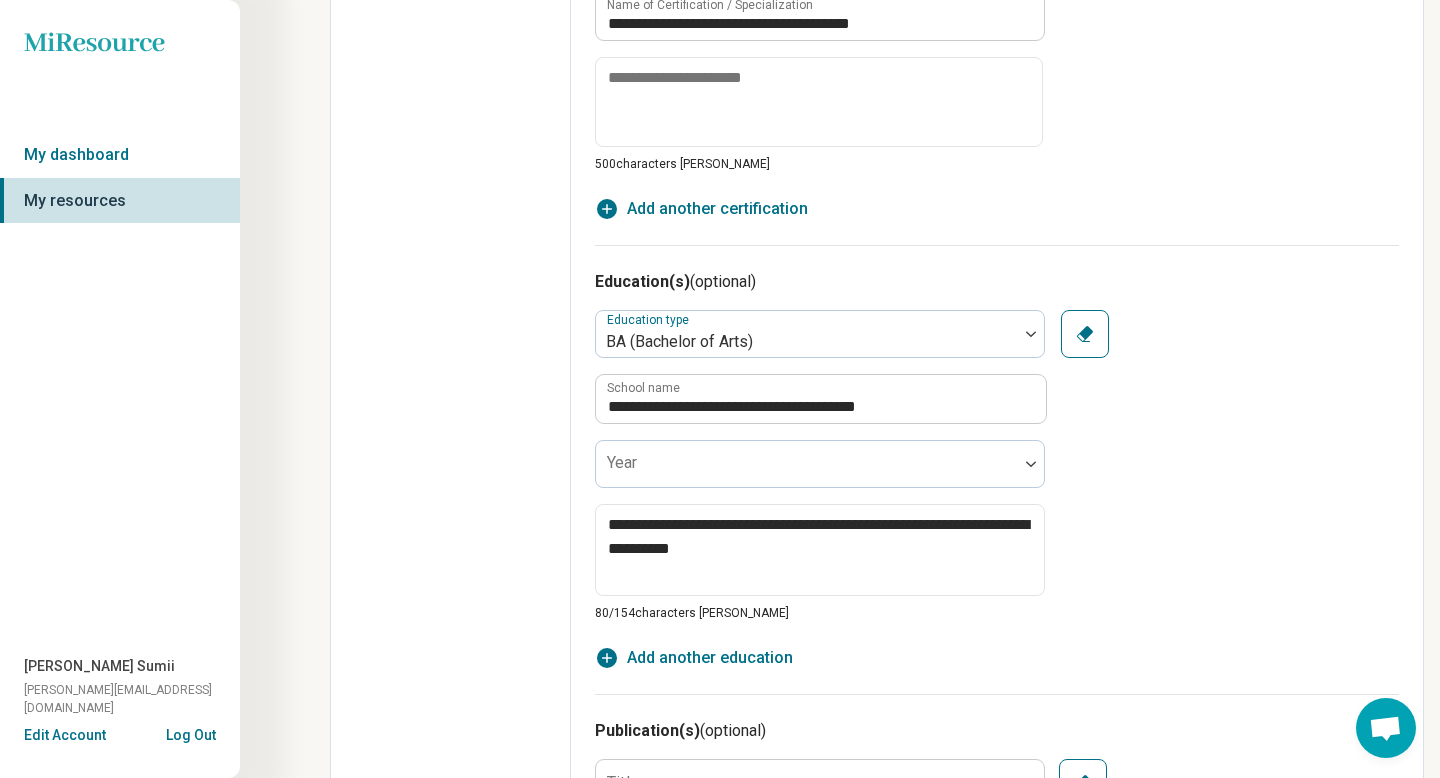click on "**********" at bounding box center [997, 466] 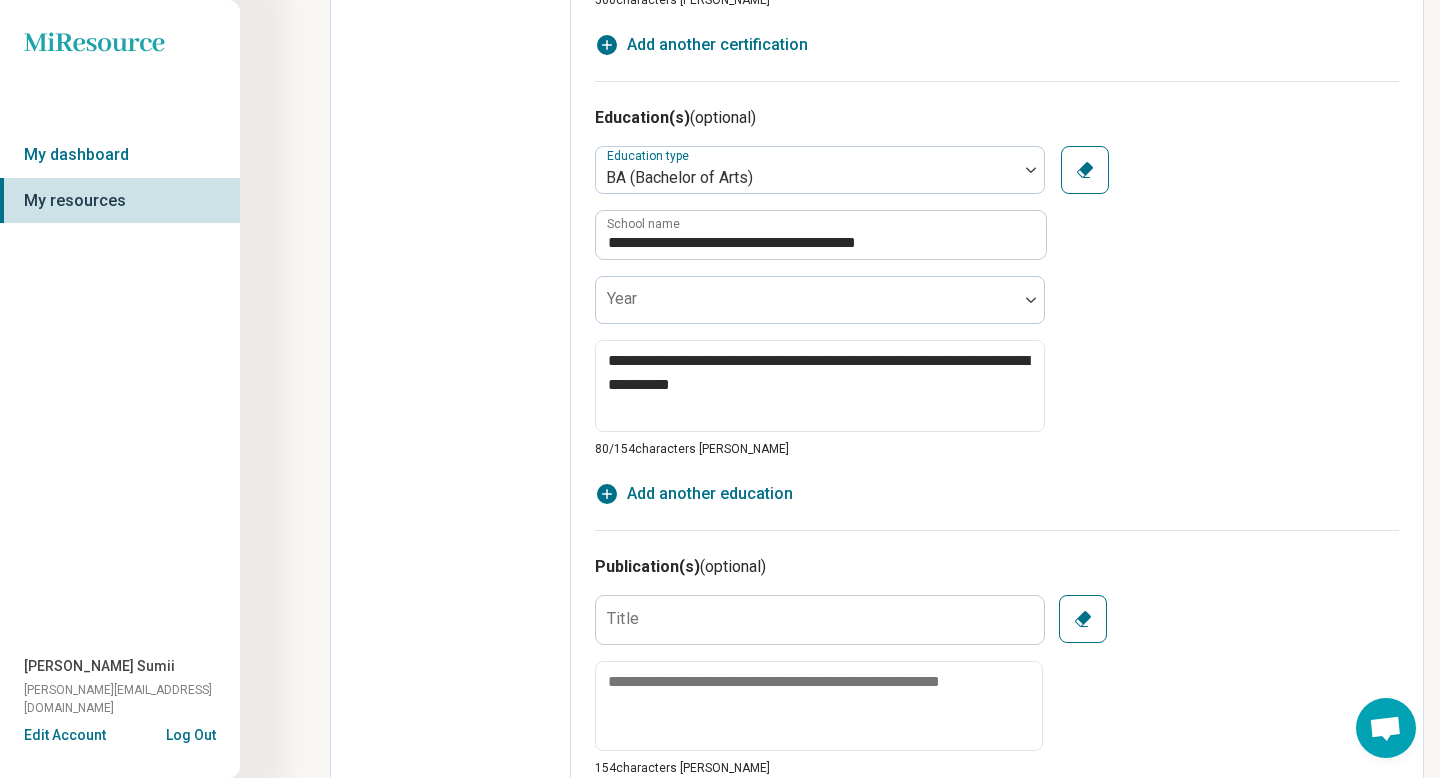 scroll, scrollTop: 1320, scrollLeft: 0, axis: vertical 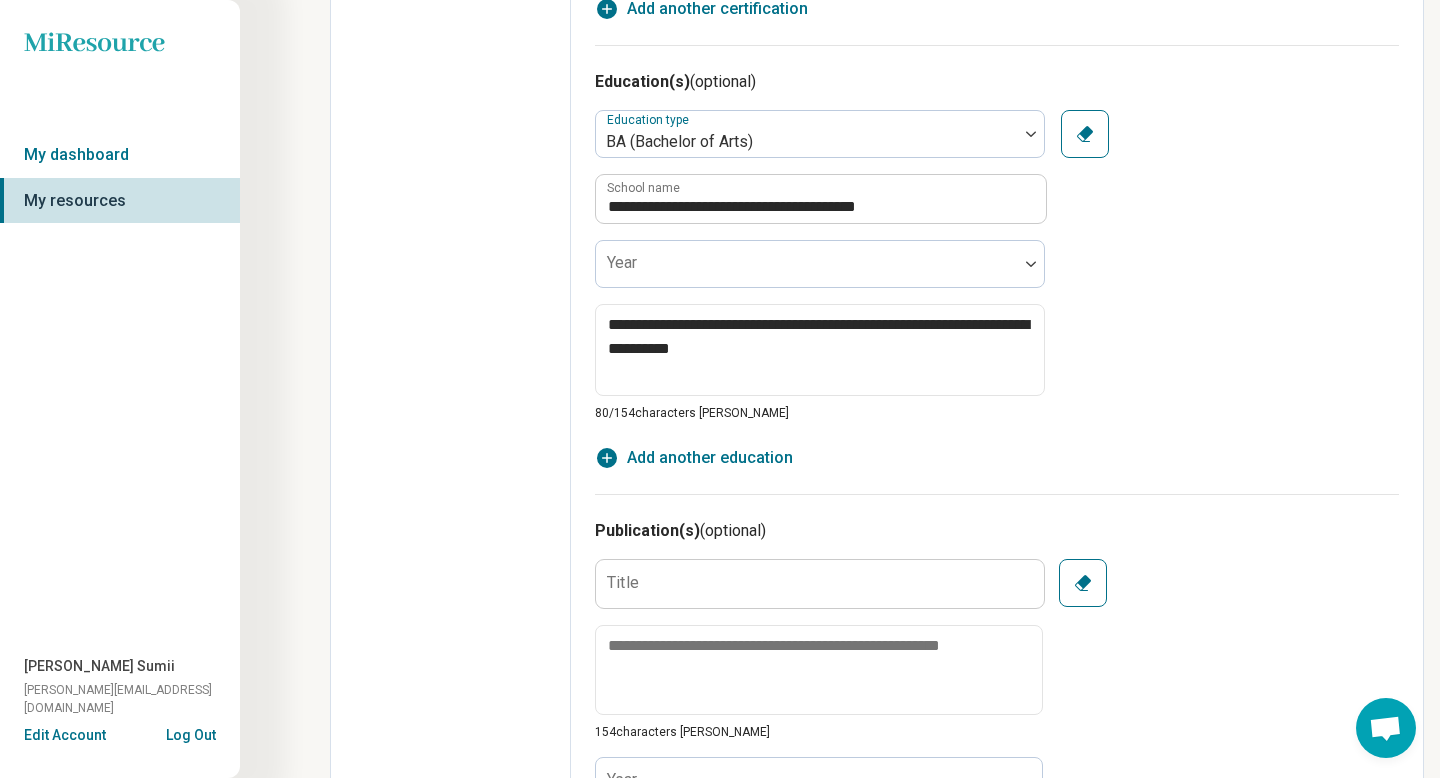 click on "Add another education" at bounding box center (710, 458) 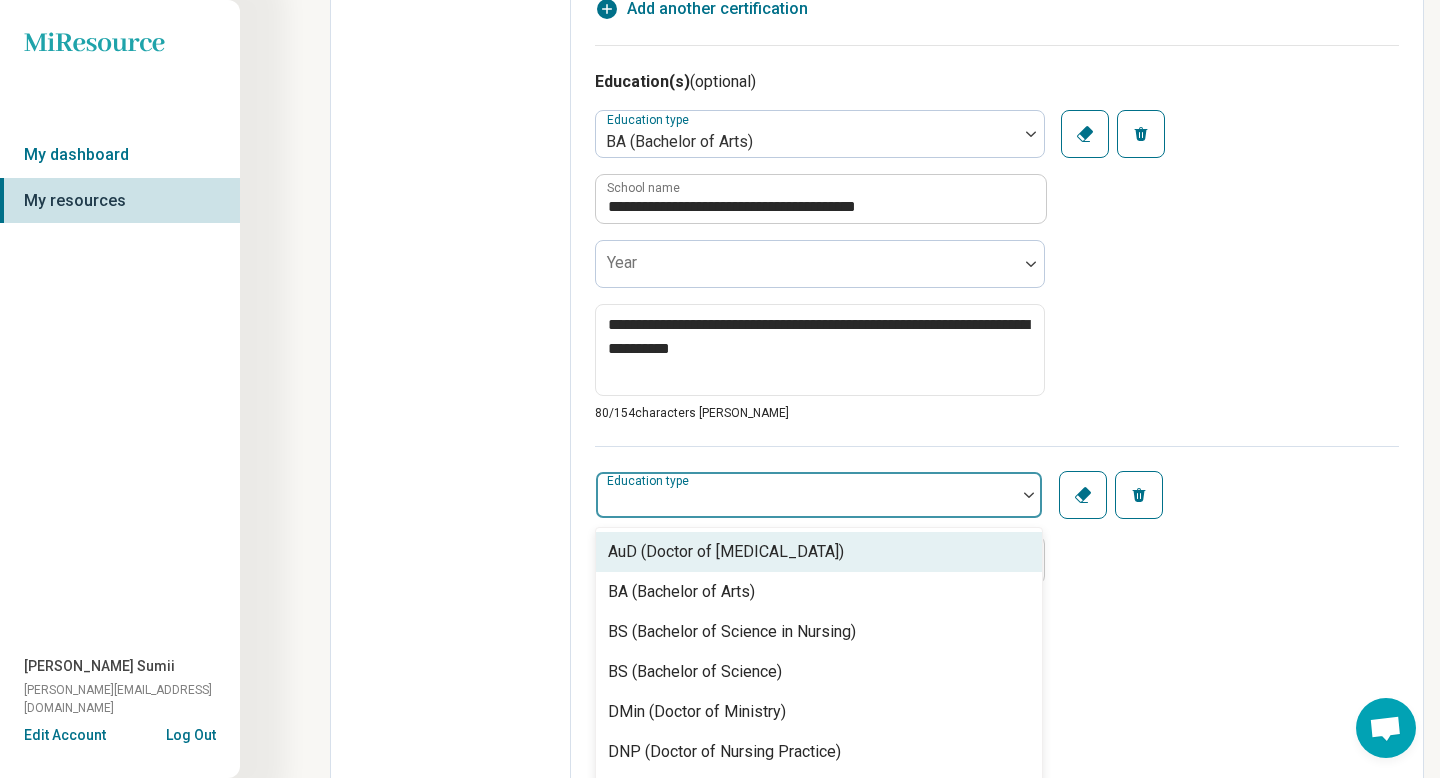 click at bounding box center (806, 503) 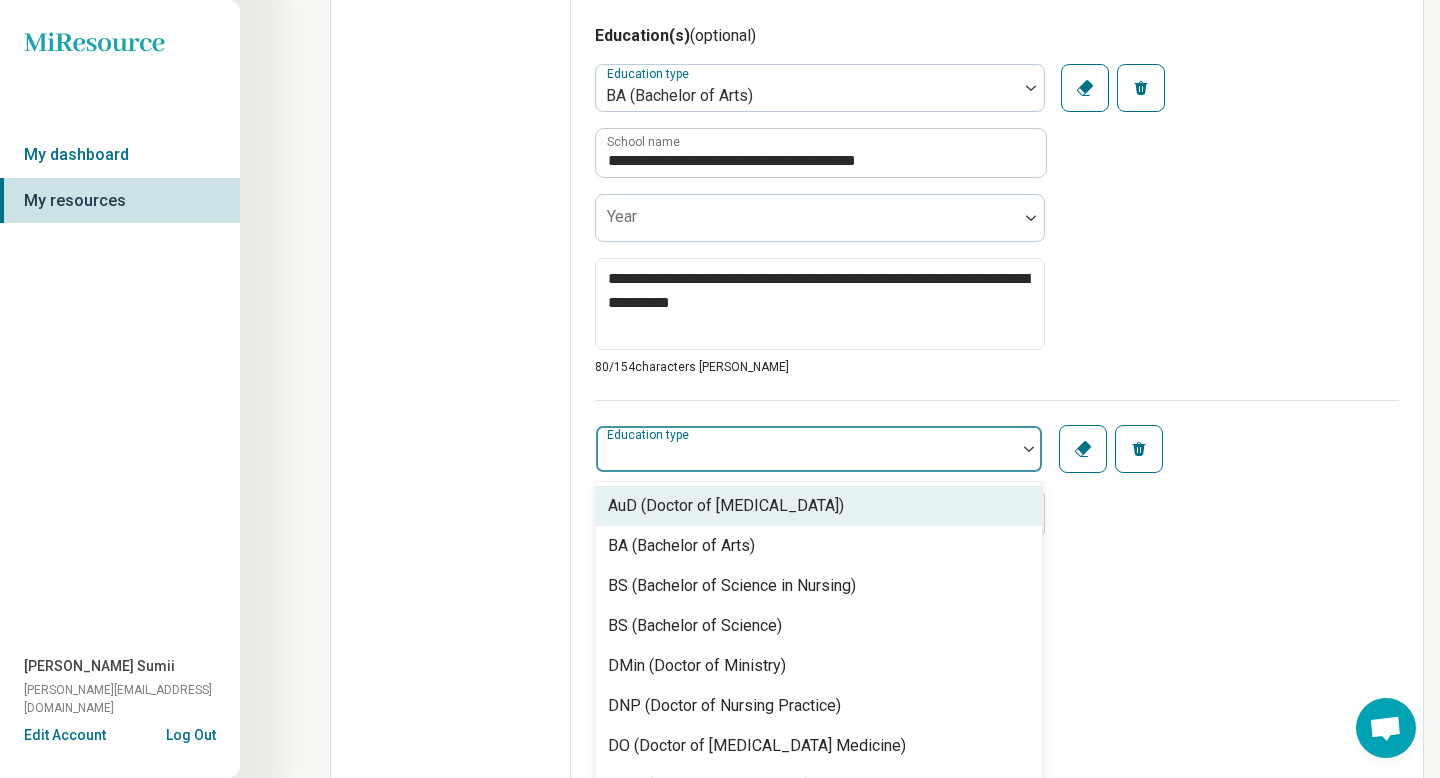 scroll, scrollTop: 1397, scrollLeft: 0, axis: vertical 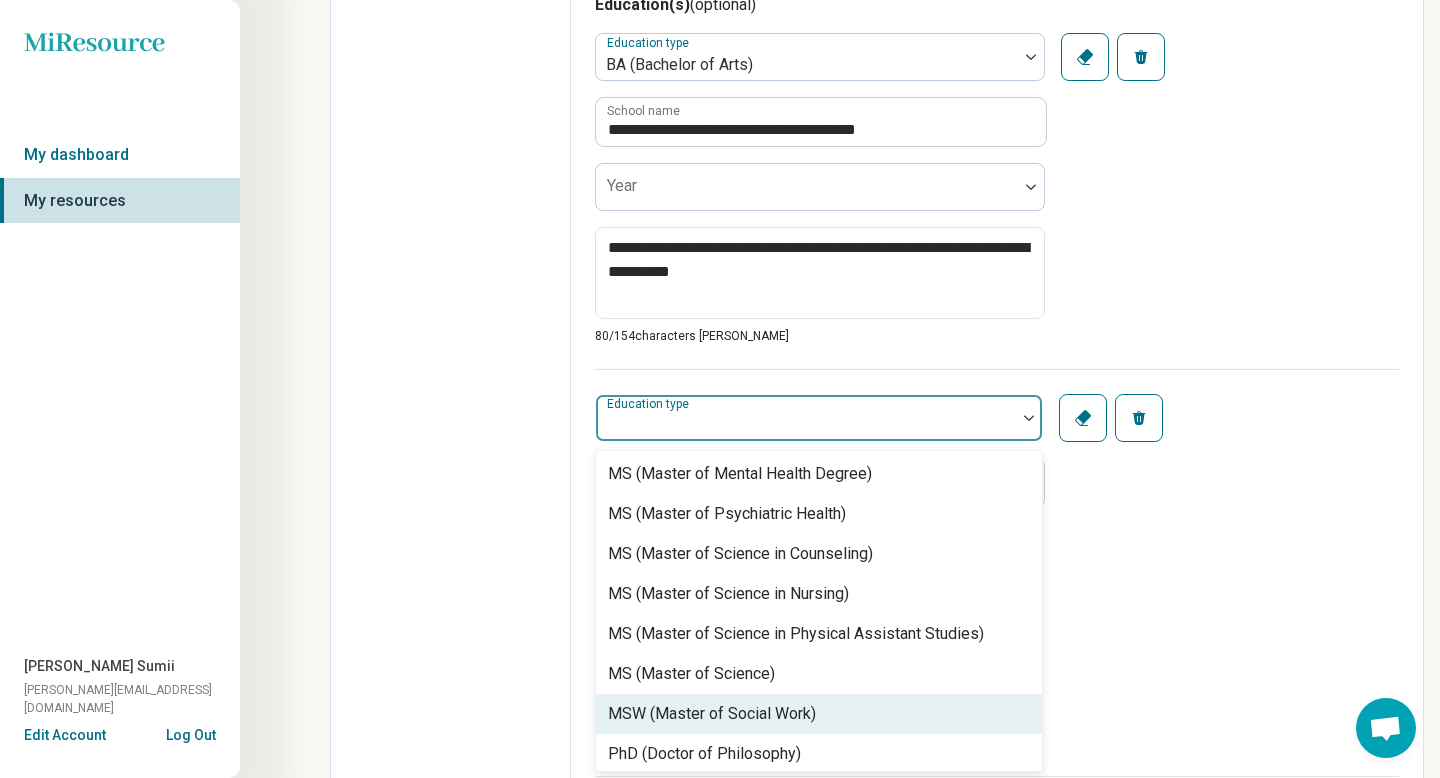 click on "MSW (Master of Social Work)" at bounding box center [712, 714] 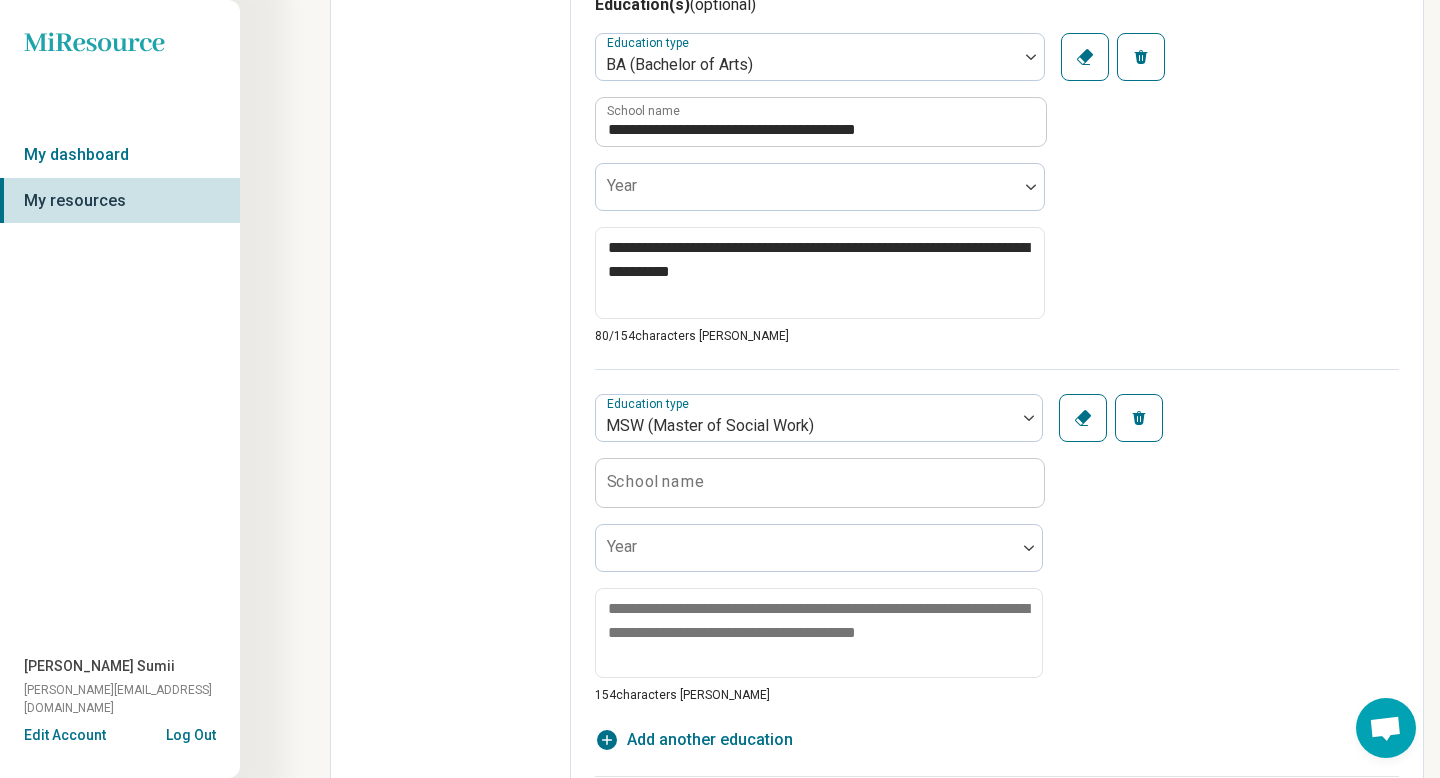 click on "School name" at bounding box center (656, 482) 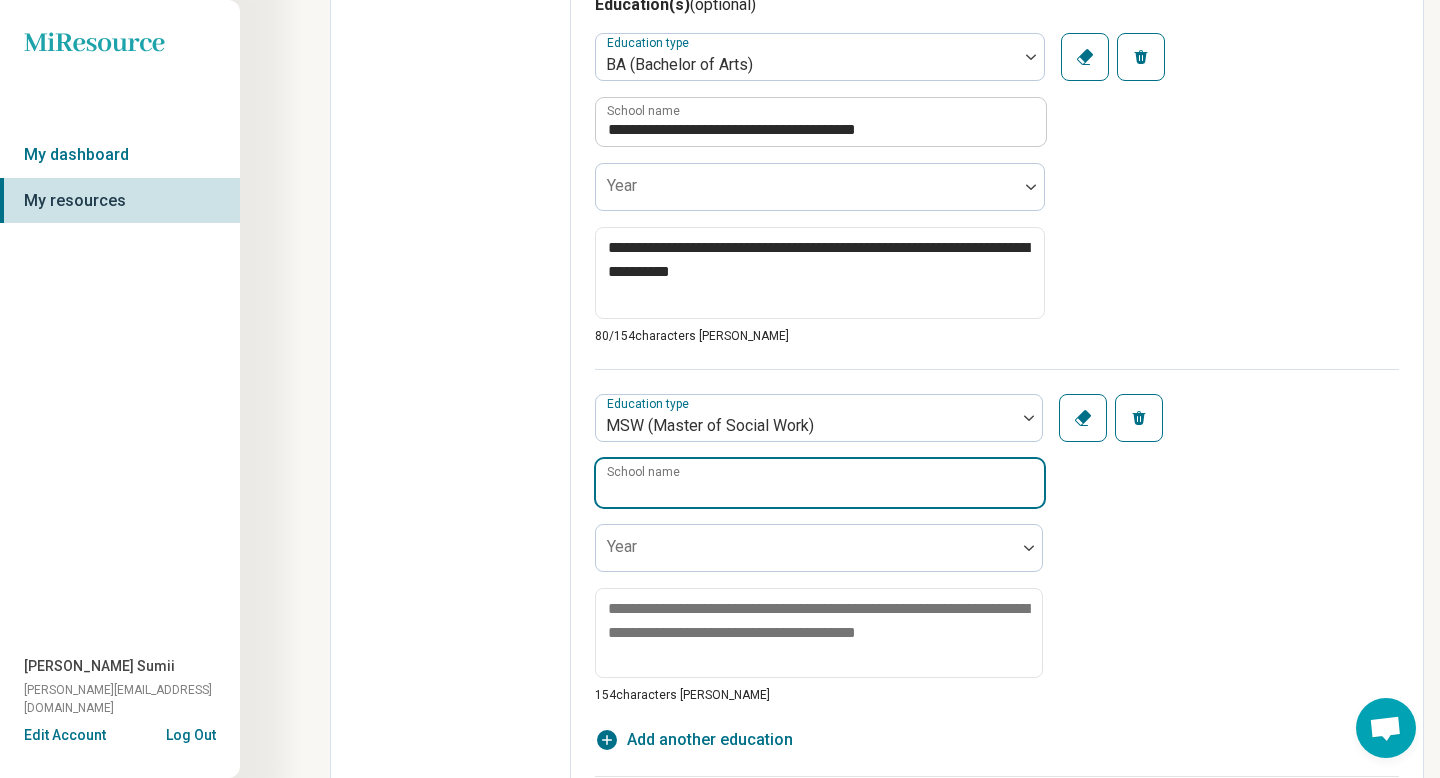 click on "School name" at bounding box center (820, 483) 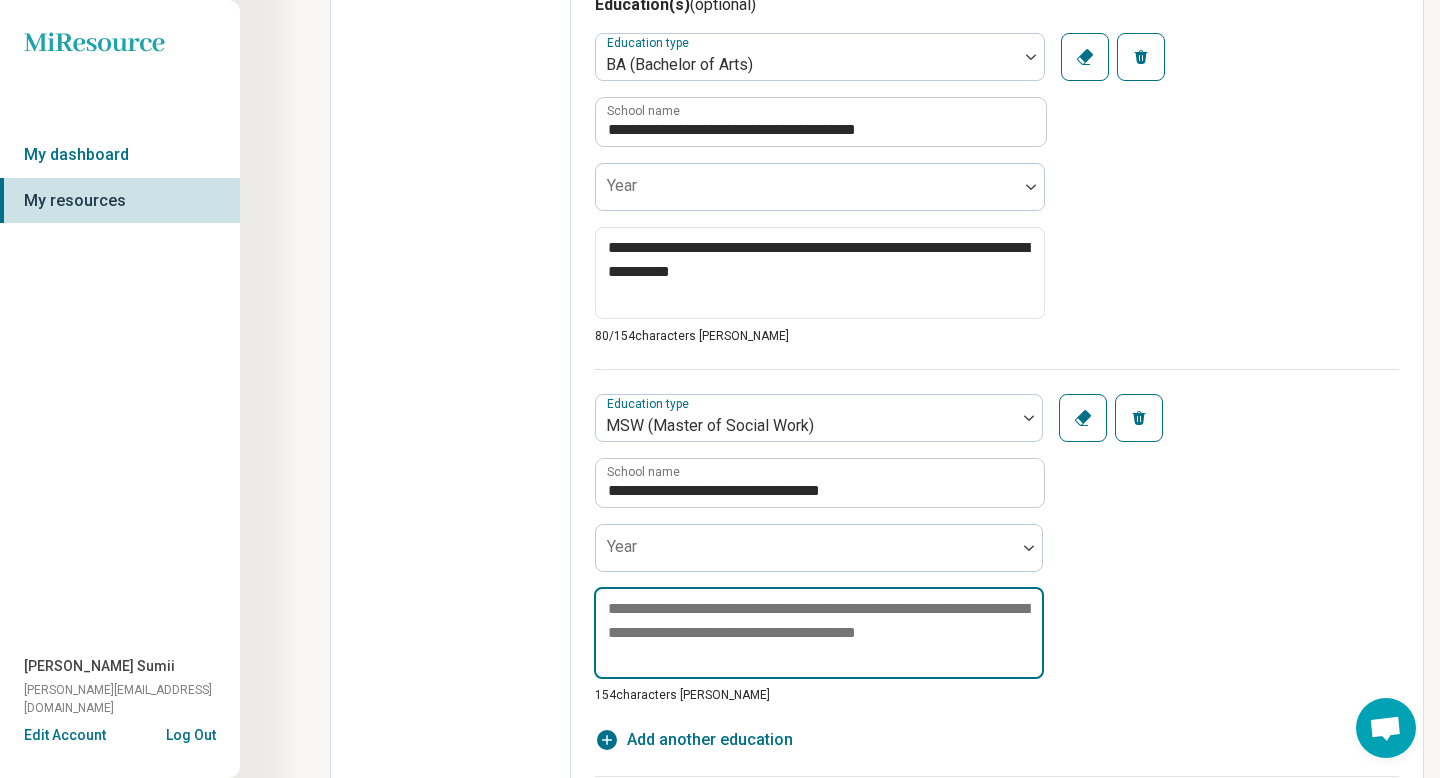 click at bounding box center (819, 633) 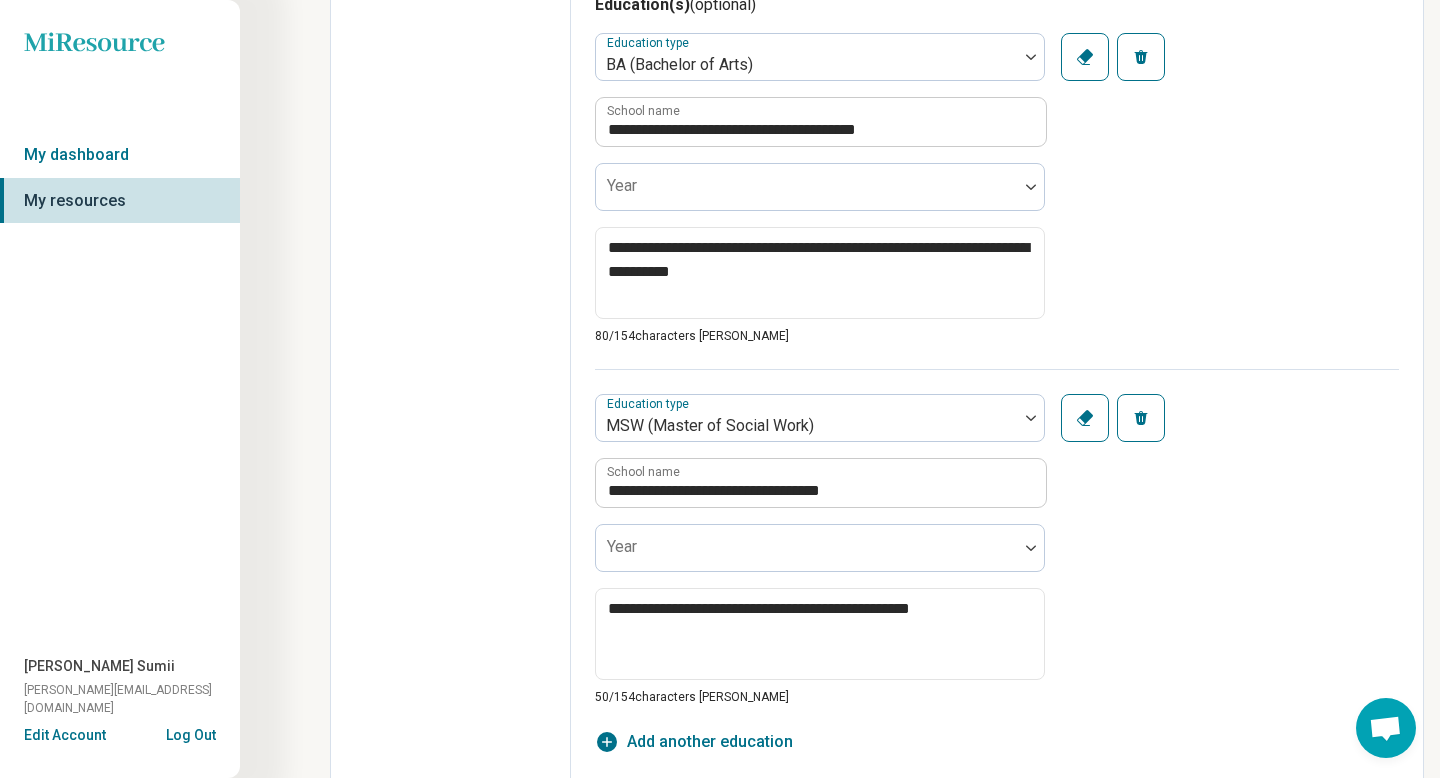 click on "**********" at bounding box center (997, 537) 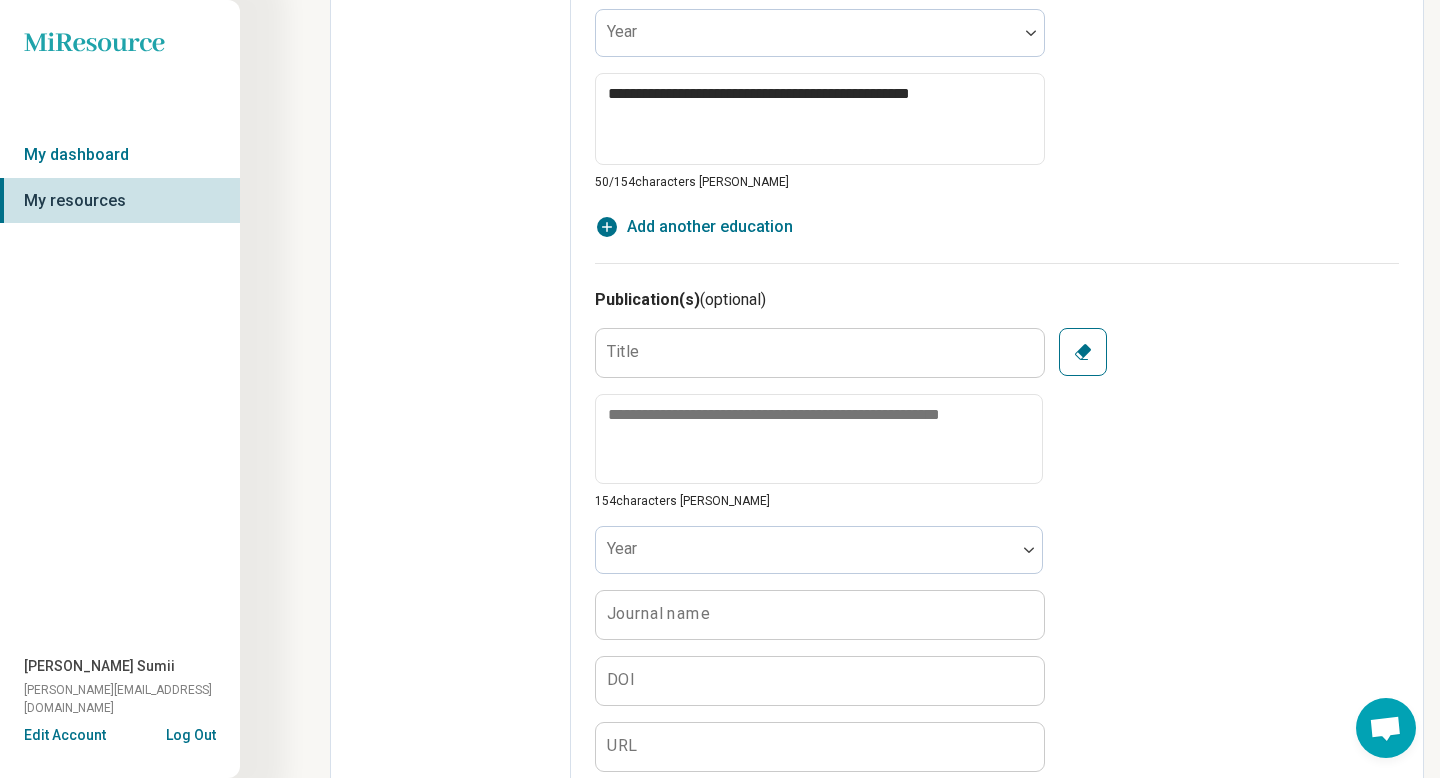 scroll, scrollTop: 1879, scrollLeft: 0, axis: vertical 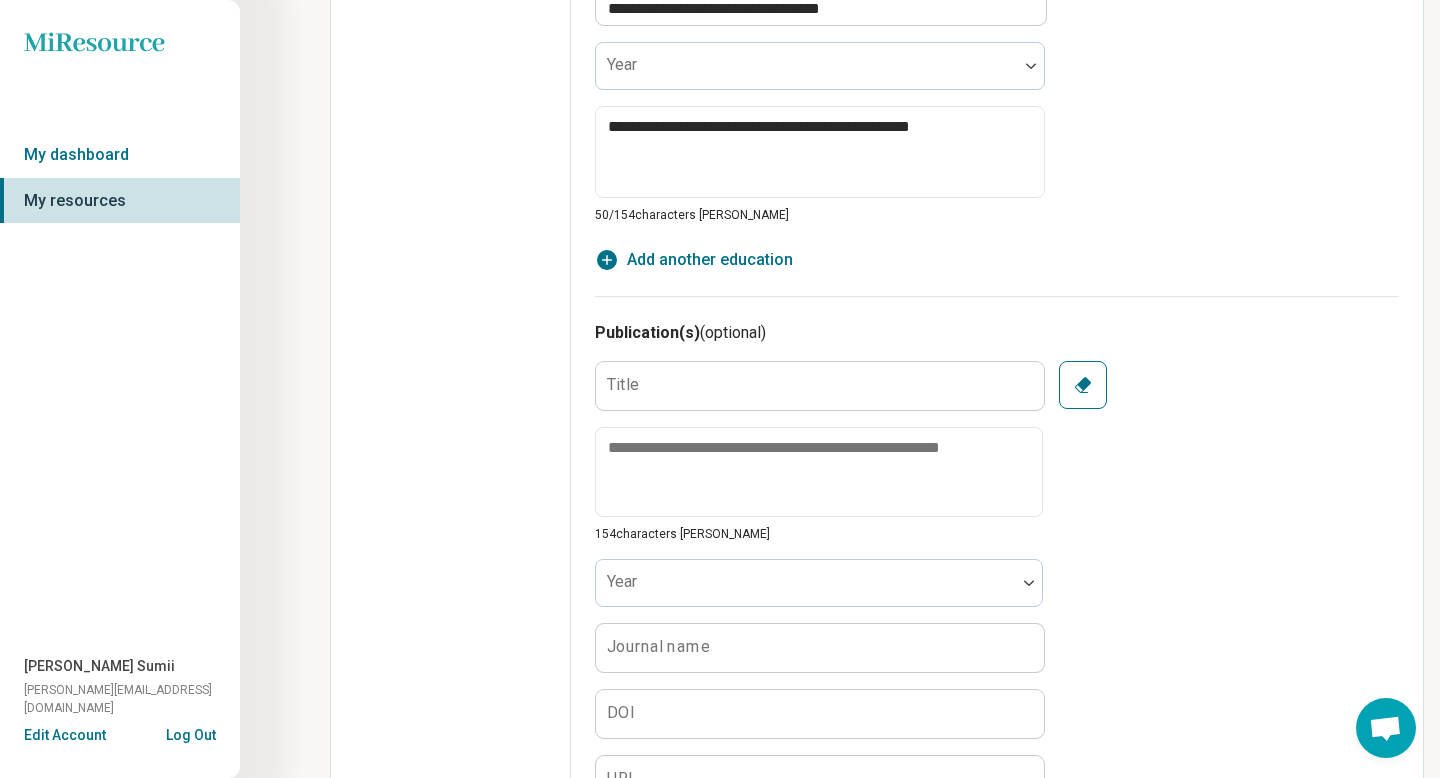 click on "Title 154  characters max Year Journal name DOI URL Clear" at bounding box center (997, 583) 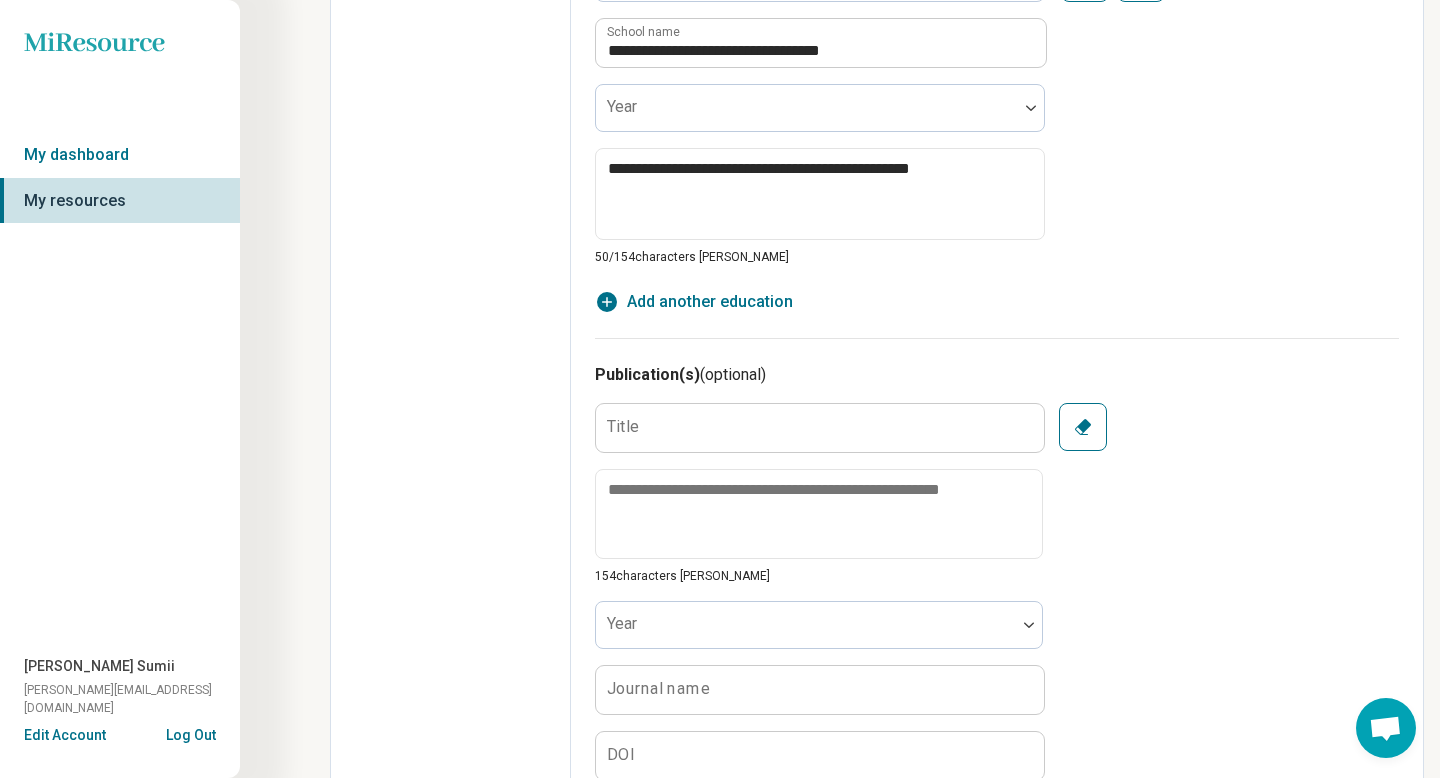 scroll, scrollTop: 1839, scrollLeft: 0, axis: vertical 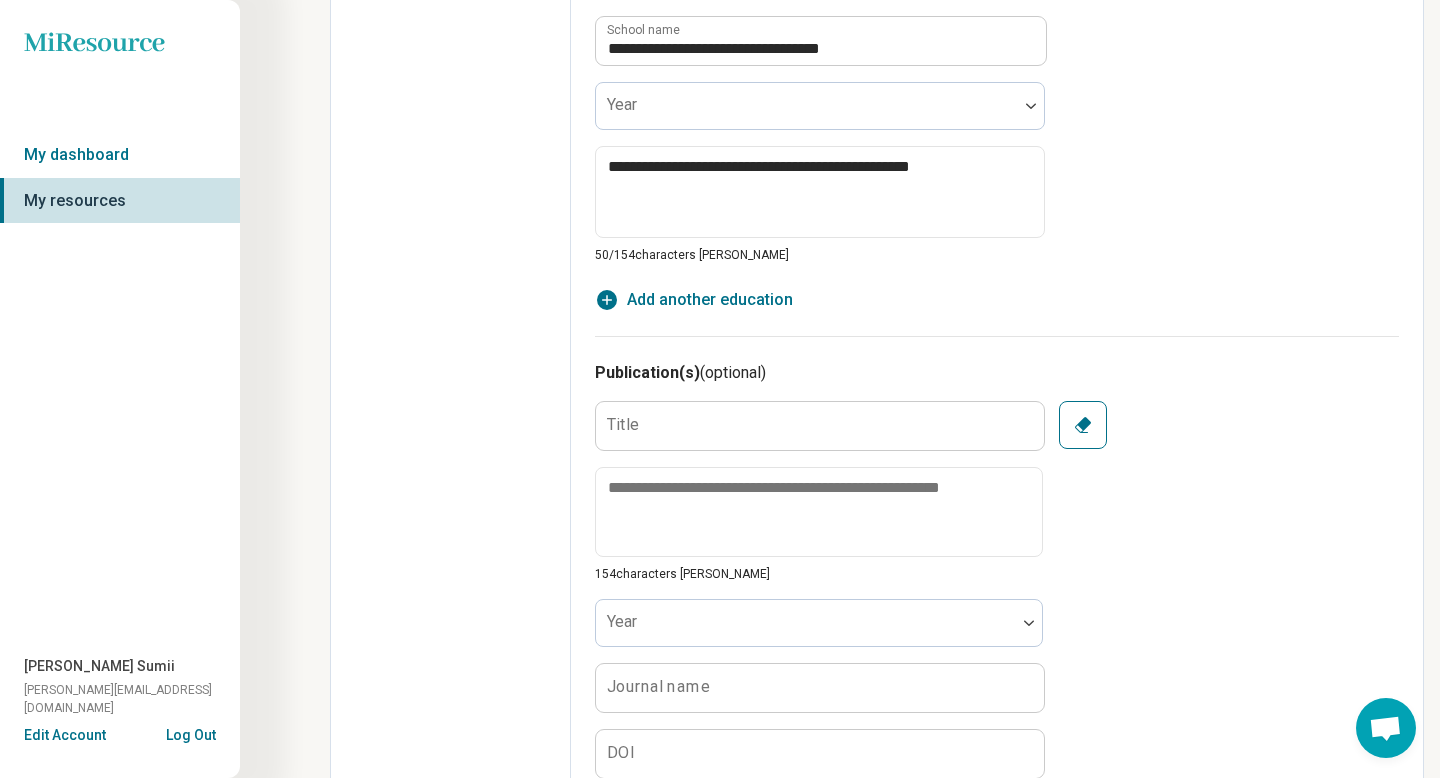 click 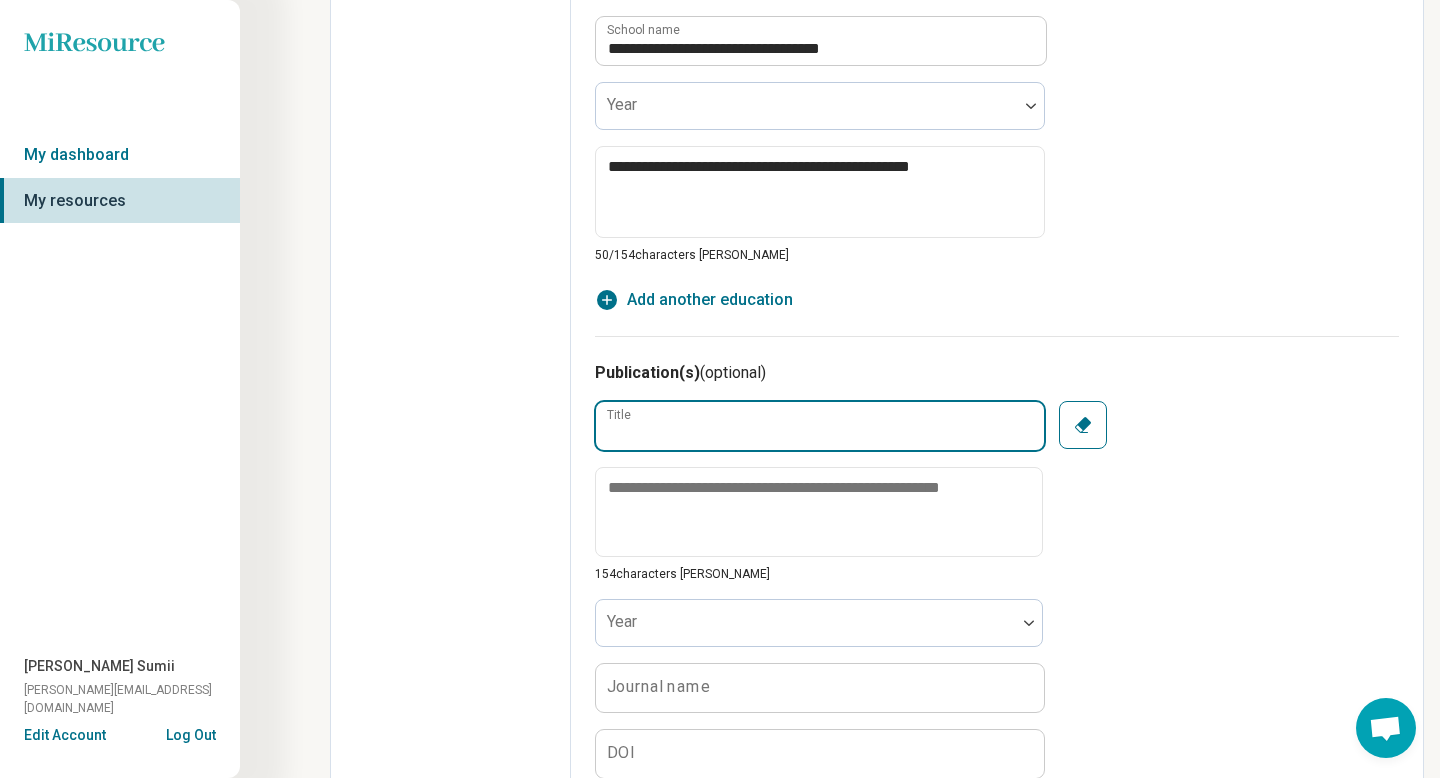 click on "Title" at bounding box center [820, 426] 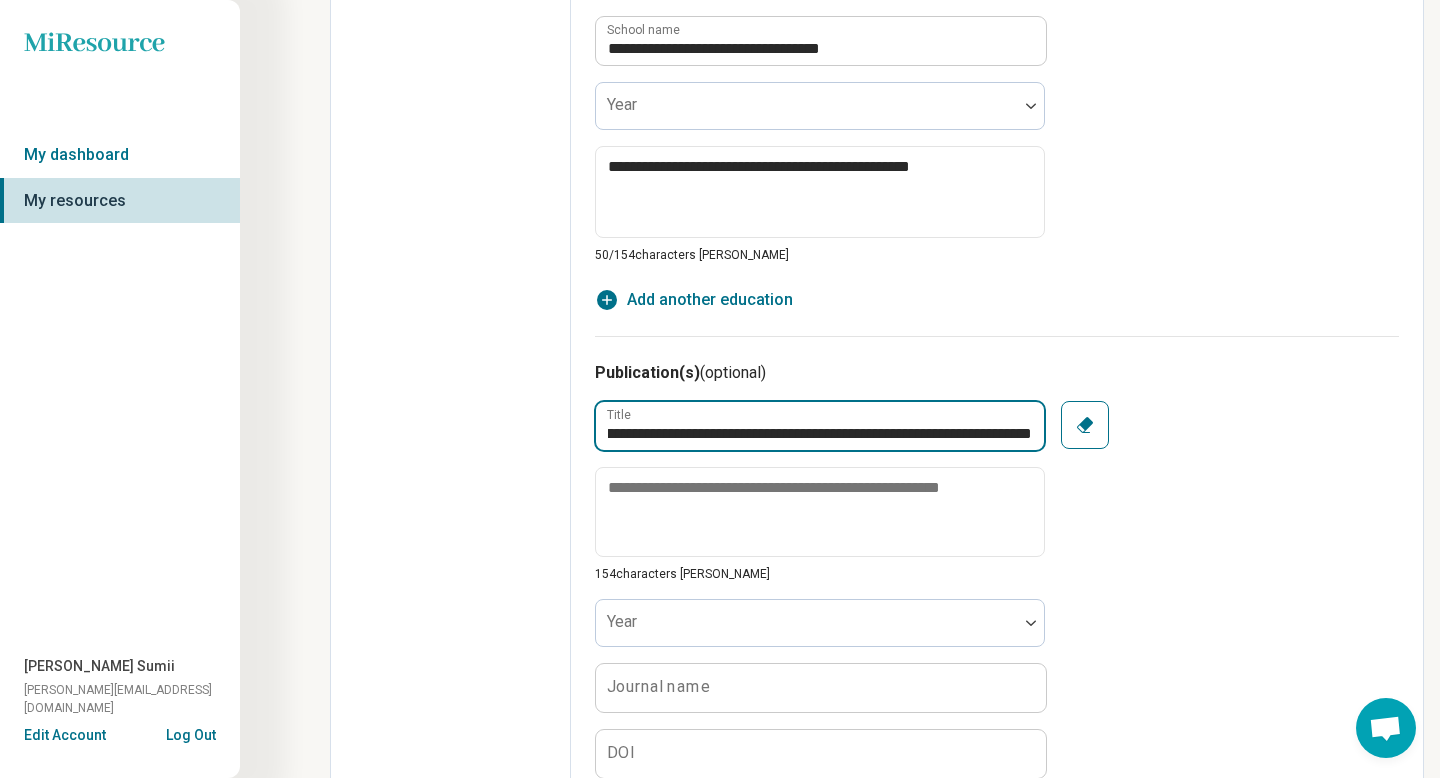 scroll, scrollTop: 0, scrollLeft: 230, axis: horizontal 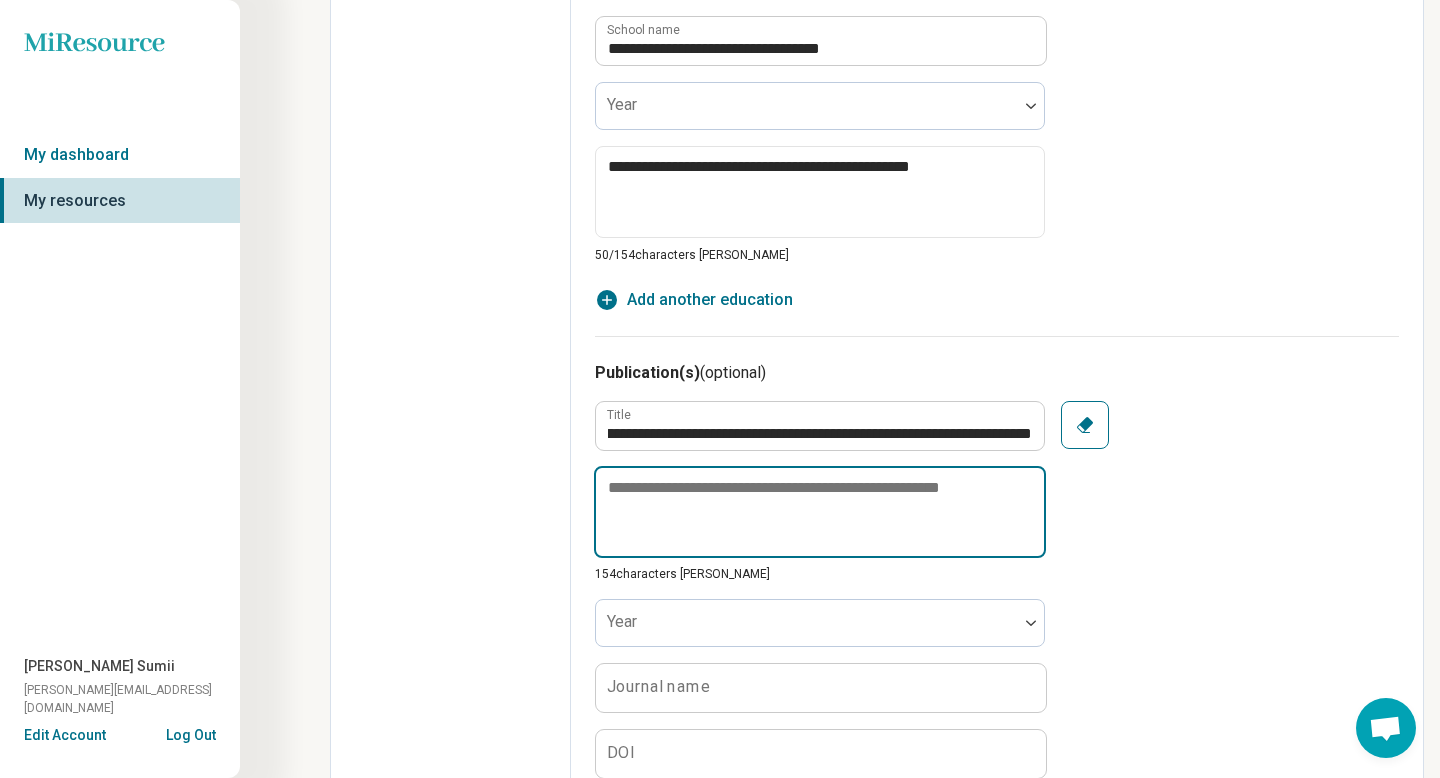 click at bounding box center (820, 512) 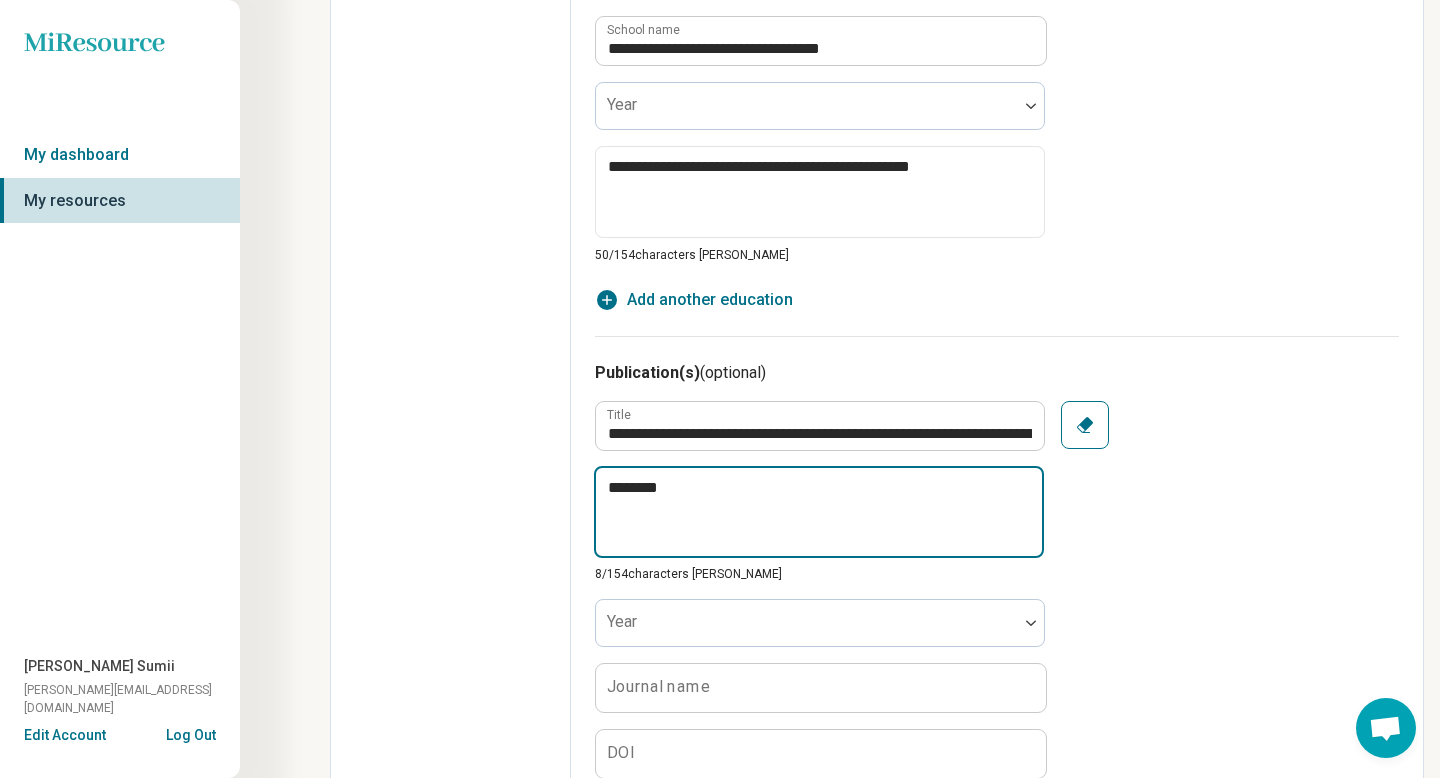 click on "********" at bounding box center (819, 512) 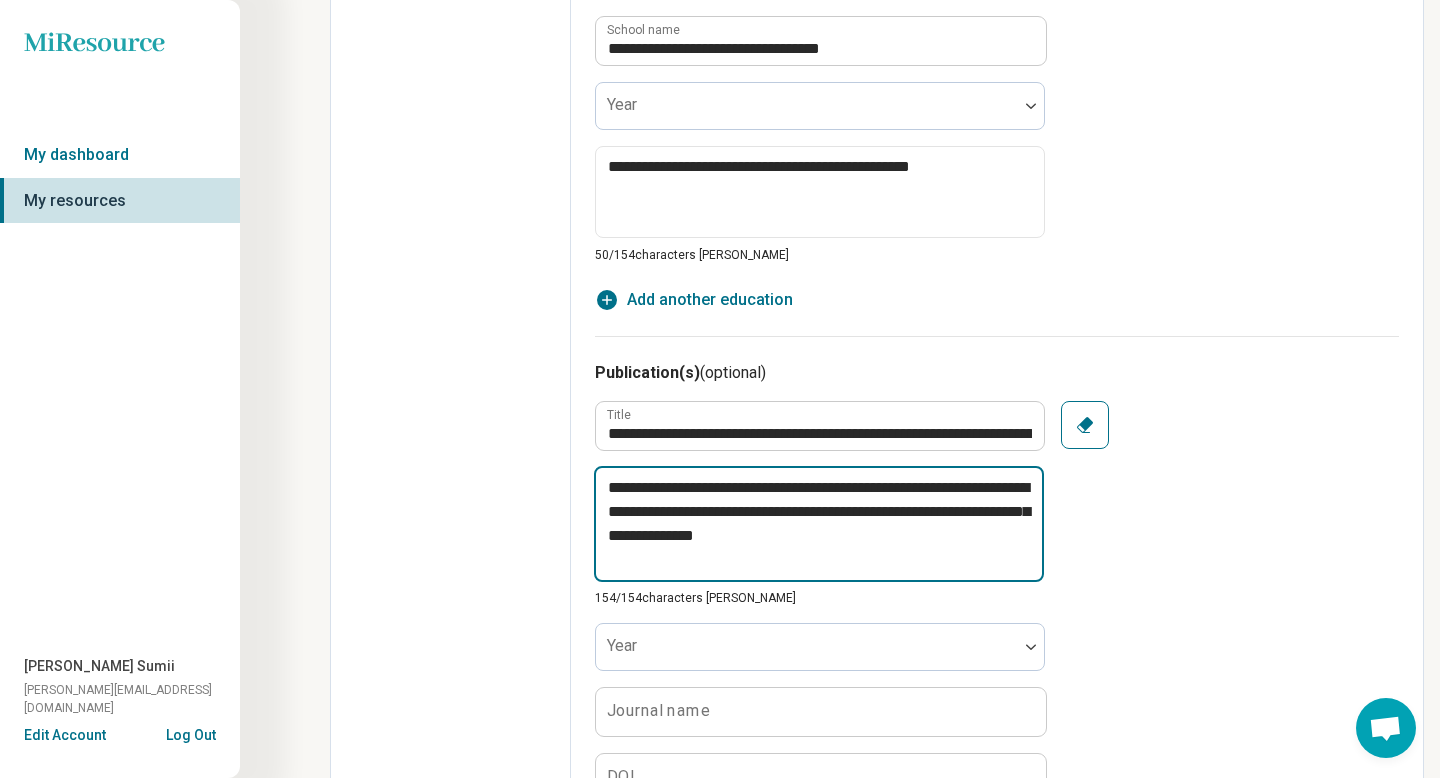 click on "**********" at bounding box center (819, 524) 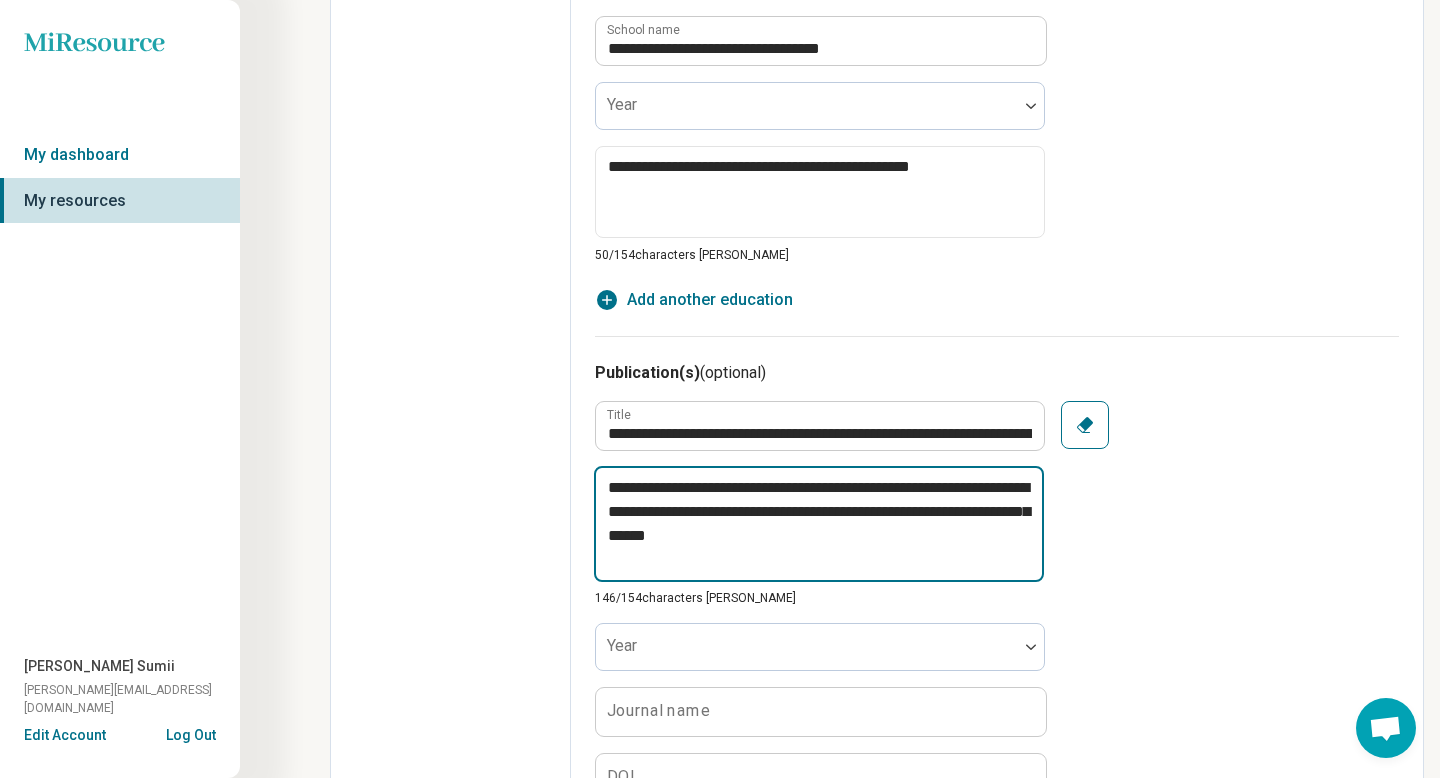click on "**********" at bounding box center [819, 524] 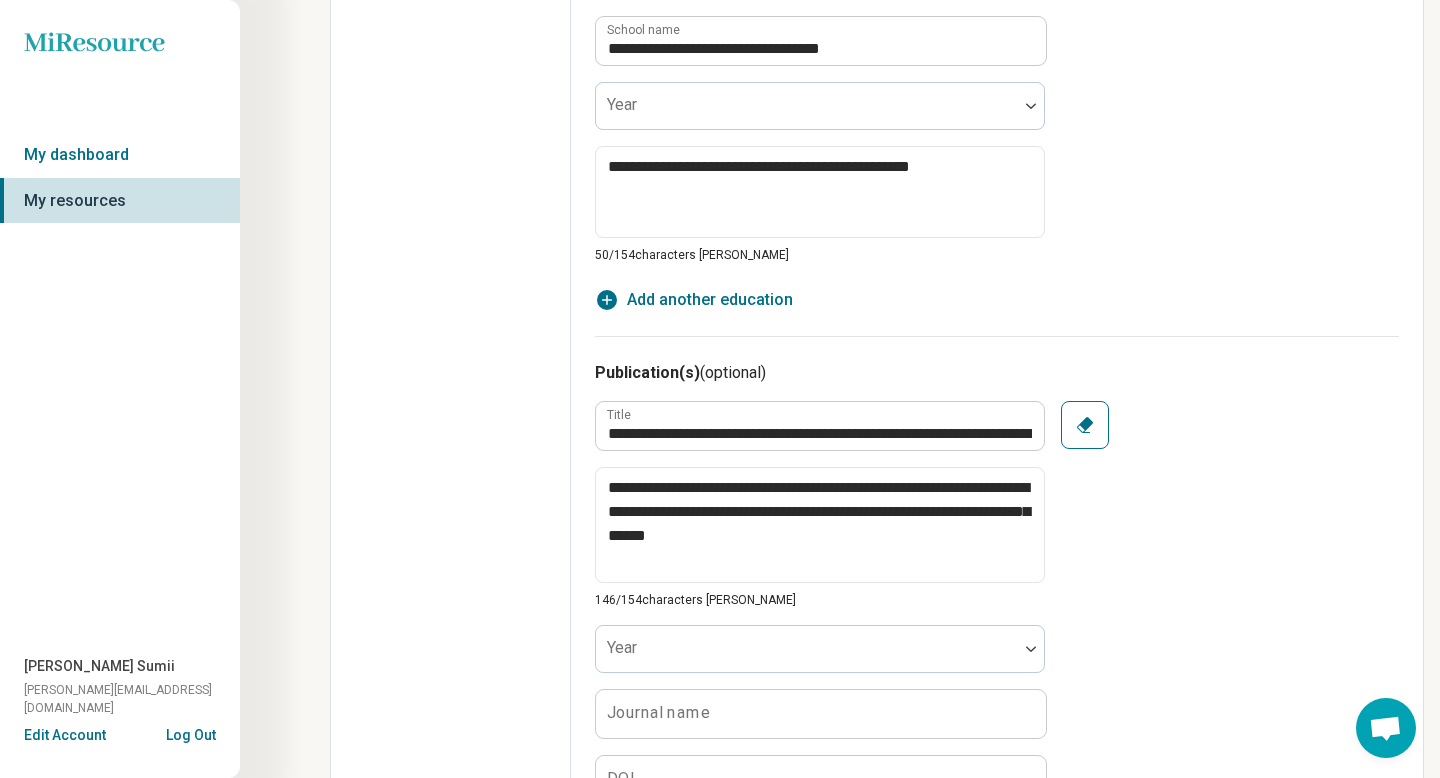 click on "**********" at bounding box center [997, 636] 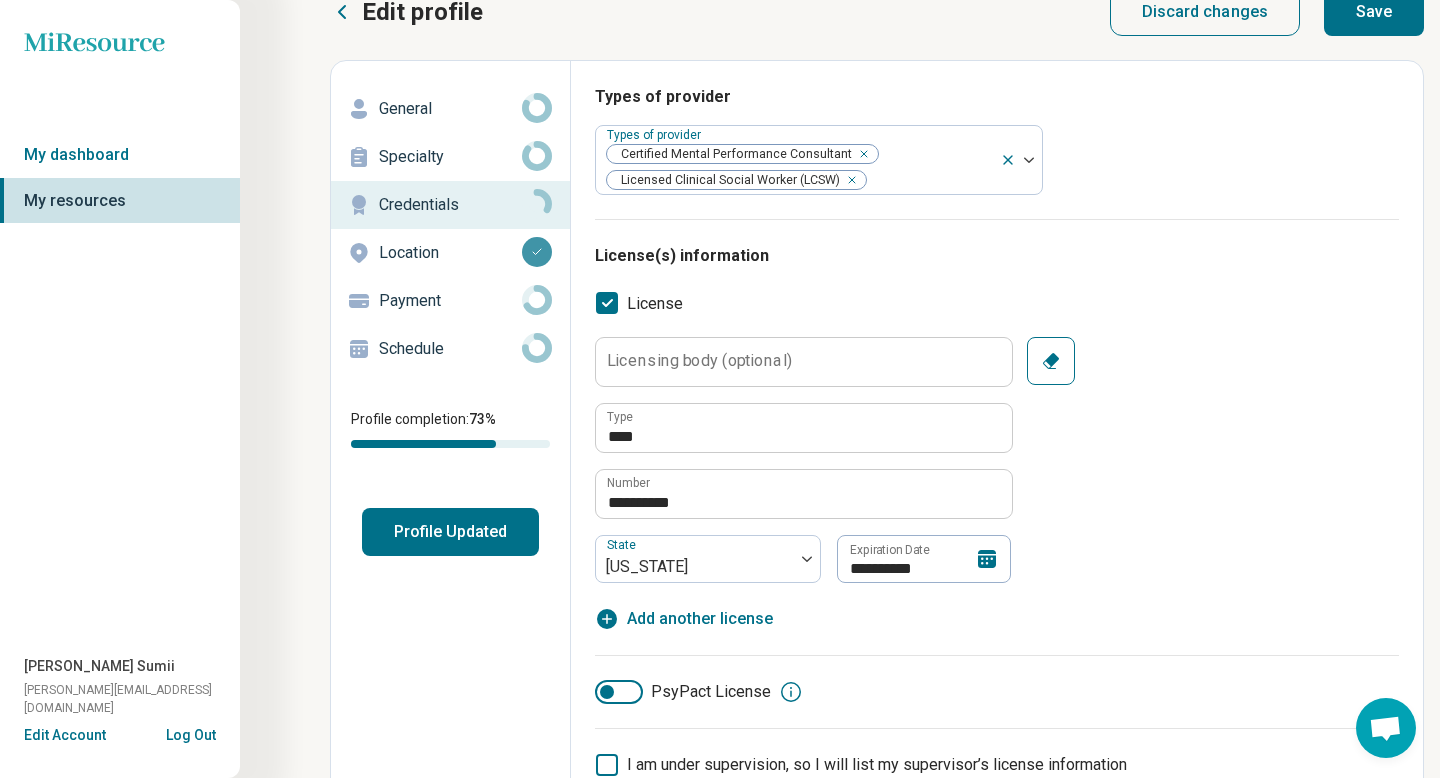 scroll, scrollTop: 0, scrollLeft: 0, axis: both 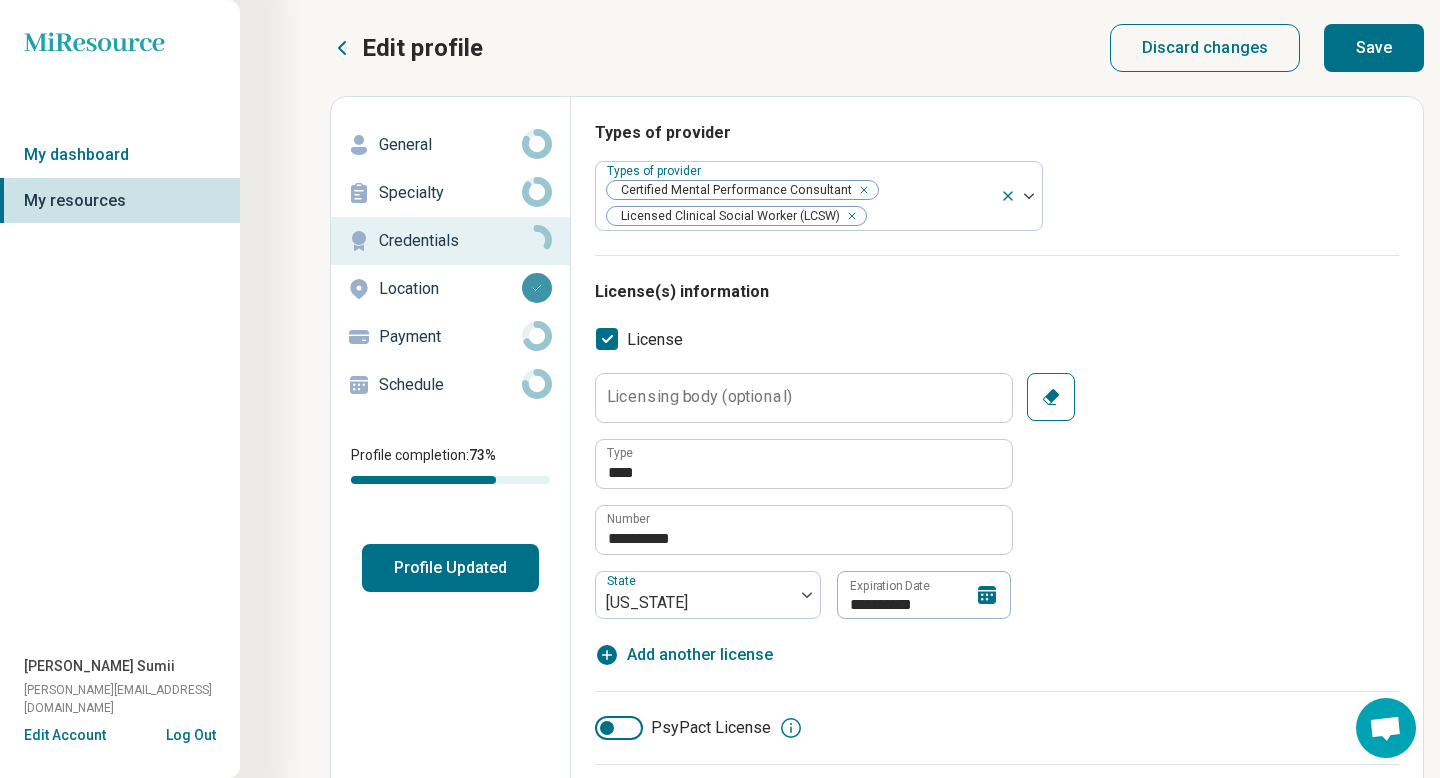 click on "Save" at bounding box center (1374, 48) 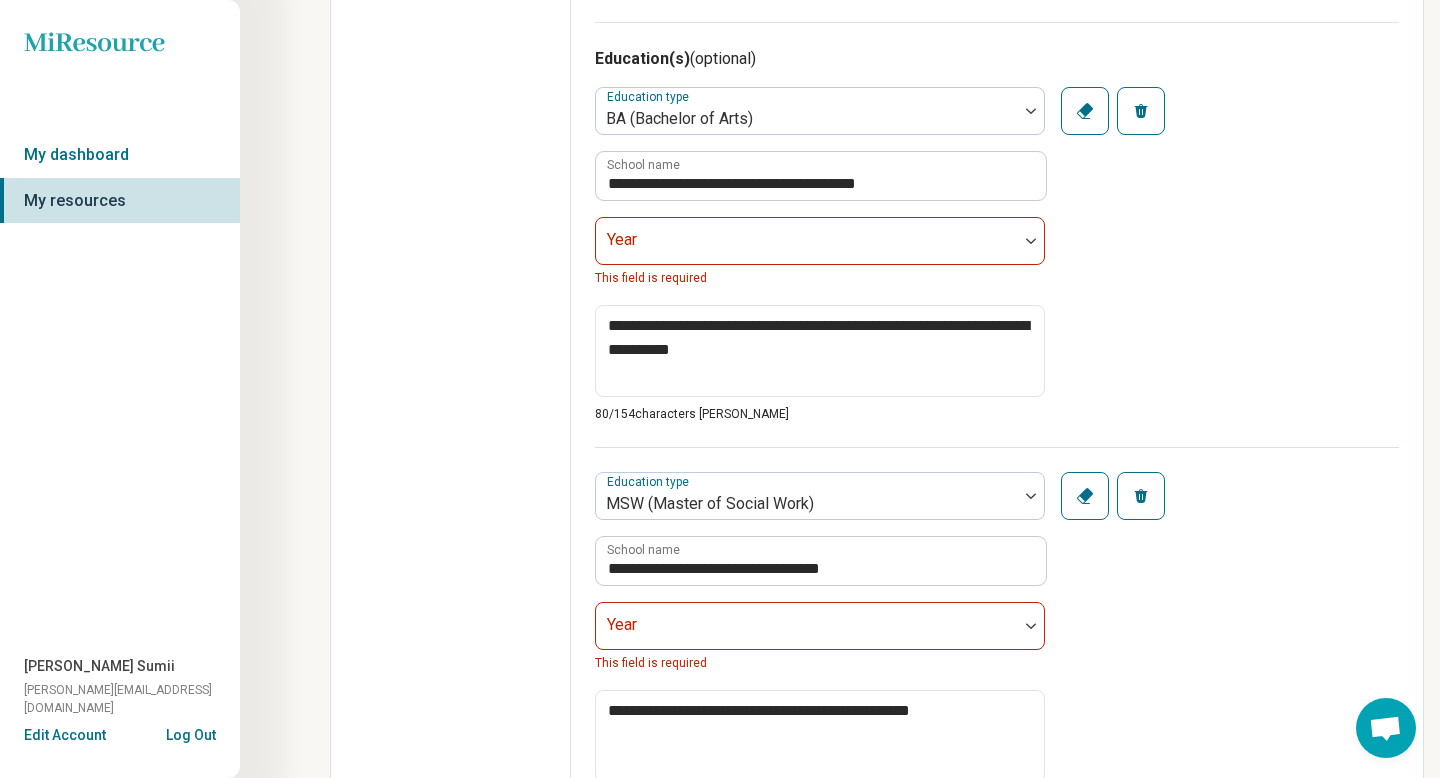 scroll, scrollTop: 1360, scrollLeft: 0, axis: vertical 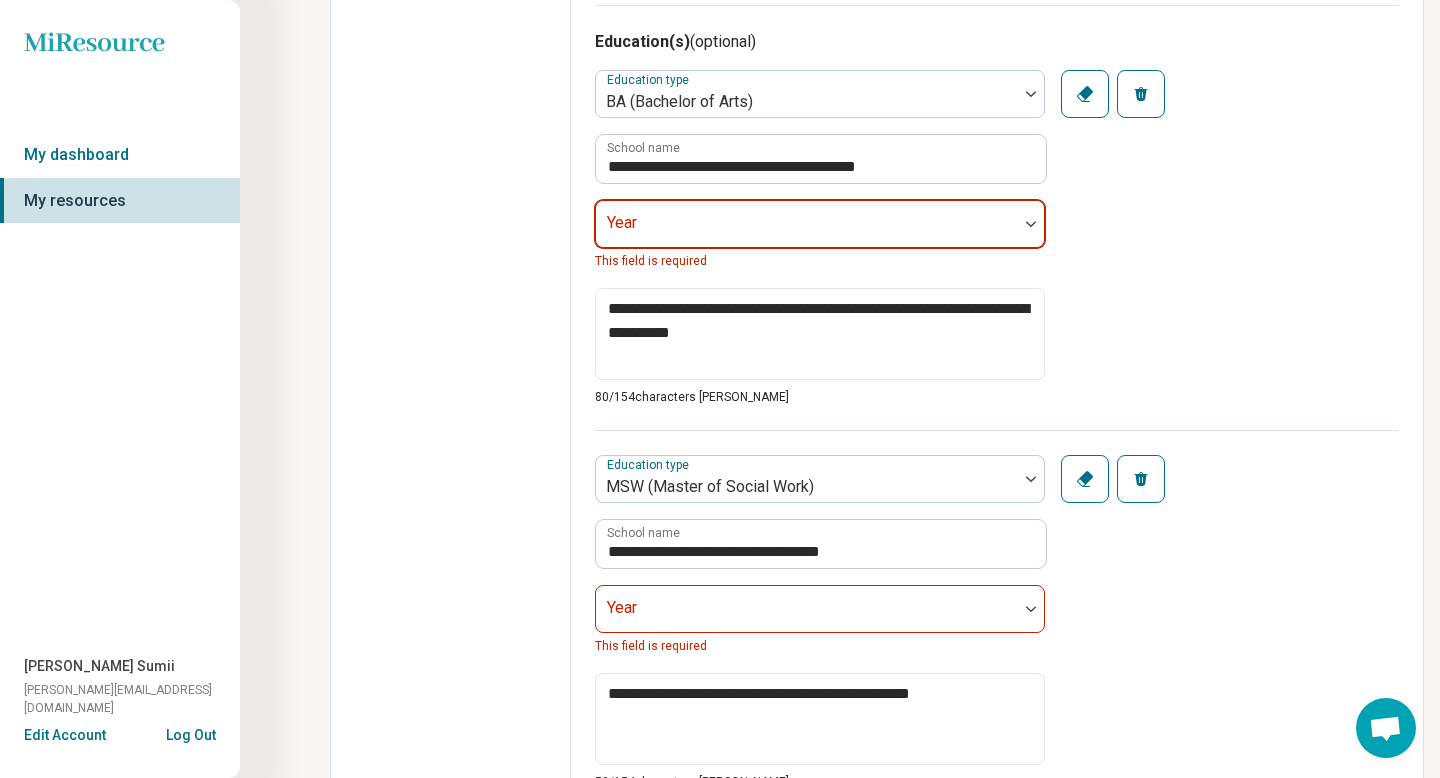 click at bounding box center (1031, 224) 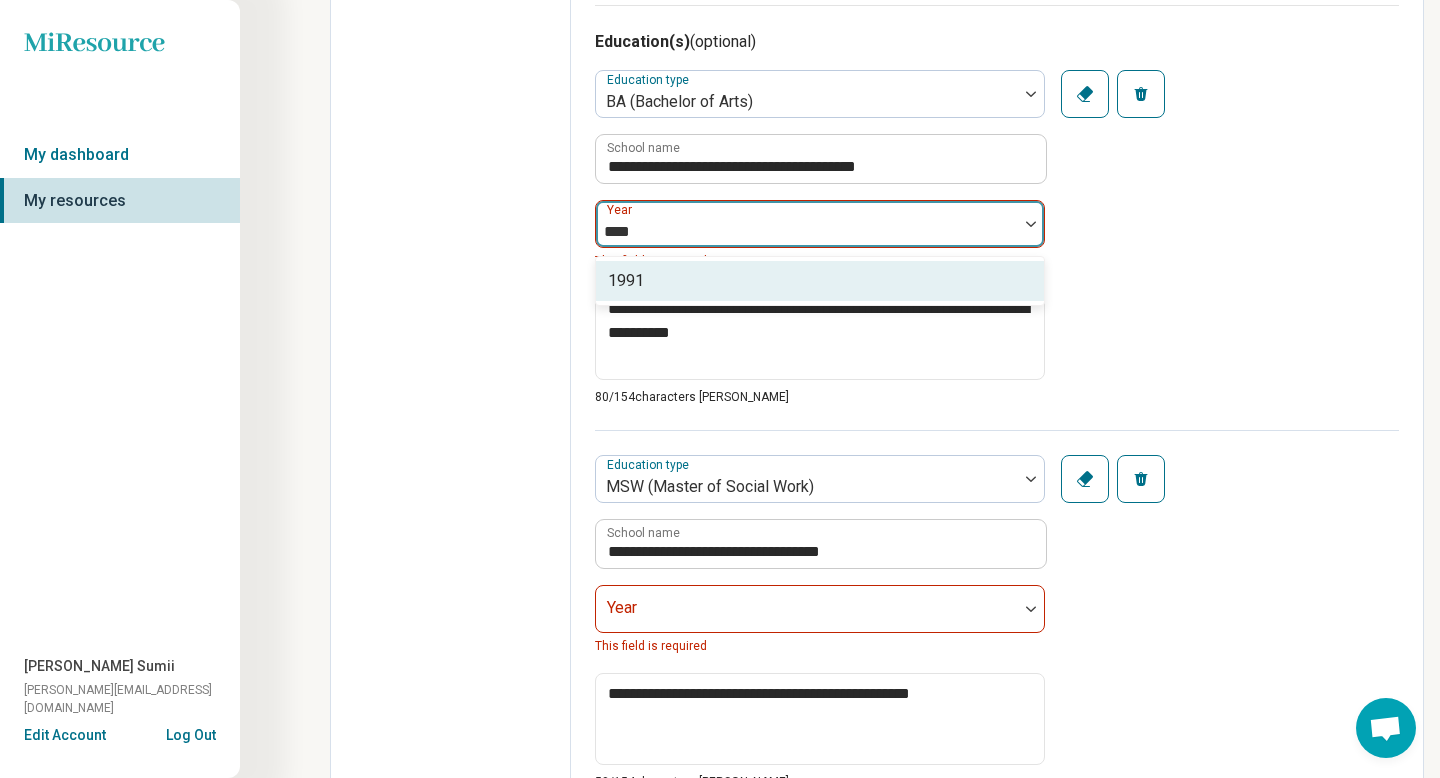 click on "1991" at bounding box center (820, 281) 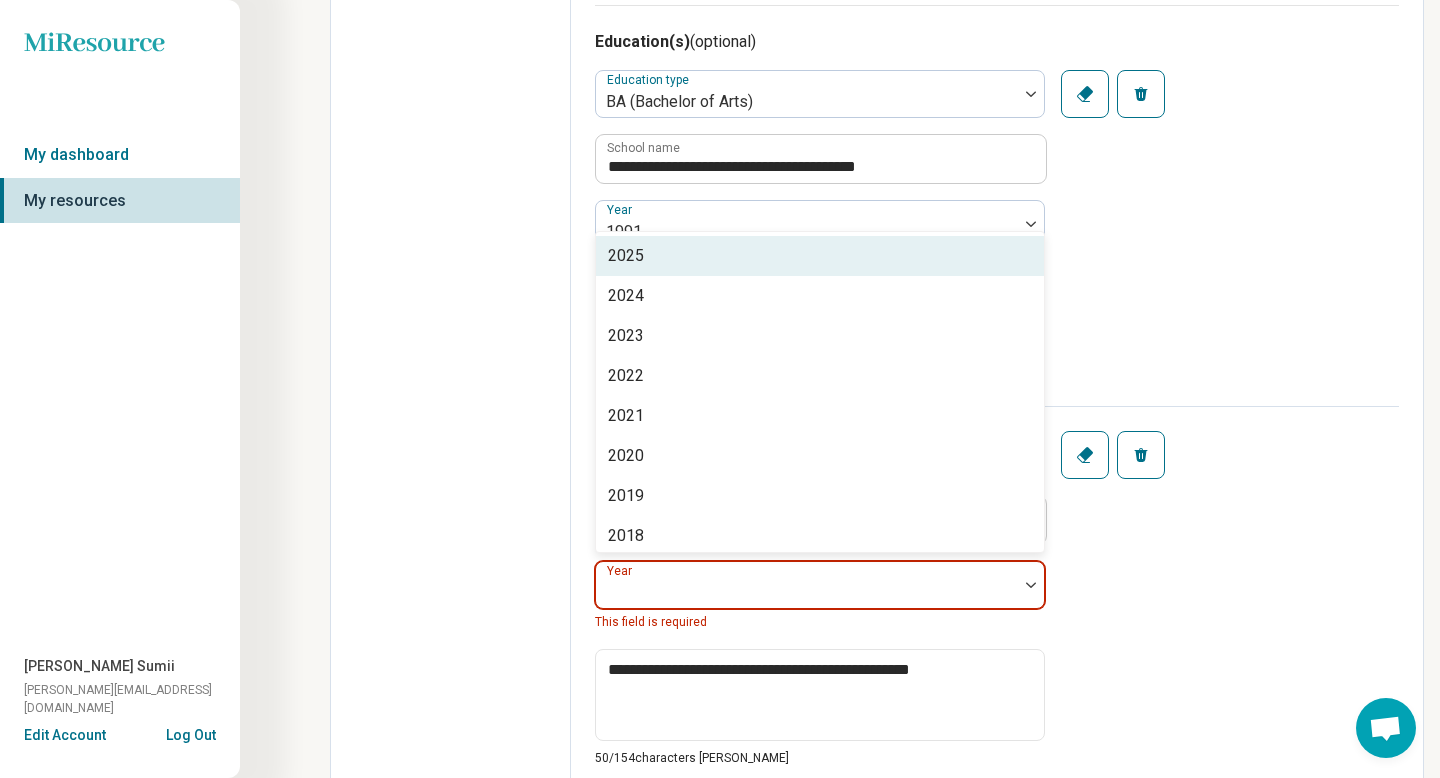 click at bounding box center (807, 593) 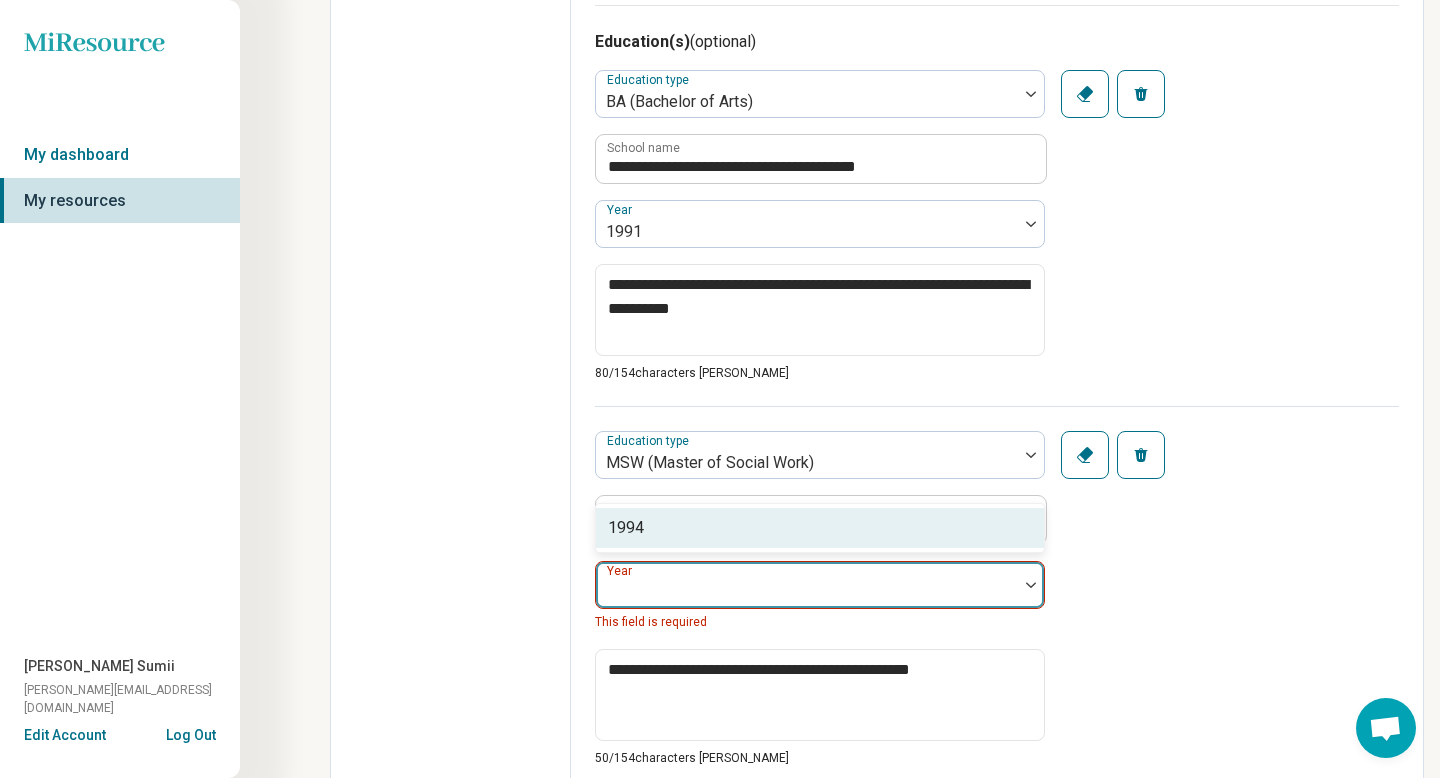 click on "**********" at bounding box center (997, 586) 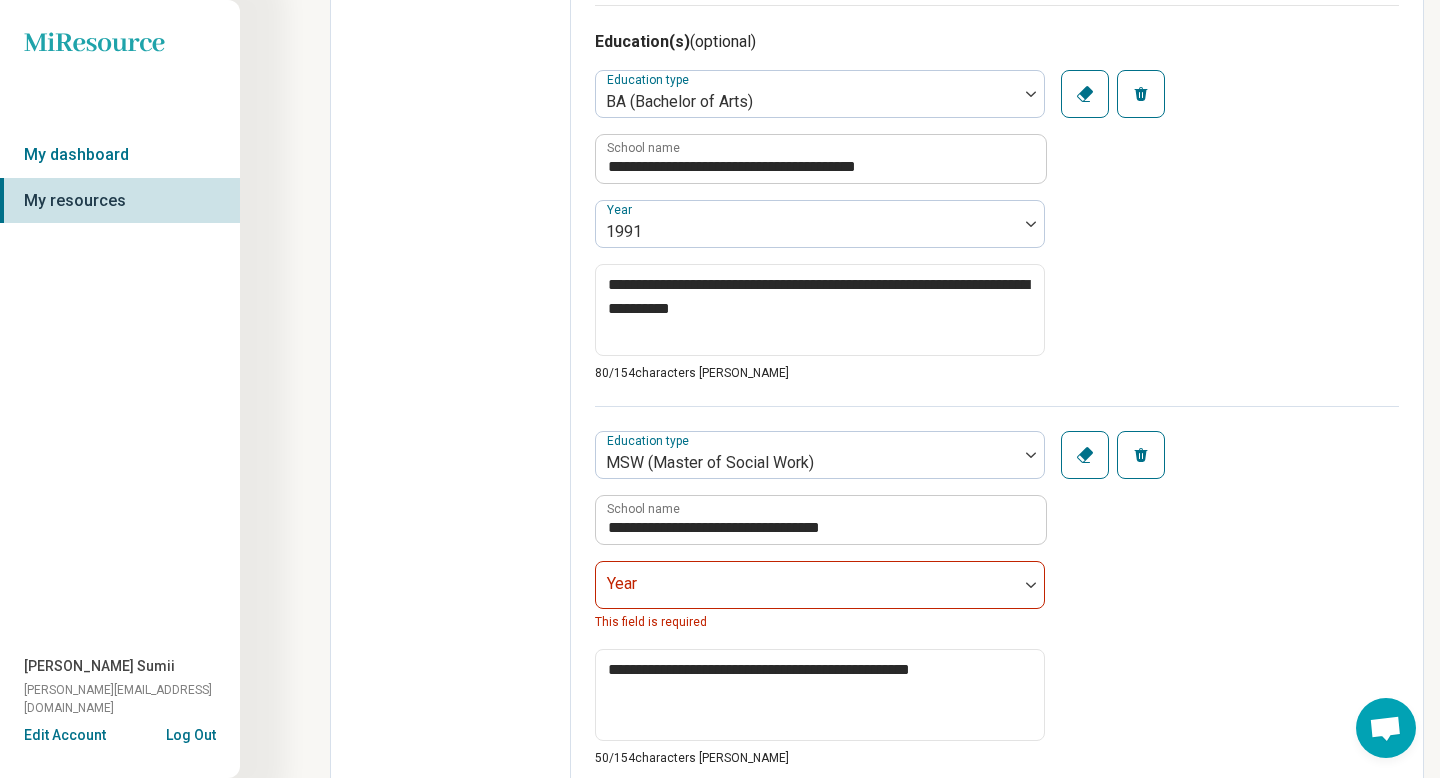 scroll, scrollTop: 1400, scrollLeft: 0, axis: vertical 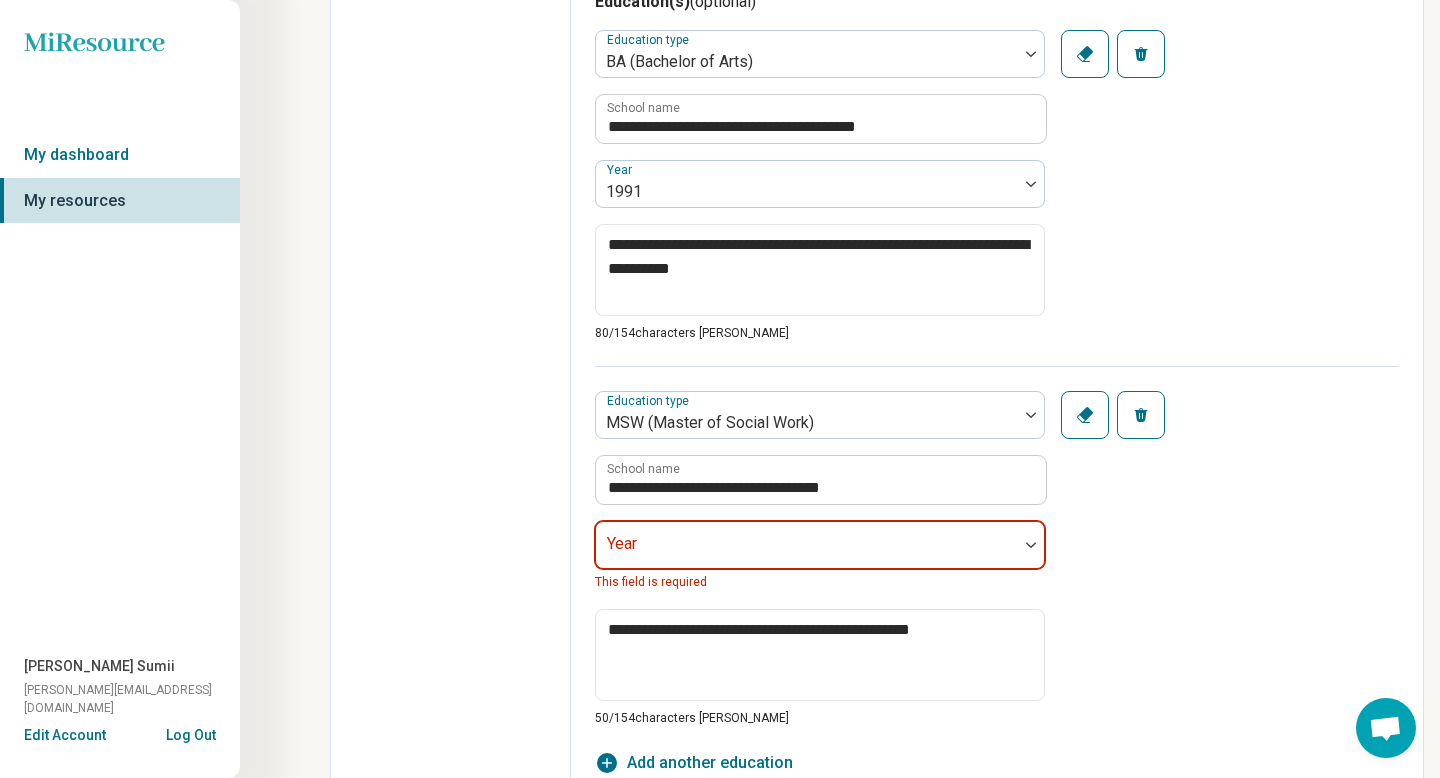 click at bounding box center [807, 553] 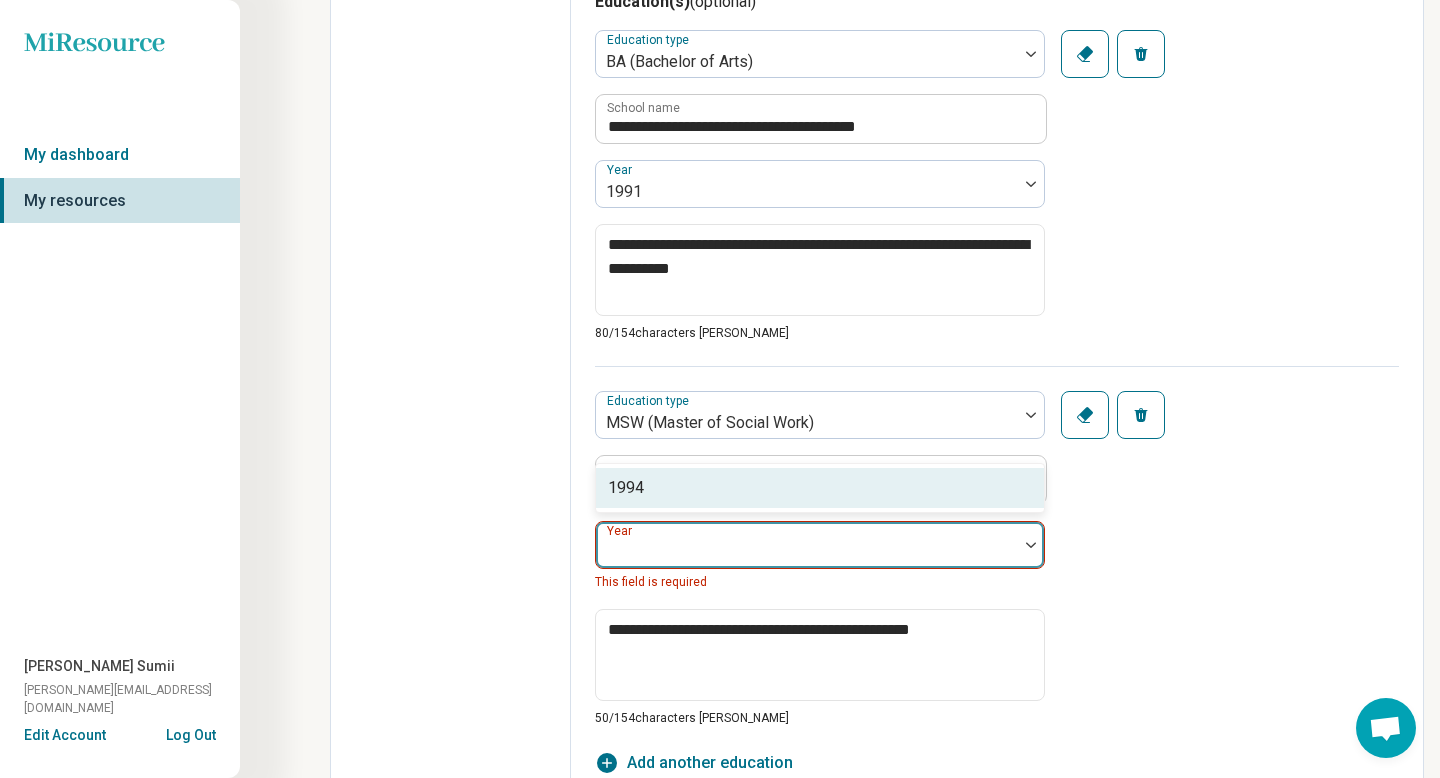 click on "**********" at bounding box center [997, 546] 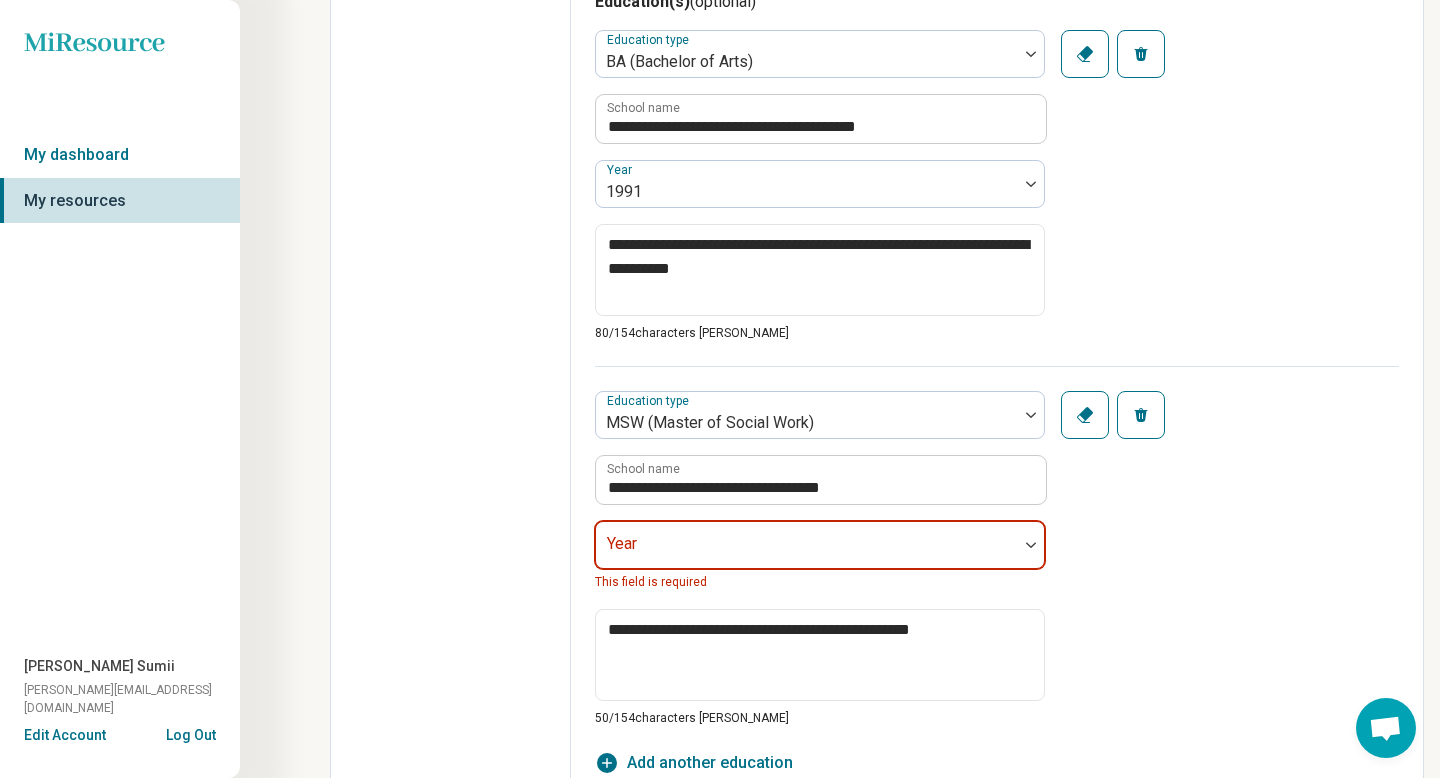 click at bounding box center (1031, 545) 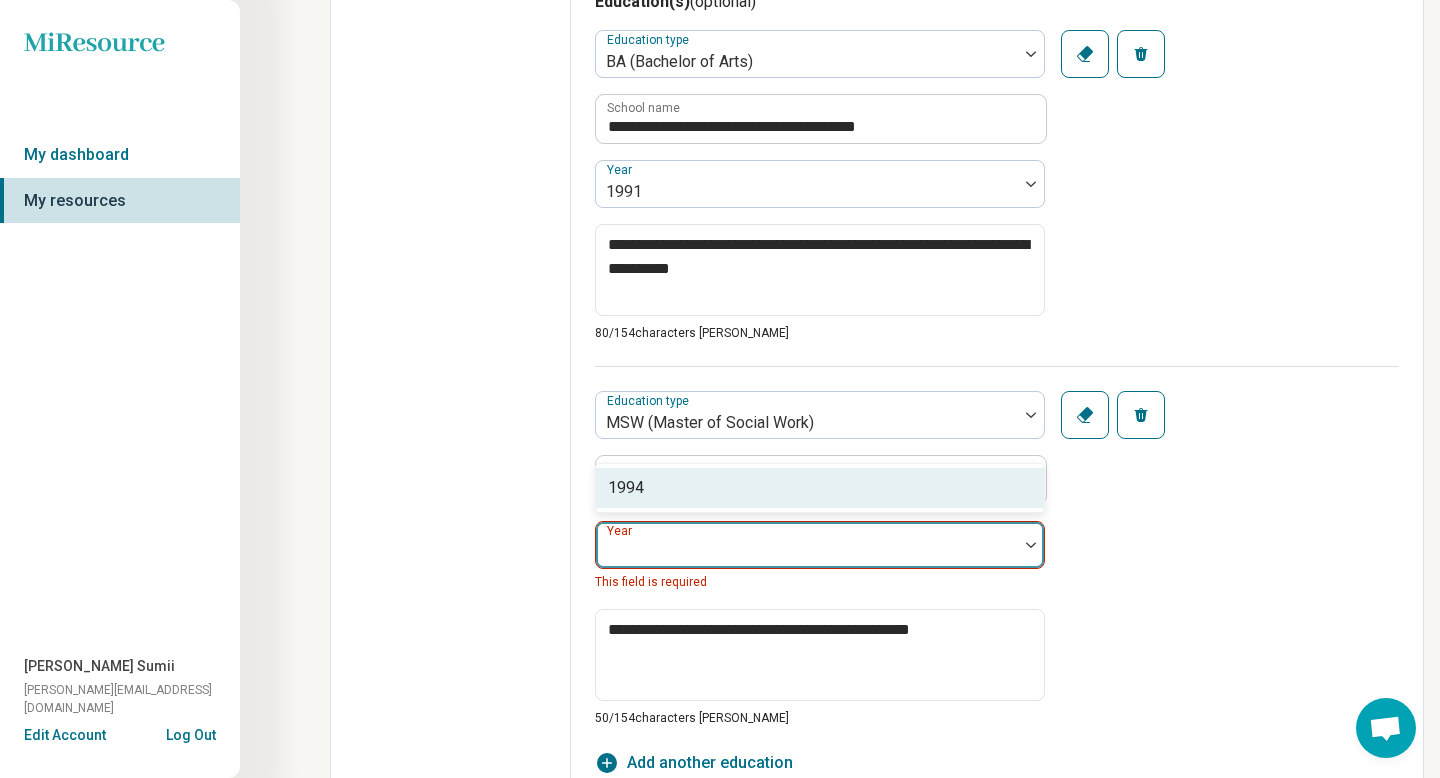 click on "**********" at bounding box center [820, 559] 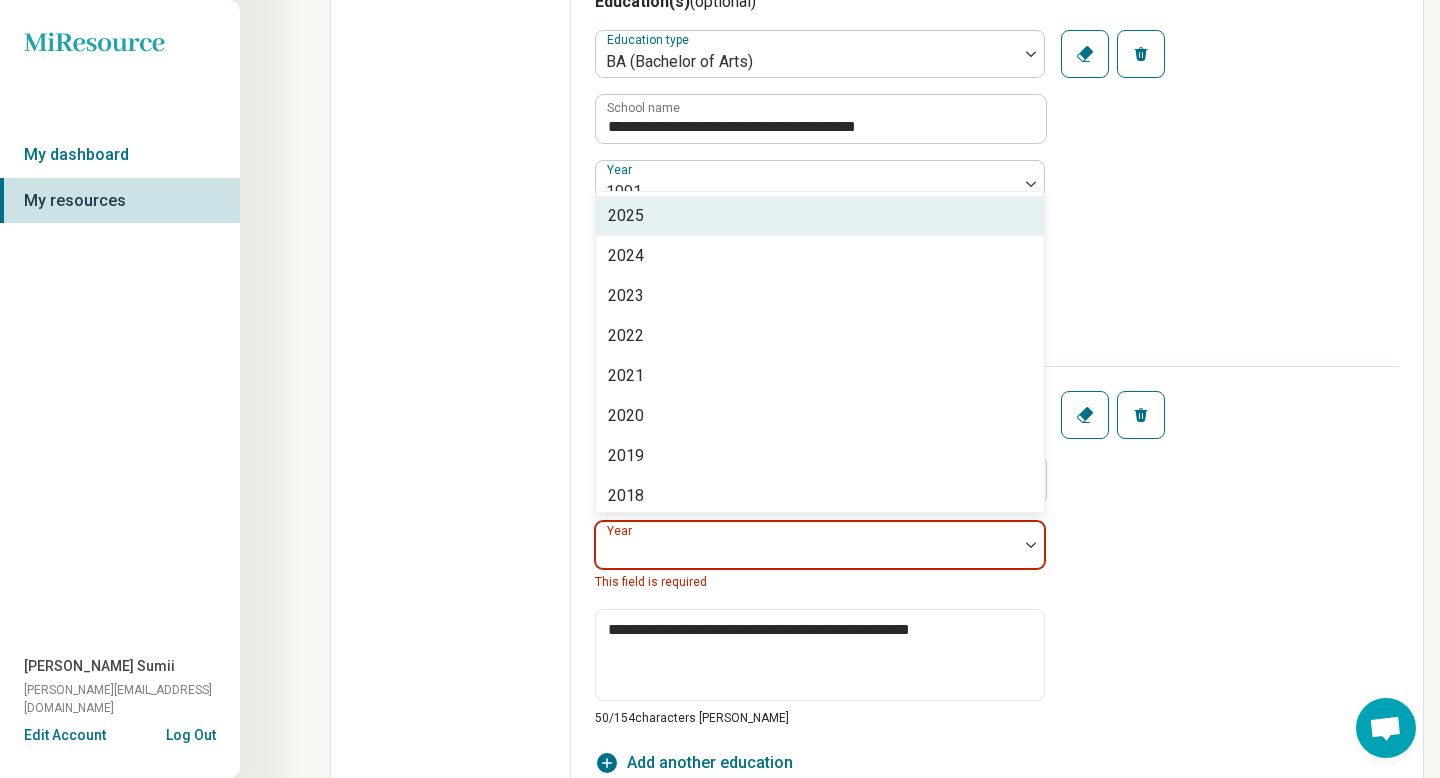 click on "Year" at bounding box center (820, 545) 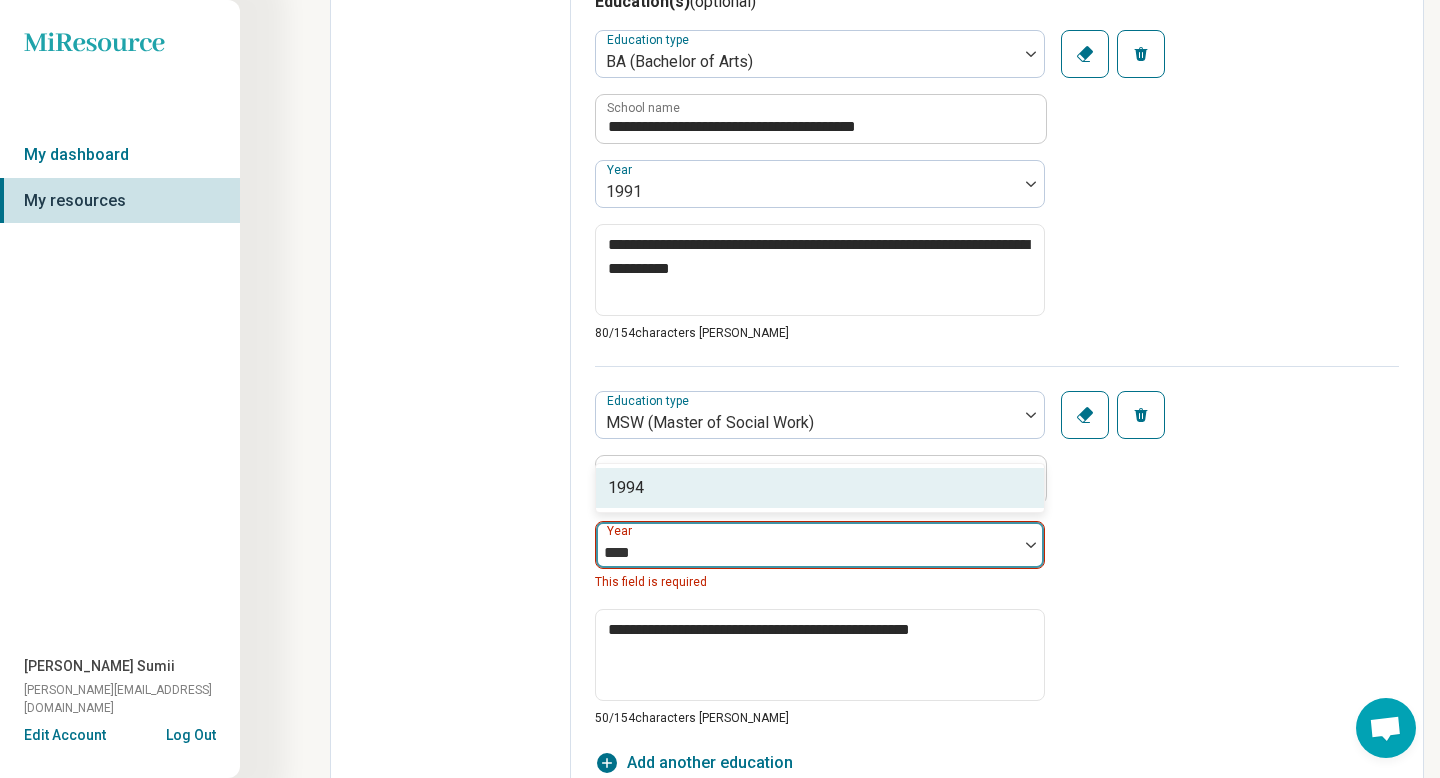 click on "1994" at bounding box center (626, 488) 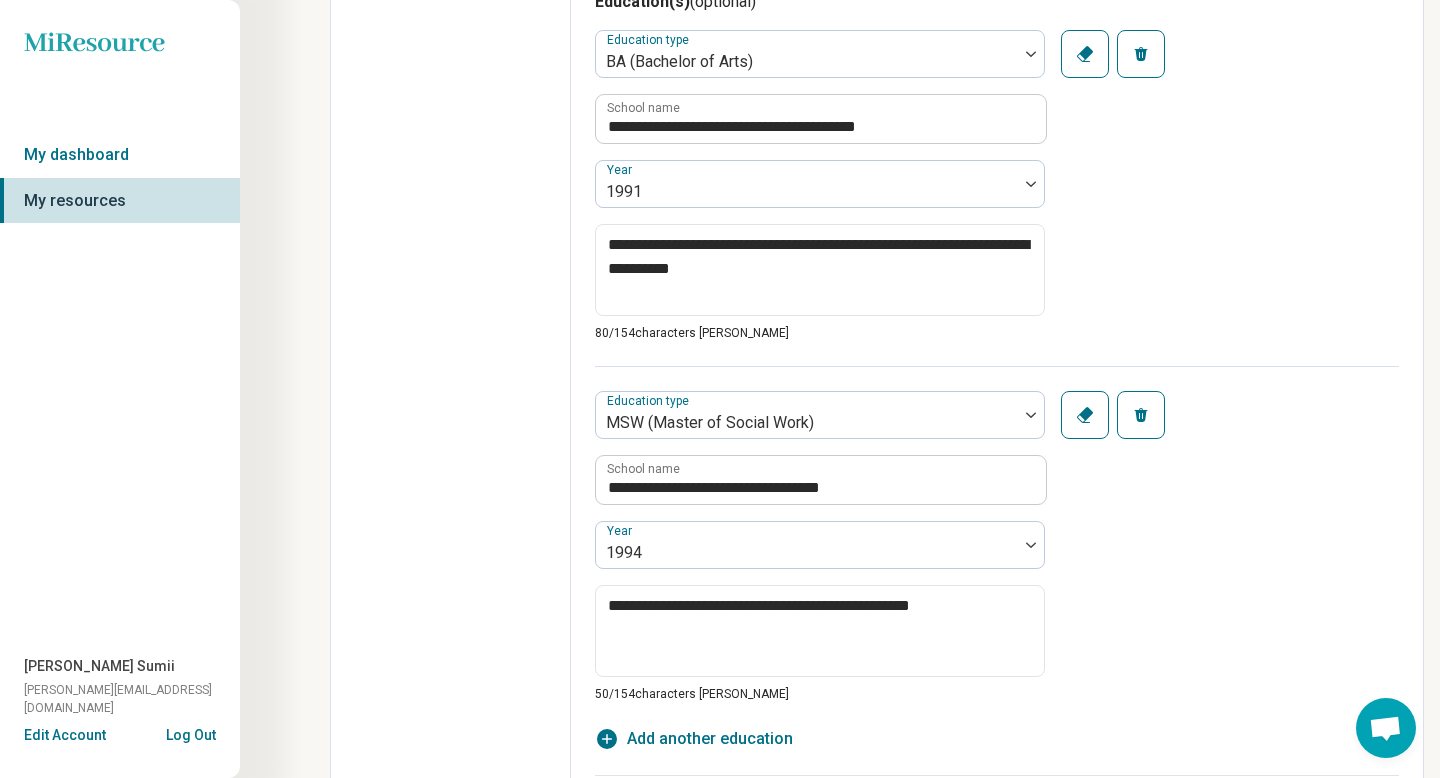click on "**********" at bounding box center [997, 198] 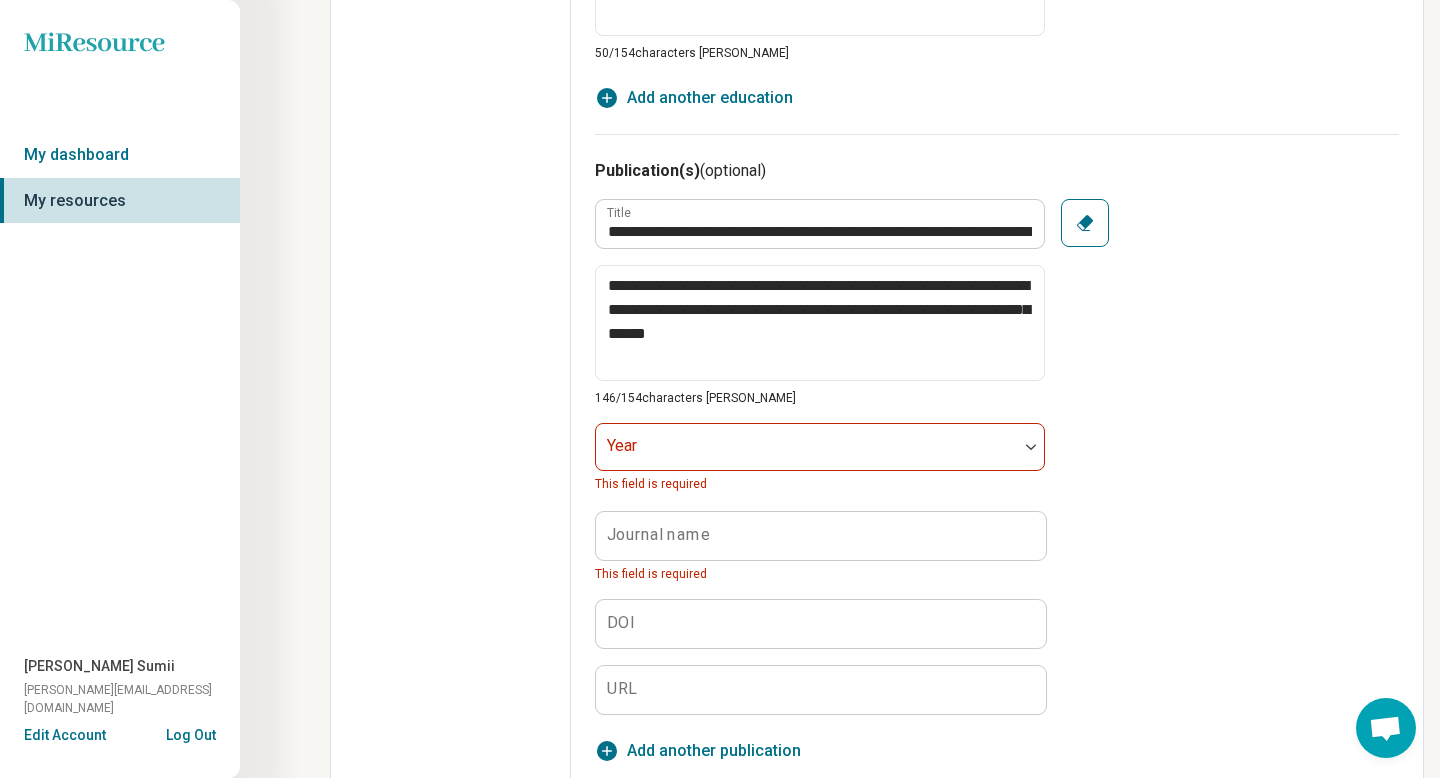 scroll, scrollTop: 2069, scrollLeft: 0, axis: vertical 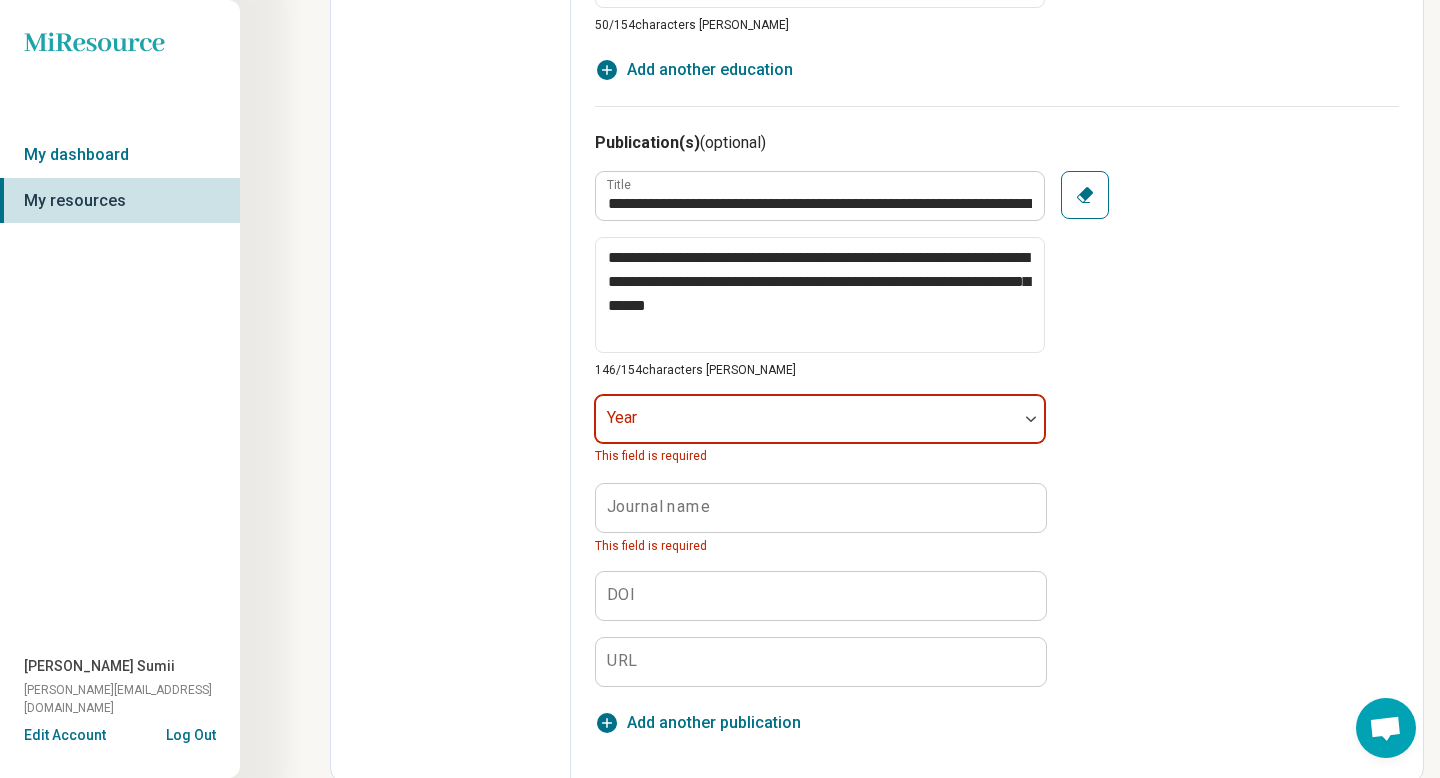 click at bounding box center (1031, 419) 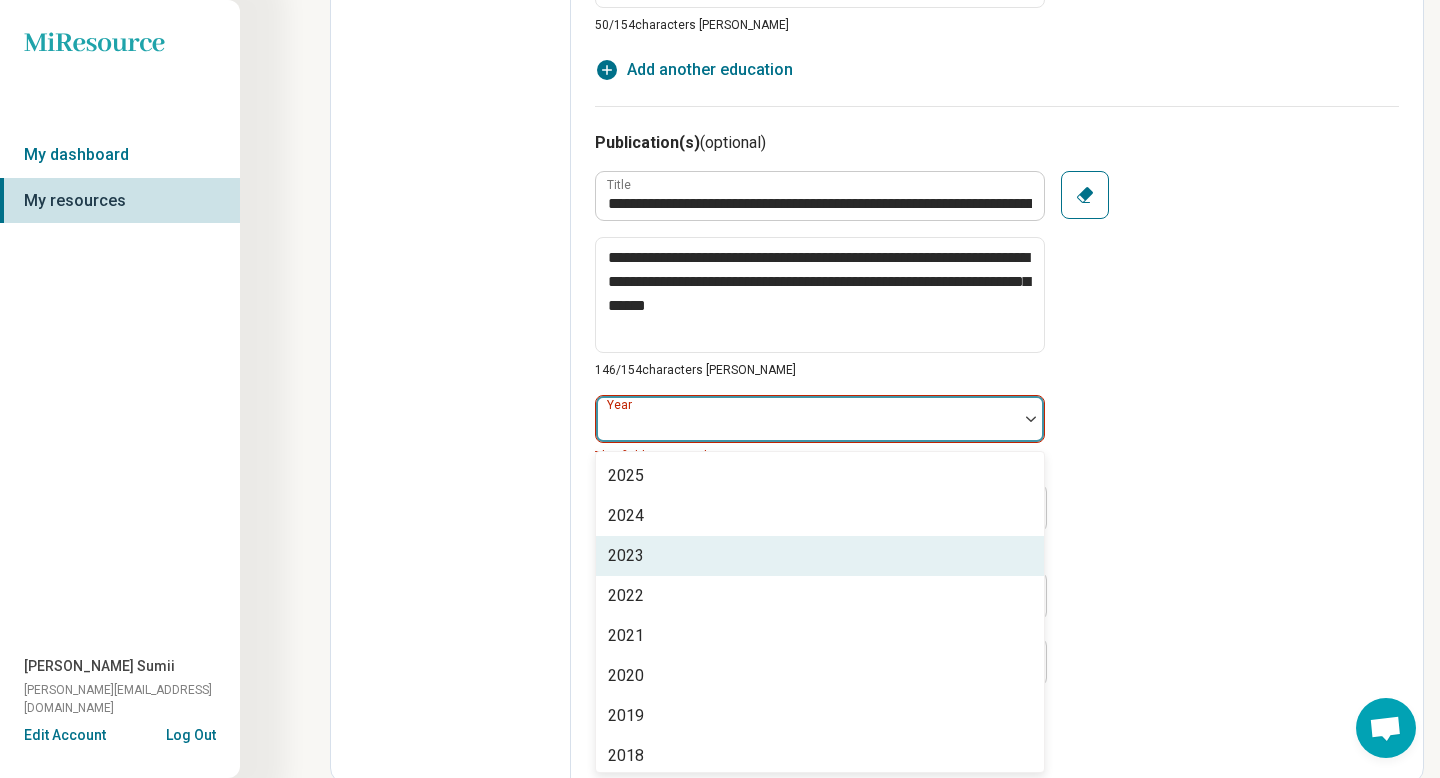 click on "2023" at bounding box center [820, 556] 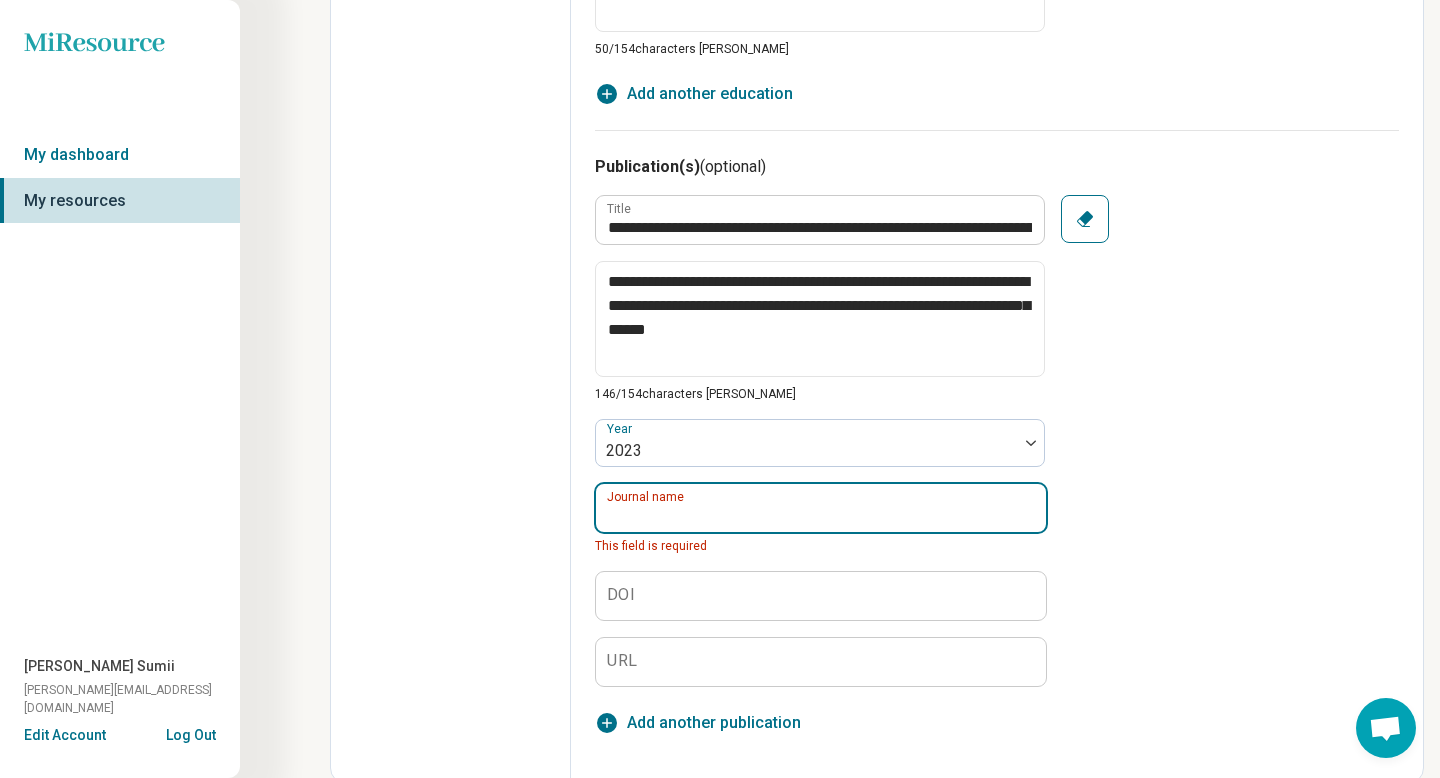click on "Journal name" at bounding box center (821, 508) 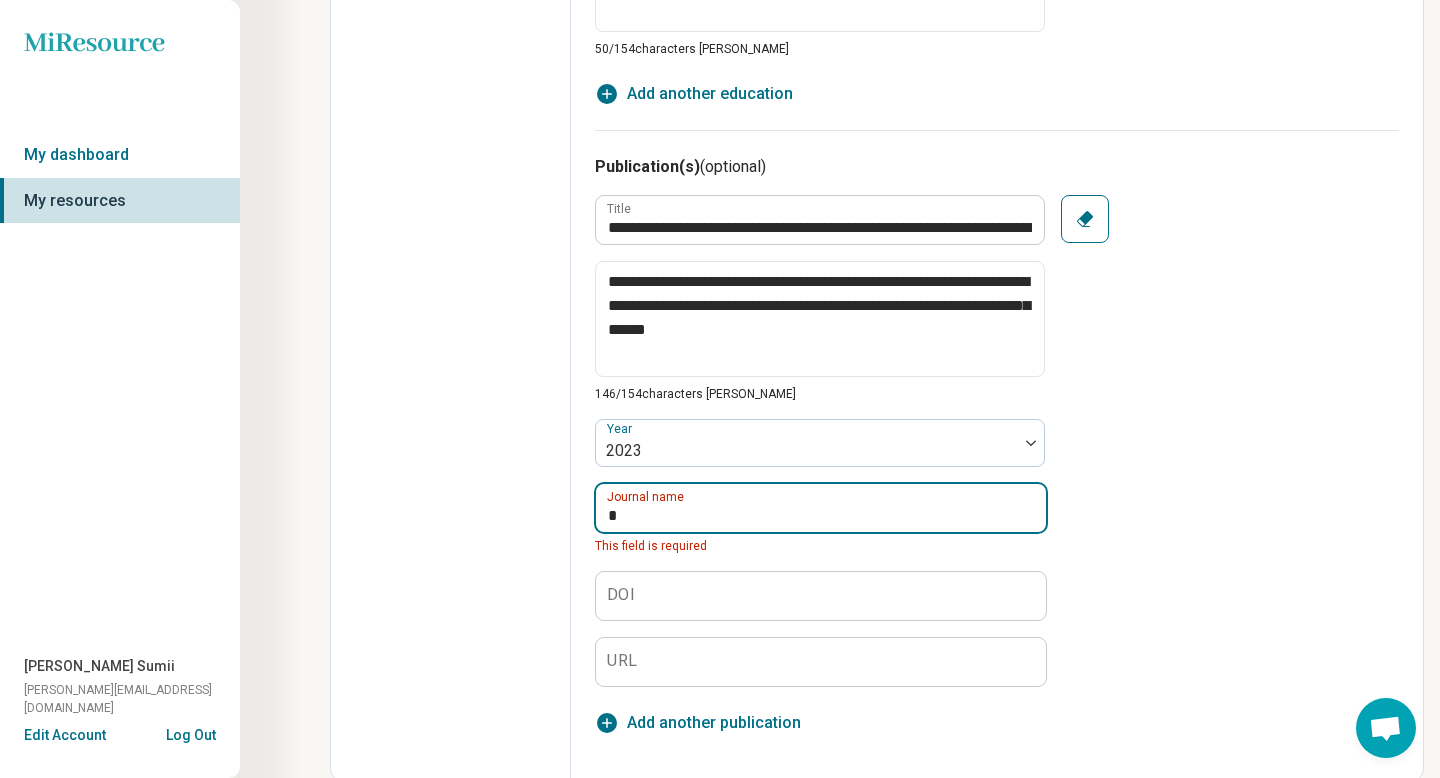 scroll, scrollTop: 2023, scrollLeft: 0, axis: vertical 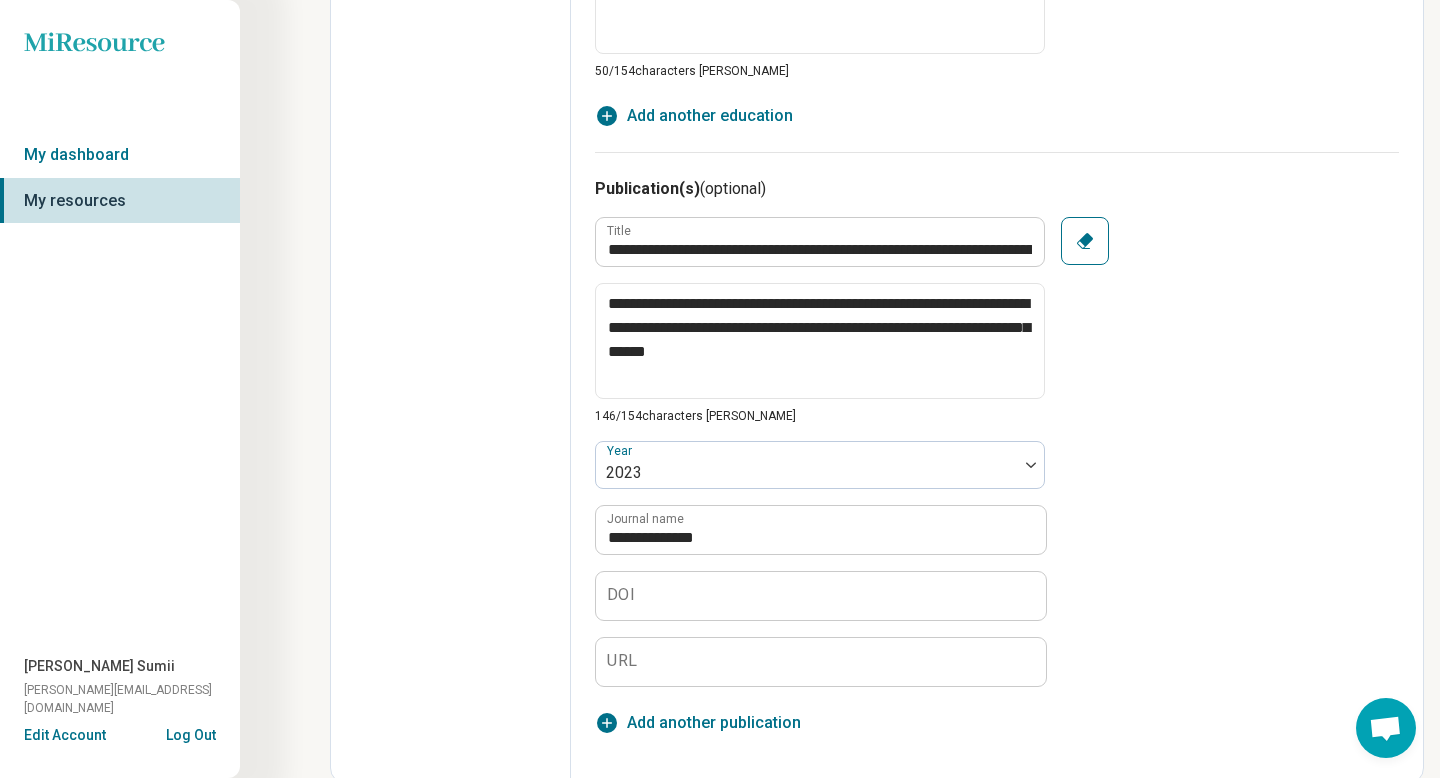 click on "**********" at bounding box center (997, 452) 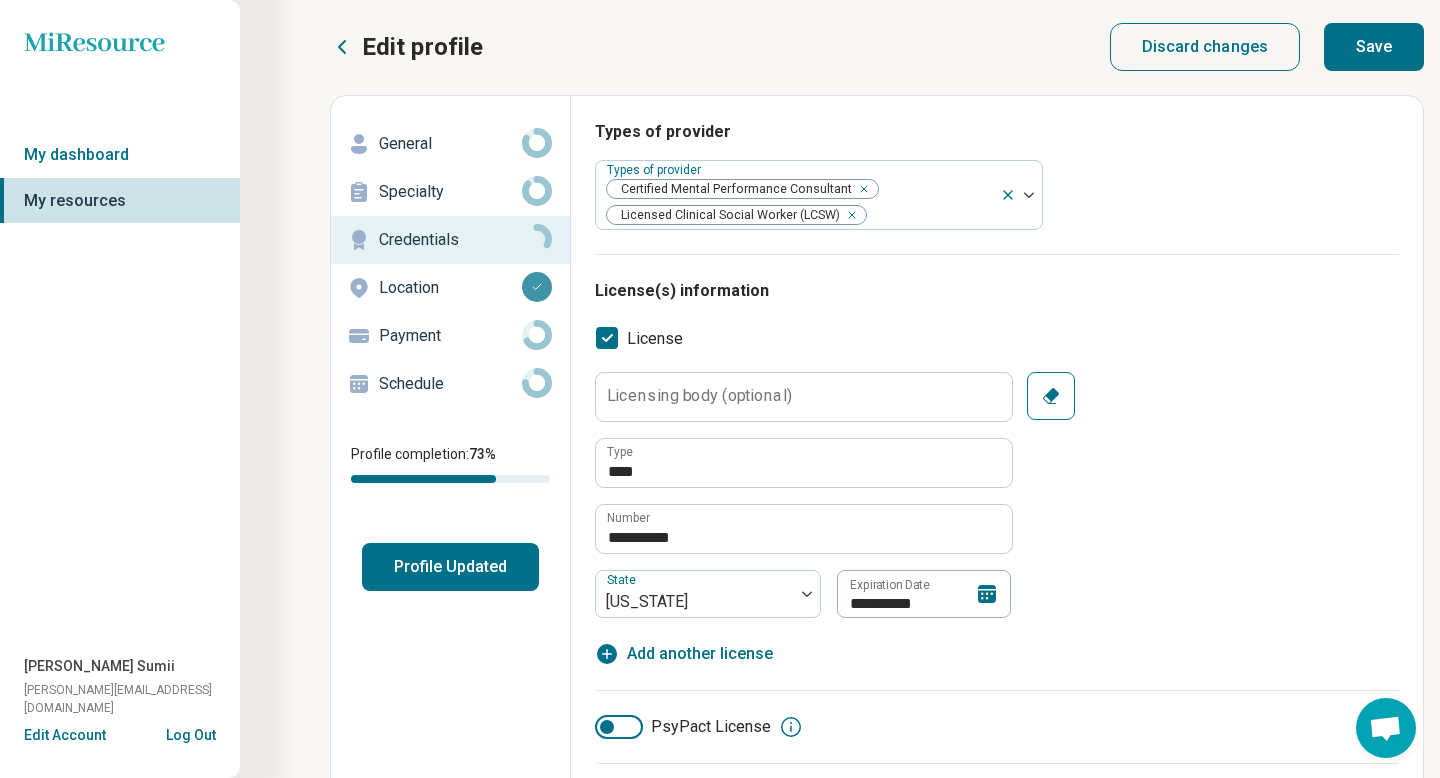 scroll, scrollTop: 0, scrollLeft: 0, axis: both 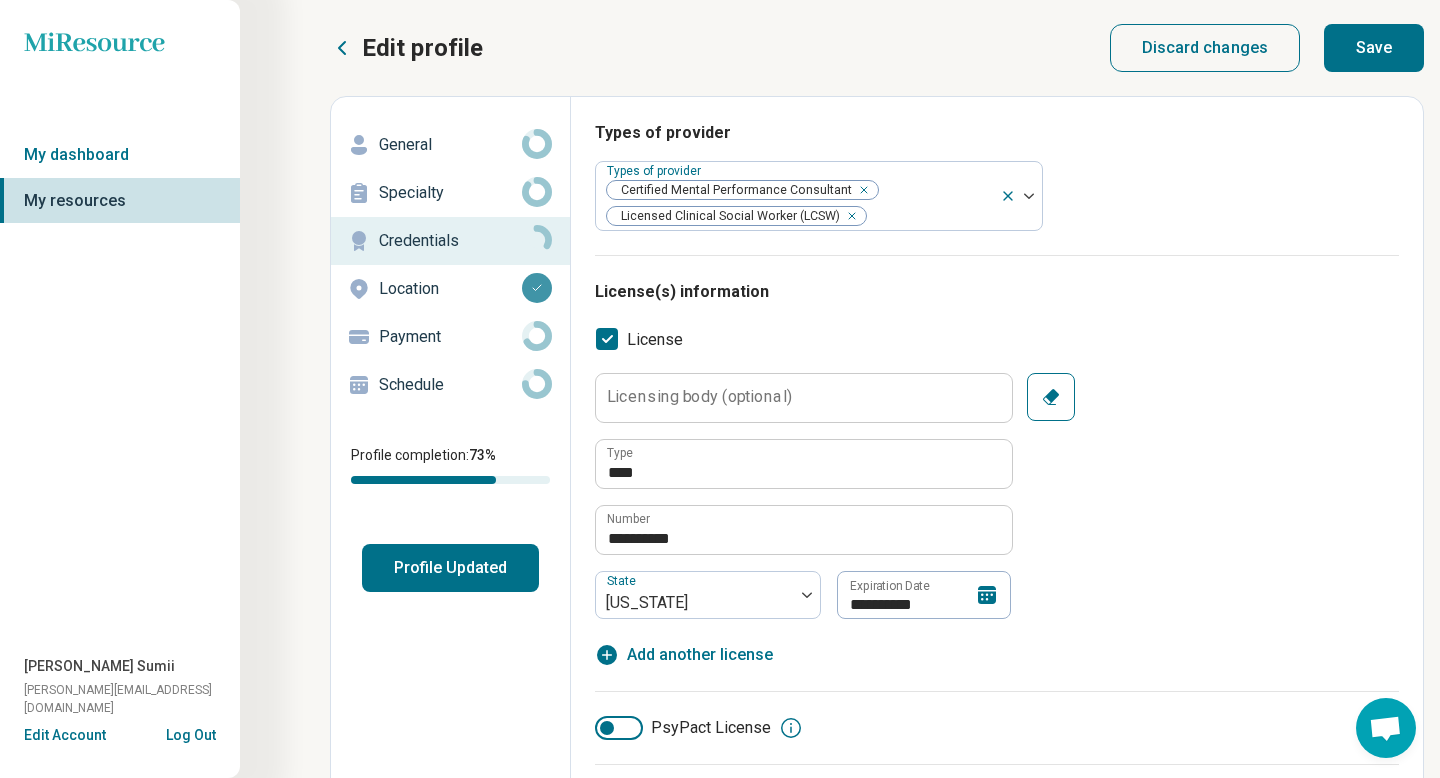 click on "Save" at bounding box center (1374, 48) 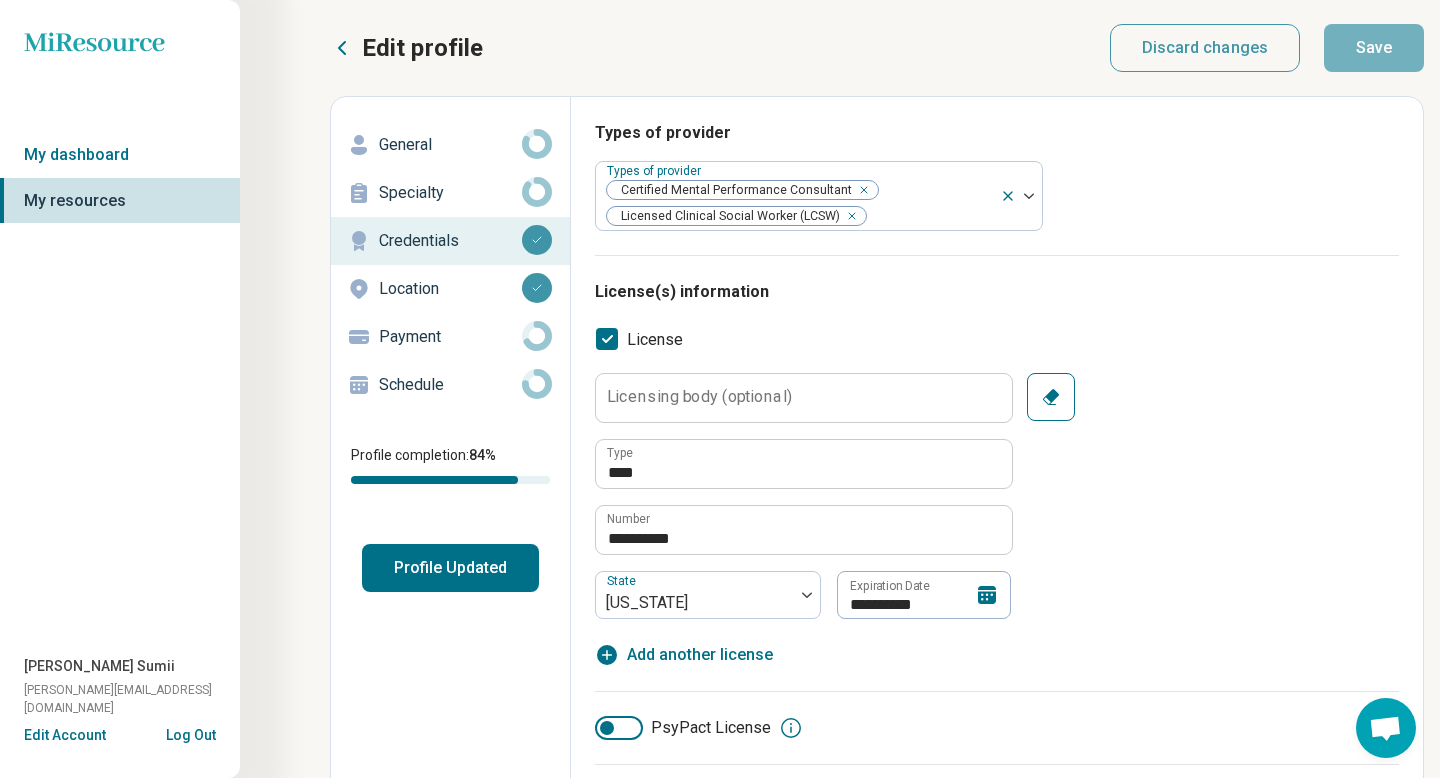 click on "**********" at bounding box center (997, 496) 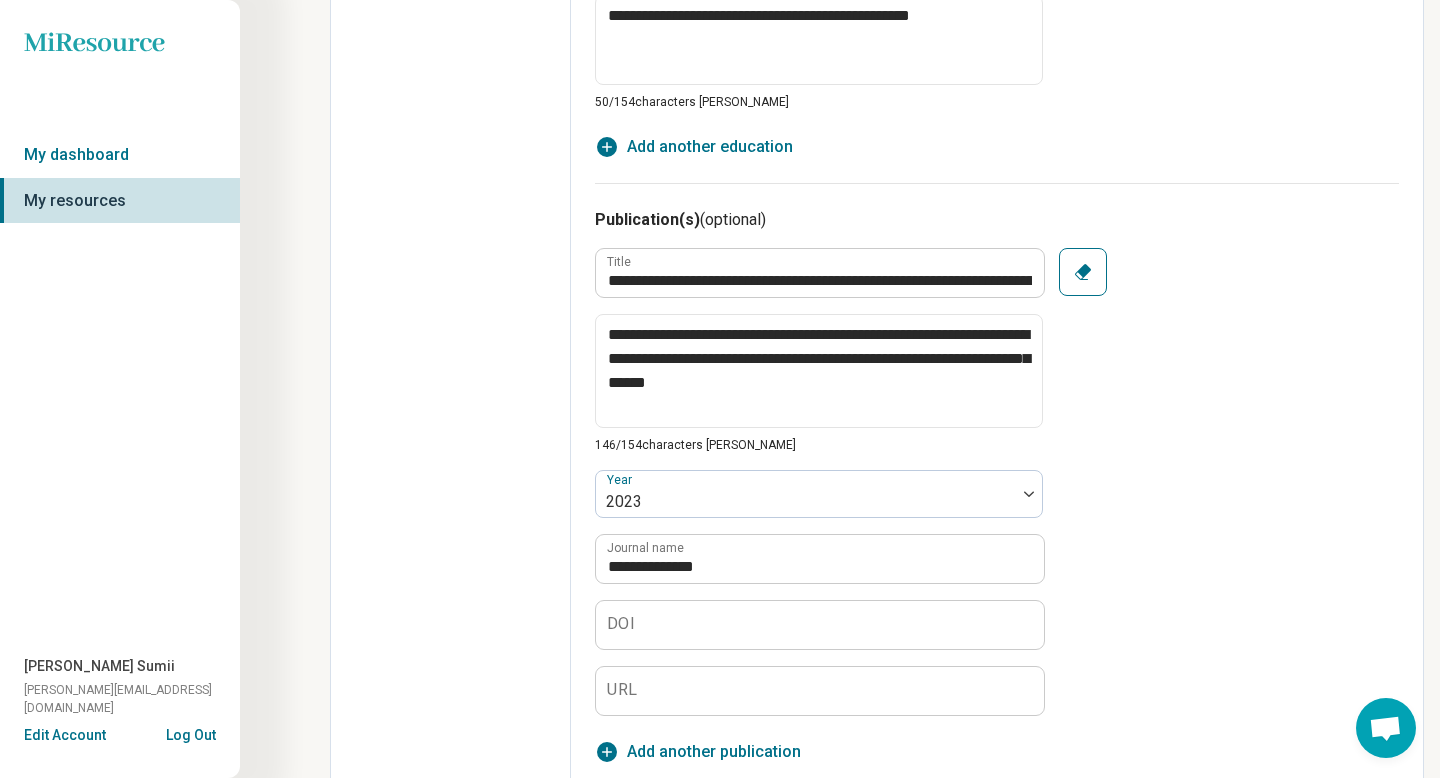 scroll, scrollTop: 2023, scrollLeft: 0, axis: vertical 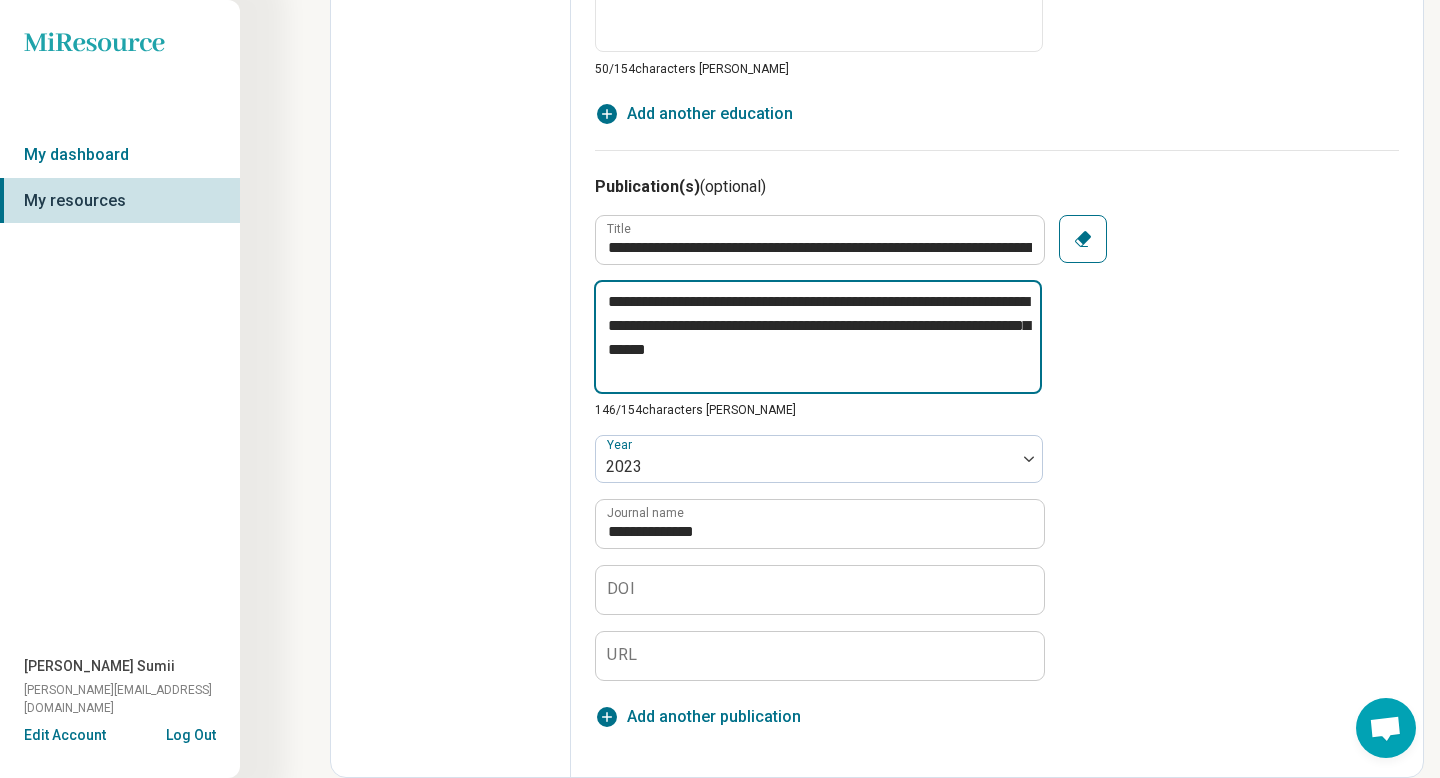 click on "**********" at bounding box center (818, 337) 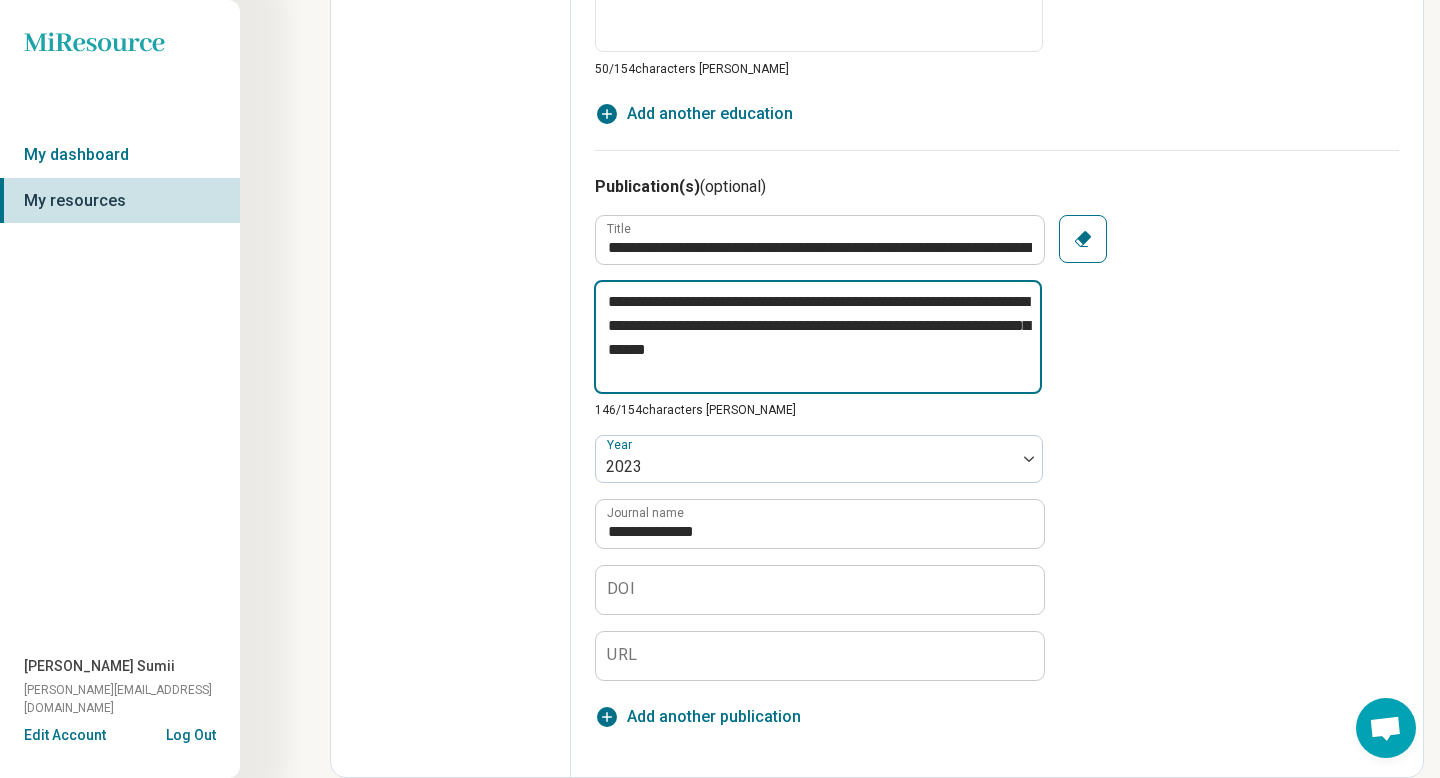 drag, startPoint x: 729, startPoint y: 375, endPoint x: 608, endPoint y: 305, distance: 139.78912 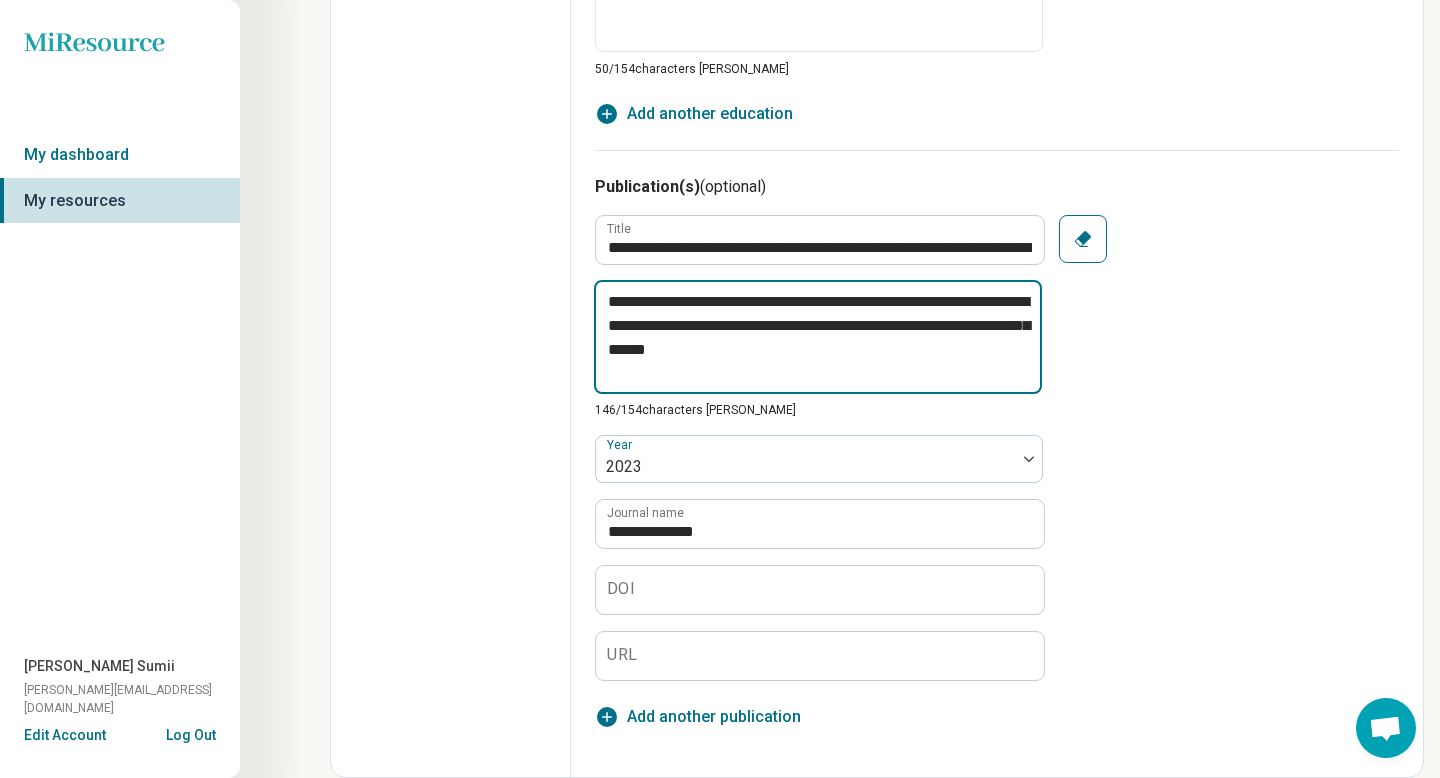 click on "**********" at bounding box center [818, 337] 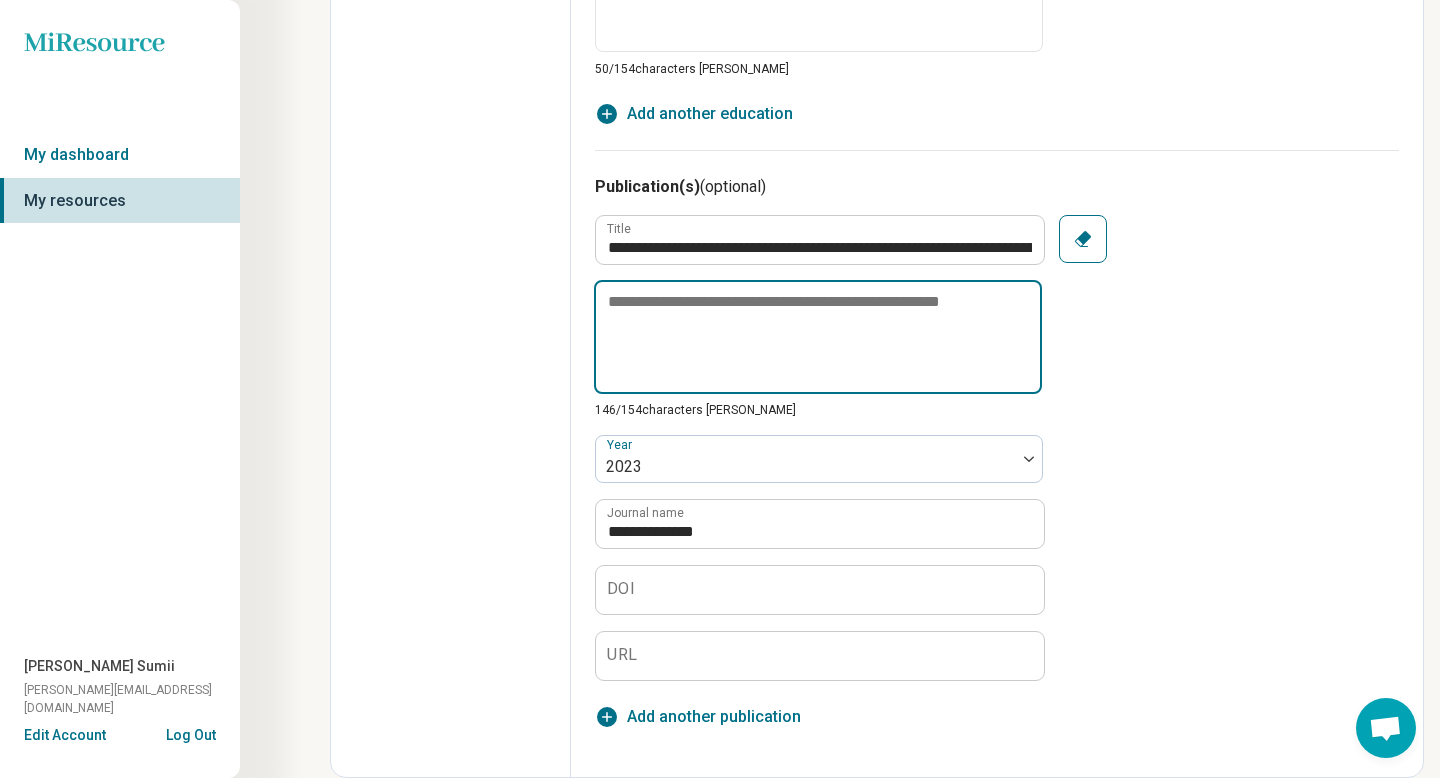 scroll, scrollTop: 1999, scrollLeft: 0, axis: vertical 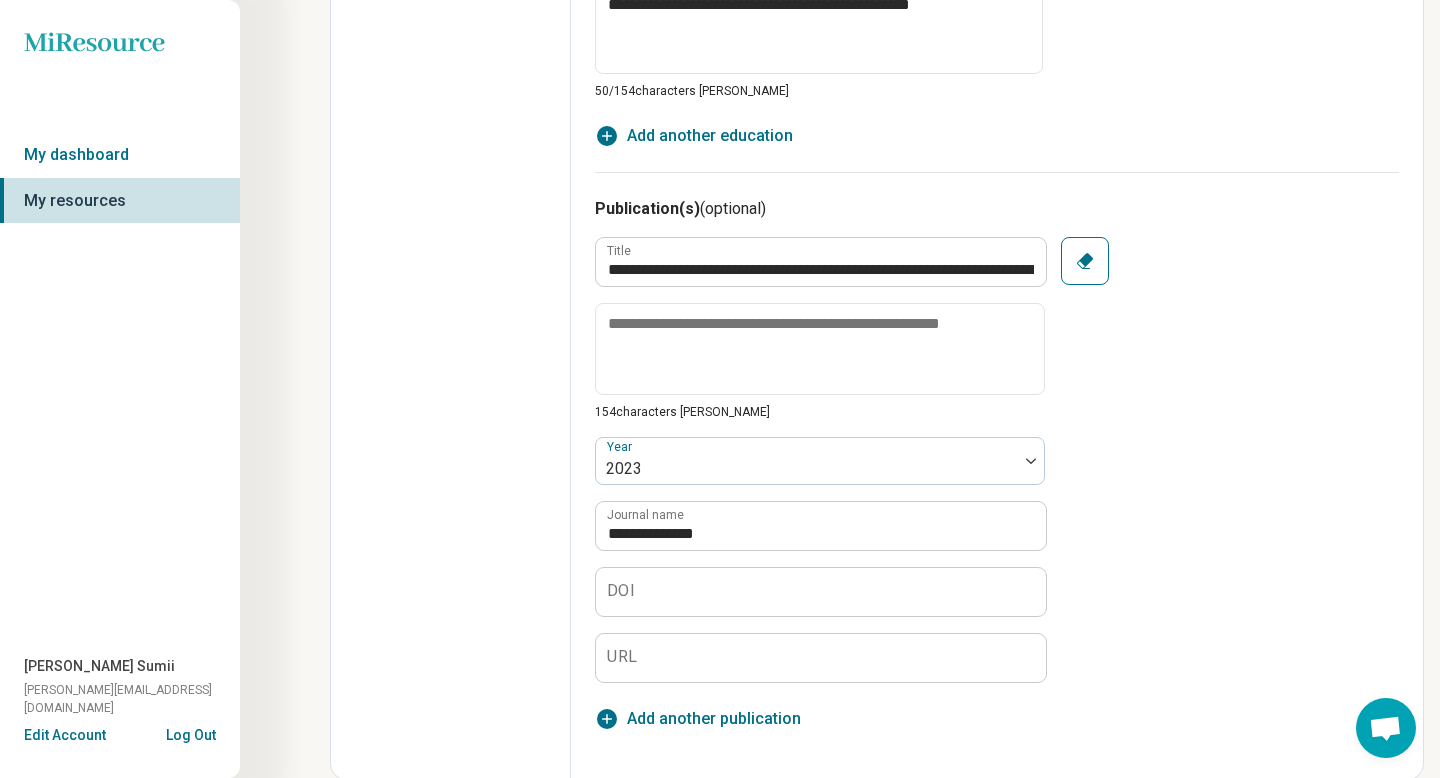 click on "URL" at bounding box center (621, 657) 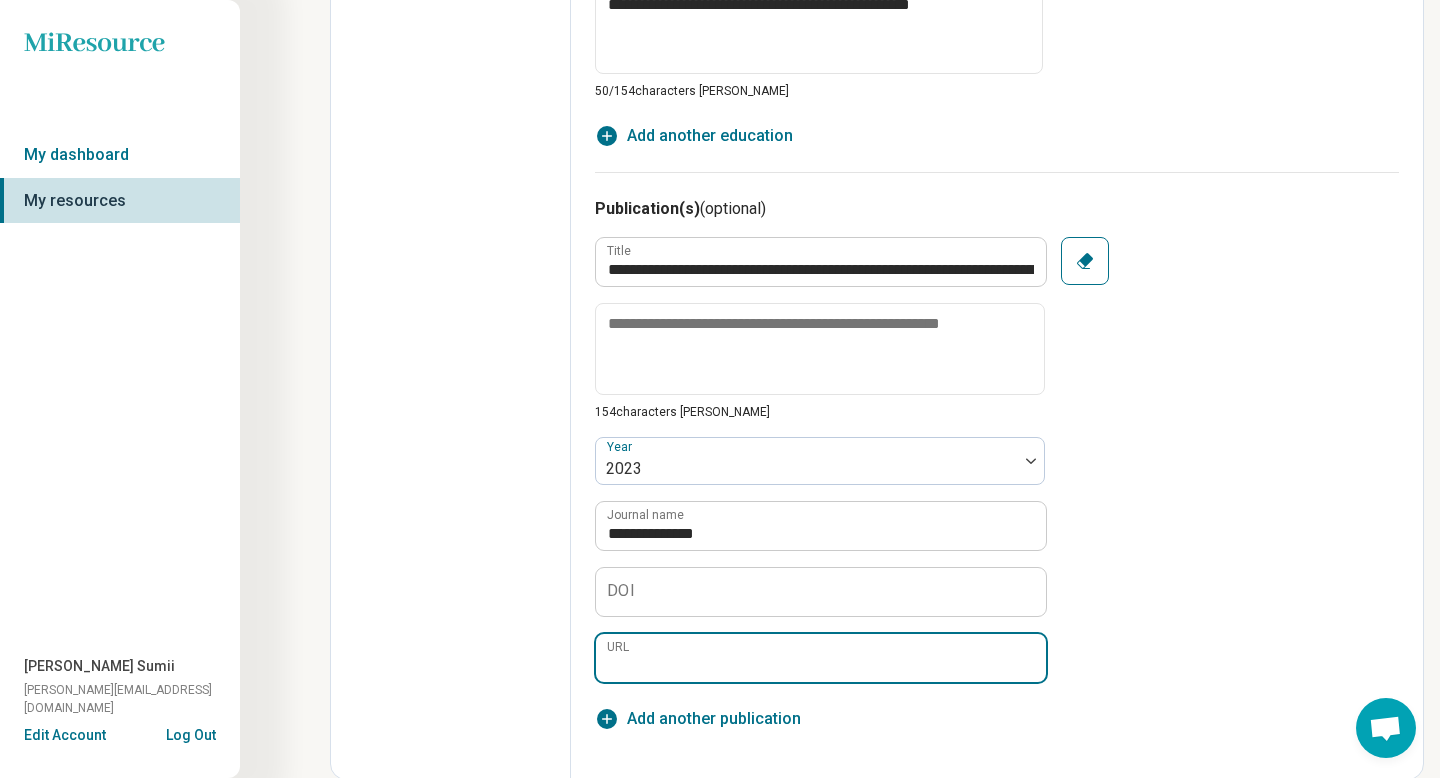 click on "URL" at bounding box center (821, 658) 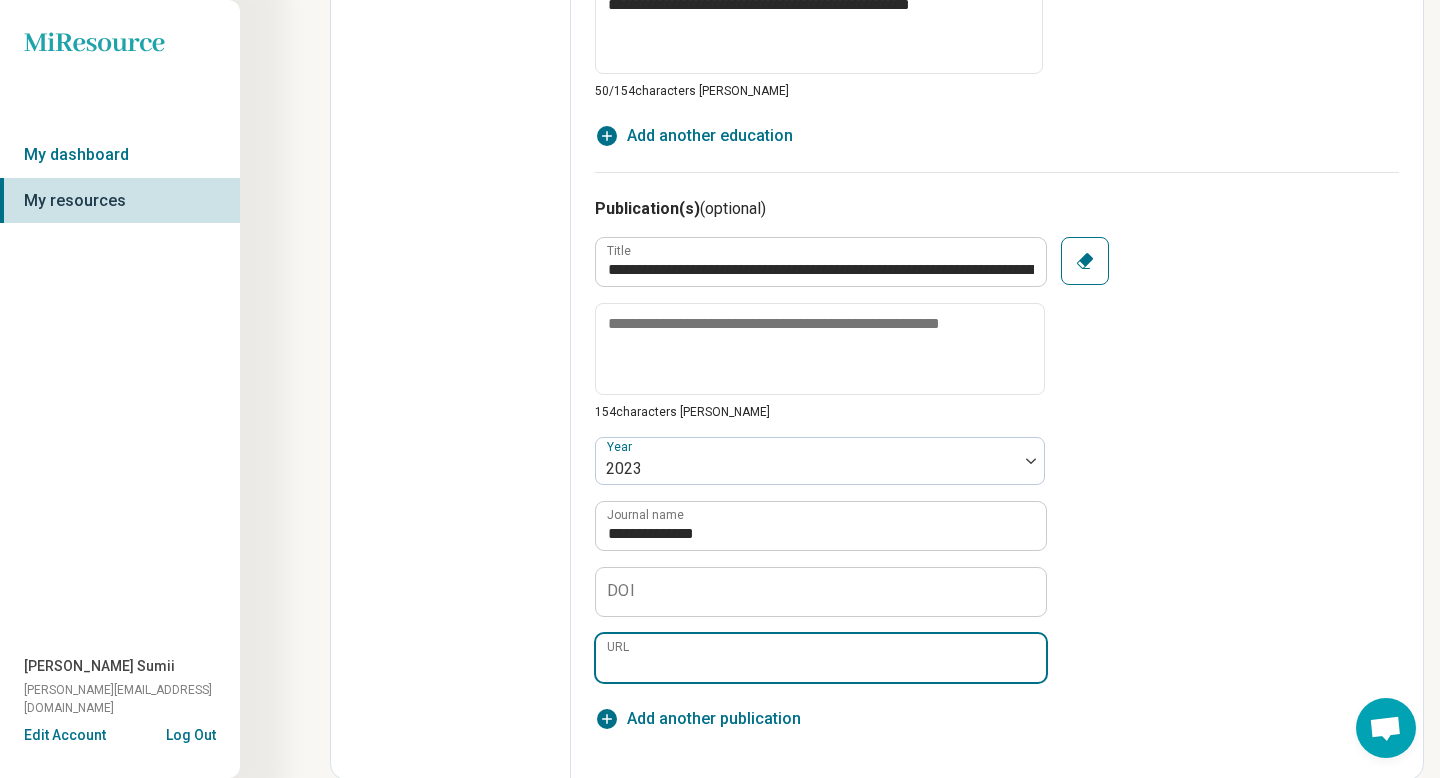 paste on "**********" 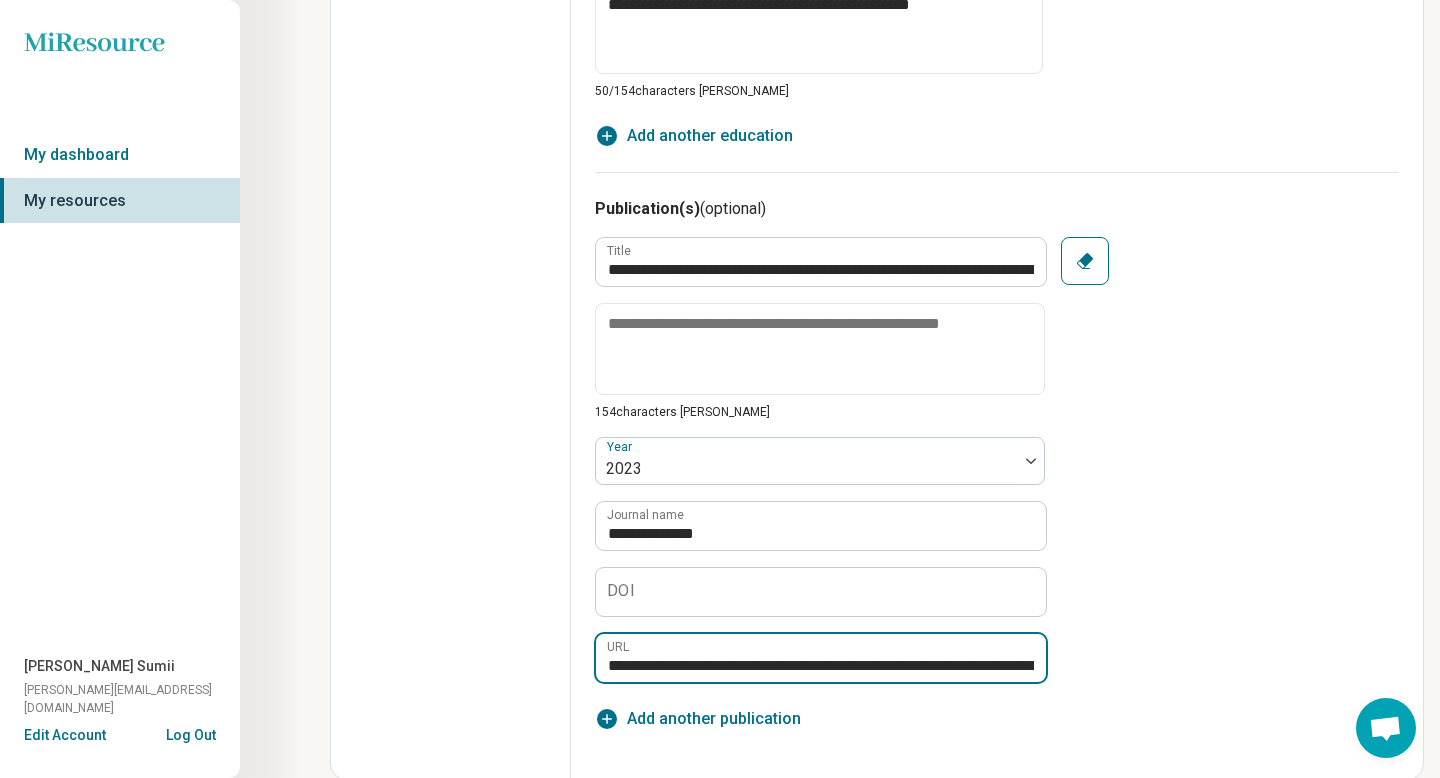 scroll, scrollTop: 0, scrollLeft: 1635, axis: horizontal 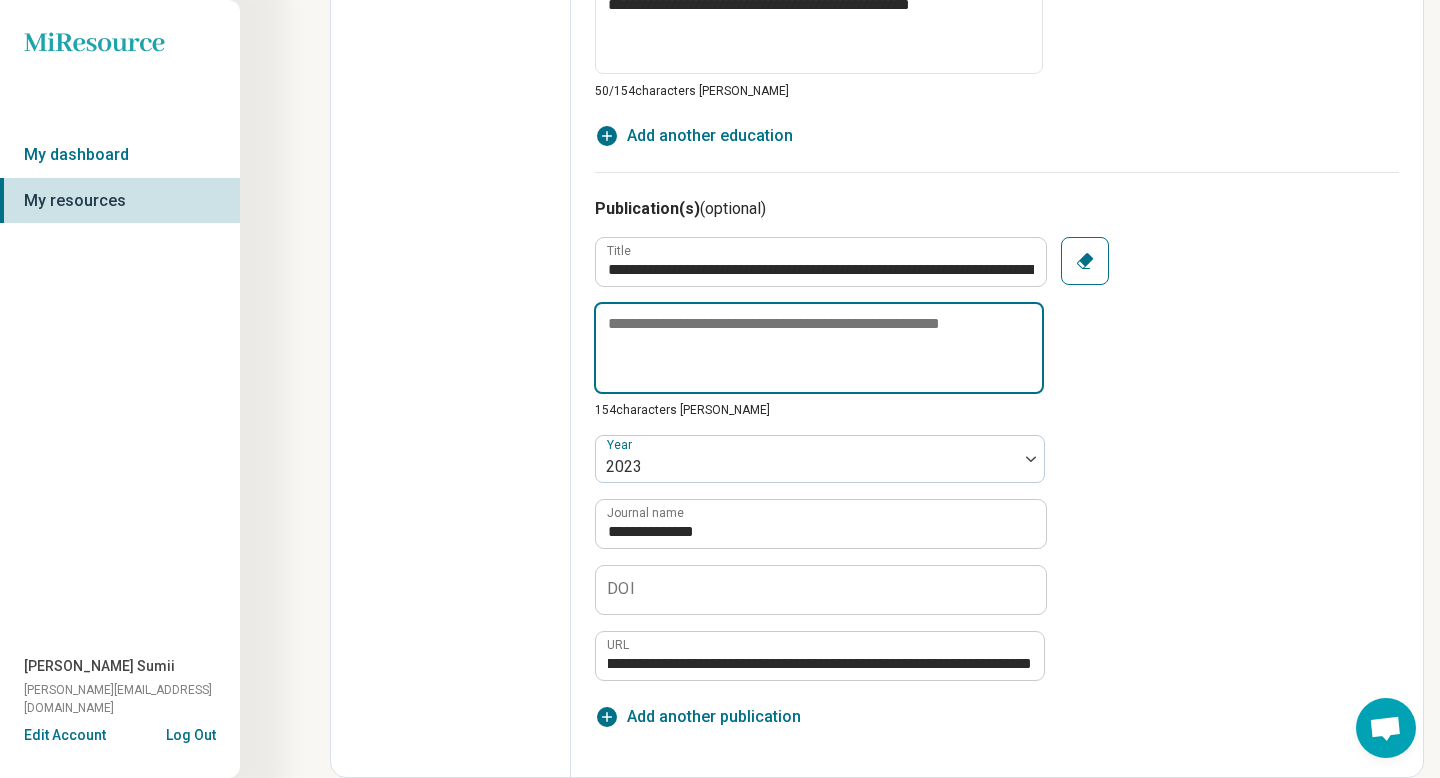 click at bounding box center [819, 348] 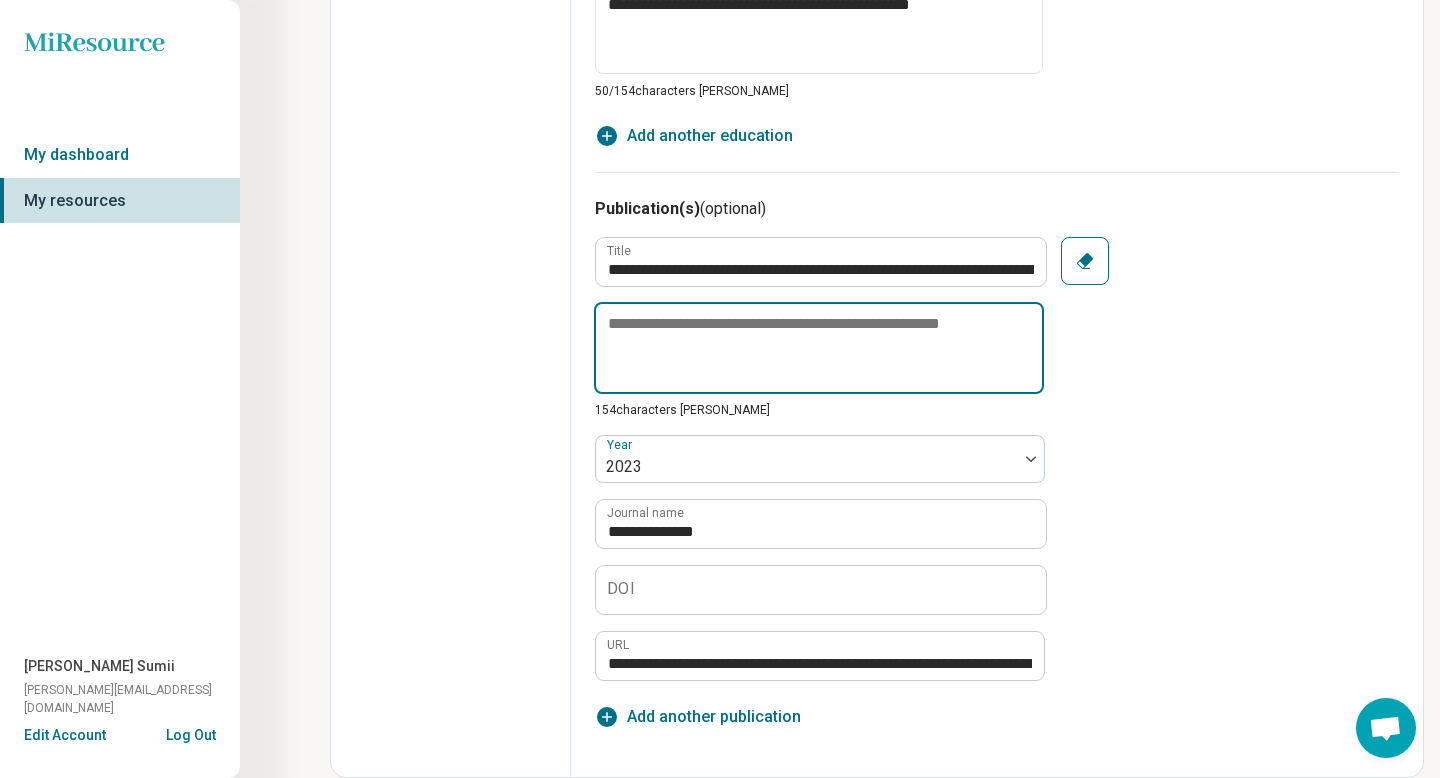 click at bounding box center (819, 348) 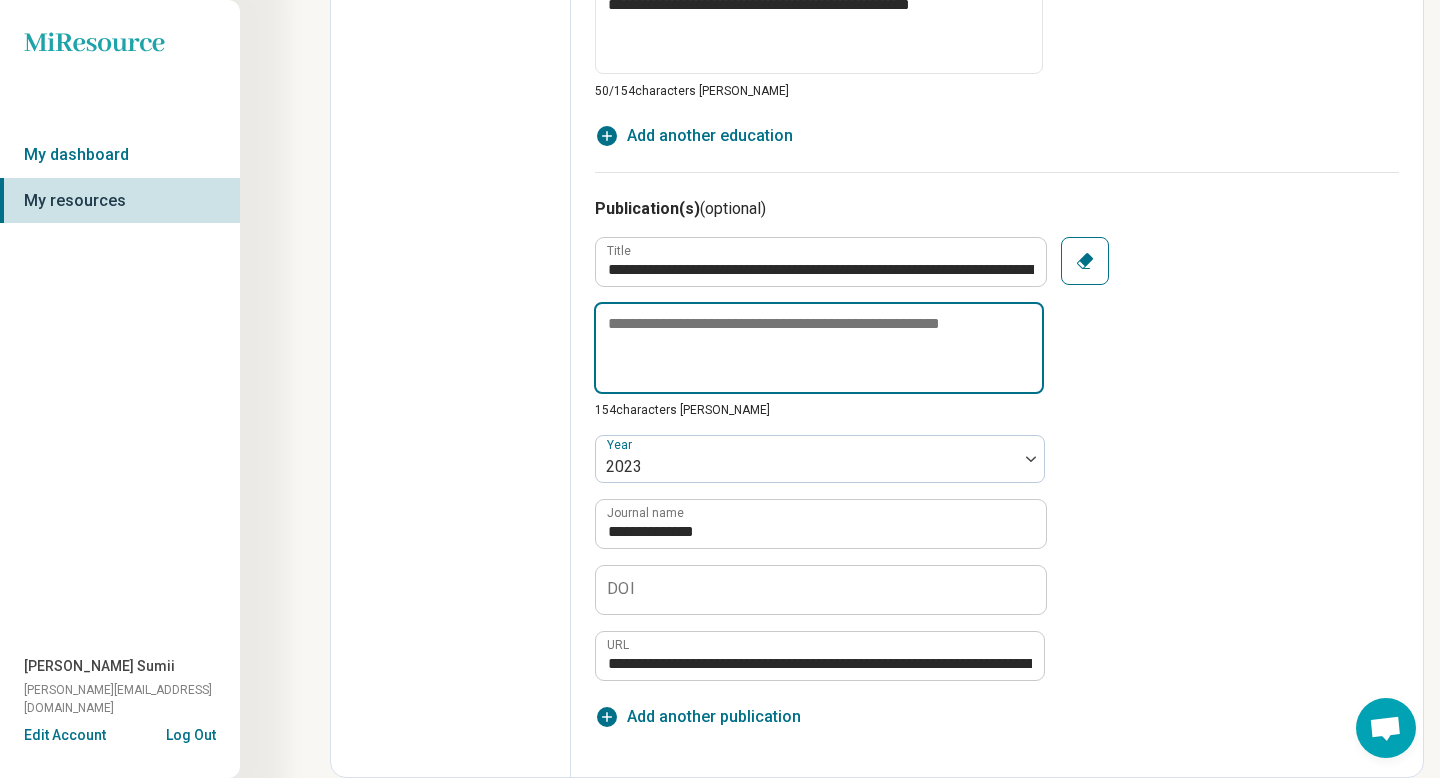 paste on "**********" 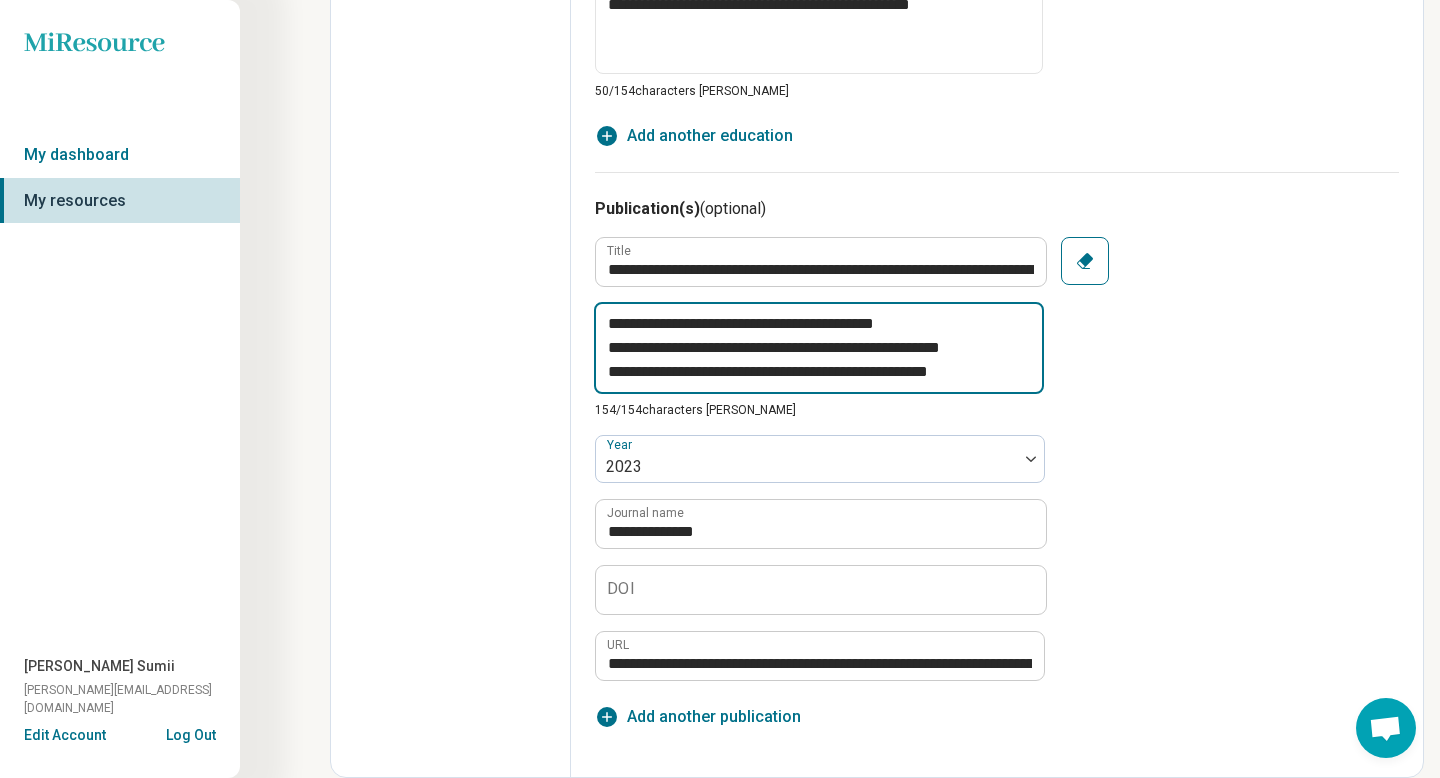 click on "**********" at bounding box center [819, 348] 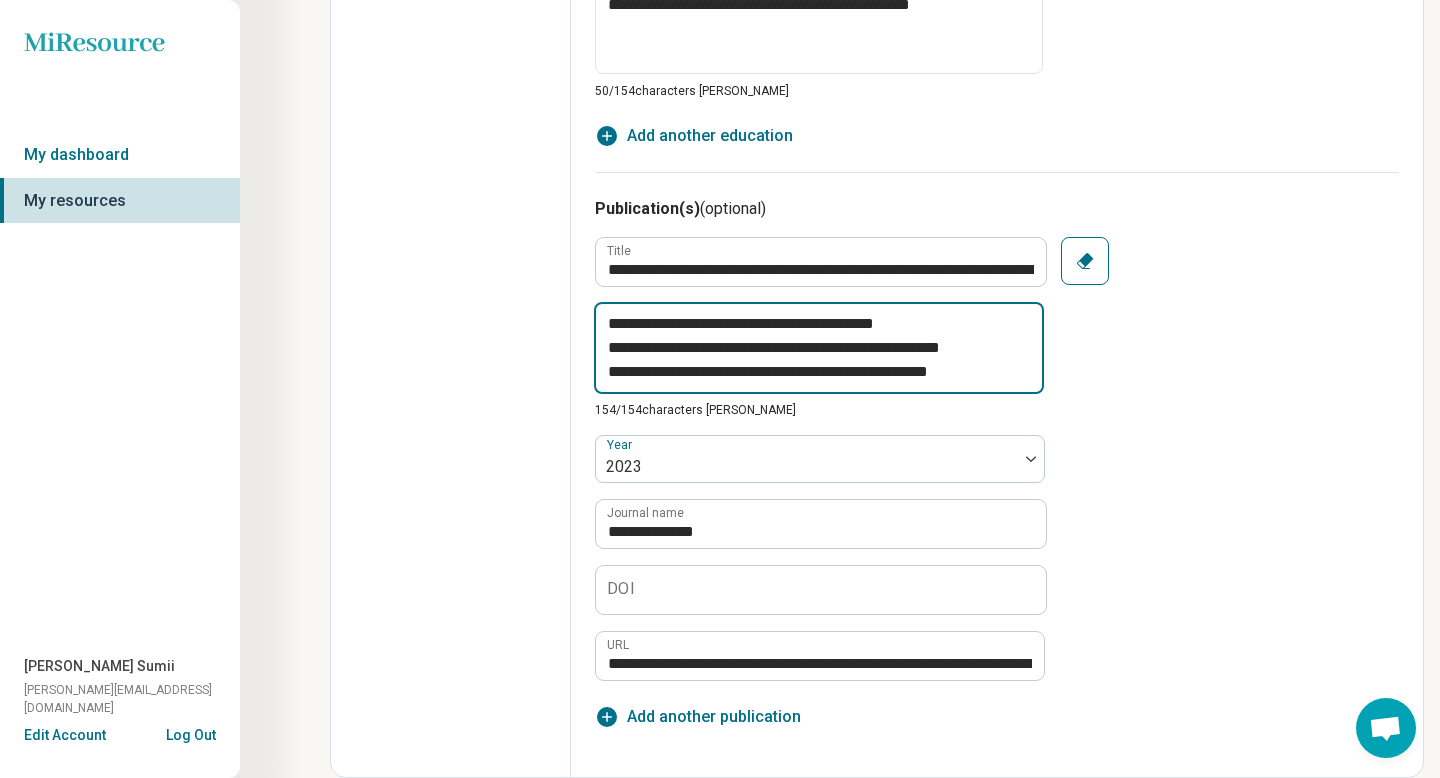 drag, startPoint x: 998, startPoint y: 374, endPoint x: 607, endPoint y: 329, distance: 393.581 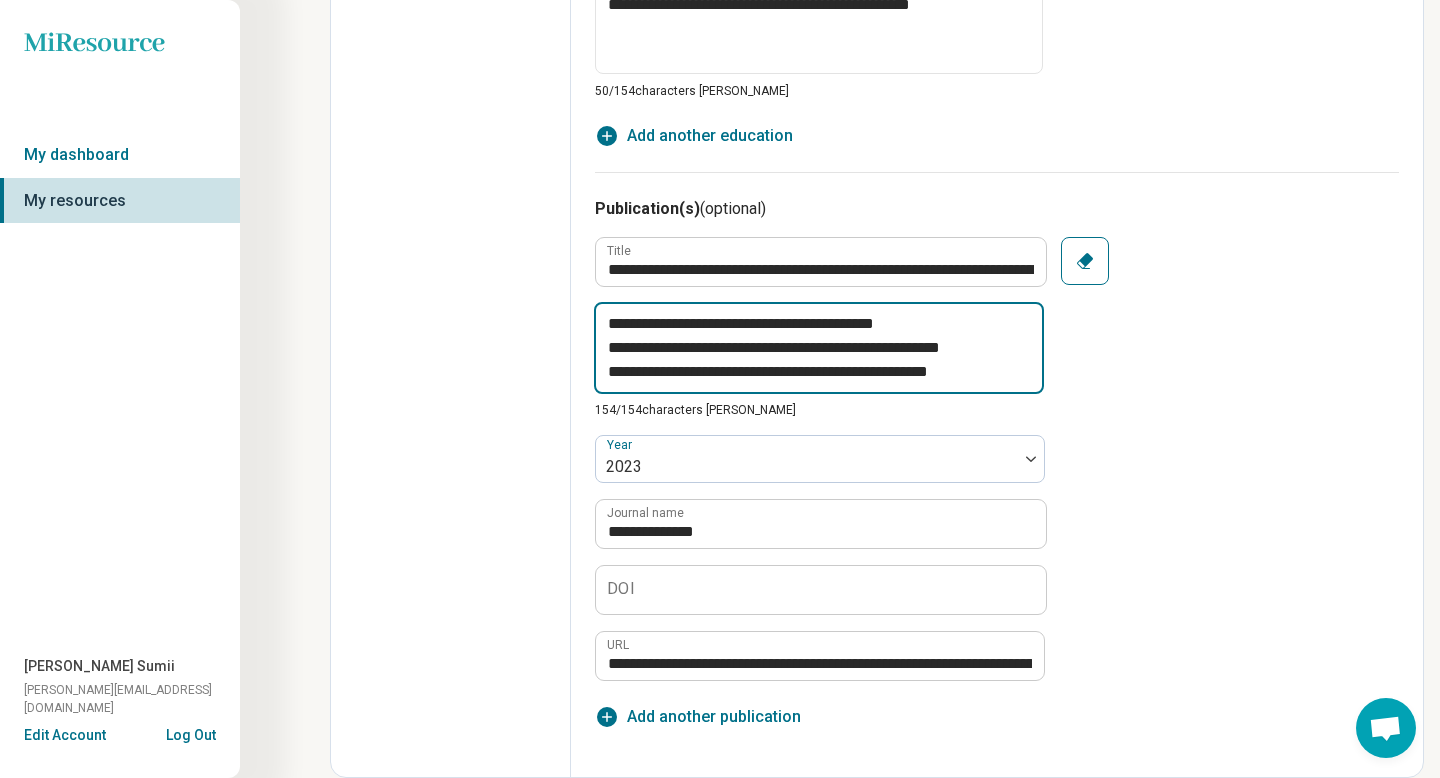 click on "**********" at bounding box center (819, 348) 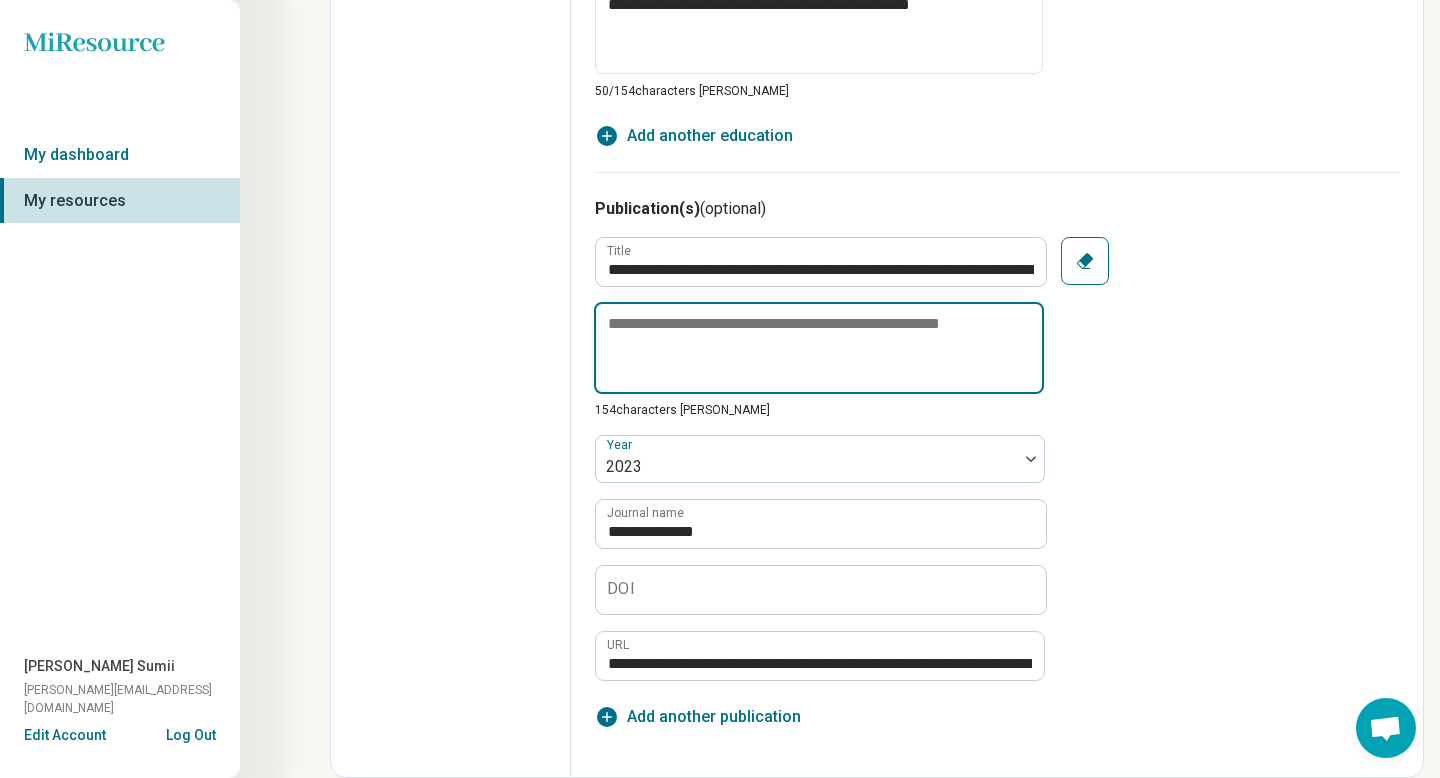 paste on "**********" 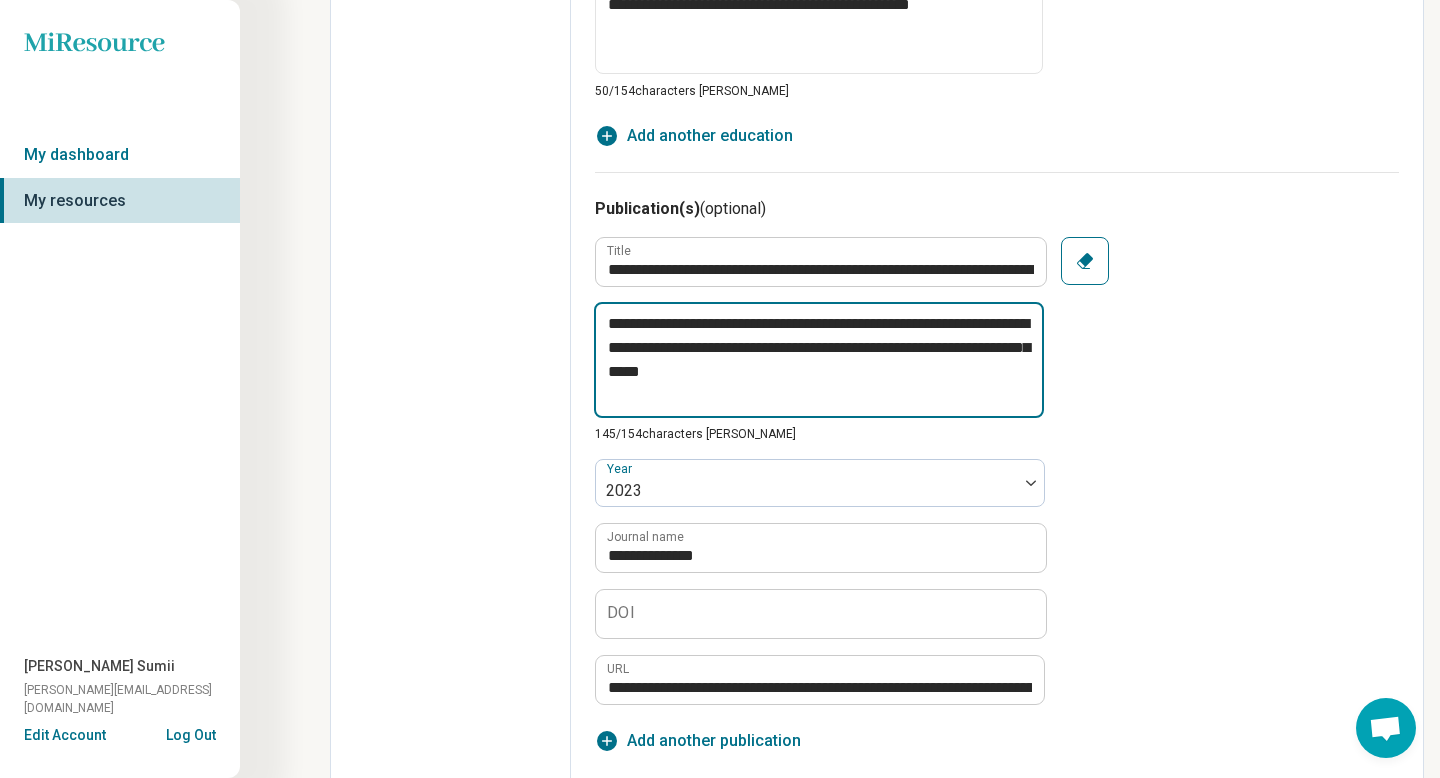 click on "**********" at bounding box center [819, 360] 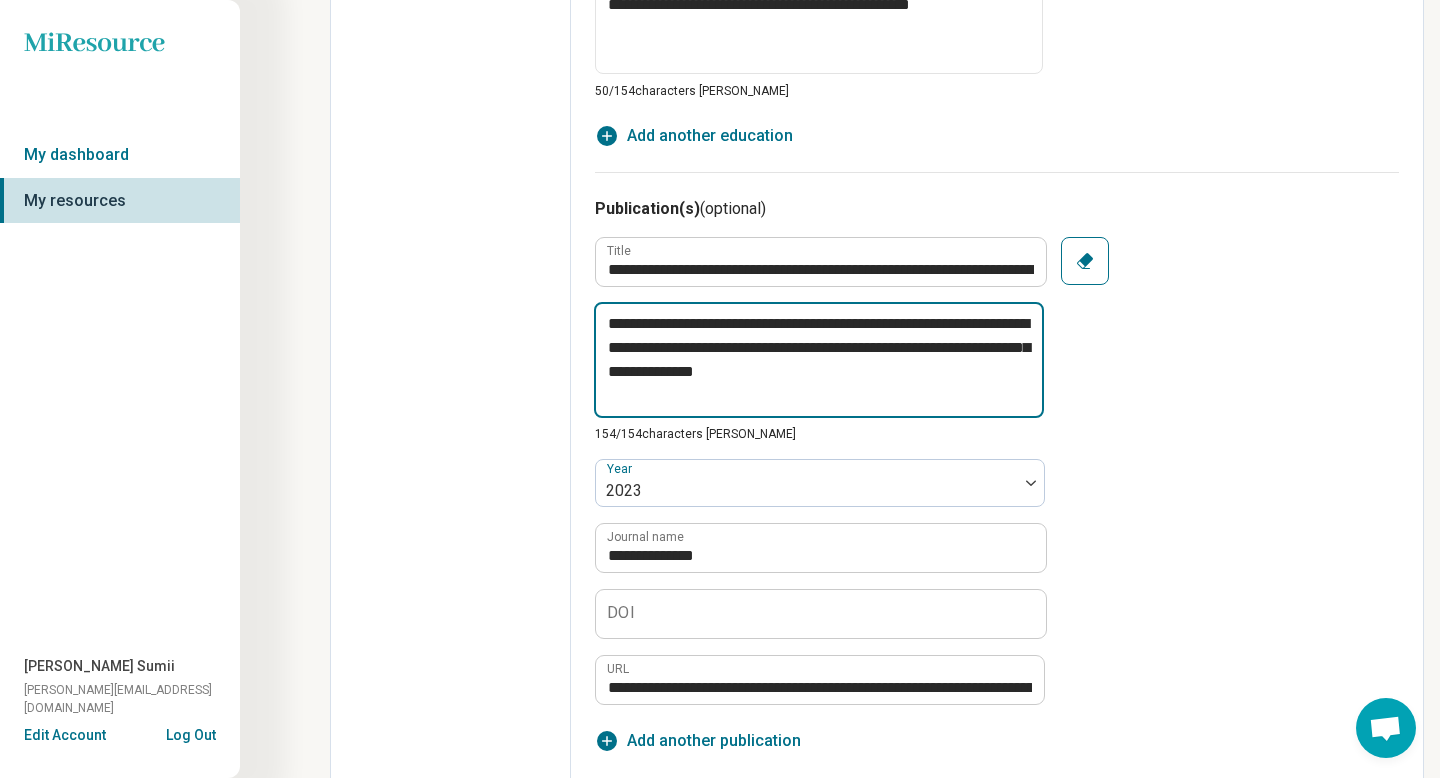 click on "**********" at bounding box center (819, 360) 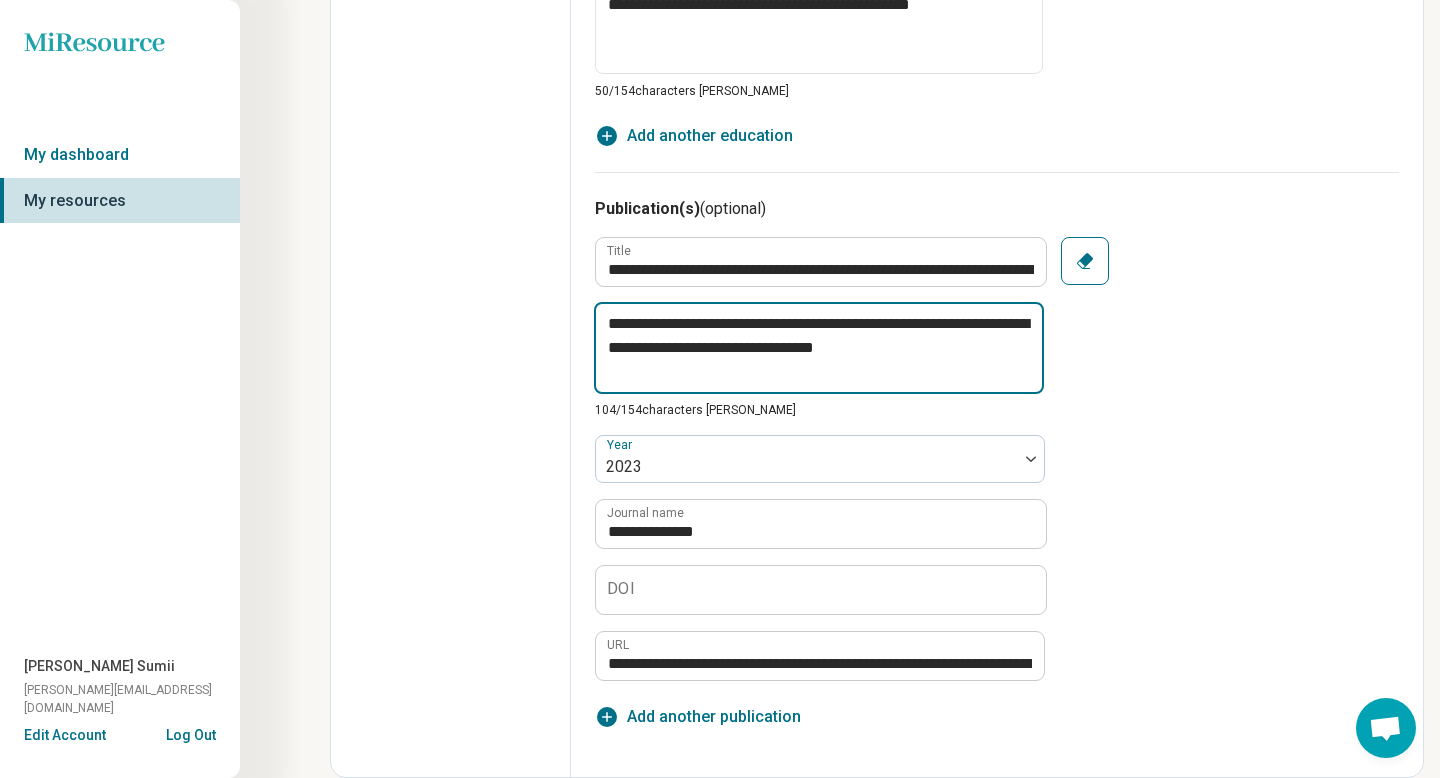 click on "**********" at bounding box center (819, 348) 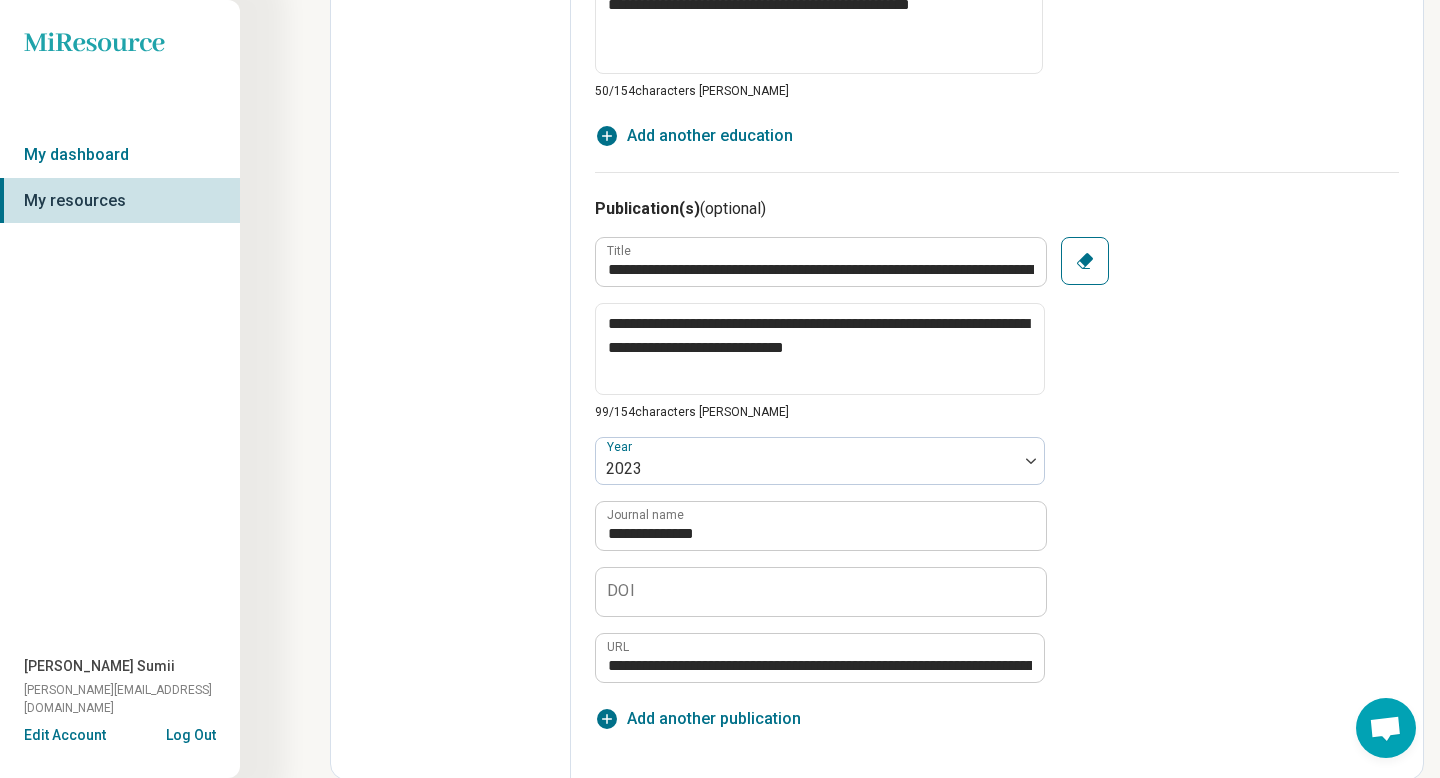 click on "**********" at bounding box center (997, 460) 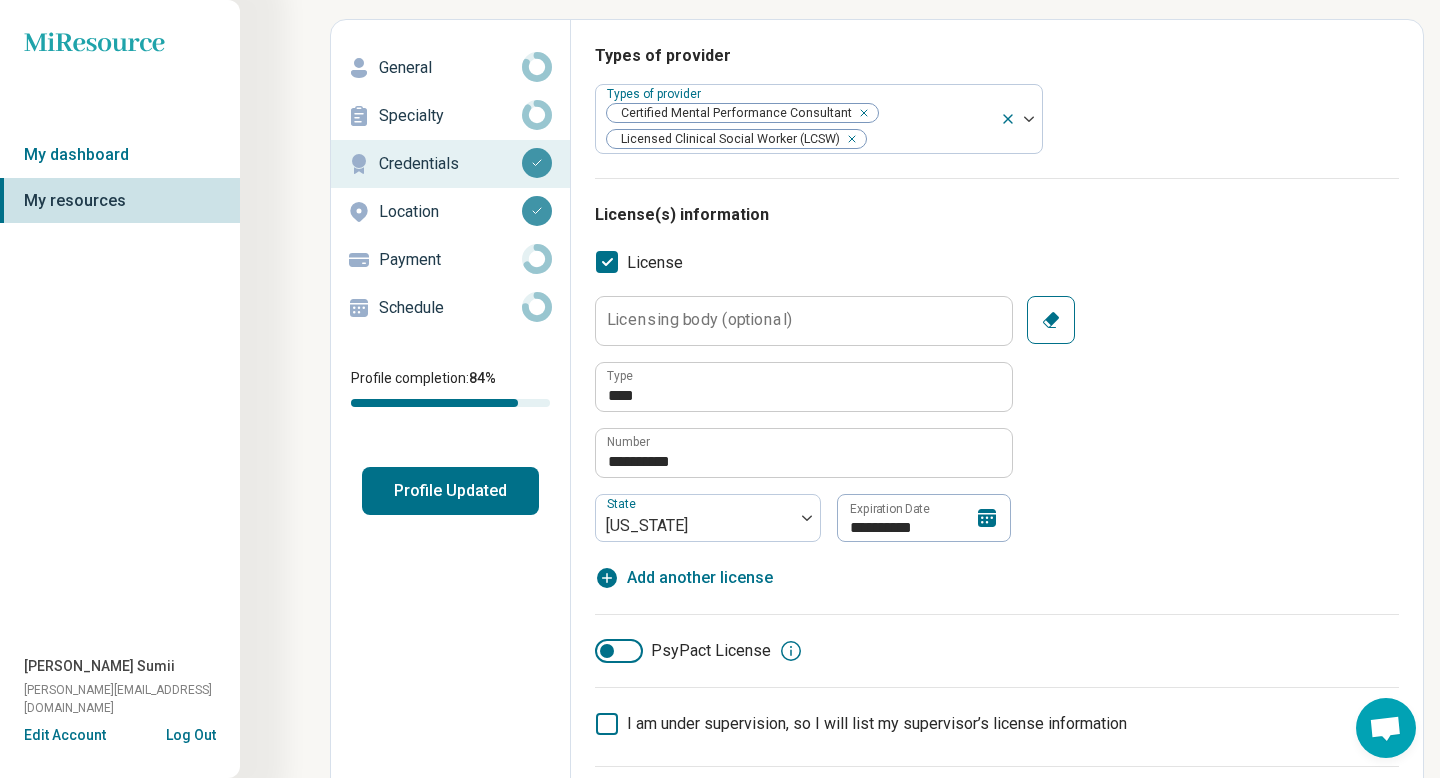 scroll, scrollTop: 0, scrollLeft: 0, axis: both 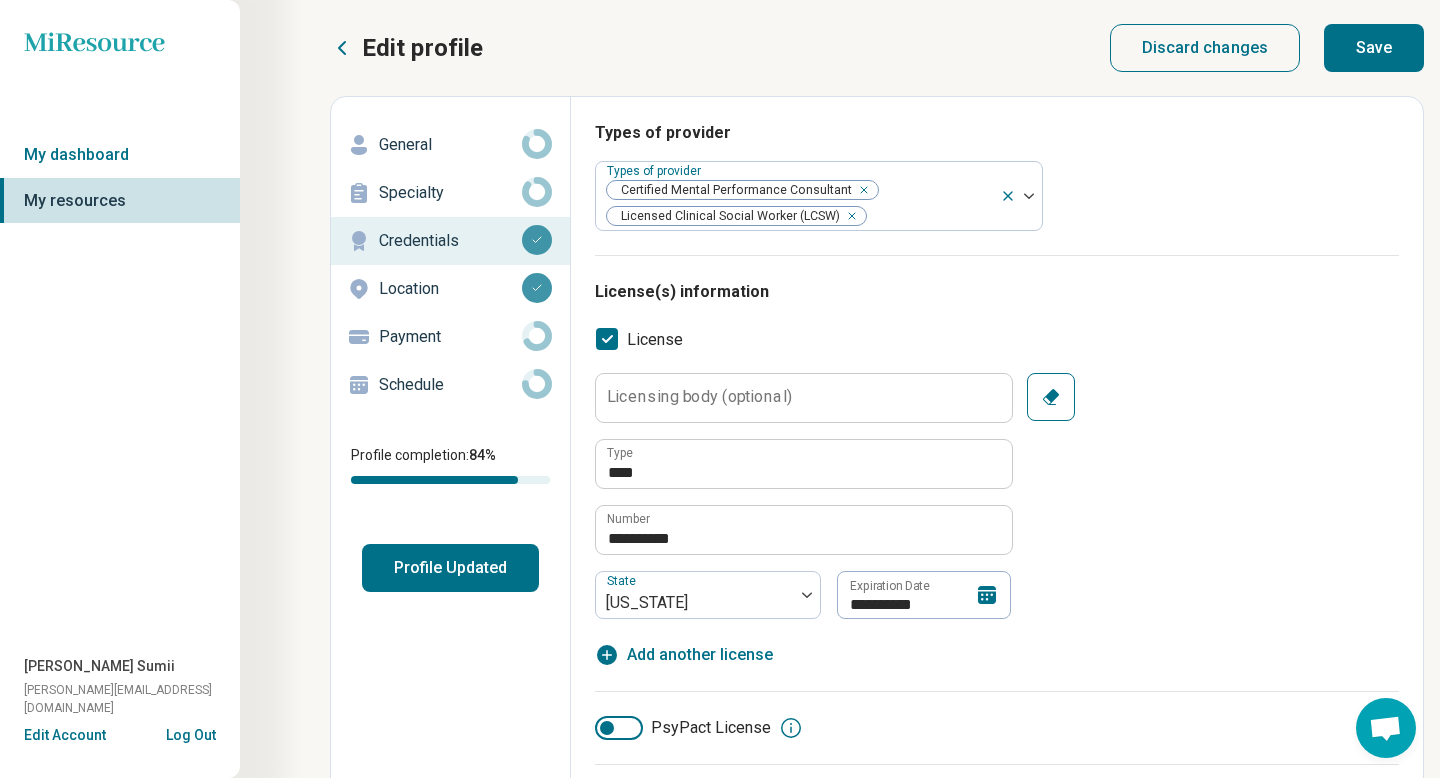 click on "Save" at bounding box center [1374, 48] 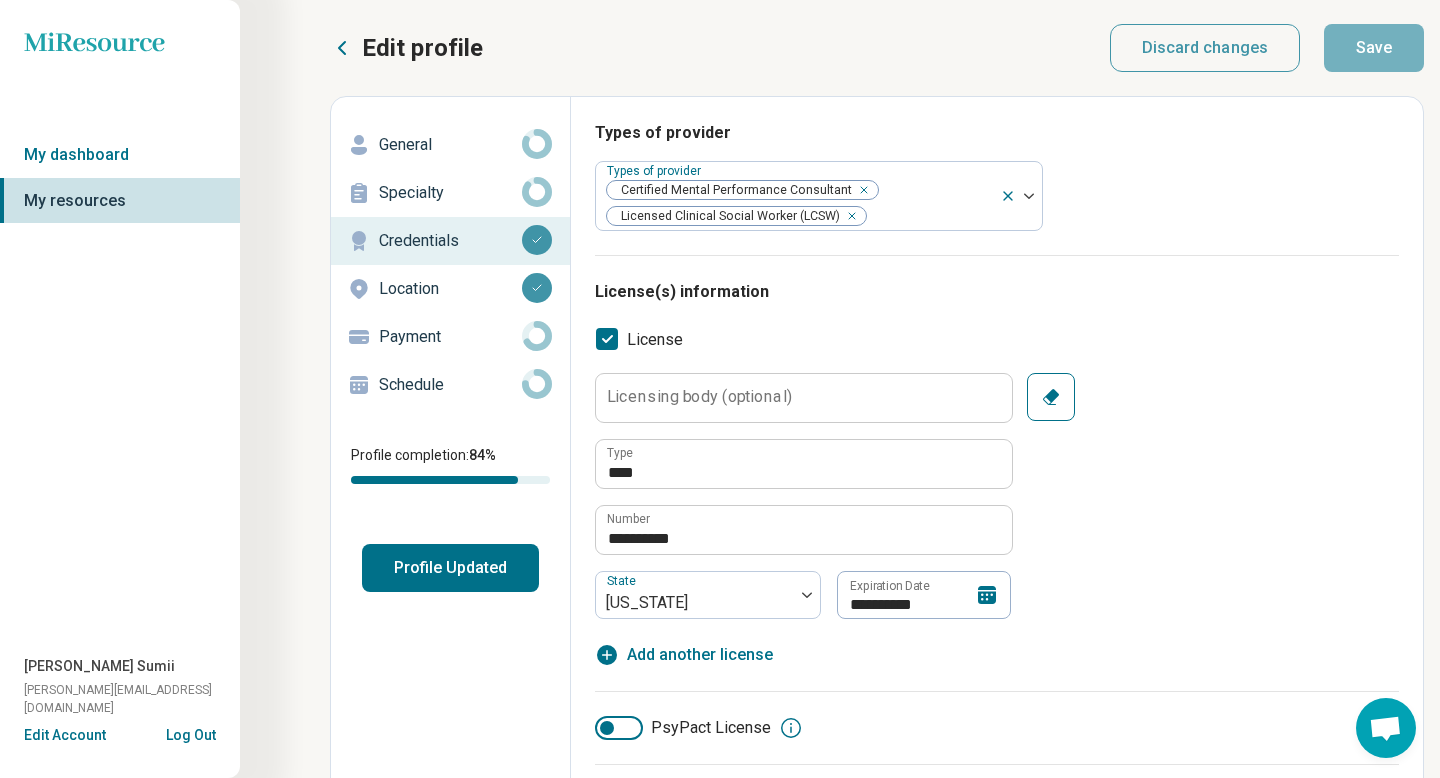 click on "Licensing body (optional)" at bounding box center (699, 397) 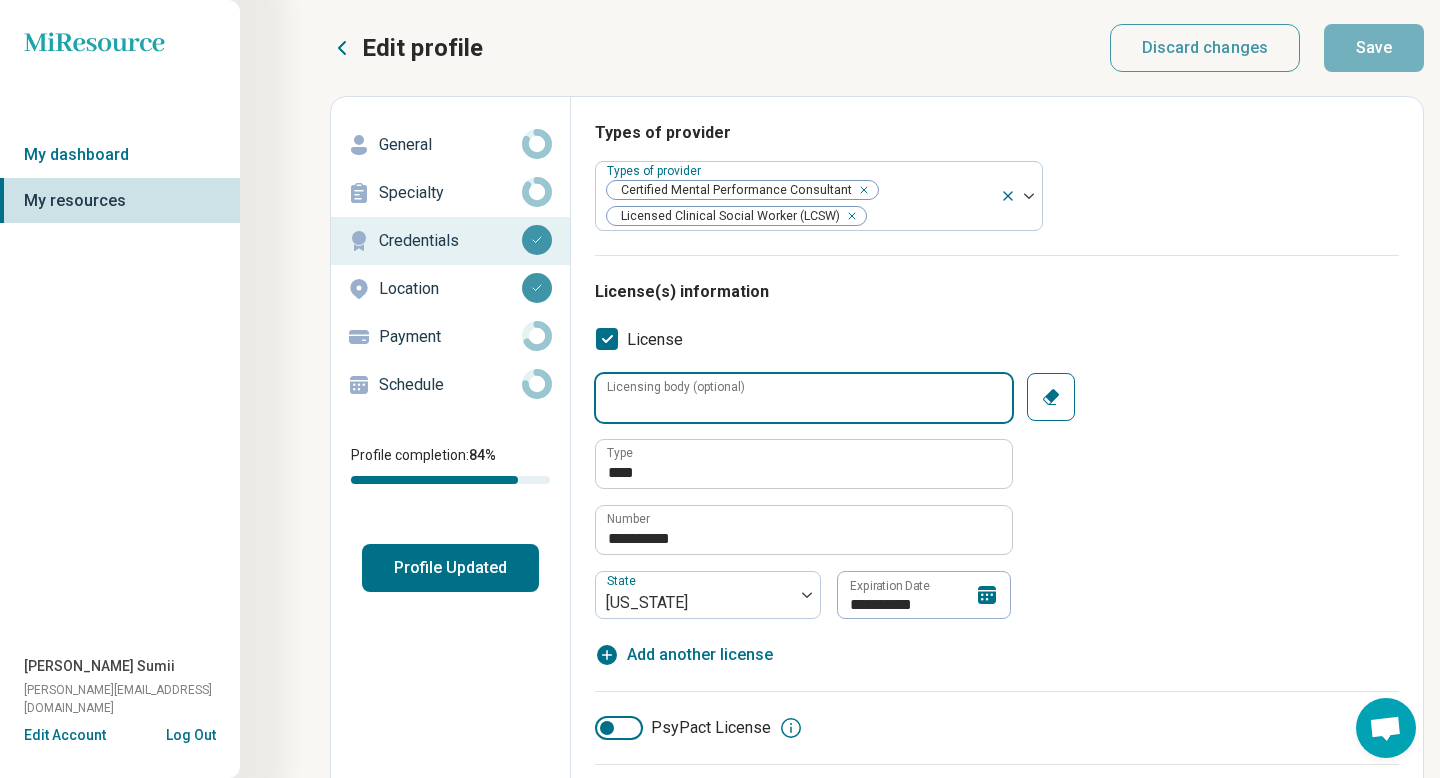 click on "Licensing body (optional)" at bounding box center (804, 398) 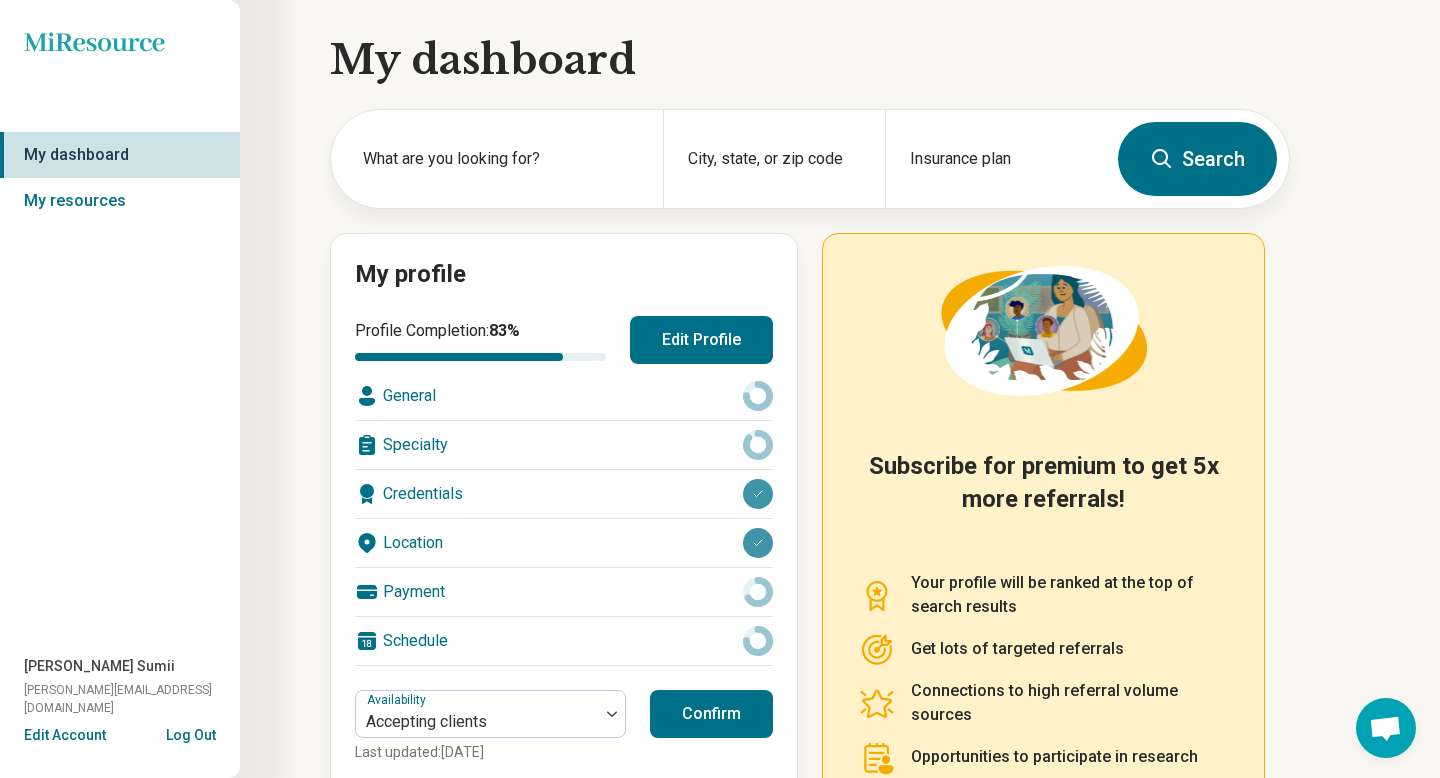 click on "Confirm" at bounding box center [711, 714] 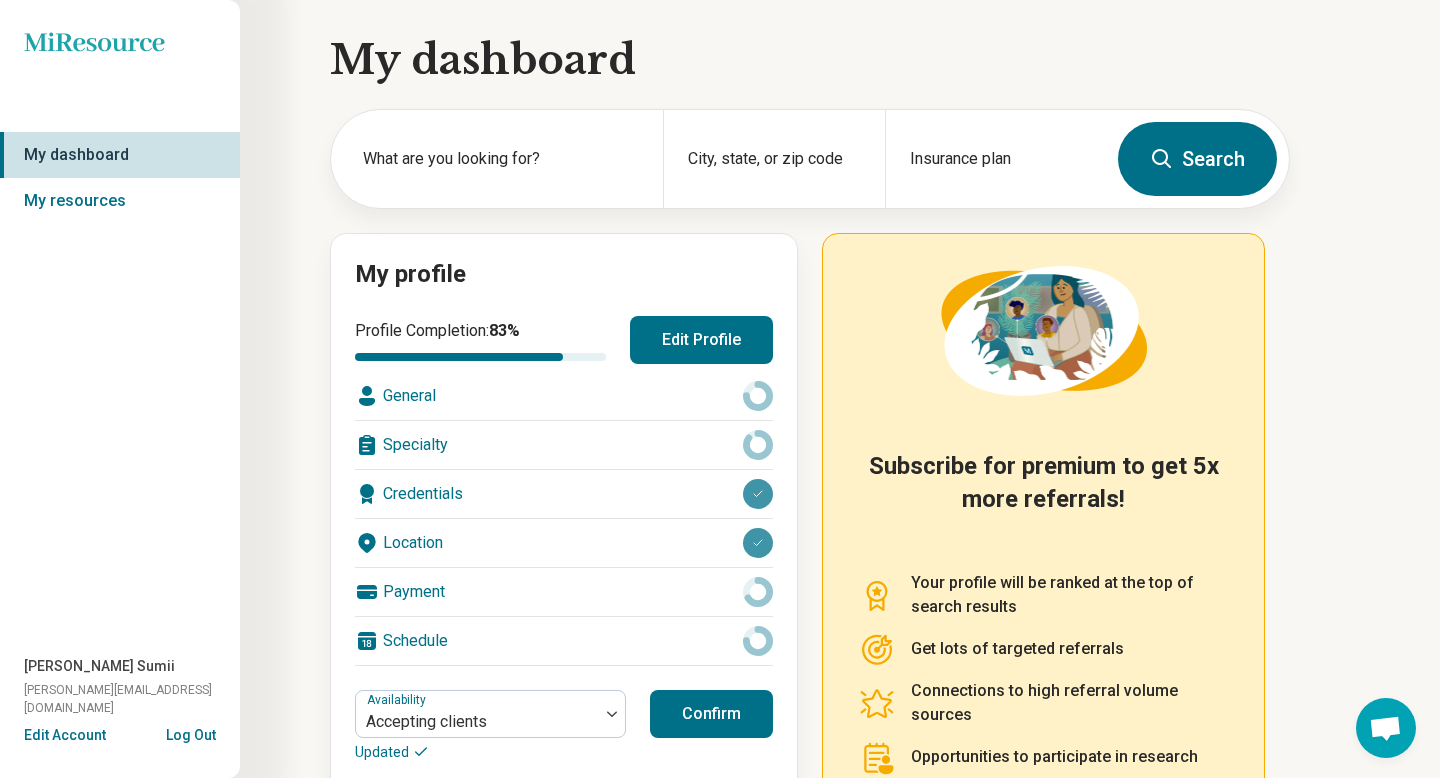 click on "My dashboard What are you looking for? City, state, or zip code Insurance plan Search My profile Profile Completion:  83 % Edit Profile General Specialty Credentials Location Payment Schedule Availability Accepting clients Updated Confirm Resource Tip Today is a great day to update your profile! Those who provide information about their identities are more likely to match with clients/patients. Take 3 minutes to check a few boxes. Subscribe for premium to get 5x more referrals! Your profile will be ranked at the top of search results Get lots of targeted referrals  Connections to high referral volume sources Opportunities to participate in research Upgrade to premium" at bounding box center [645, 484] 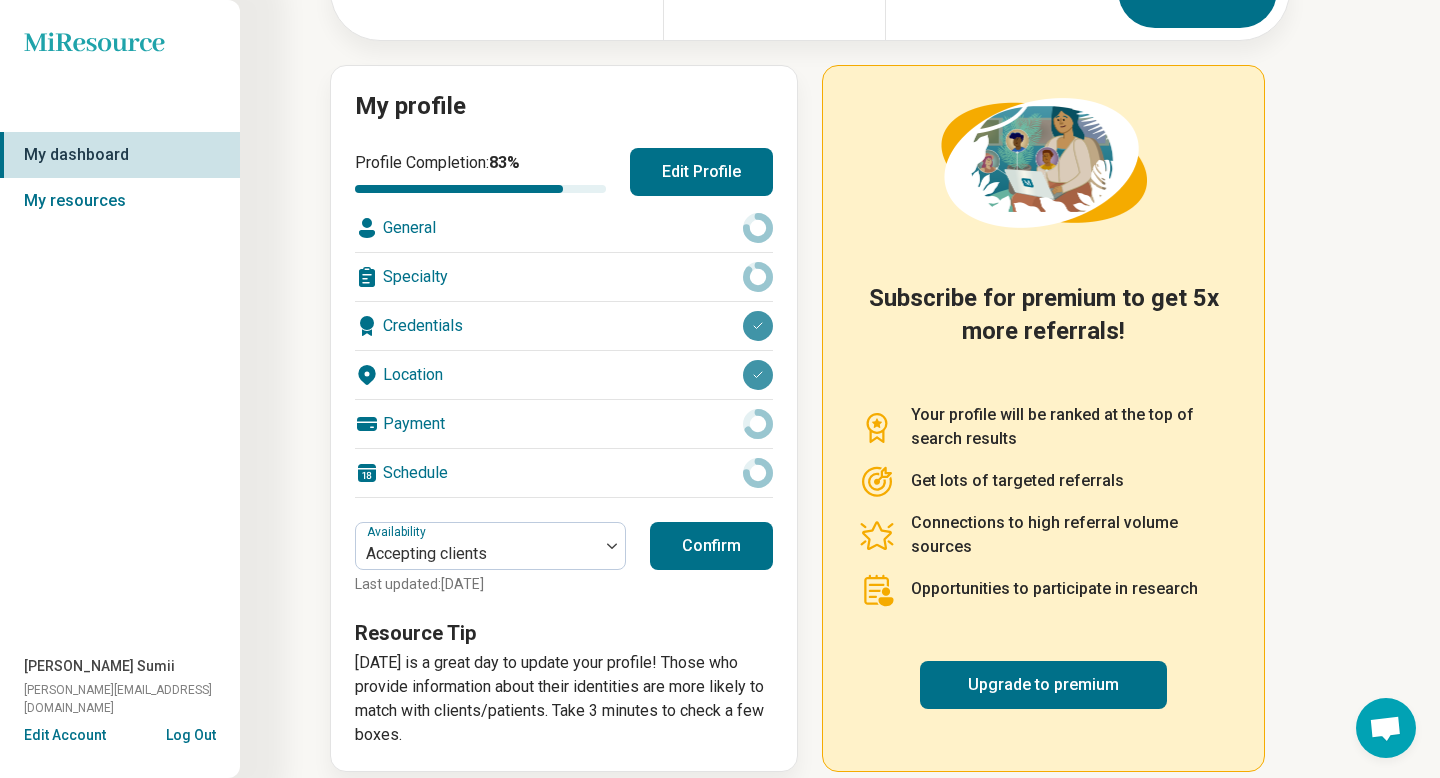 scroll, scrollTop: 189, scrollLeft: 0, axis: vertical 